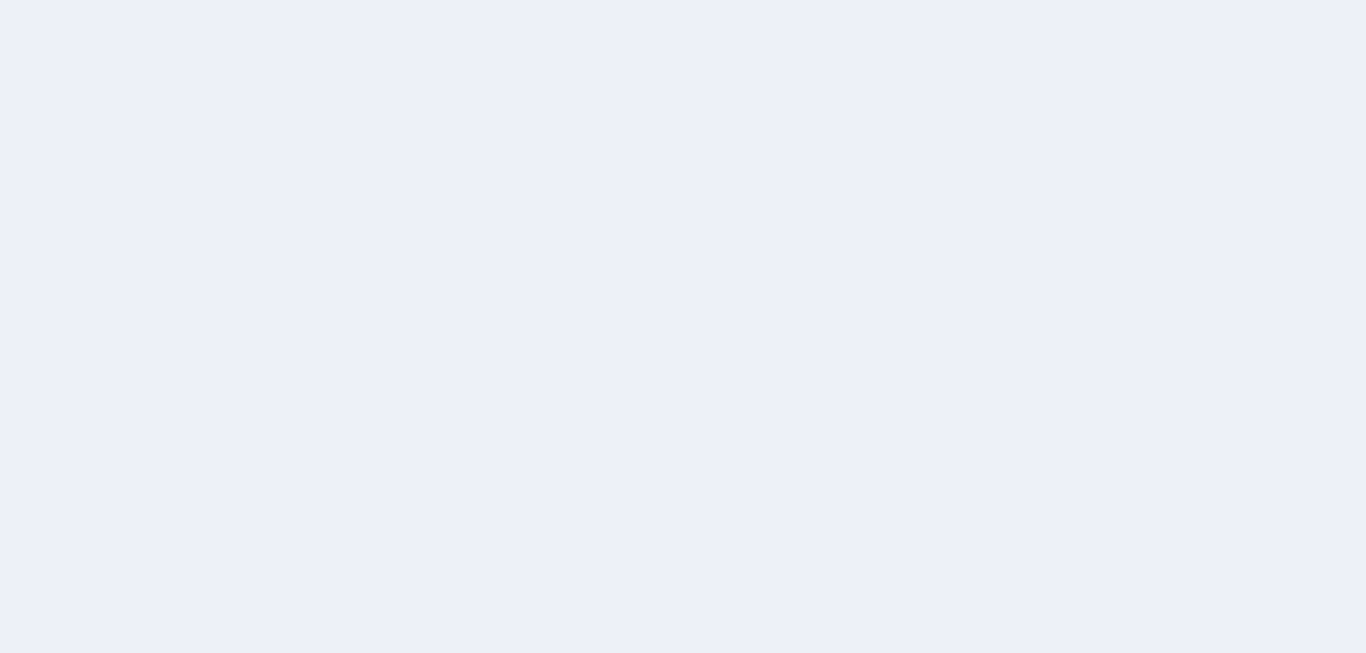 scroll, scrollTop: 0, scrollLeft: 0, axis: both 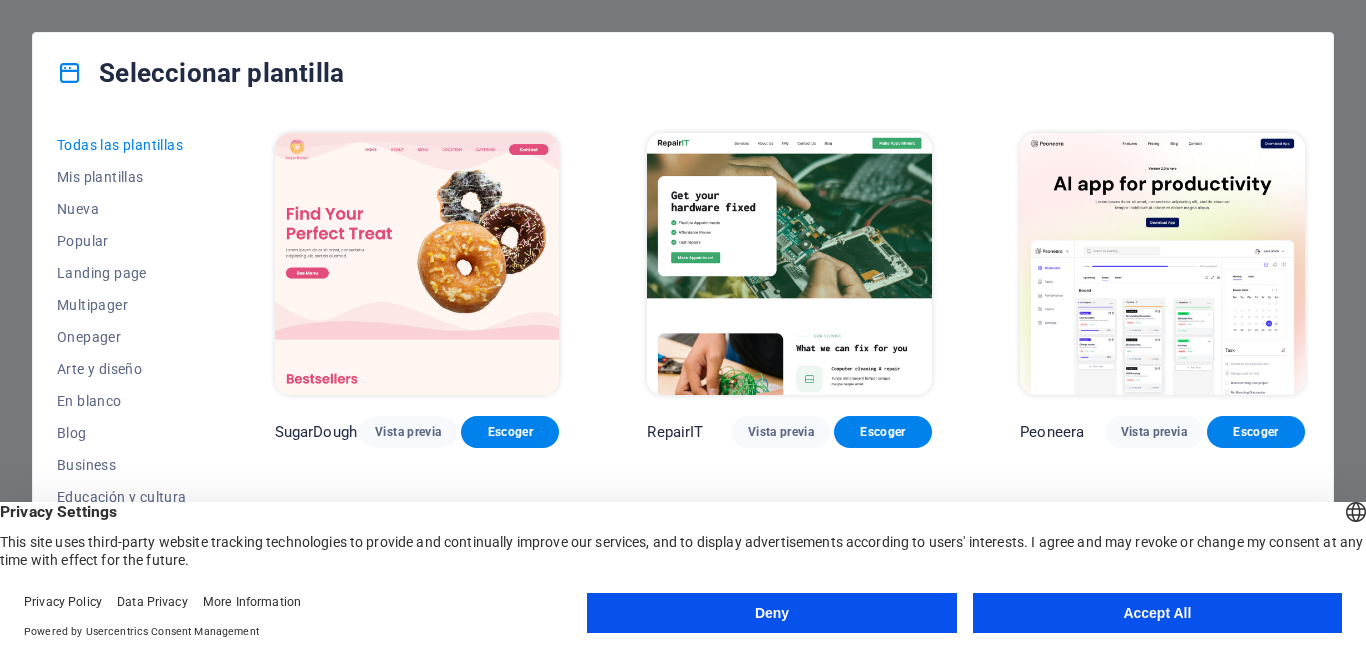 click on "Accept All" at bounding box center [1157, 613] 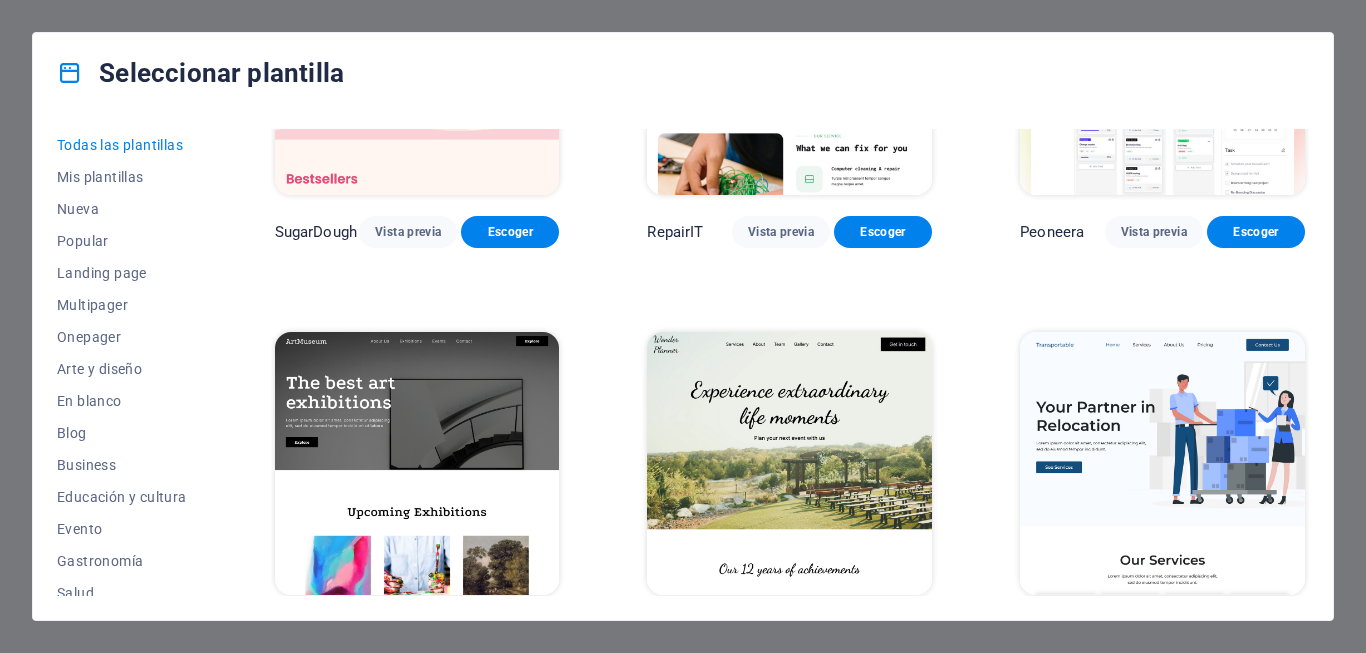 scroll, scrollTop: 300, scrollLeft: 0, axis: vertical 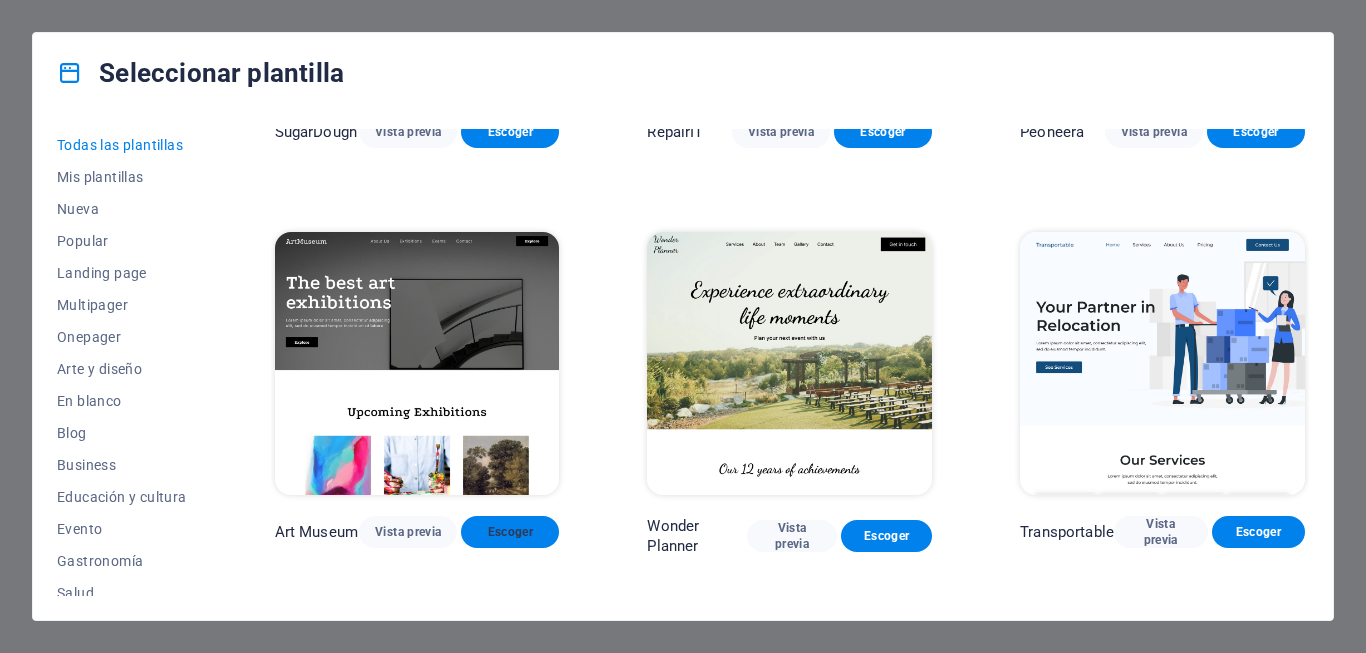 click on "Escoger" at bounding box center [510, 532] 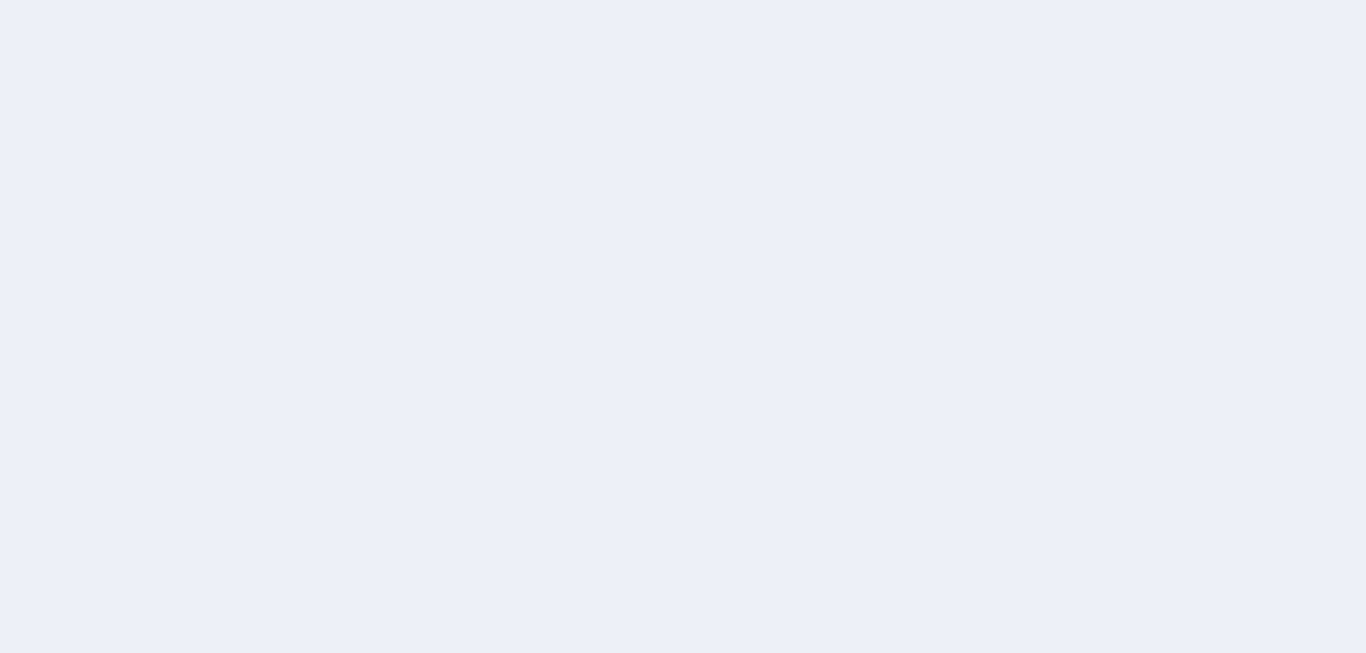 scroll, scrollTop: 0, scrollLeft: 0, axis: both 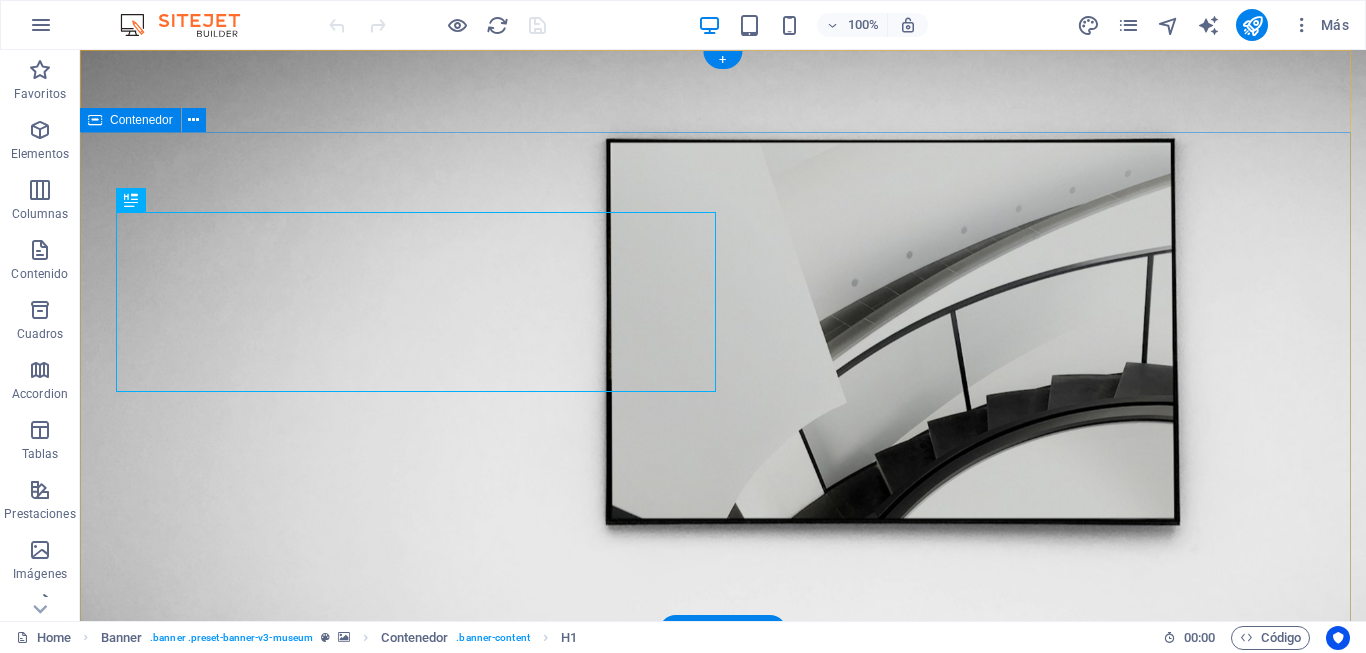 drag, startPoint x: 290, startPoint y: 120, endPoint x: 252, endPoint y: 137, distance: 41.62932 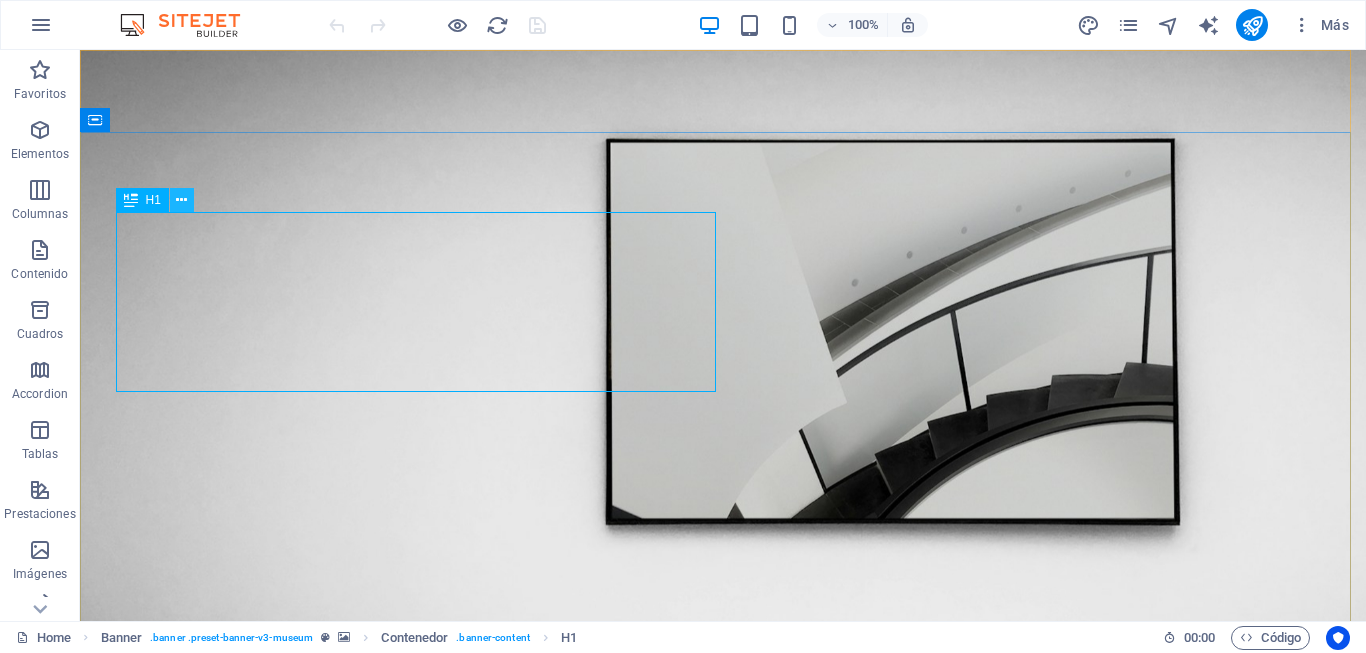 click at bounding box center [181, 200] 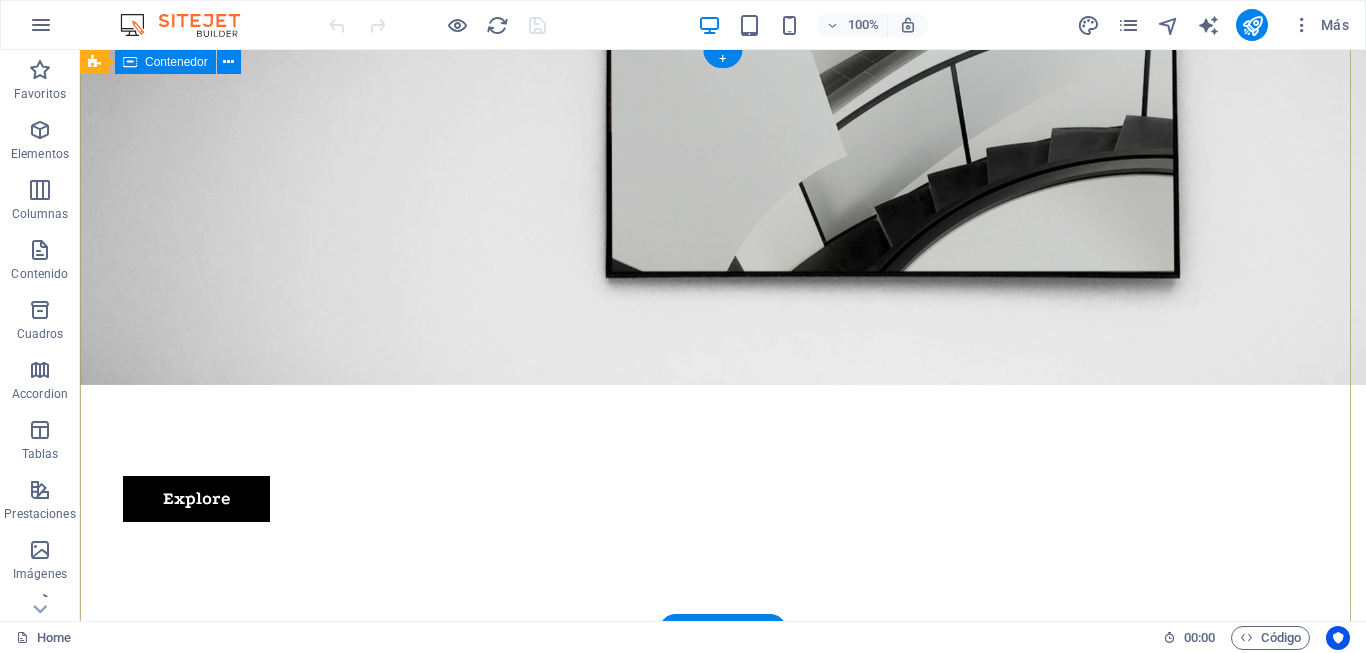 scroll, scrollTop: 0, scrollLeft: 0, axis: both 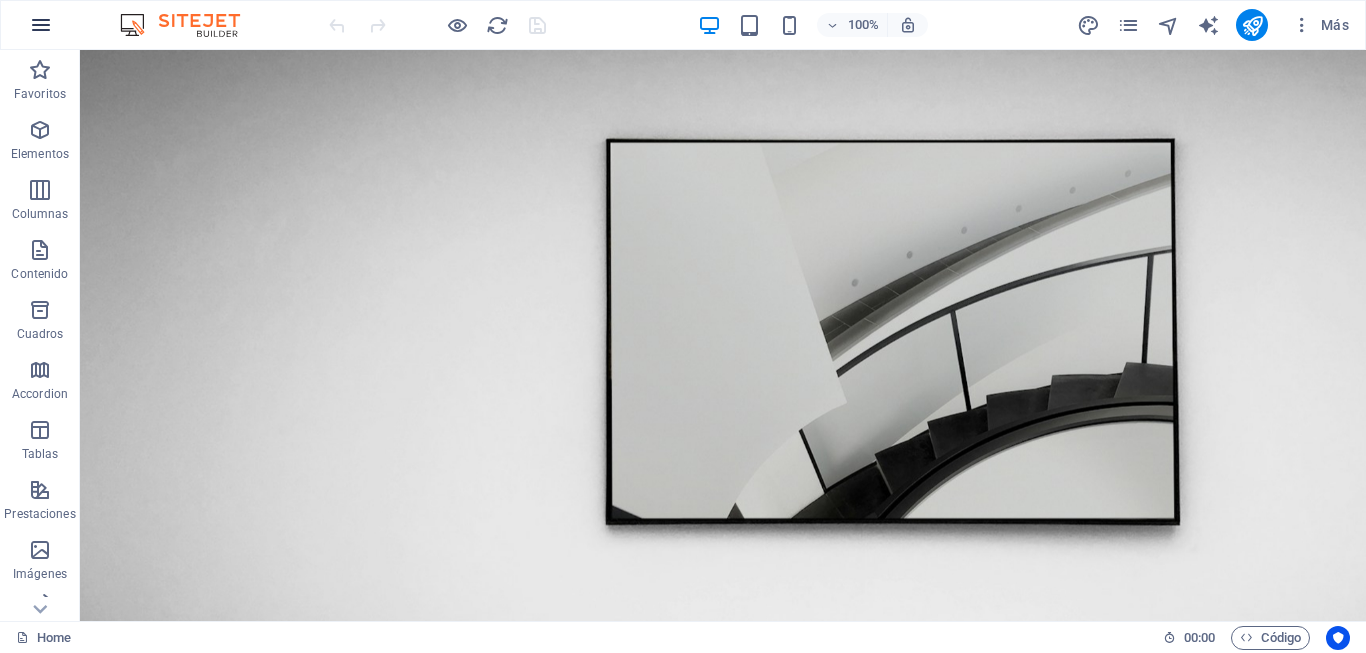 click at bounding box center [41, 25] 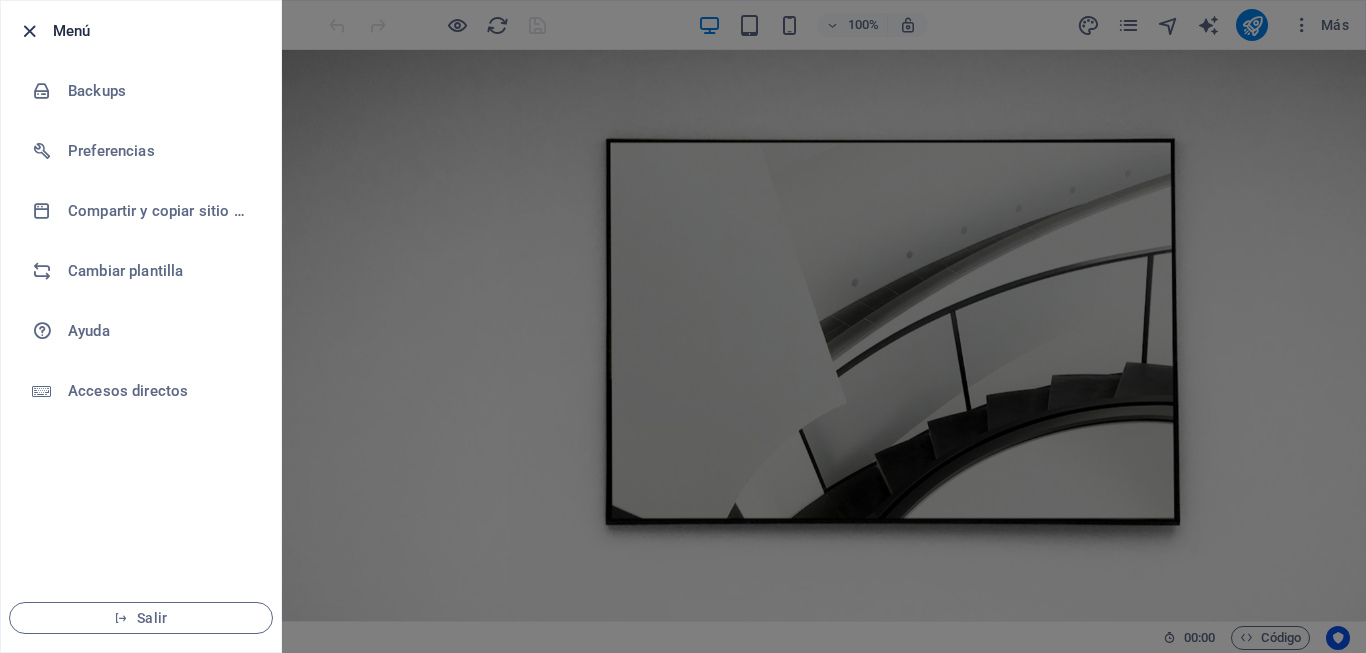 click at bounding box center (29, 31) 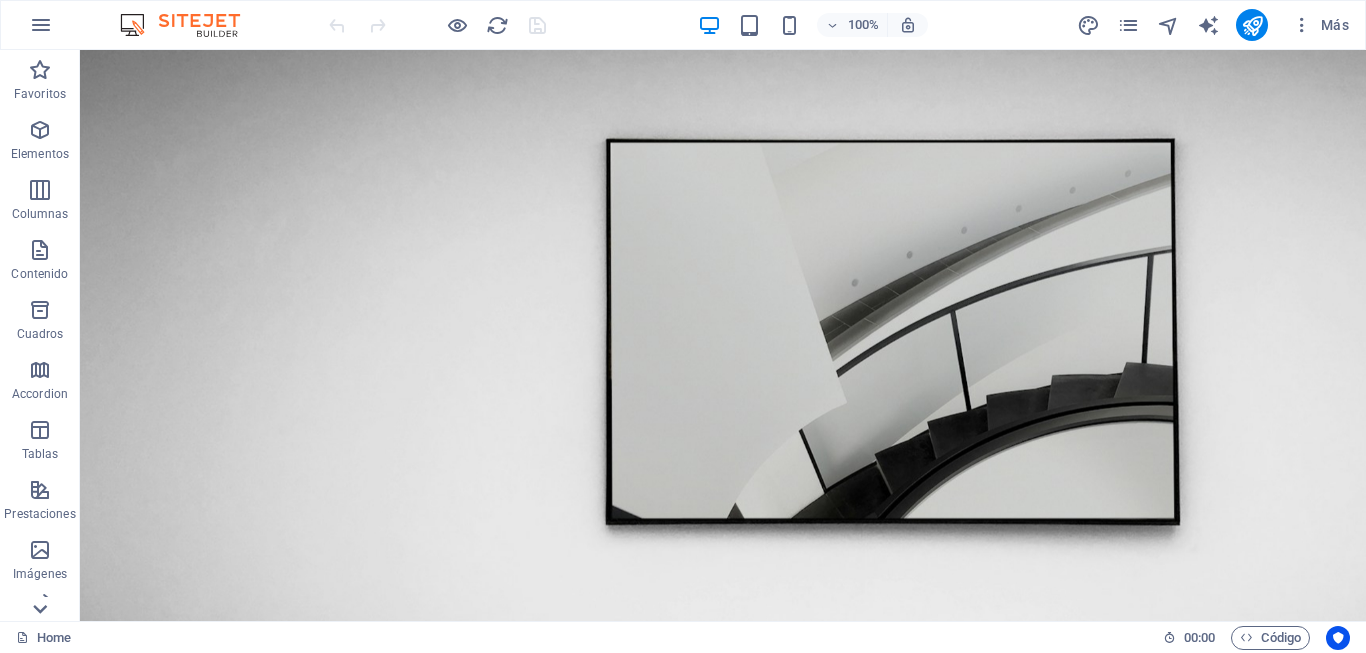 click 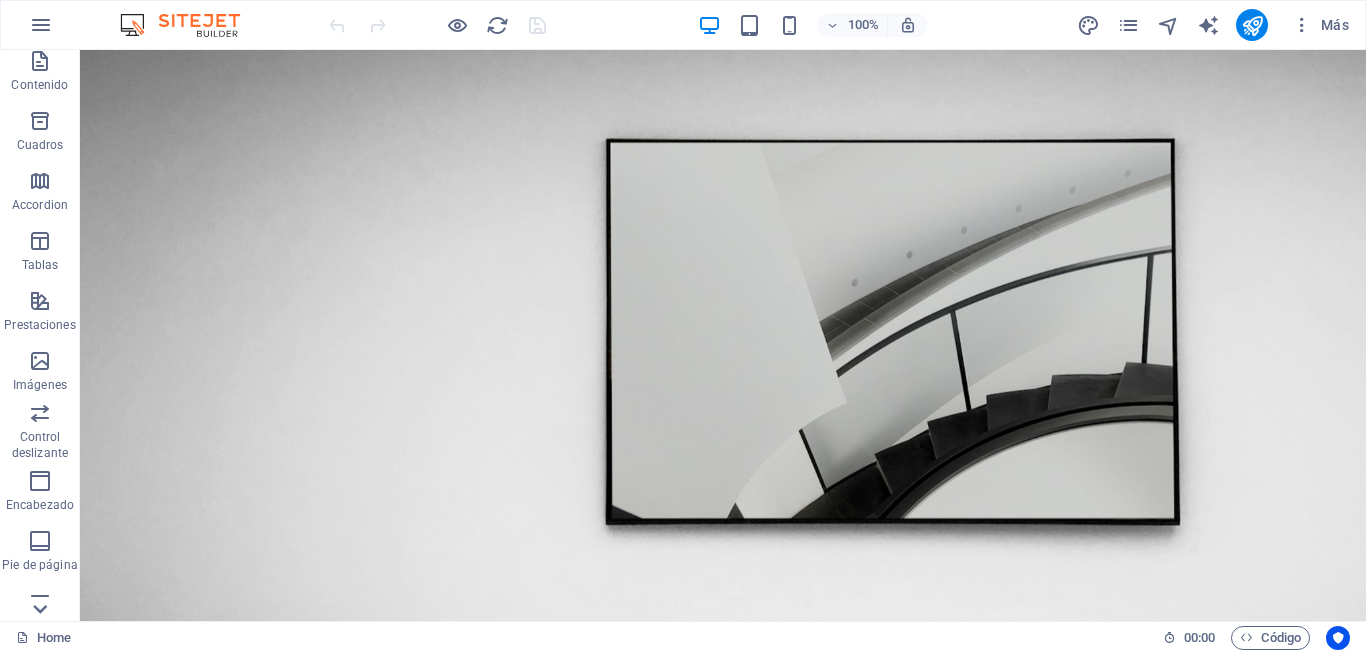 scroll, scrollTop: 329, scrollLeft: 0, axis: vertical 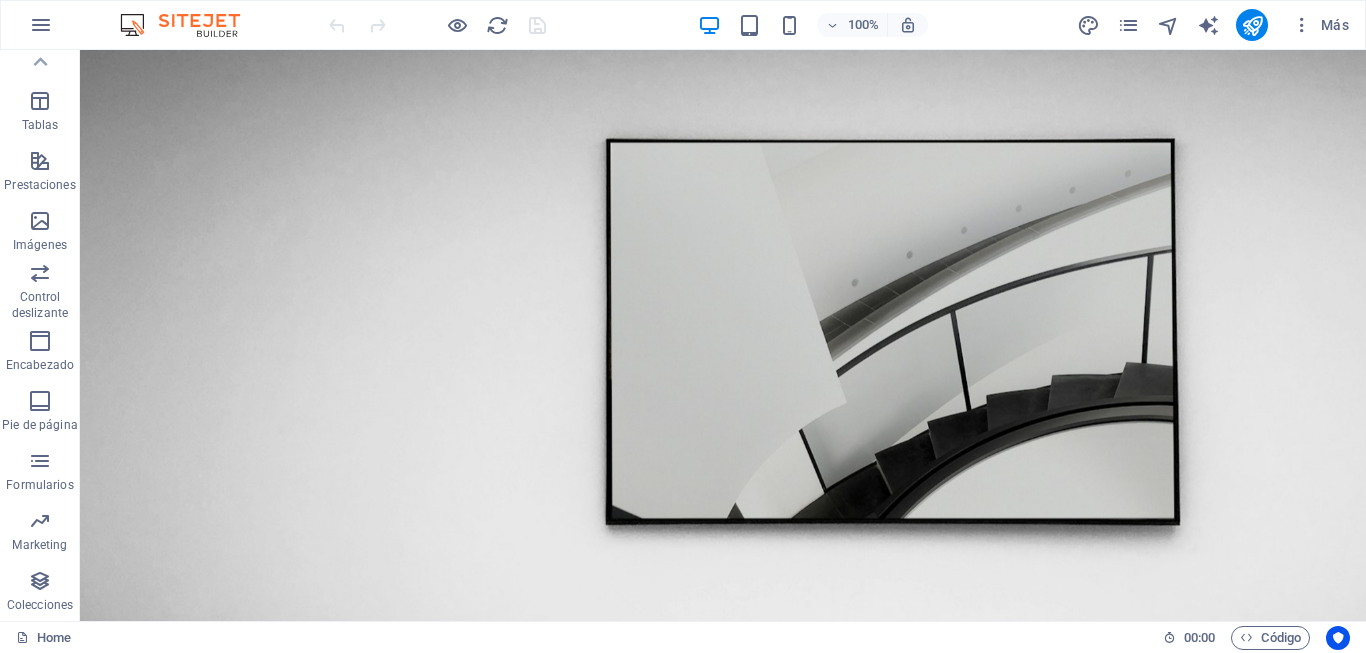 click on "Colecciones" at bounding box center (40, 605) 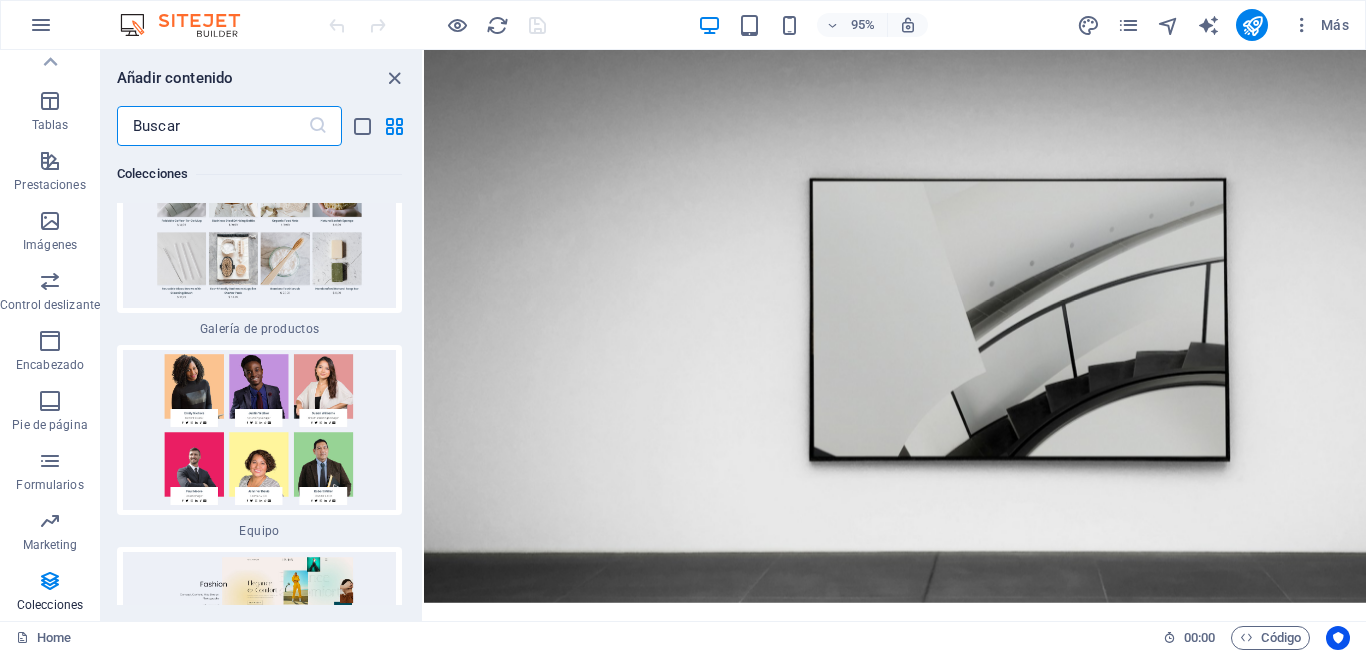 scroll, scrollTop: 37770, scrollLeft: 0, axis: vertical 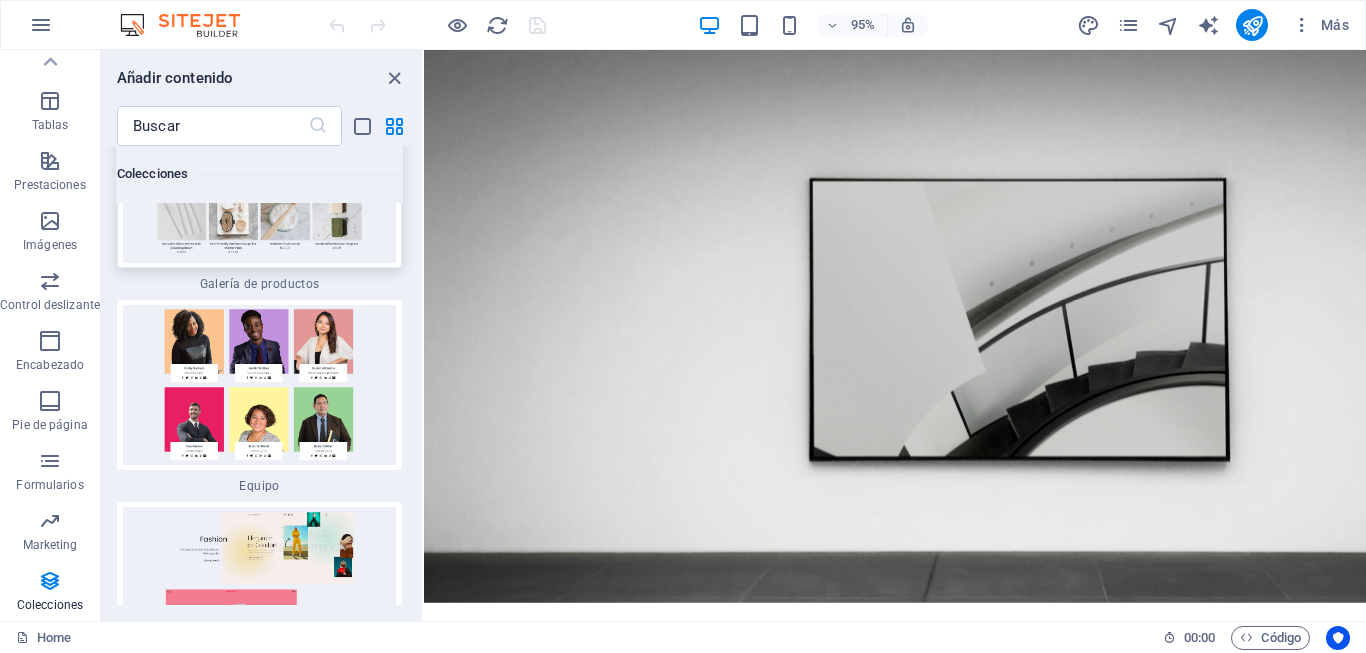 click at bounding box center [259, 183] 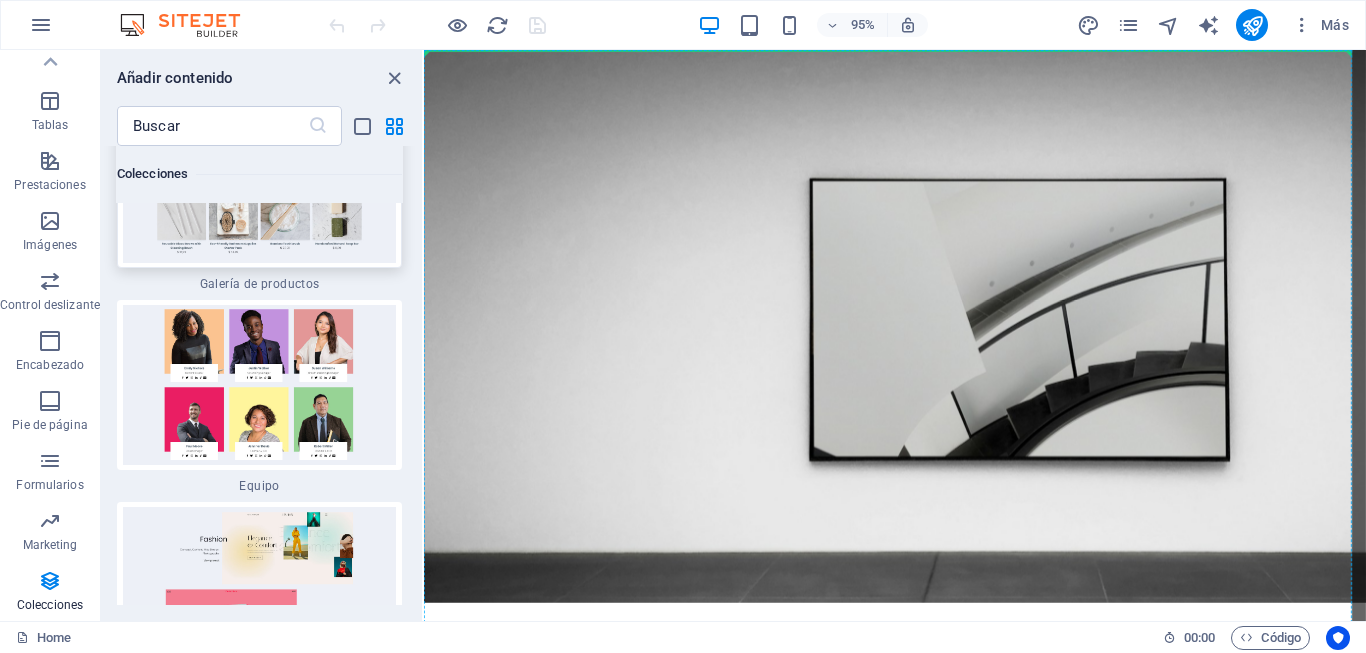 click at bounding box center (259, 183) 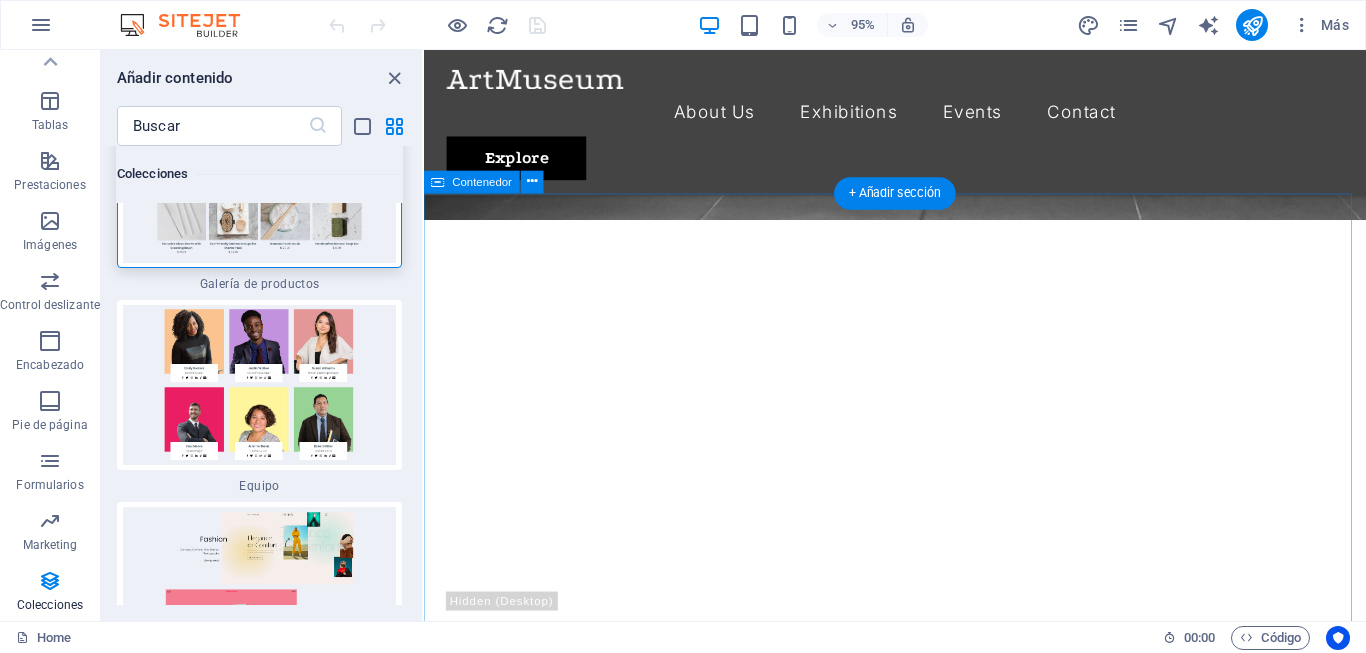 scroll, scrollTop: 504, scrollLeft: 0, axis: vertical 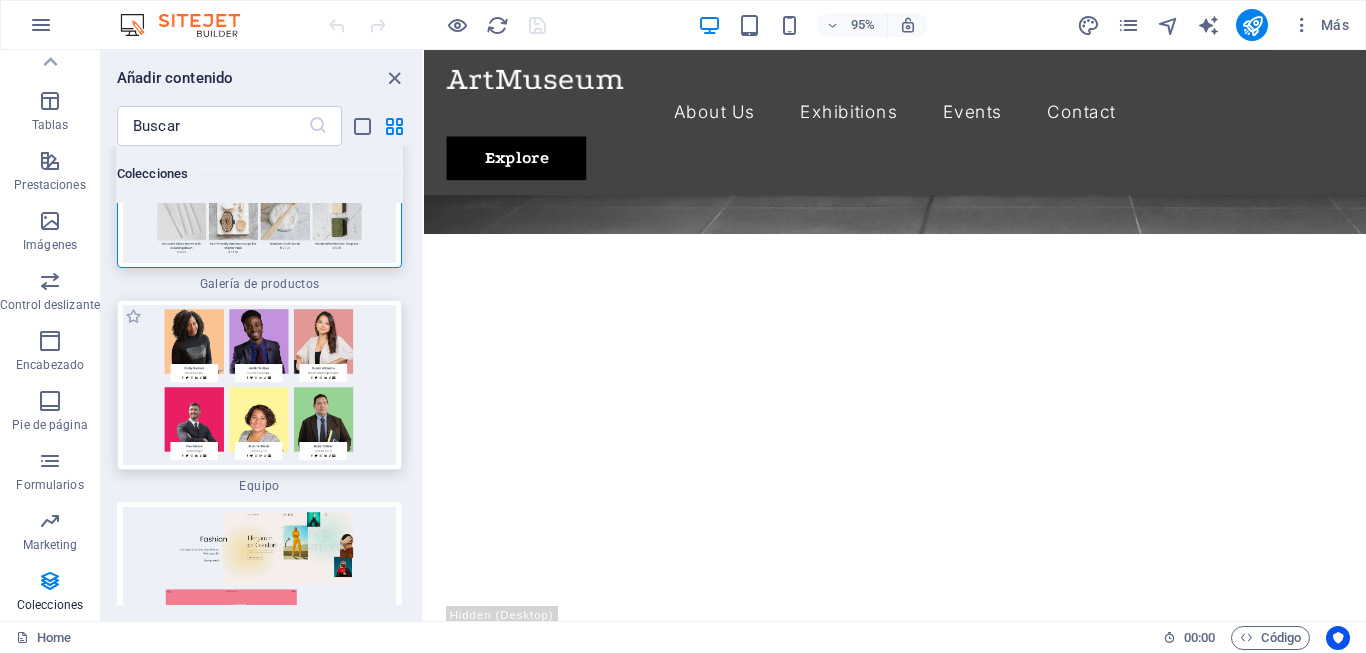 click at bounding box center (259, 385) 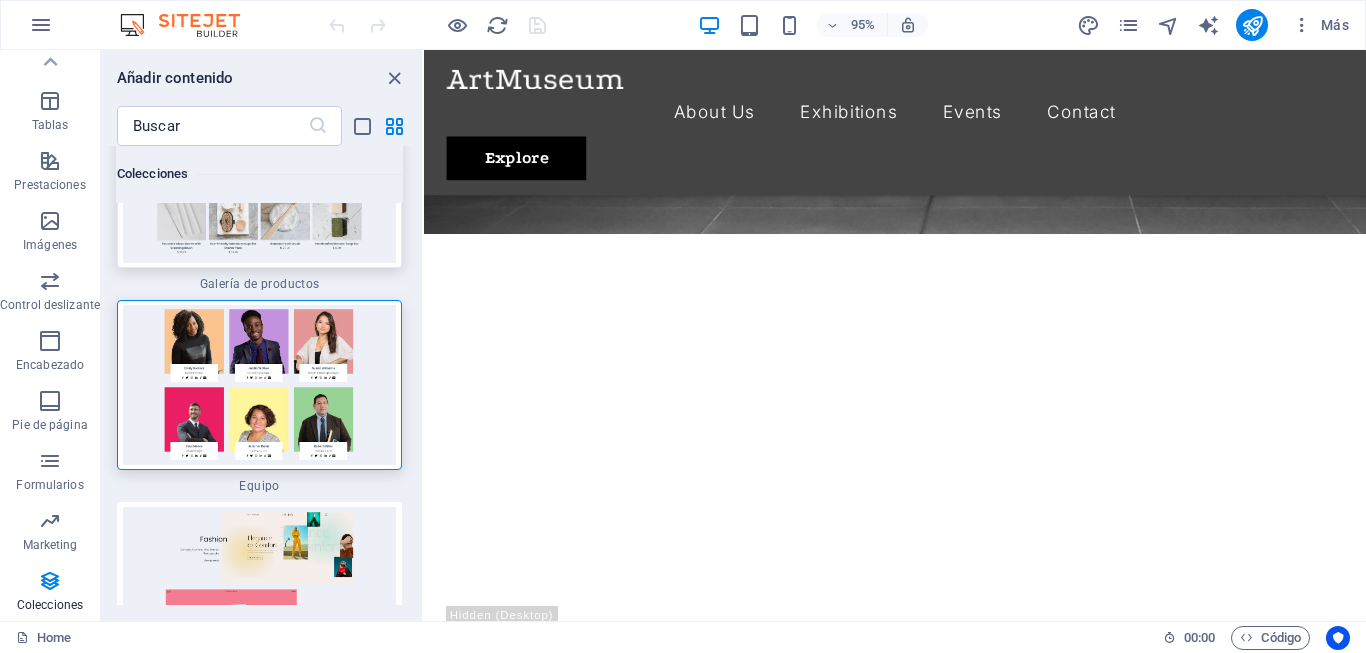 click at bounding box center (259, 183) 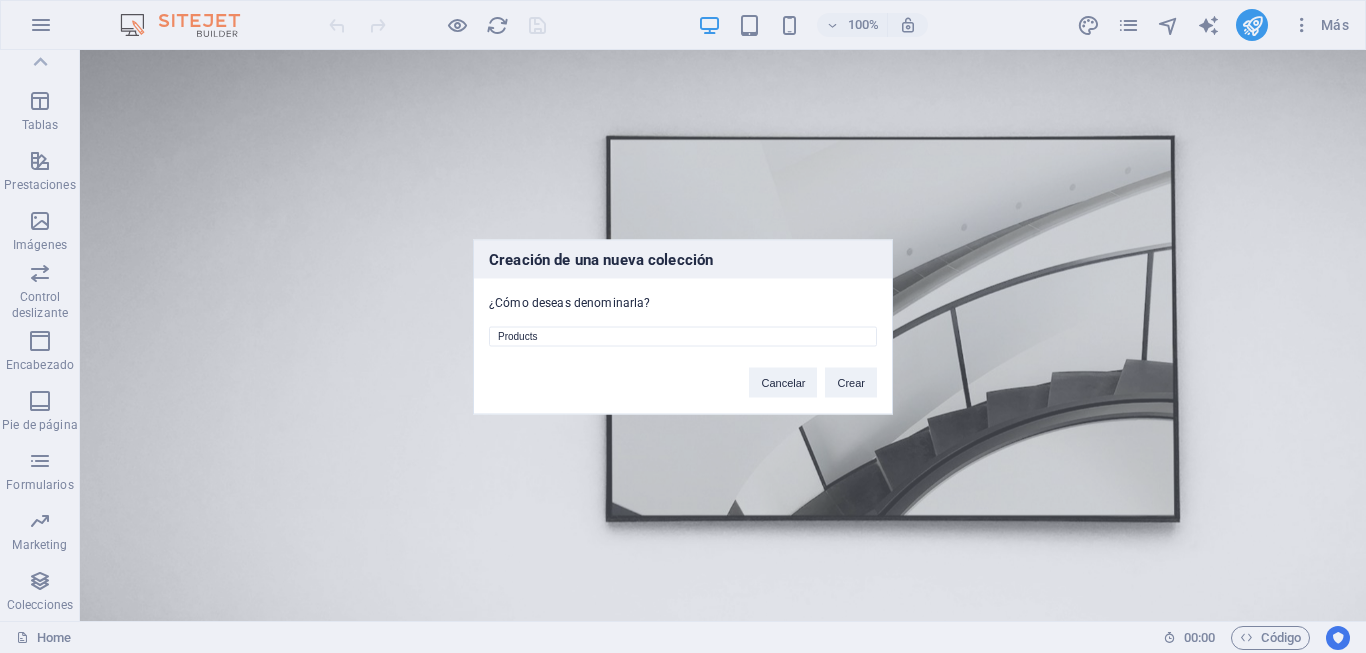 scroll, scrollTop: 0, scrollLeft: 0, axis: both 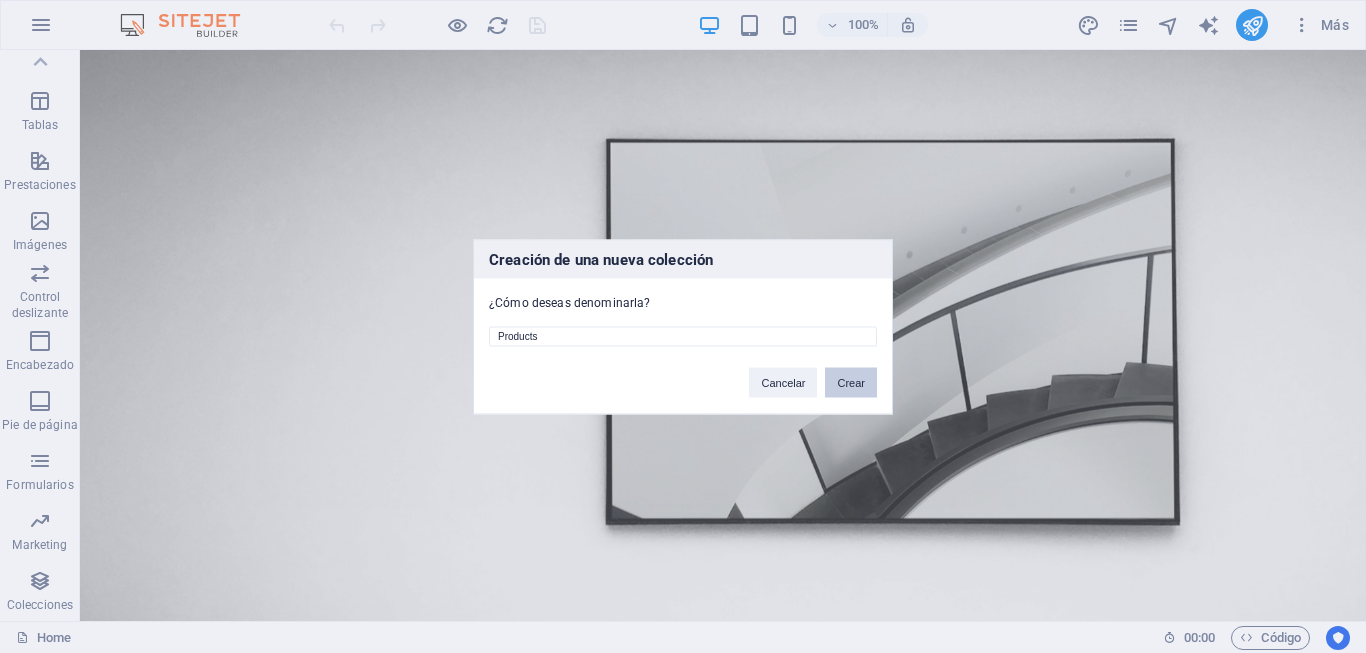 click on "Crear" at bounding box center [851, 382] 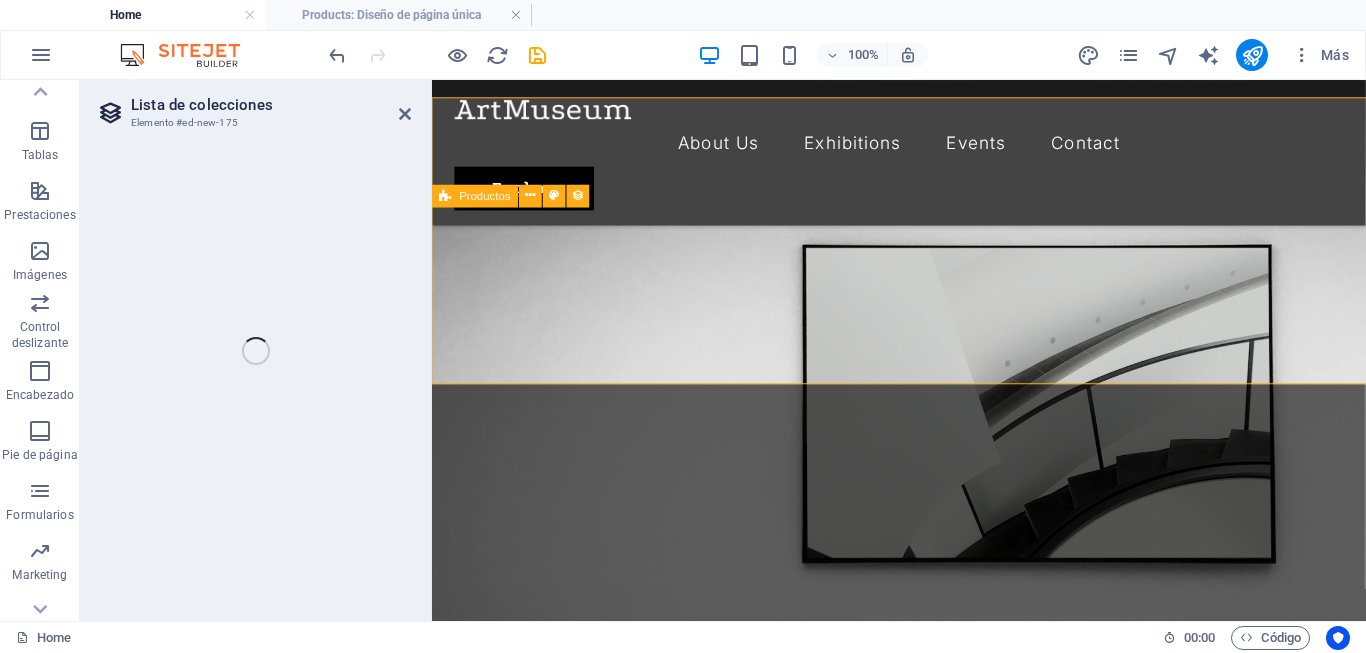 select on "68911027dcad109d4a0a2b9c" 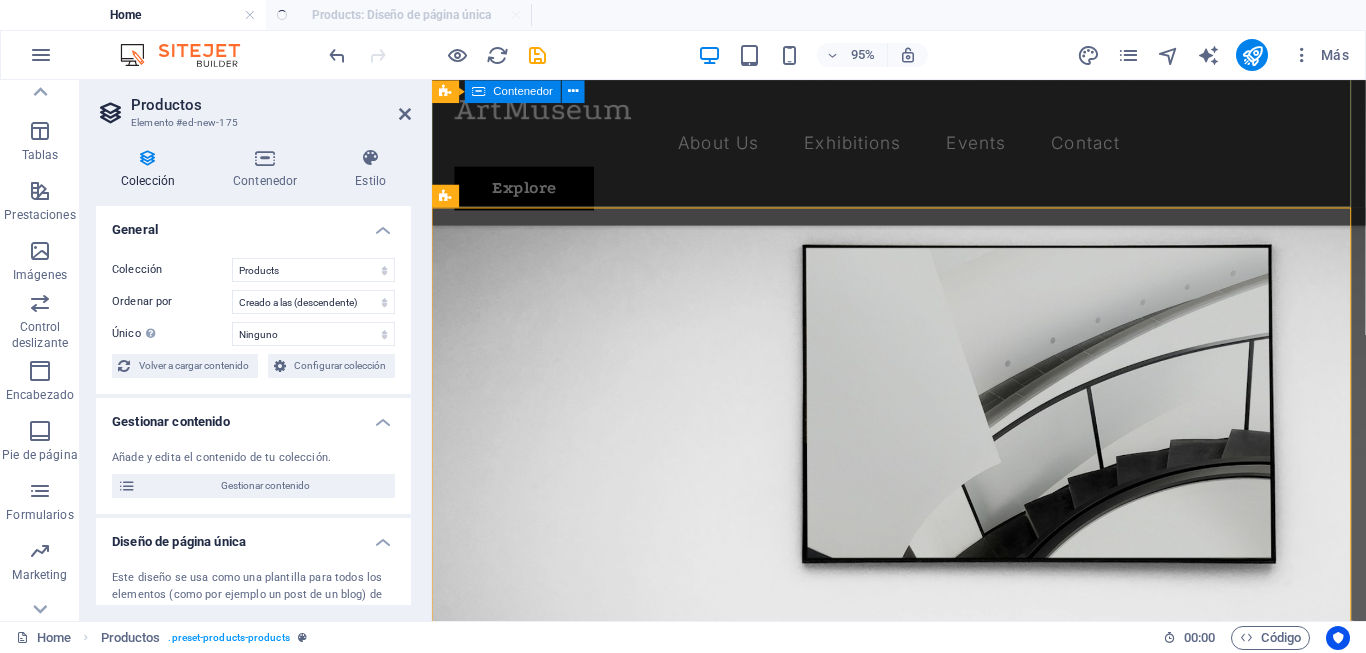 scroll, scrollTop: 564, scrollLeft: 0, axis: vertical 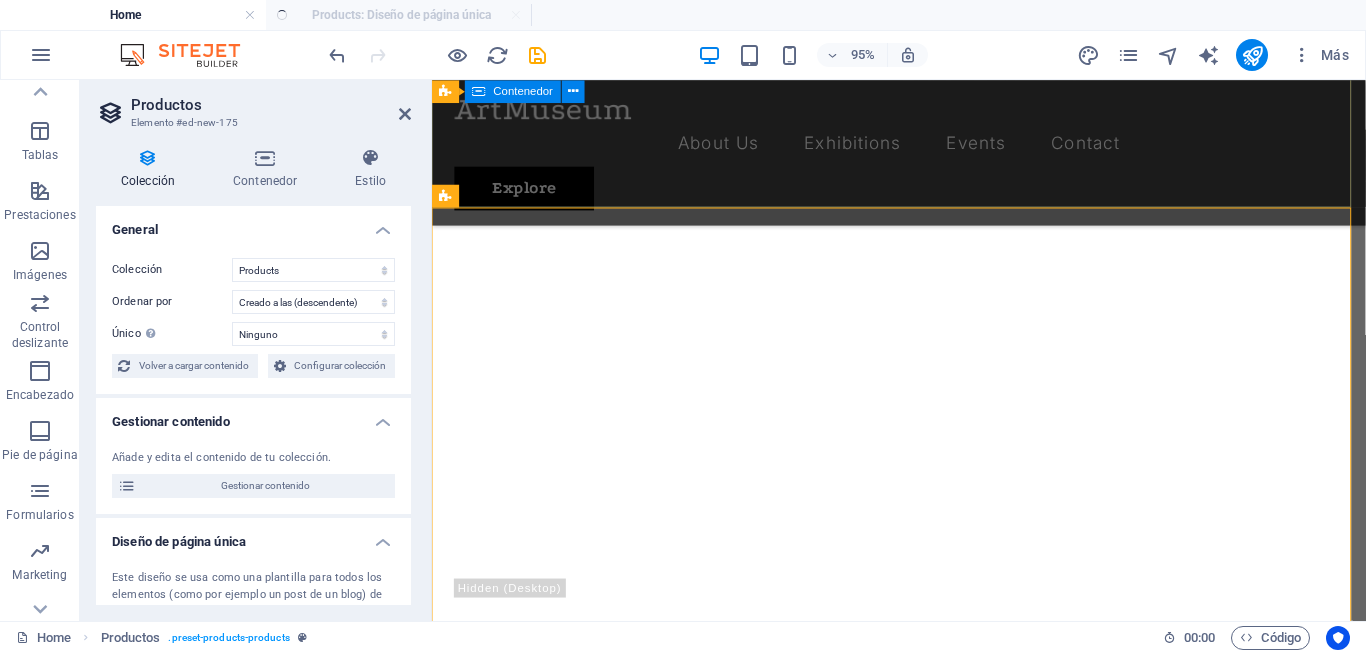select on "createdAt_DESC" 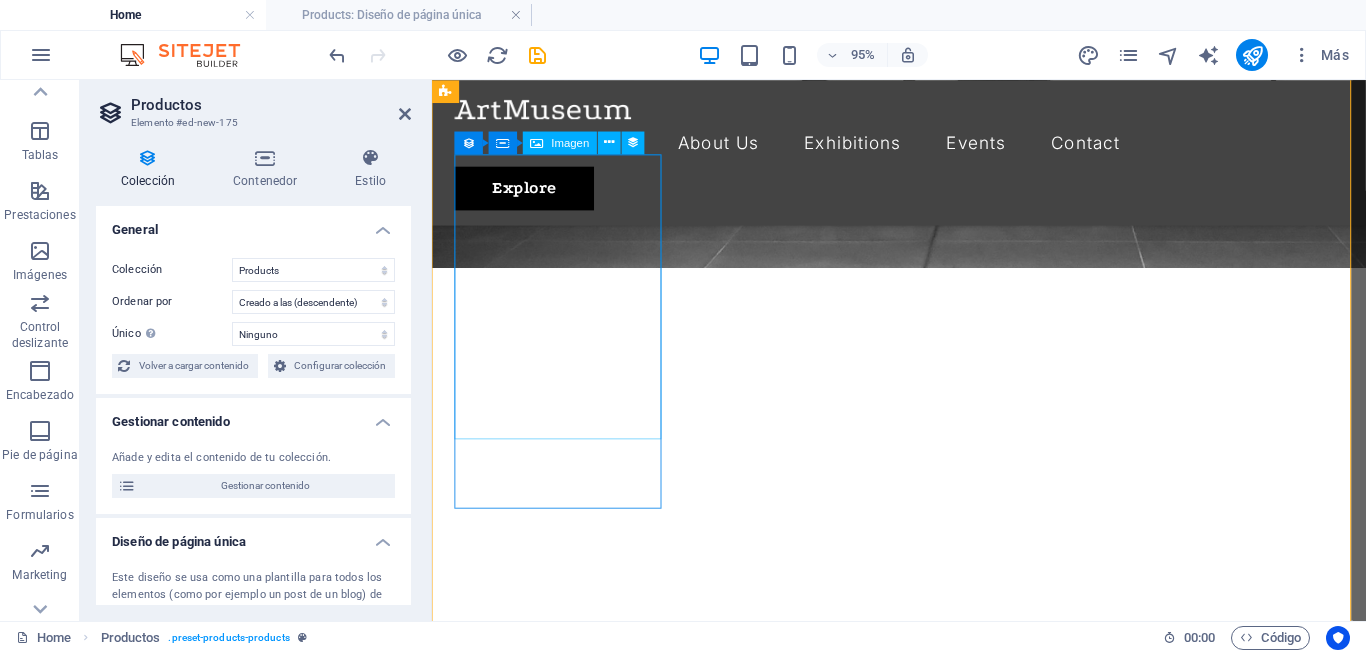 scroll, scrollTop: 600, scrollLeft: 0, axis: vertical 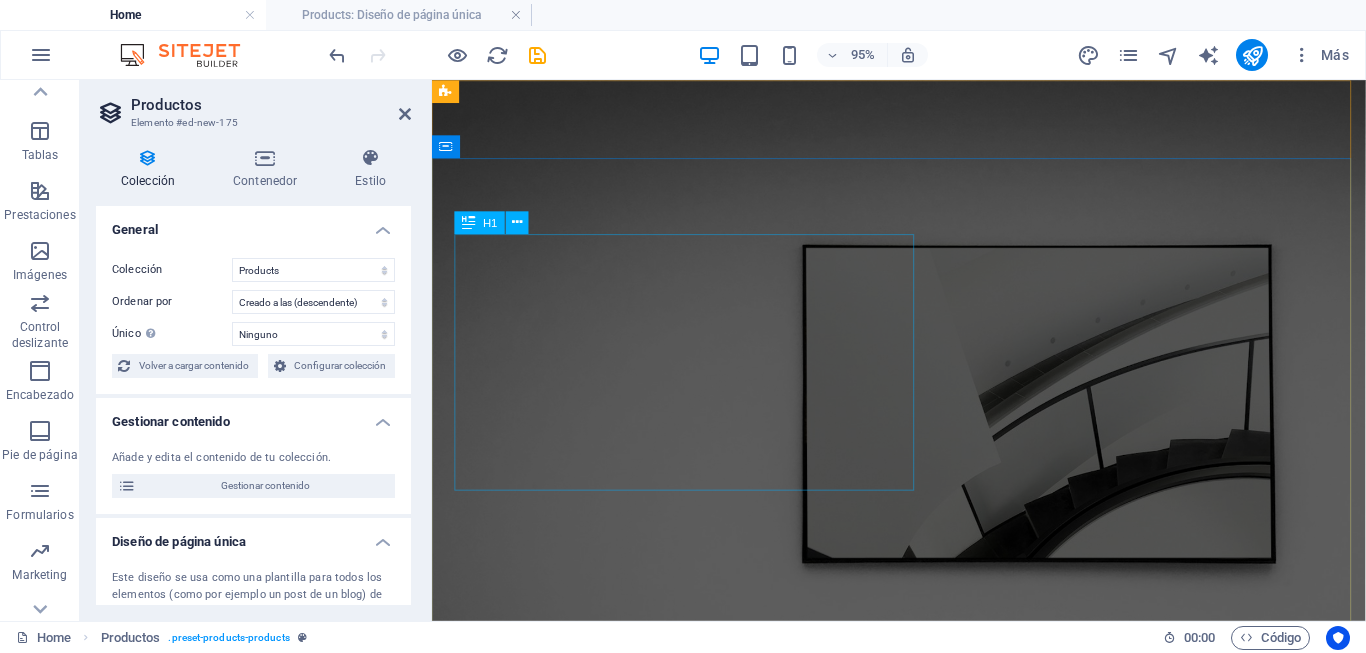 click on "The best art exhibitions" at bounding box center (923, 1101) 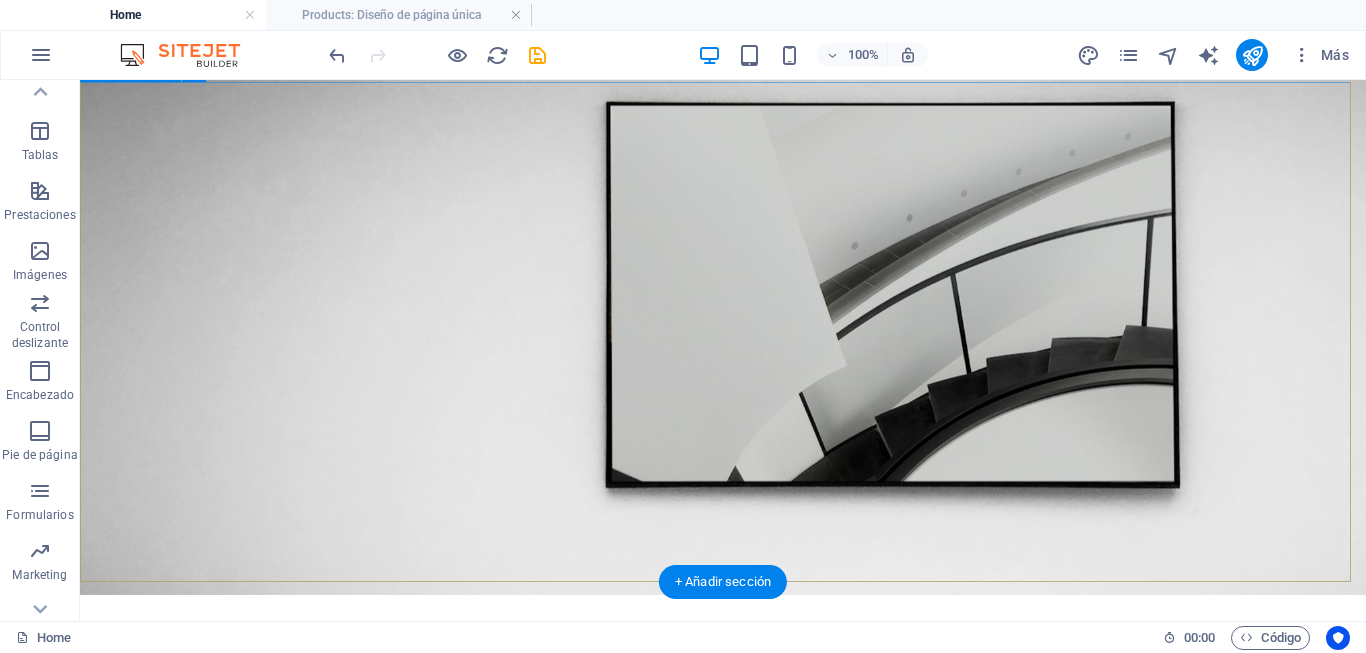scroll, scrollTop: 100, scrollLeft: 0, axis: vertical 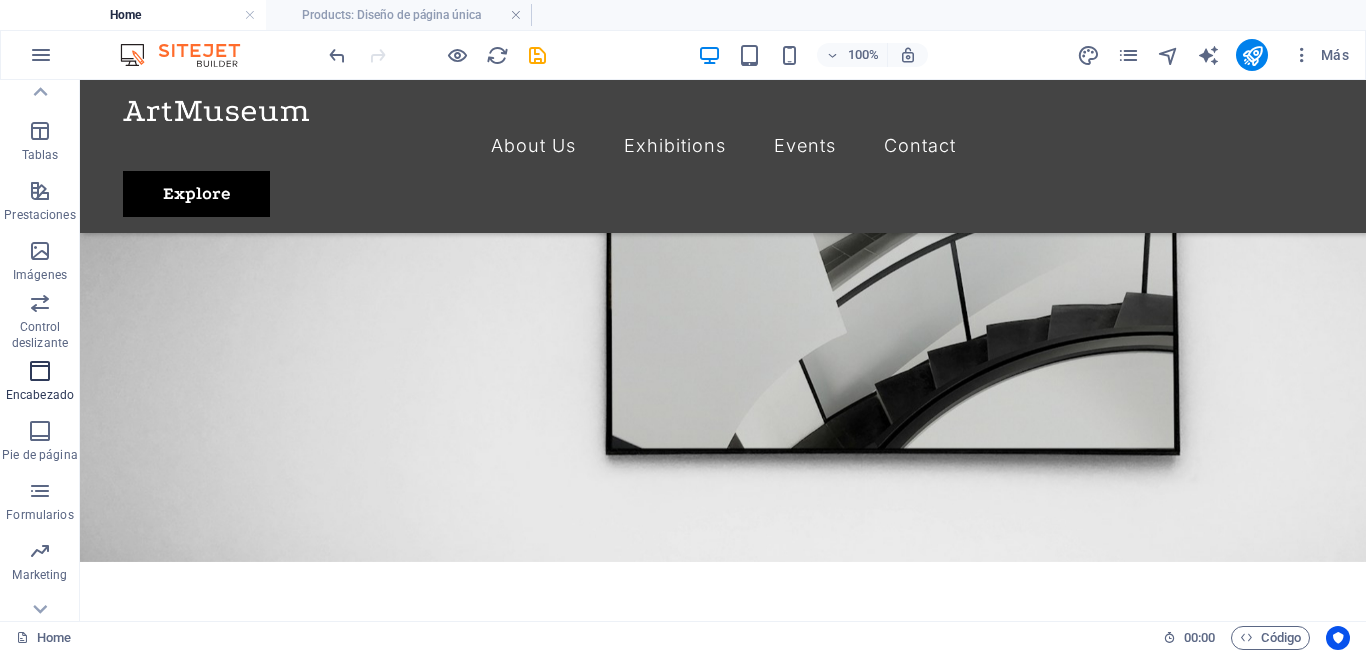 click at bounding box center [40, 371] 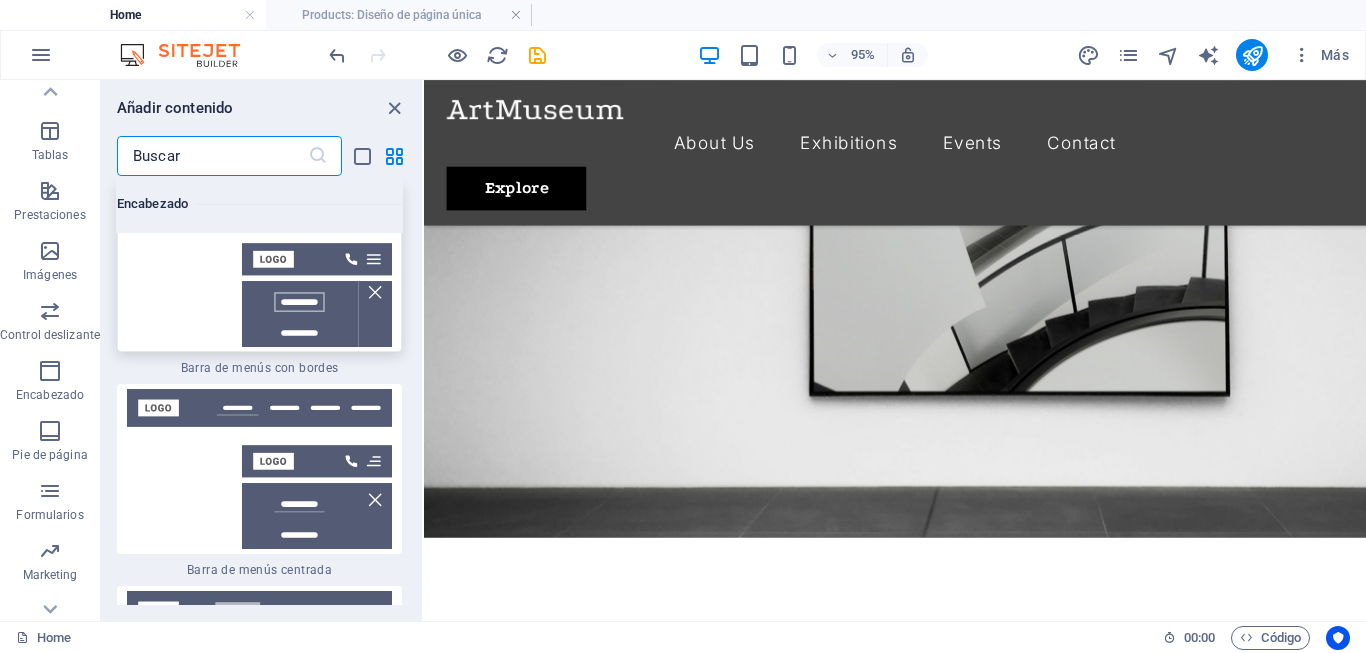 scroll, scrollTop: 24033, scrollLeft: 0, axis: vertical 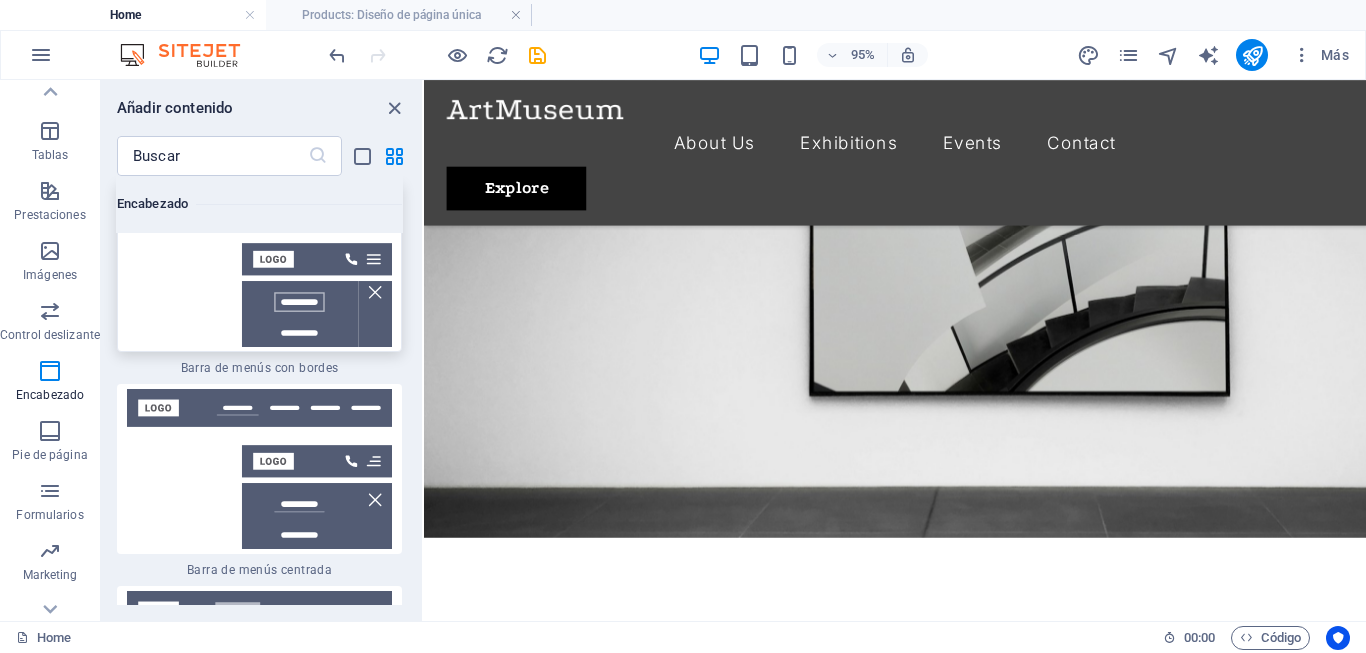 click at bounding box center [259, 267] 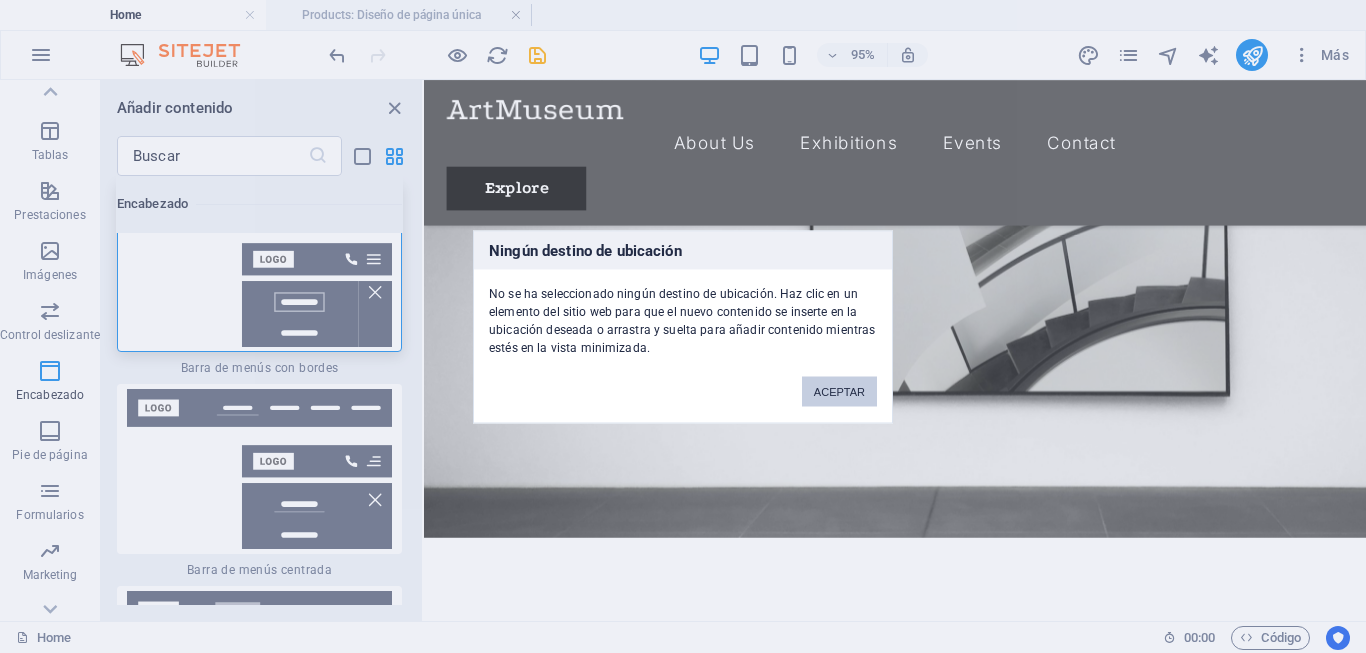 click on "ACEPTAR" at bounding box center [839, 391] 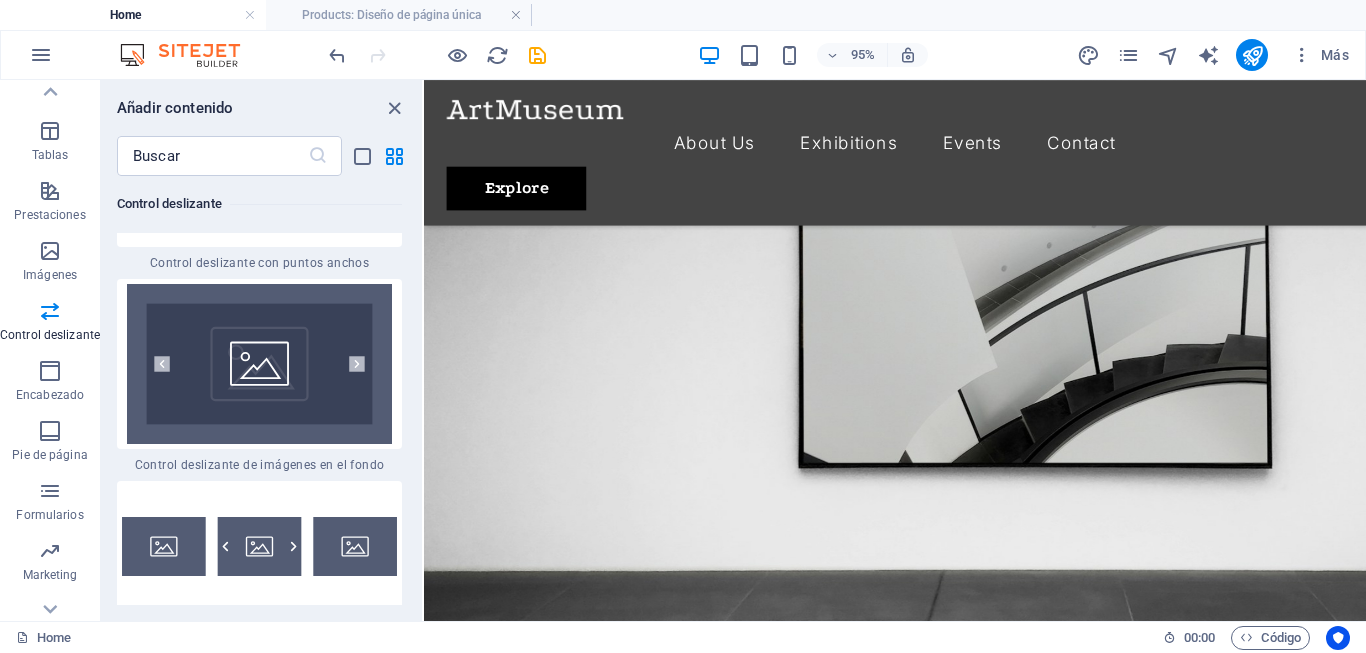 scroll, scrollTop: 23533, scrollLeft: 0, axis: vertical 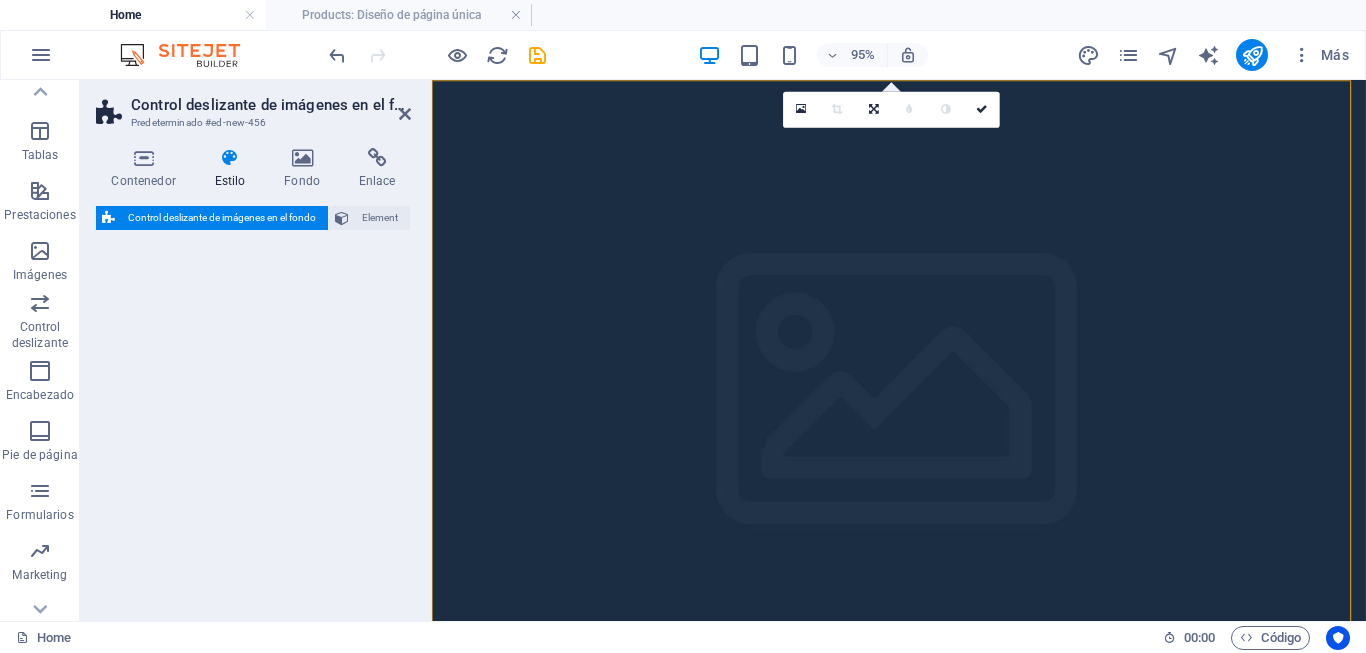 select on "rem" 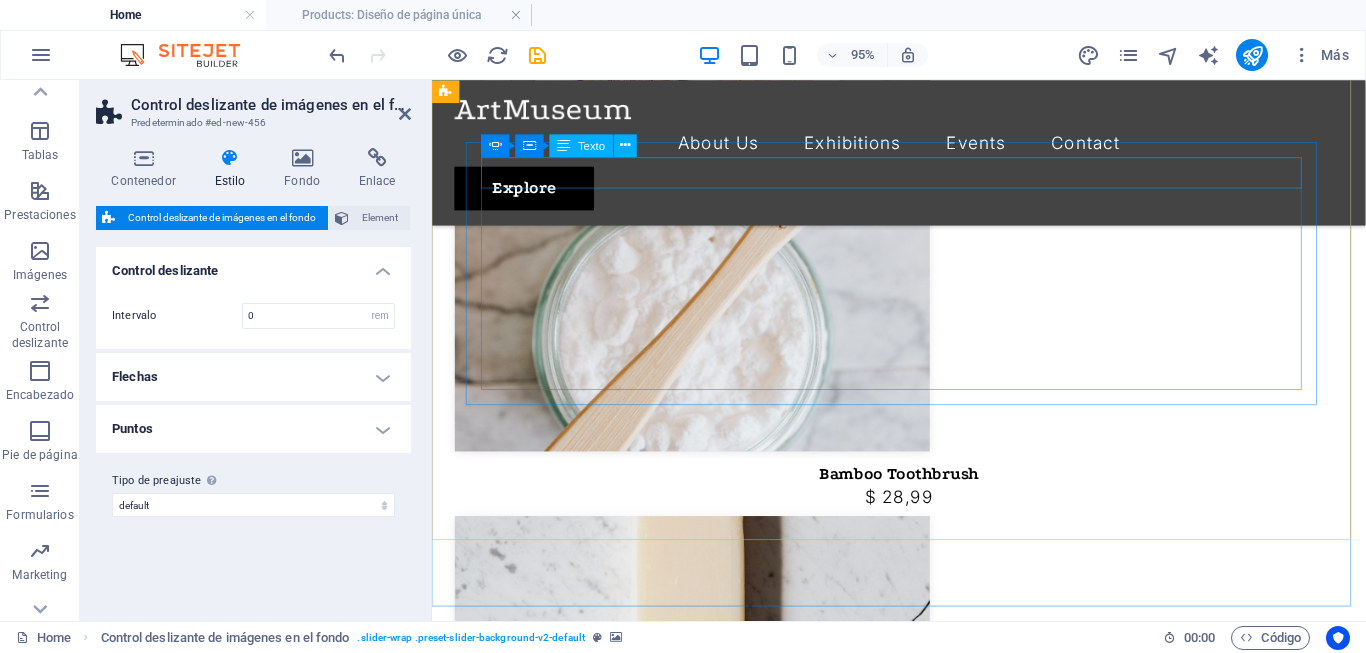 scroll, scrollTop: 4600, scrollLeft: 0, axis: vertical 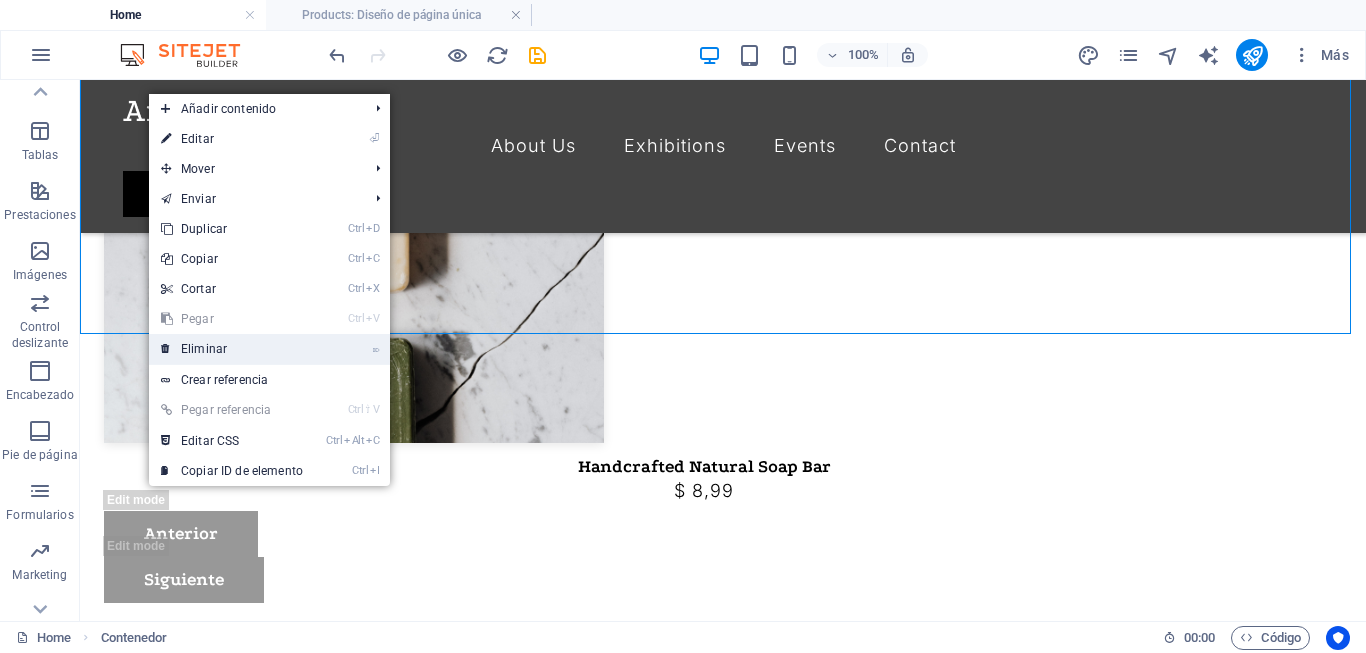 click on "⌦  Eliminar" at bounding box center (232, 349) 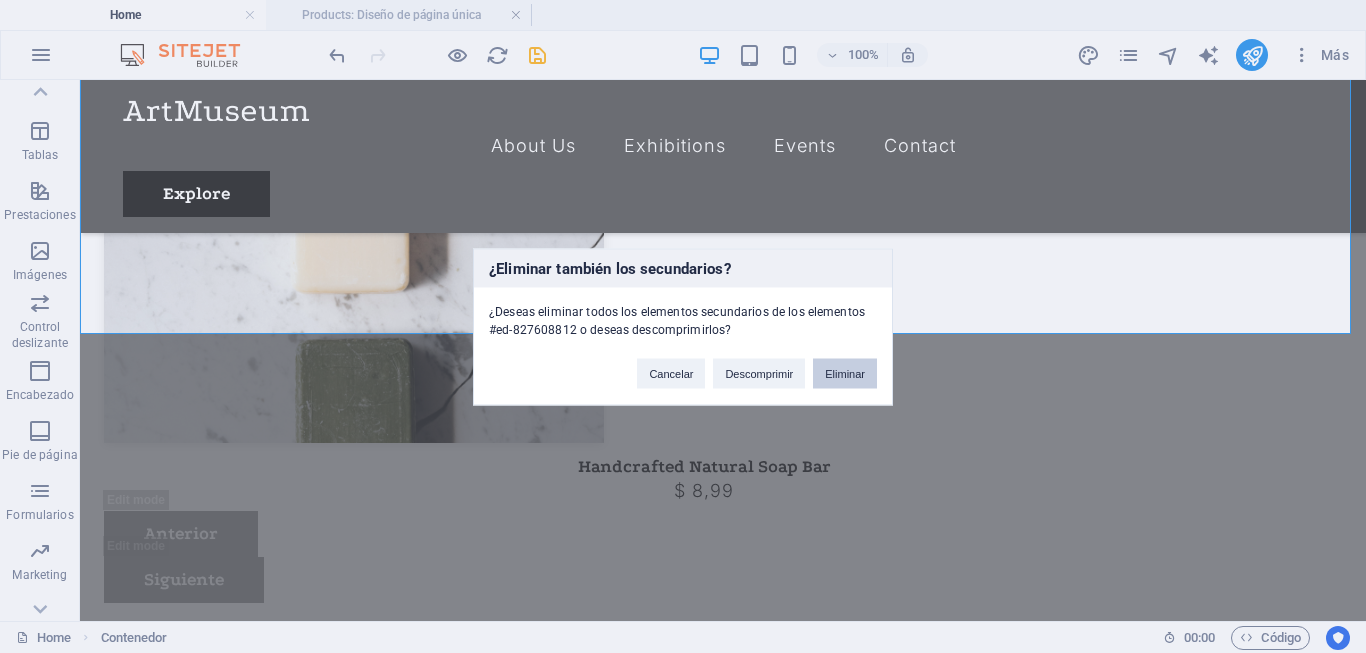 click on "Eliminar" at bounding box center [845, 373] 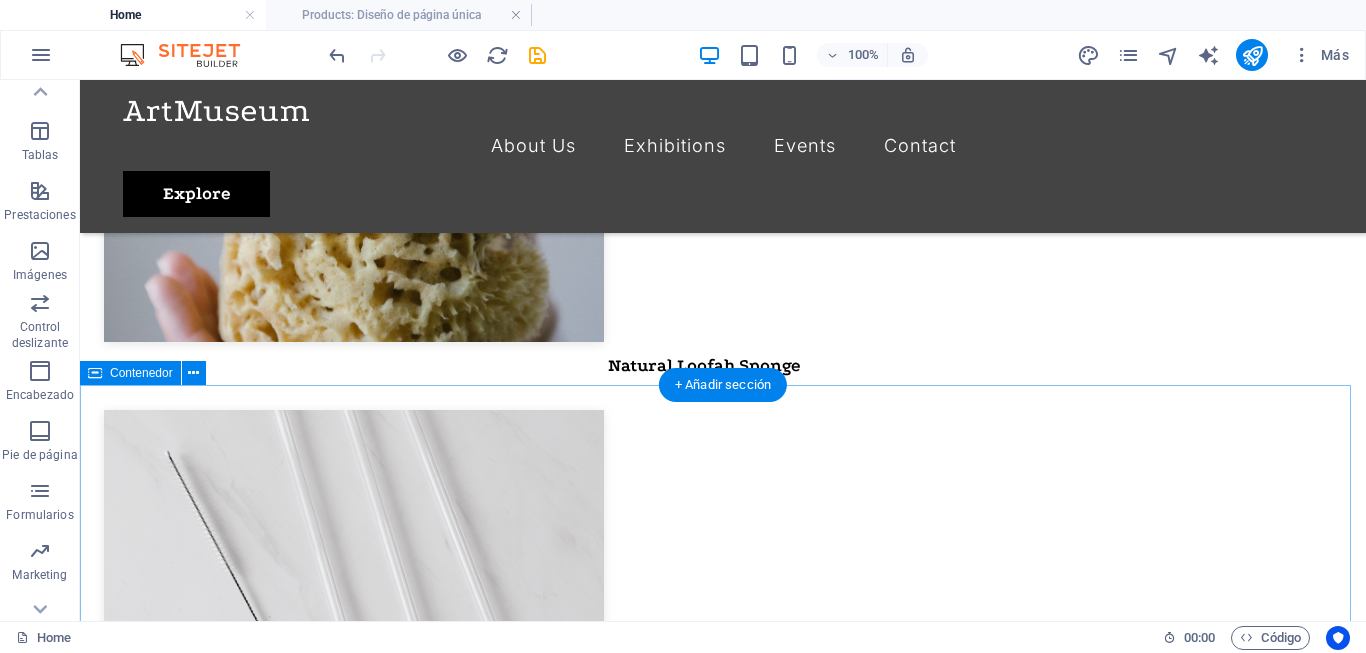 scroll, scrollTop: 3394, scrollLeft: 0, axis: vertical 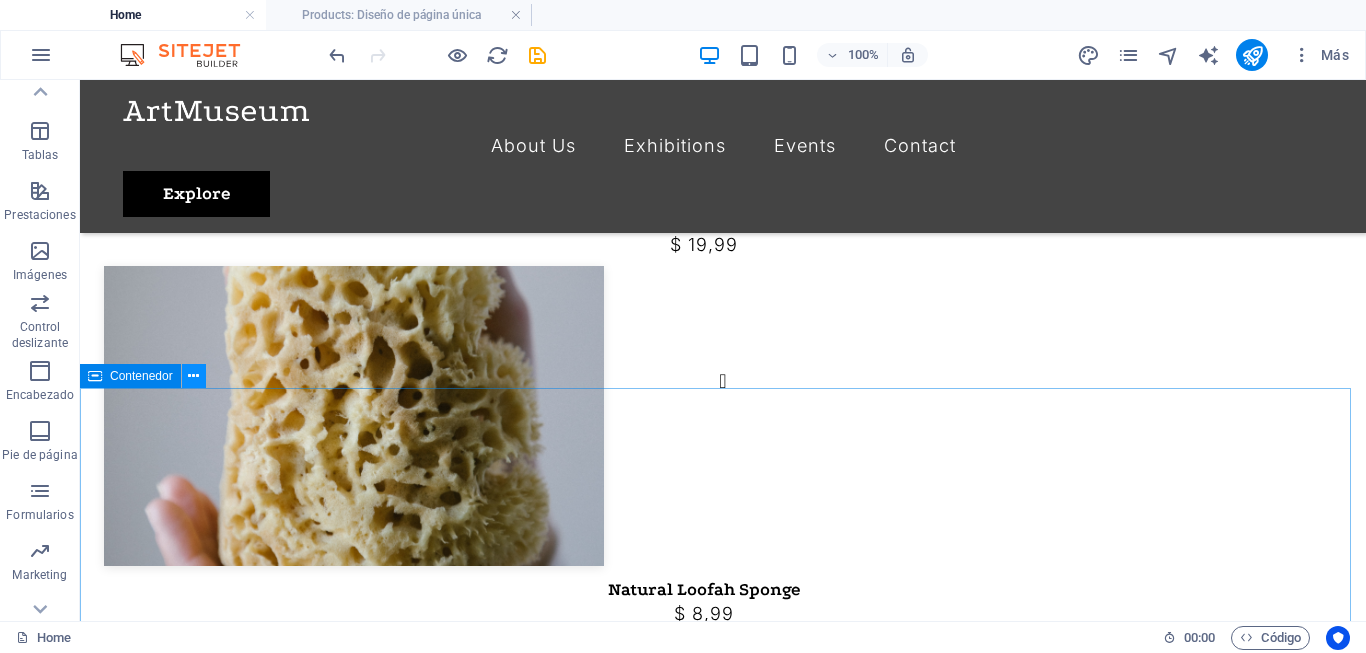click at bounding box center (193, 376) 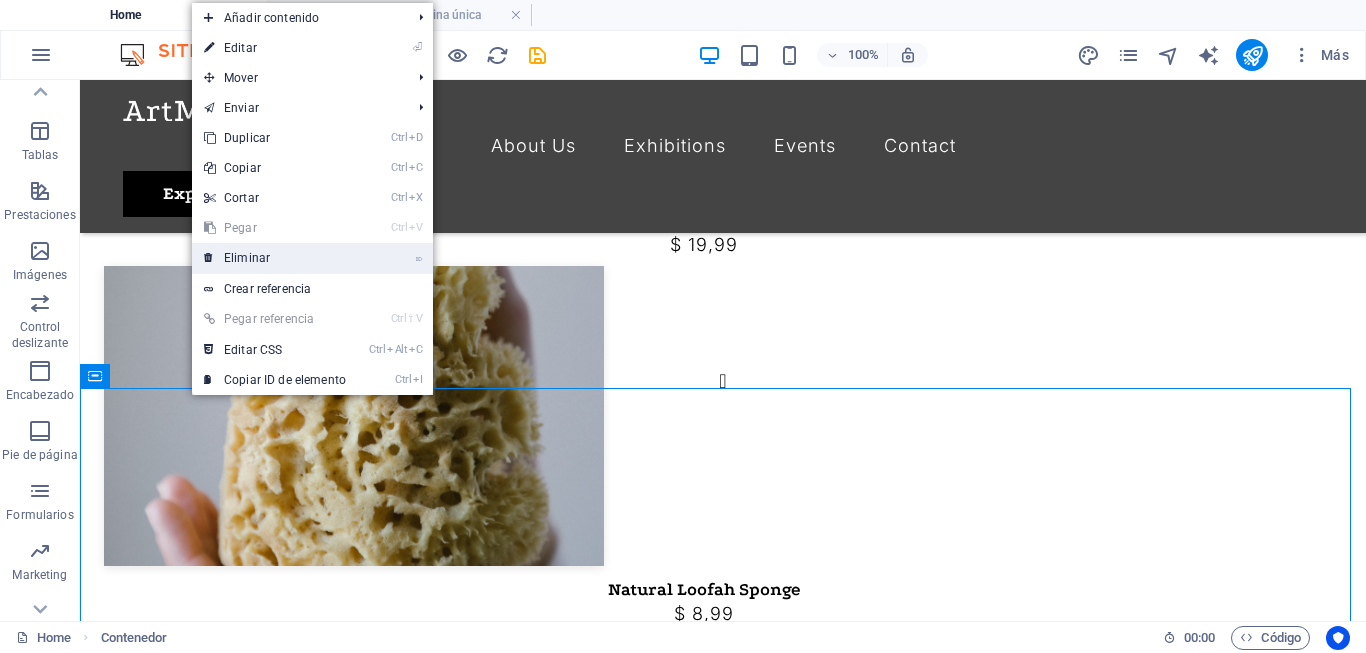 click on "⌦  Eliminar" at bounding box center (275, 258) 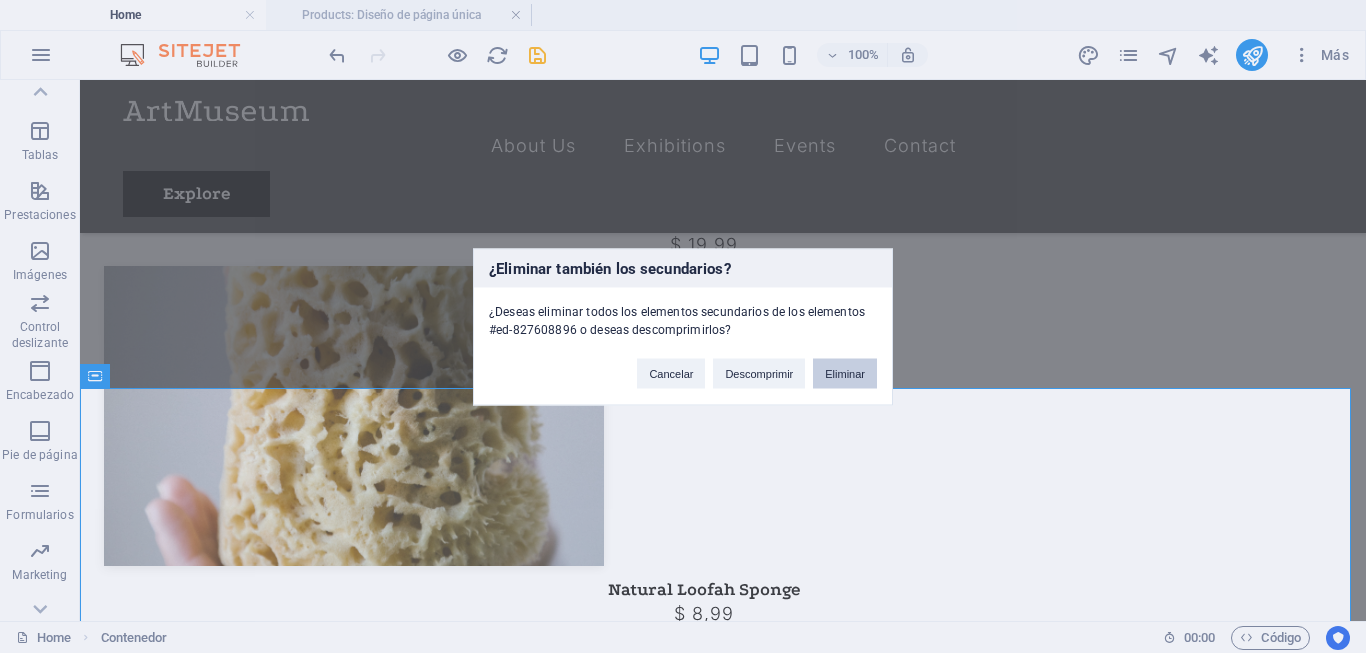 click on "Eliminar" at bounding box center [845, 373] 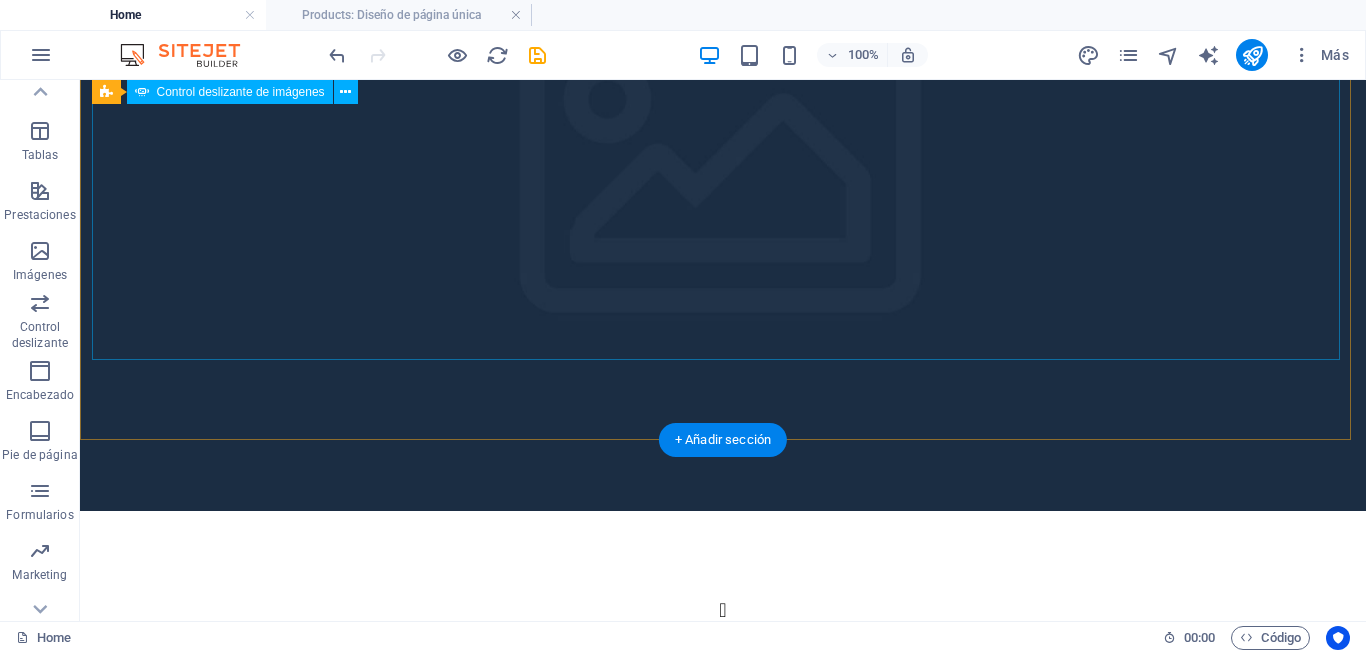 scroll, scrollTop: 200, scrollLeft: 0, axis: vertical 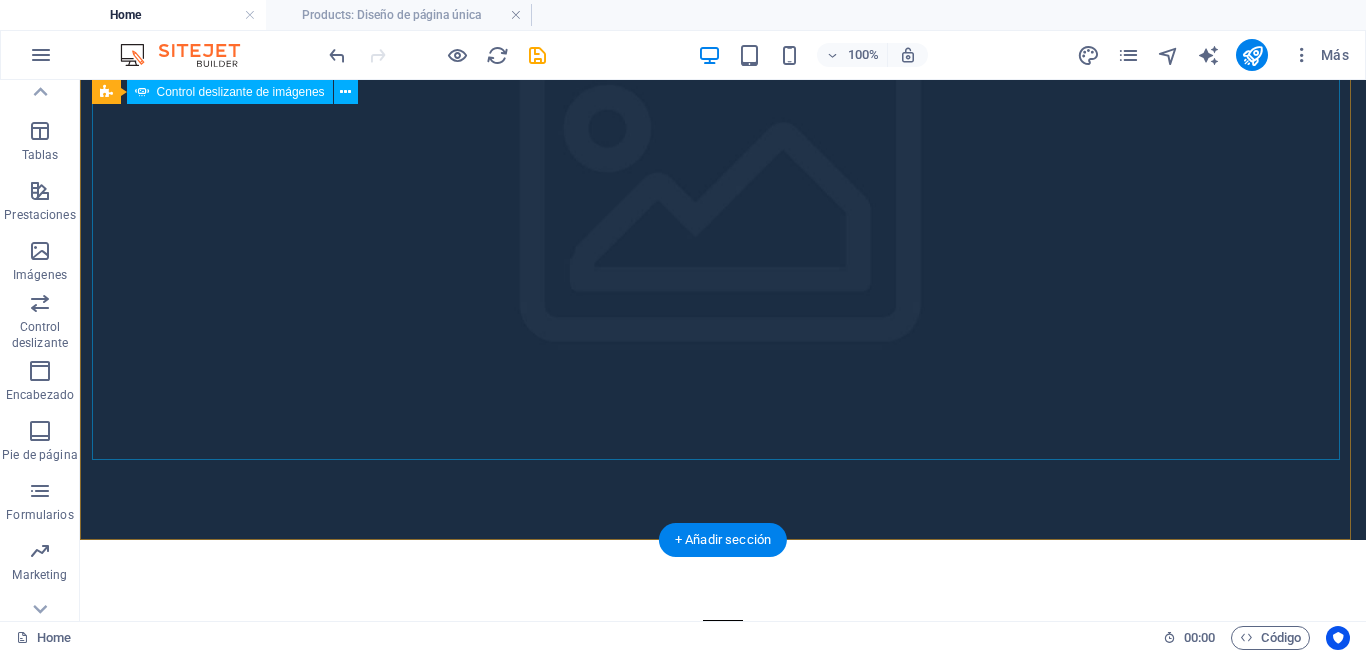 click at bounding box center (723, 640) 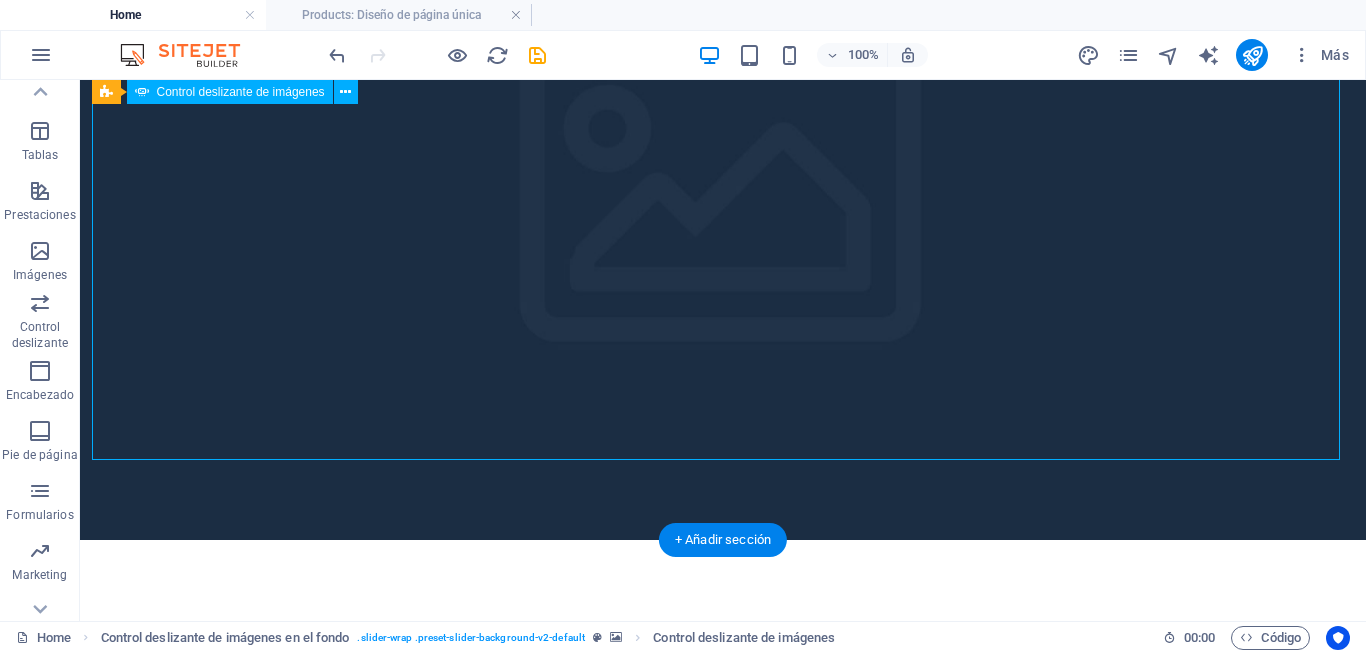 click at bounding box center [-1885, 2470] 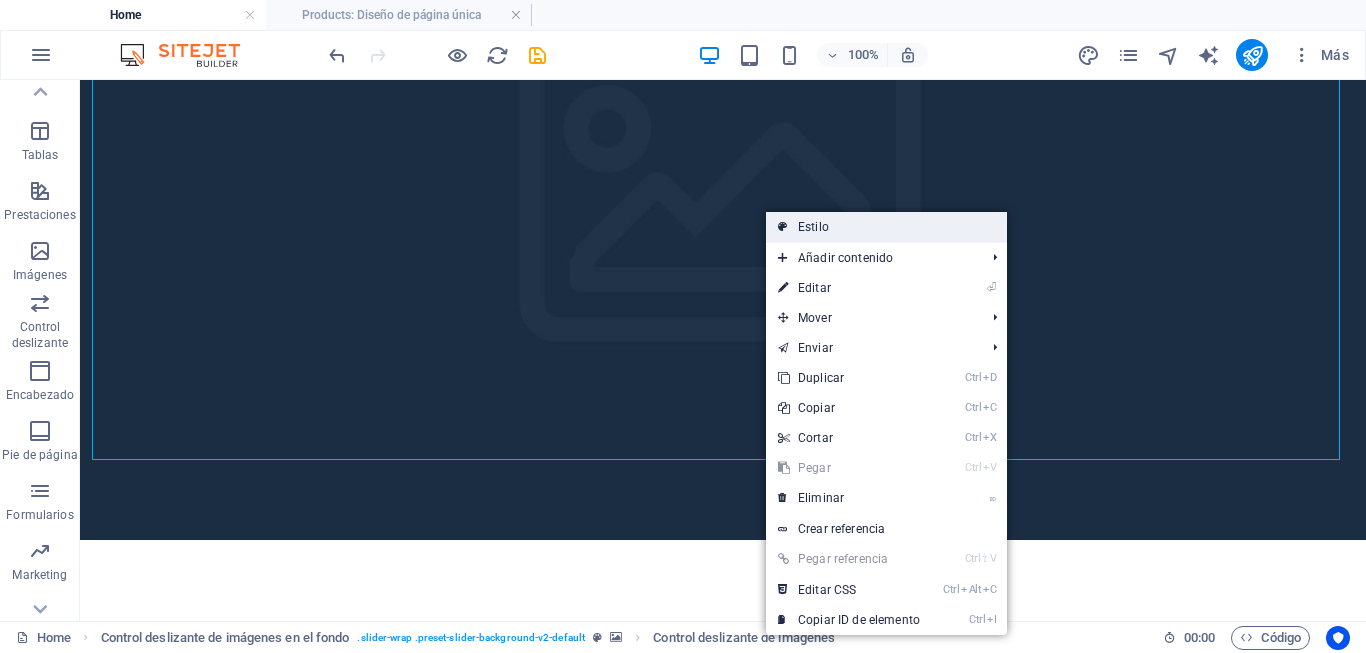 click on "Estilo" at bounding box center (886, 227) 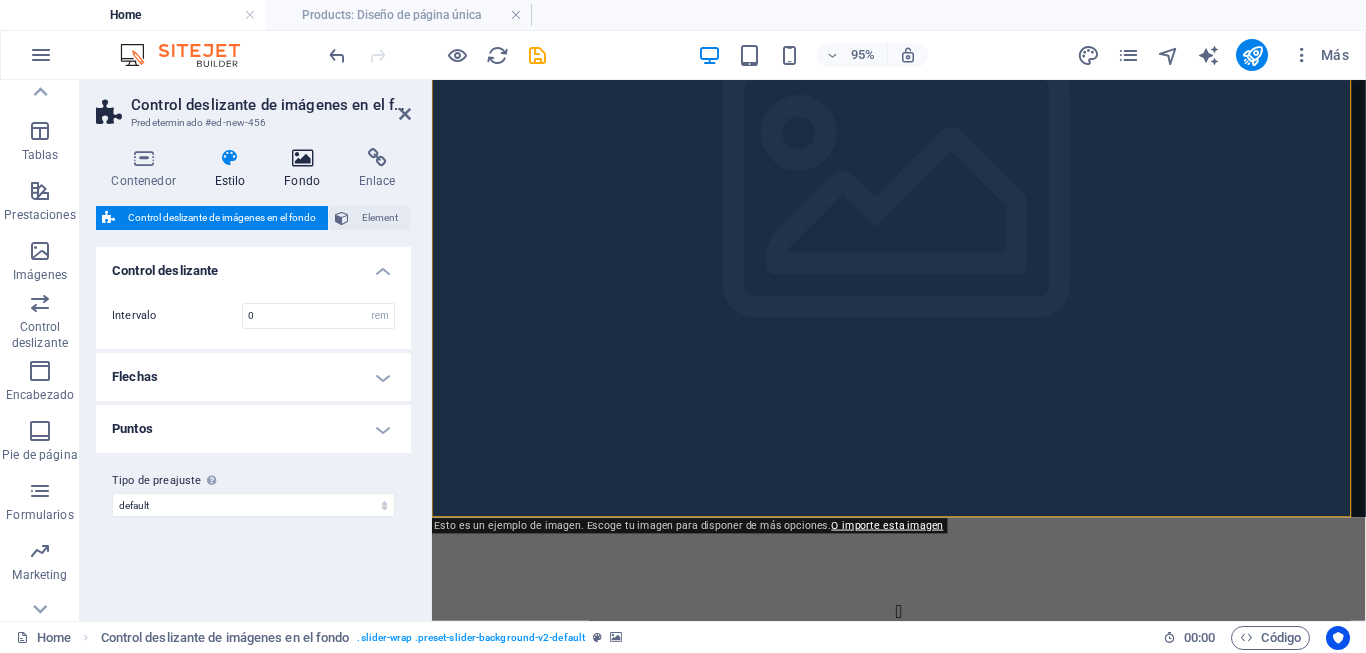 click at bounding box center (302, 158) 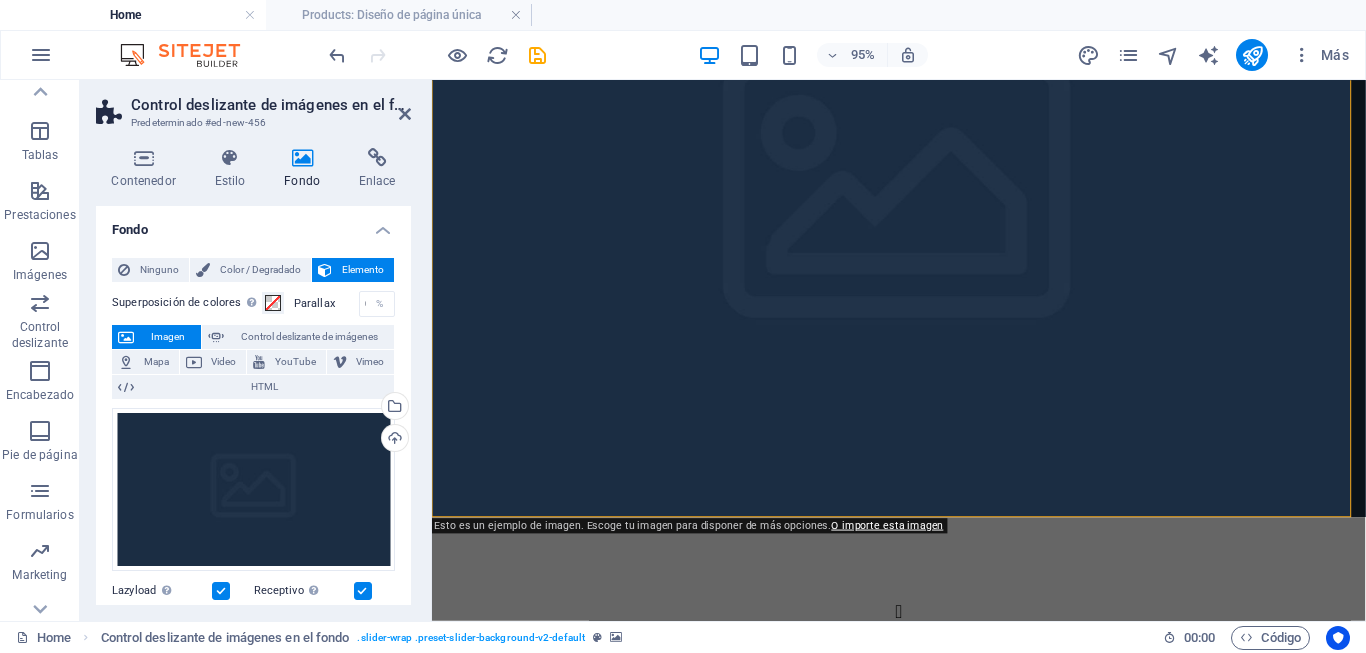 click on "Imagen" at bounding box center (167, 337) 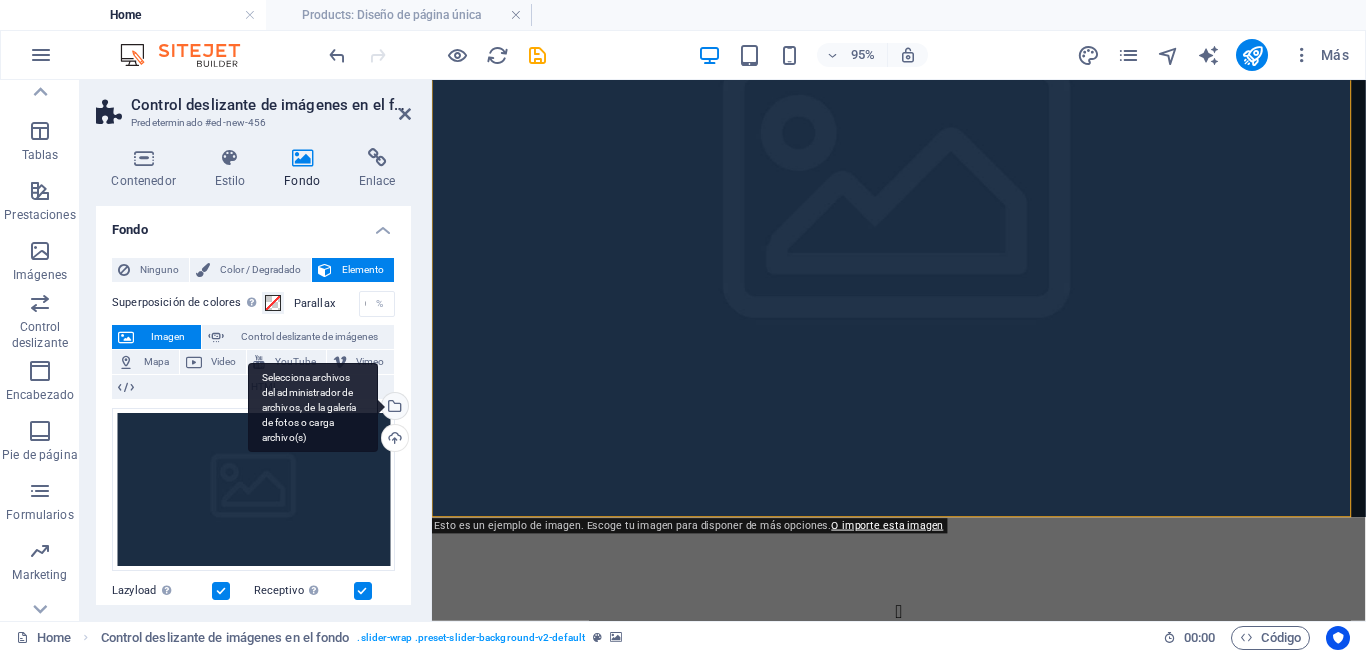 click on "Selecciona archivos del administrador de archivos, de la galería de fotos o carga archivo(s)" at bounding box center (393, 408) 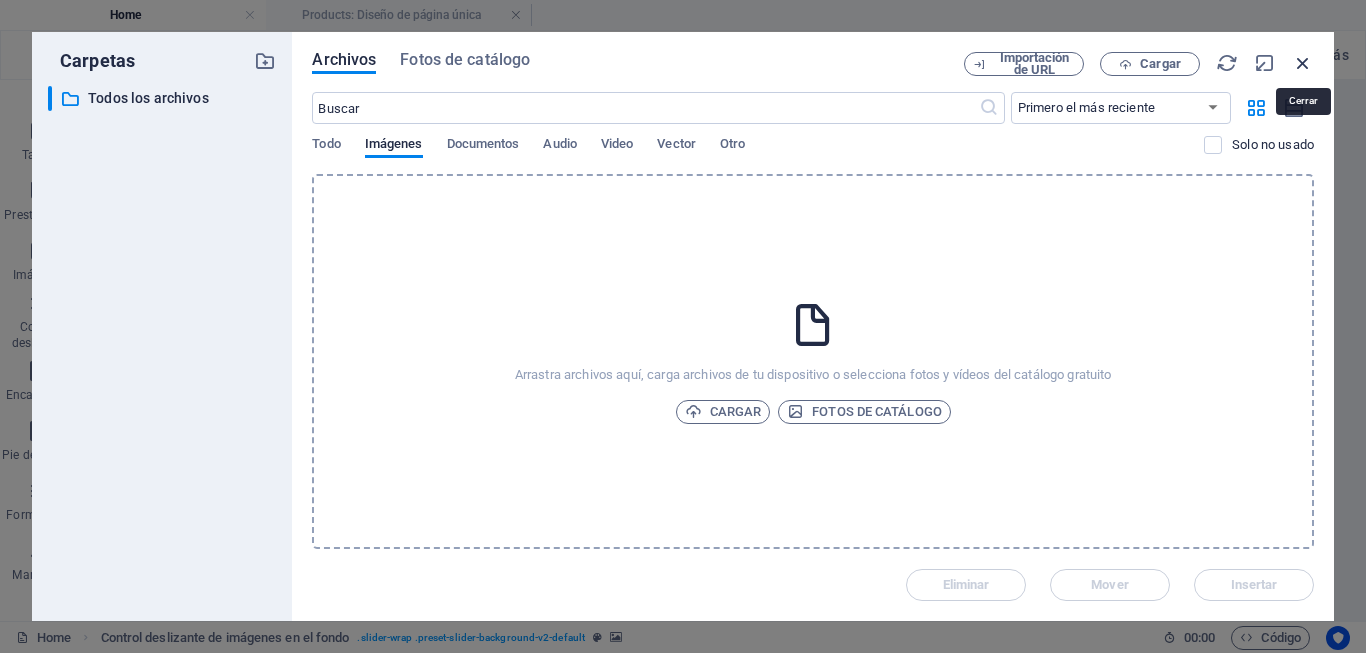click at bounding box center [1303, 63] 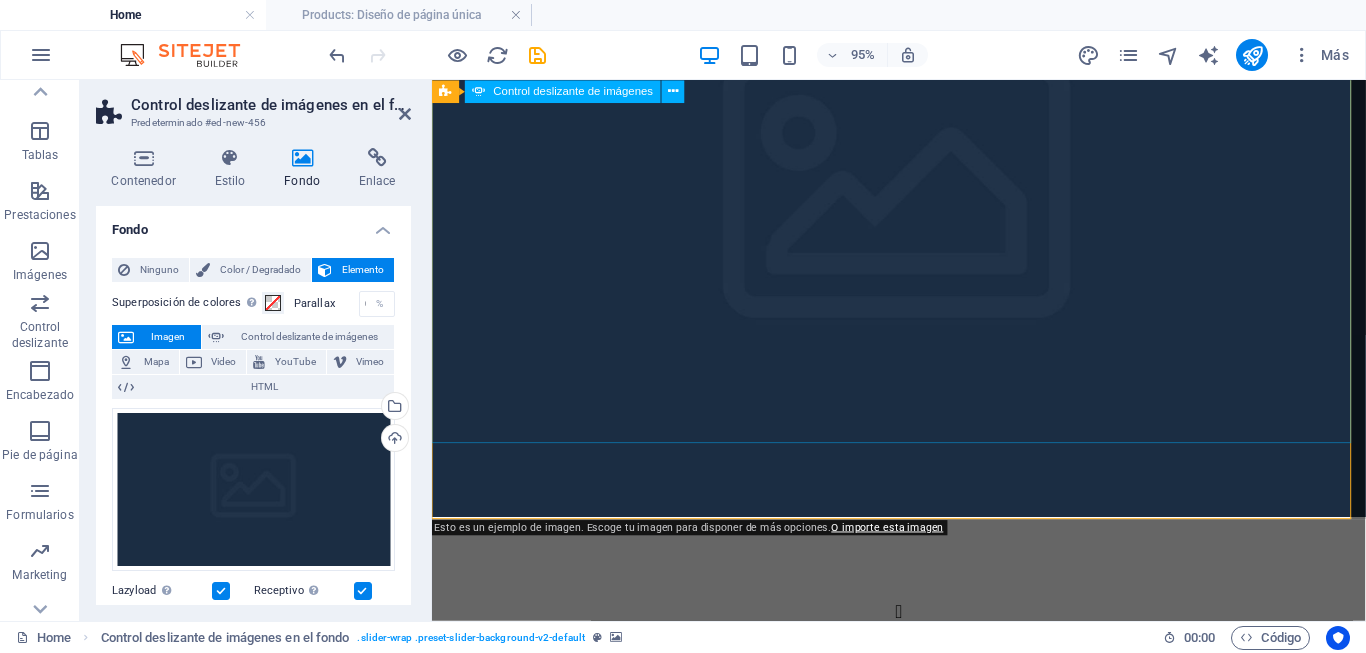 scroll, scrollTop: 0, scrollLeft: 0, axis: both 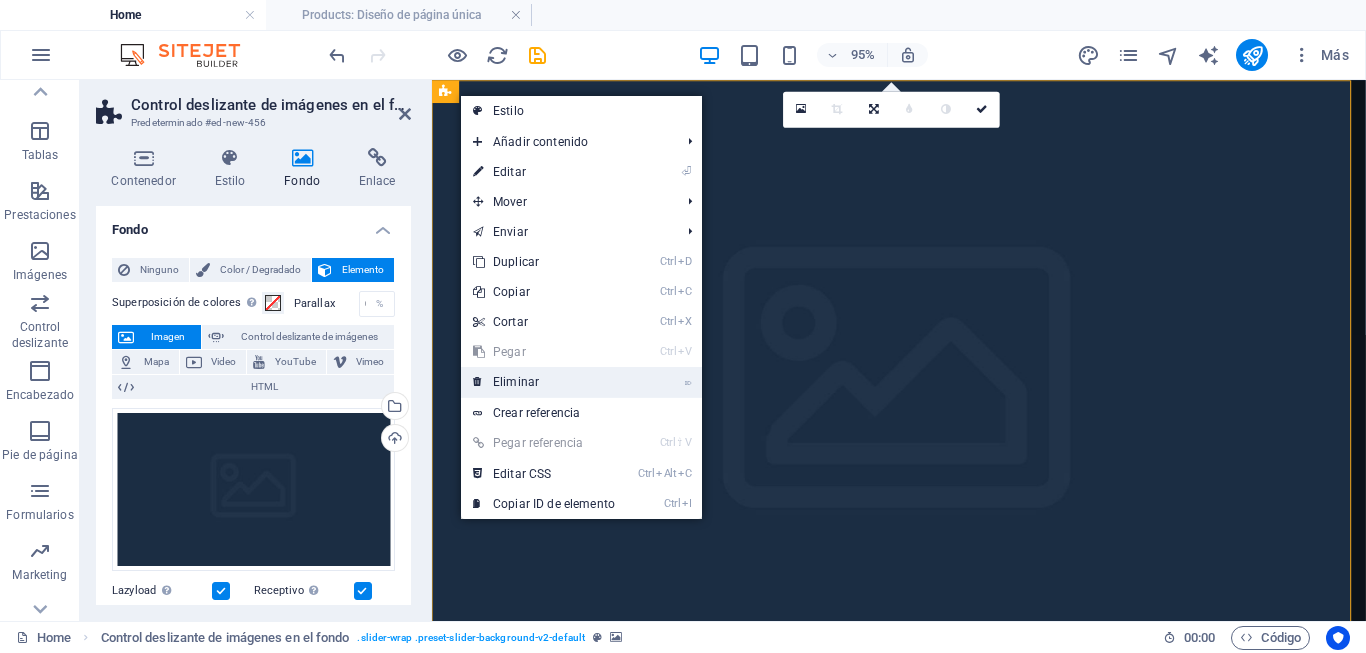 click on "⌦  Eliminar" at bounding box center [544, 382] 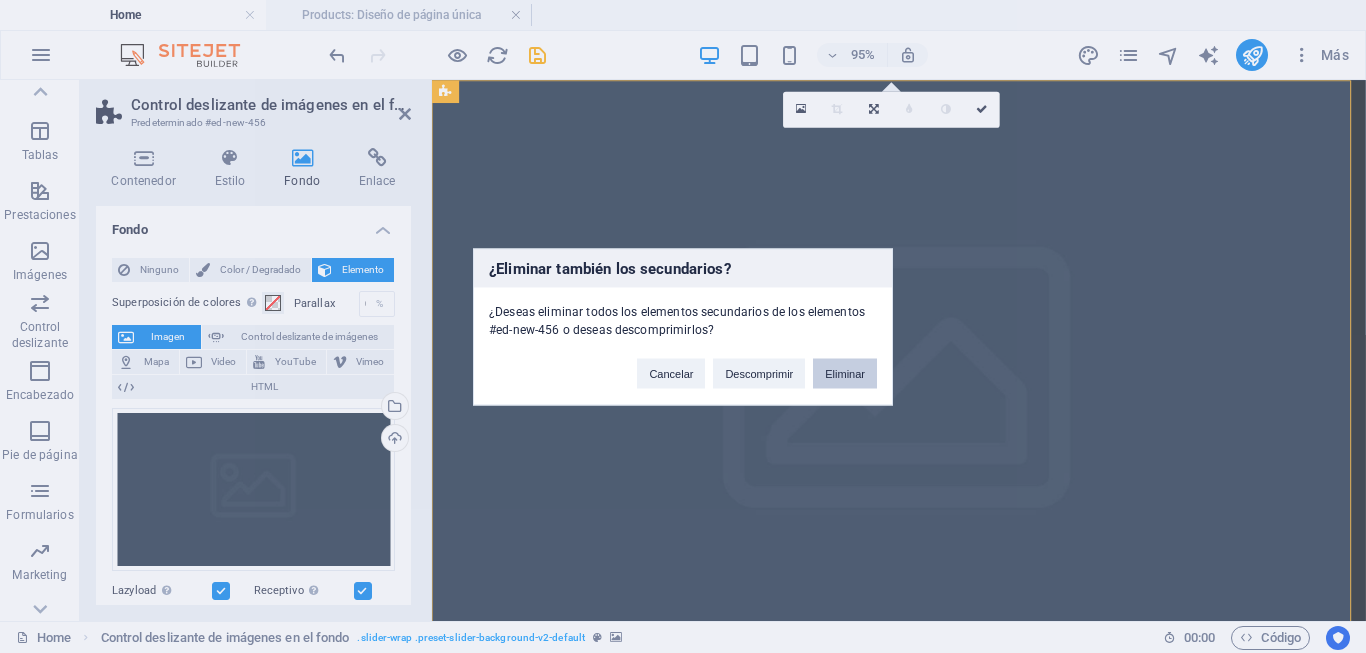 click on "Eliminar" at bounding box center [845, 373] 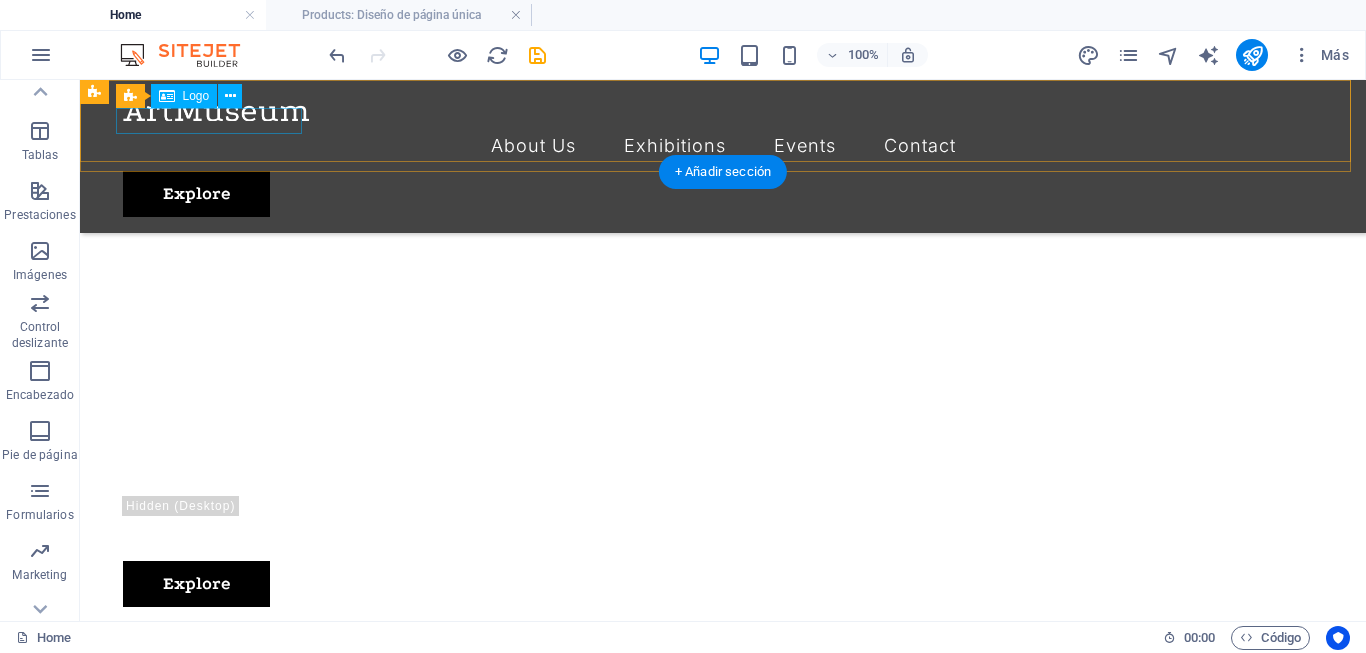 scroll, scrollTop: 400, scrollLeft: 0, axis: vertical 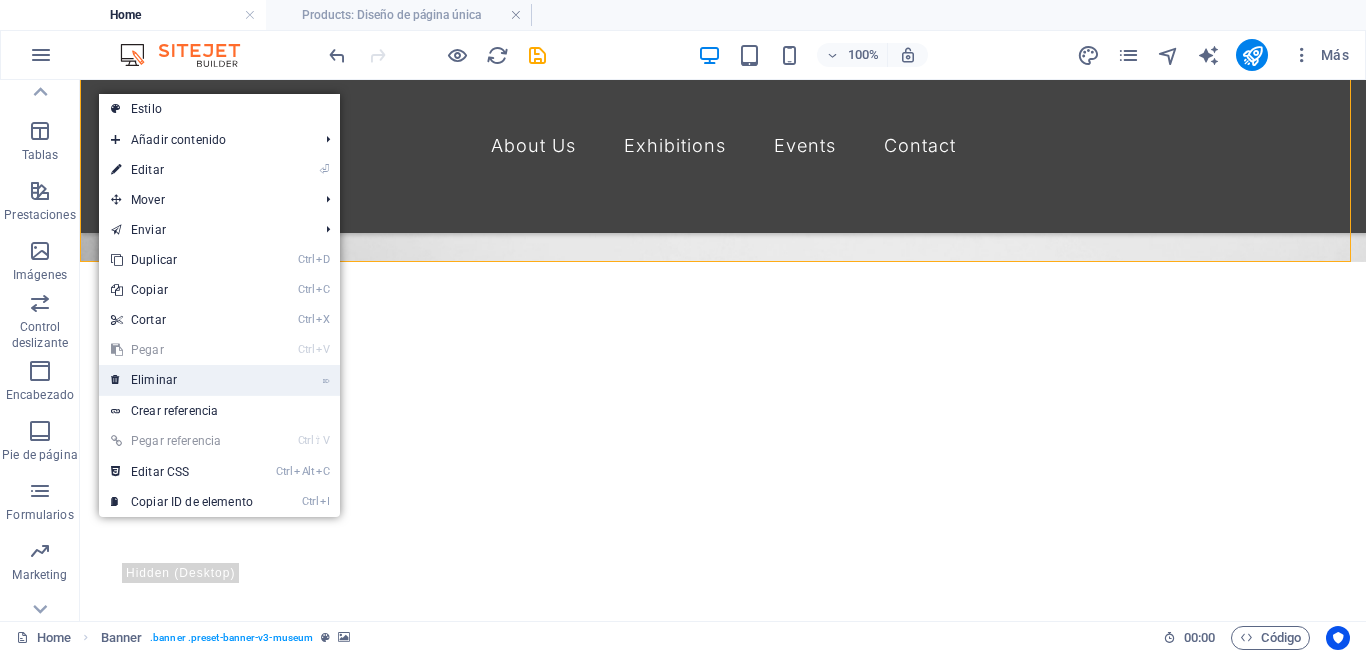 click on "⌦  Eliminar" at bounding box center [182, 380] 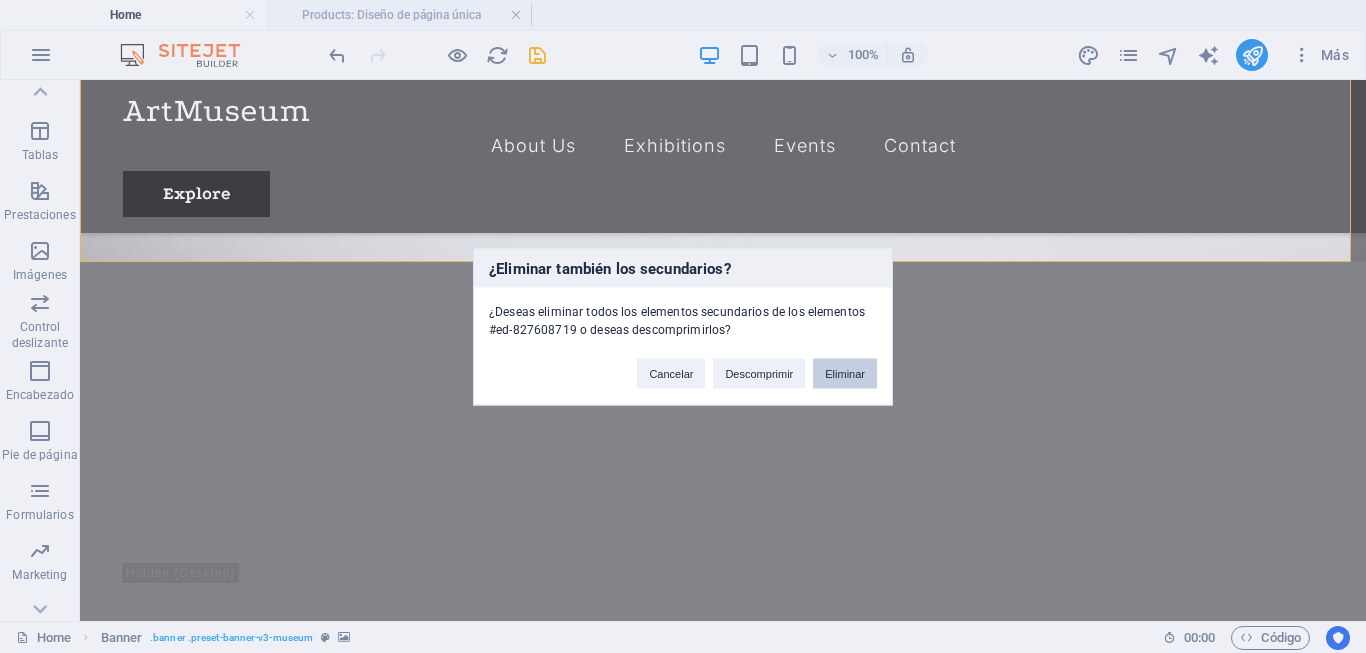 click on "Eliminar" at bounding box center [845, 373] 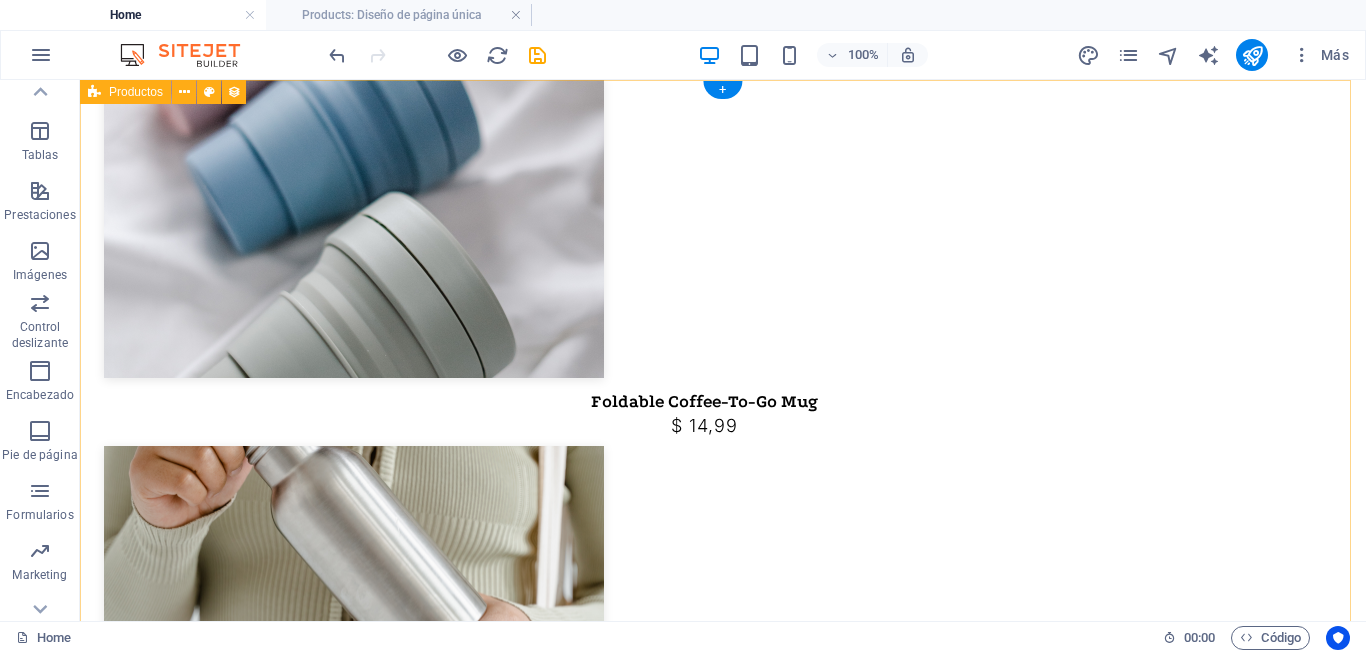 scroll, scrollTop: 0, scrollLeft: 0, axis: both 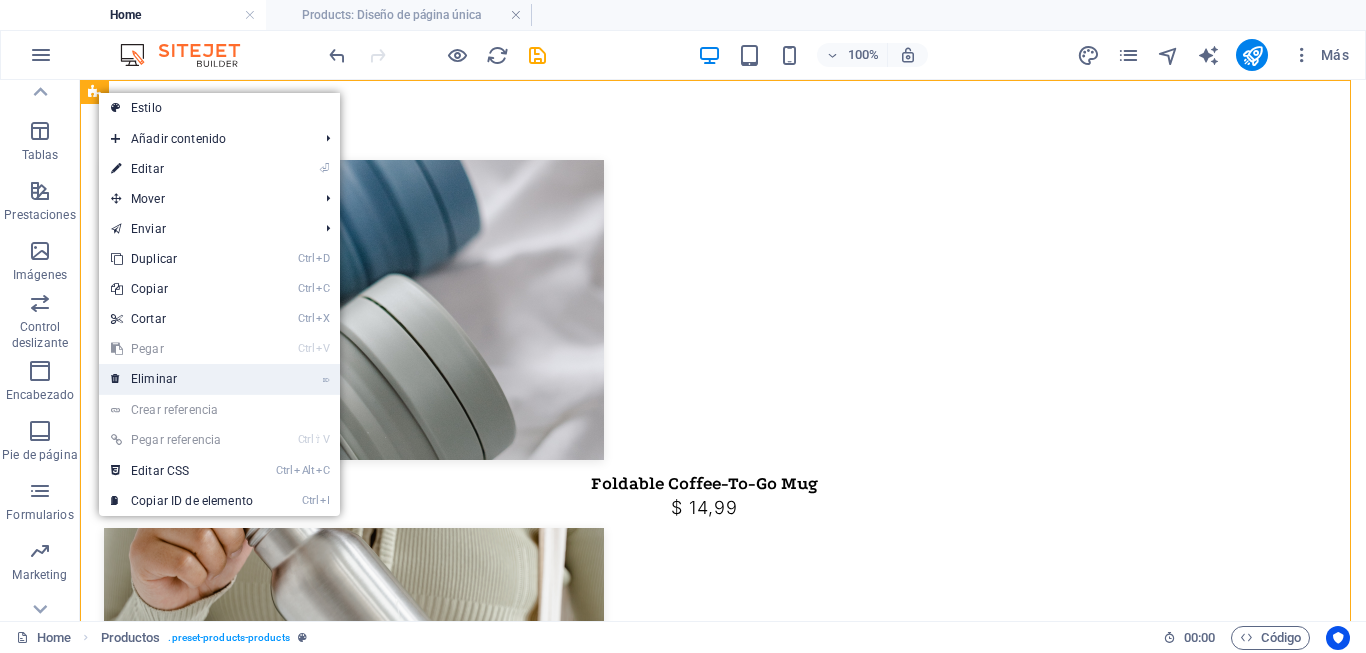 click on "⌦  Eliminar" at bounding box center [182, 379] 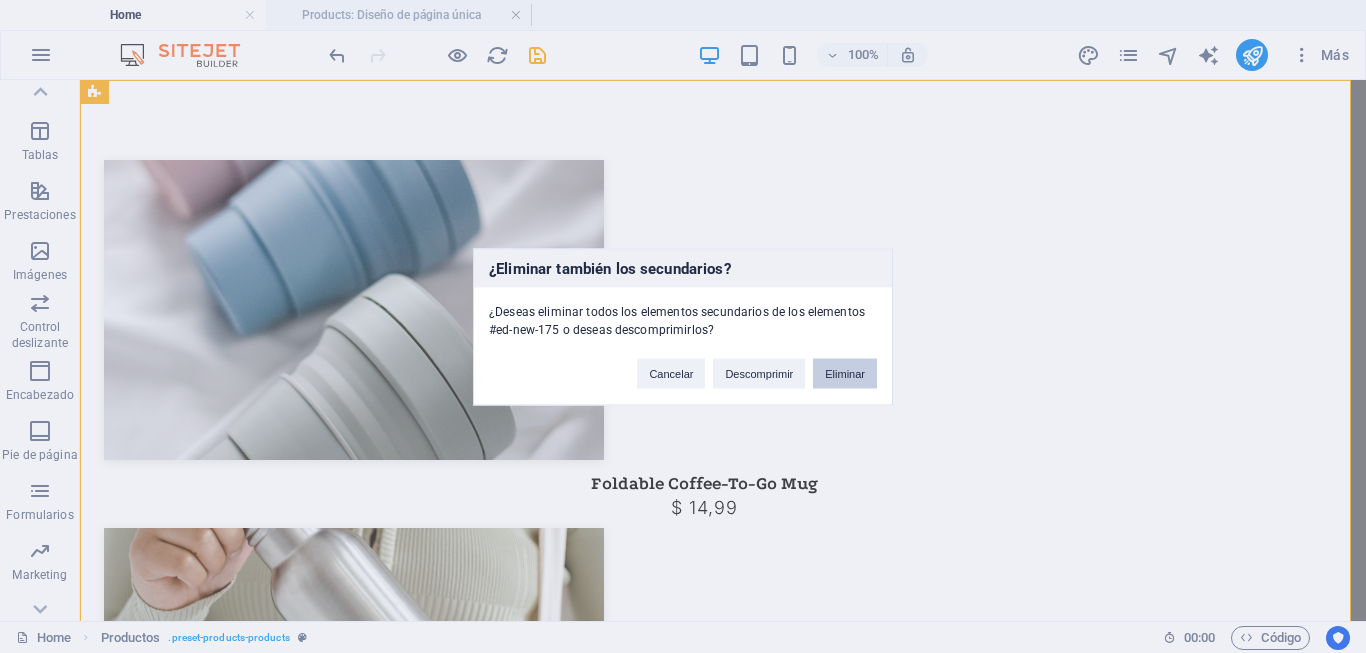 click on "Eliminar" at bounding box center (845, 373) 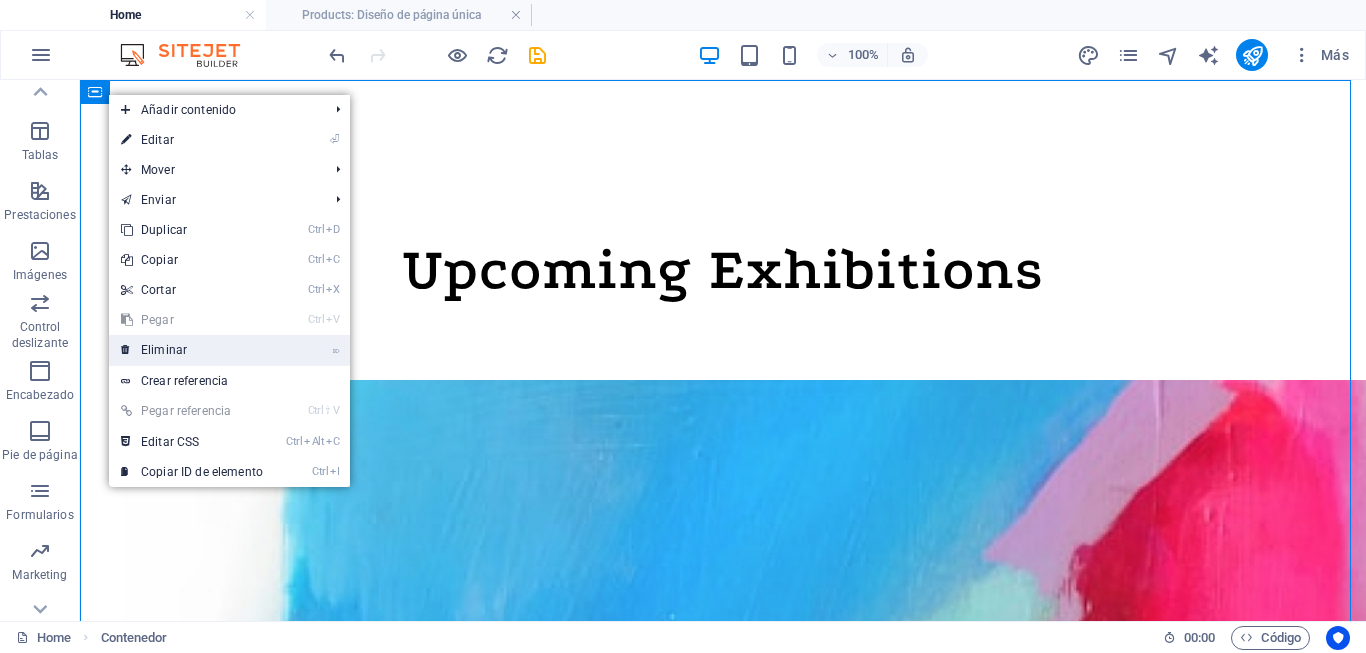click on "⌦  Eliminar" at bounding box center (192, 350) 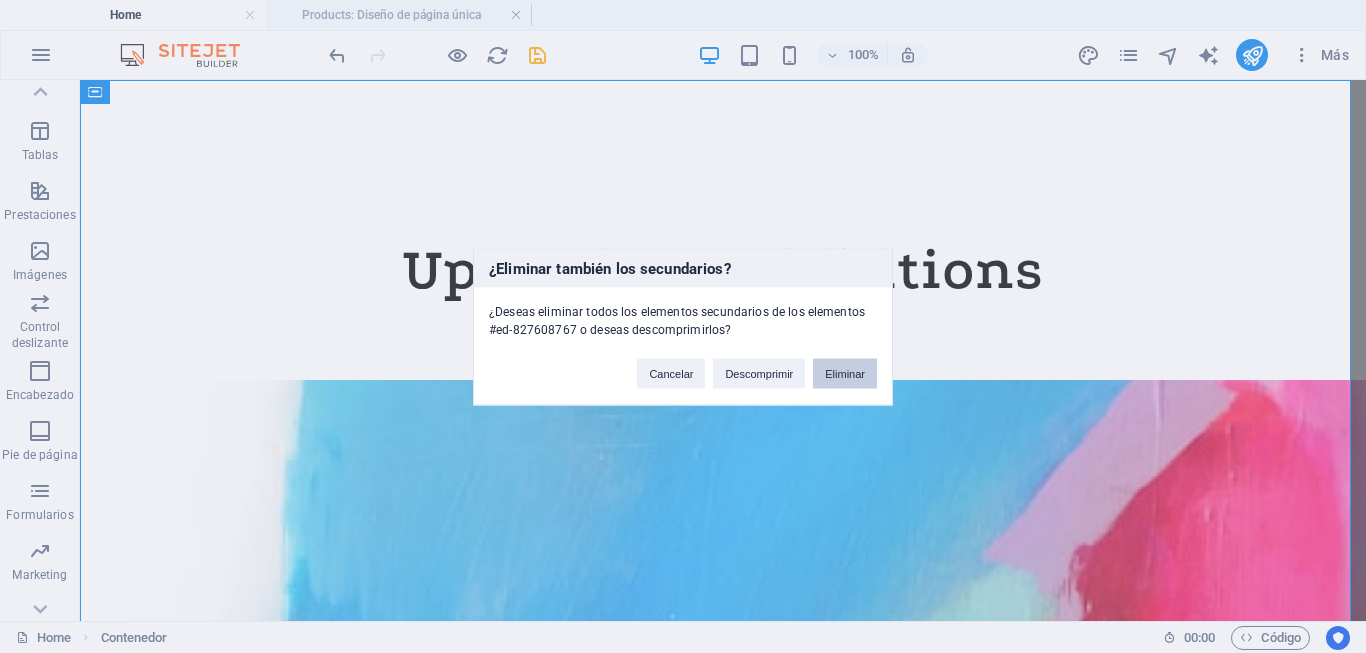 click on "Eliminar" at bounding box center [845, 373] 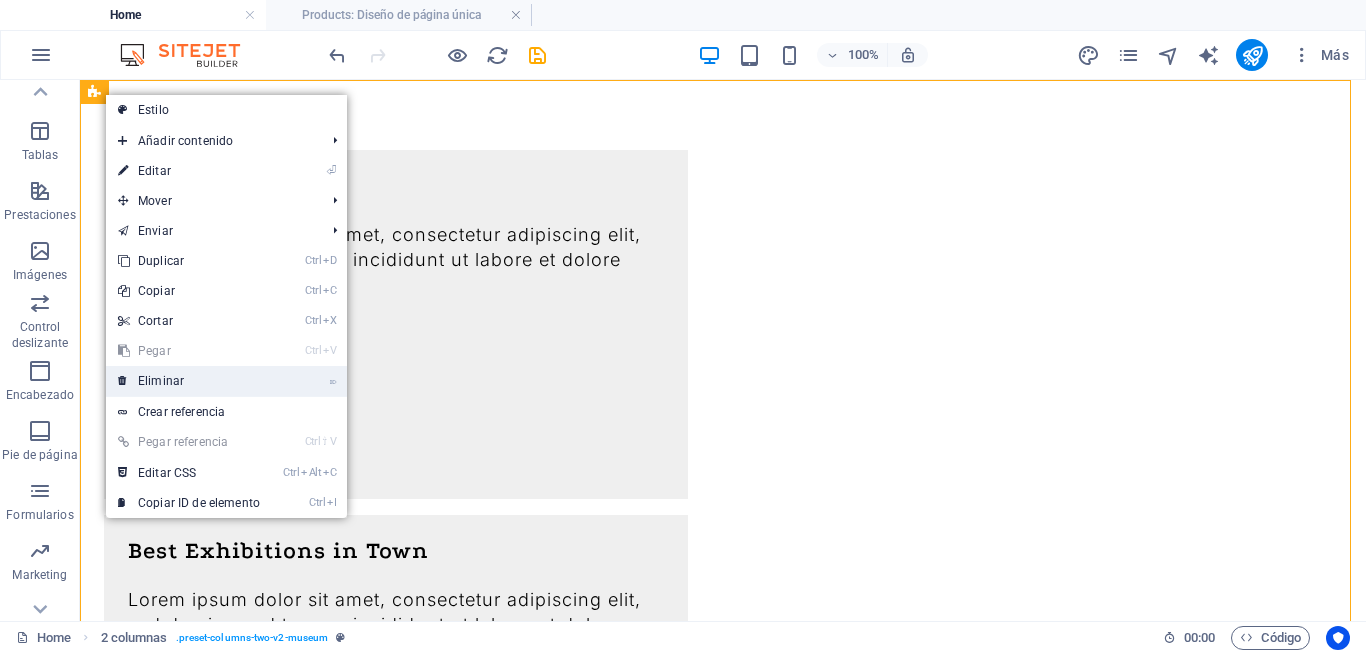click on "⌦  Eliminar" at bounding box center [189, 381] 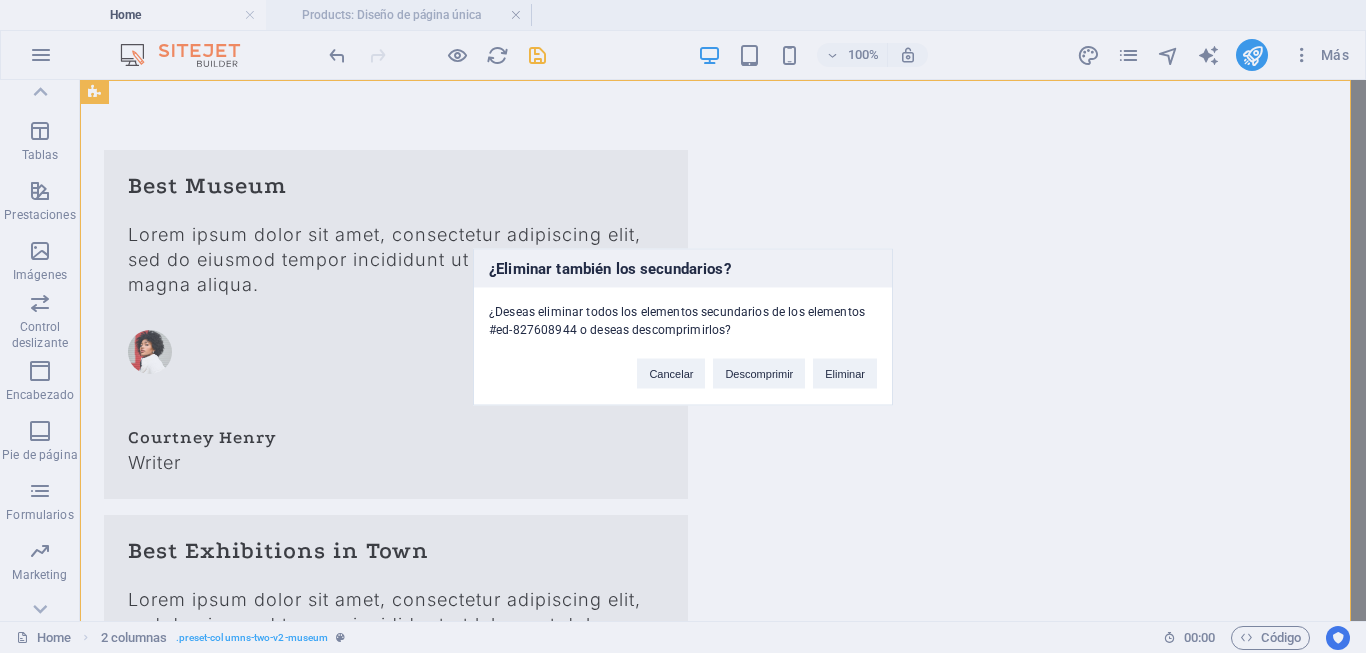 click on "Cancelar Descomprimir Eliminar" at bounding box center [757, 363] 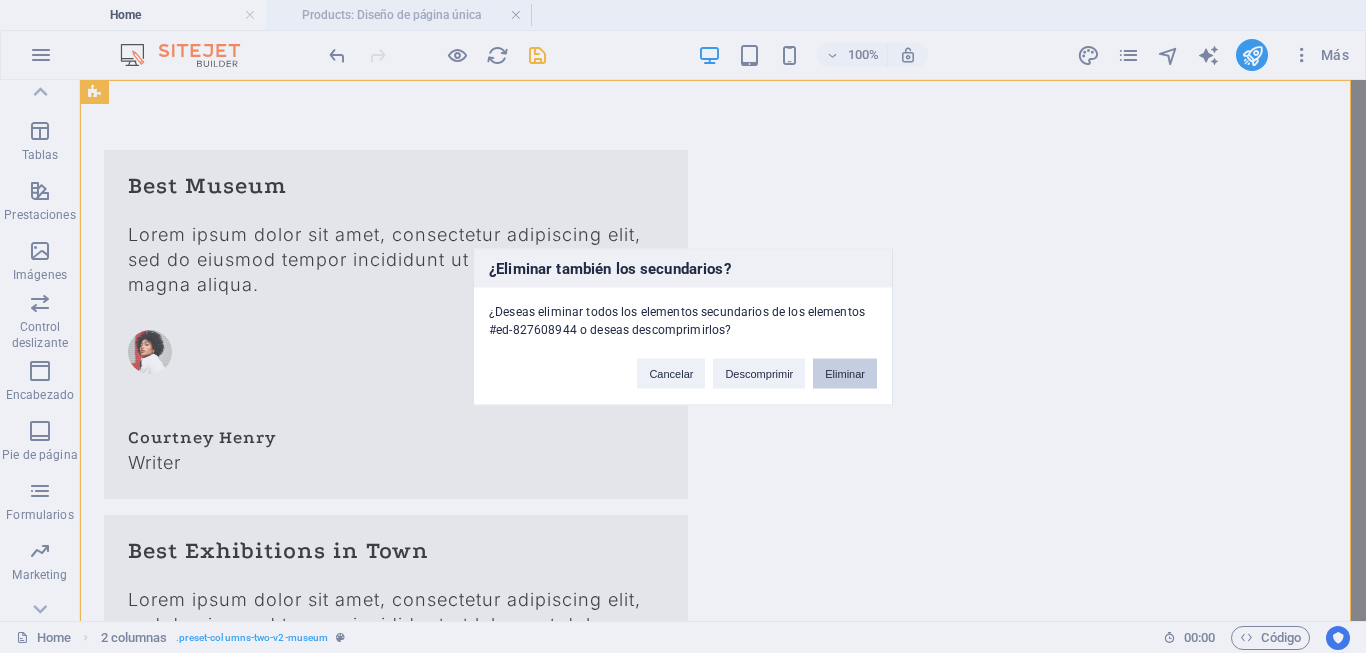 click on "Eliminar" at bounding box center [845, 373] 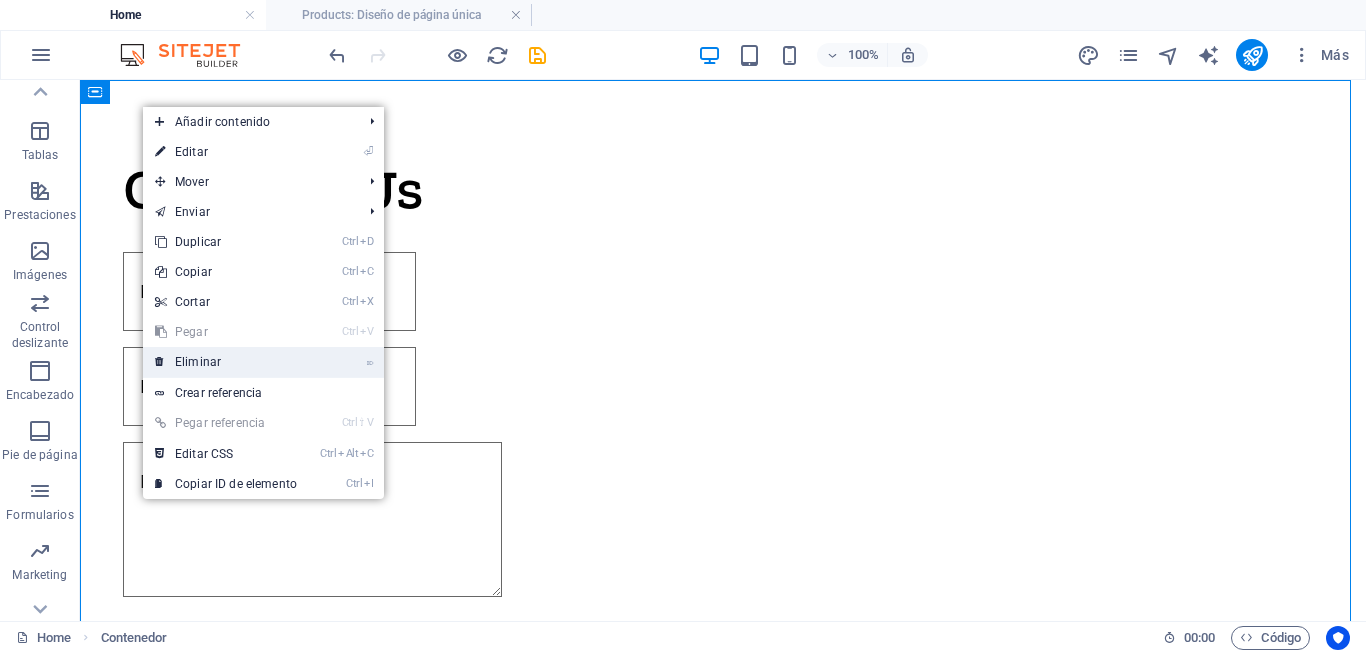 click on "⌦  Eliminar" at bounding box center [226, 362] 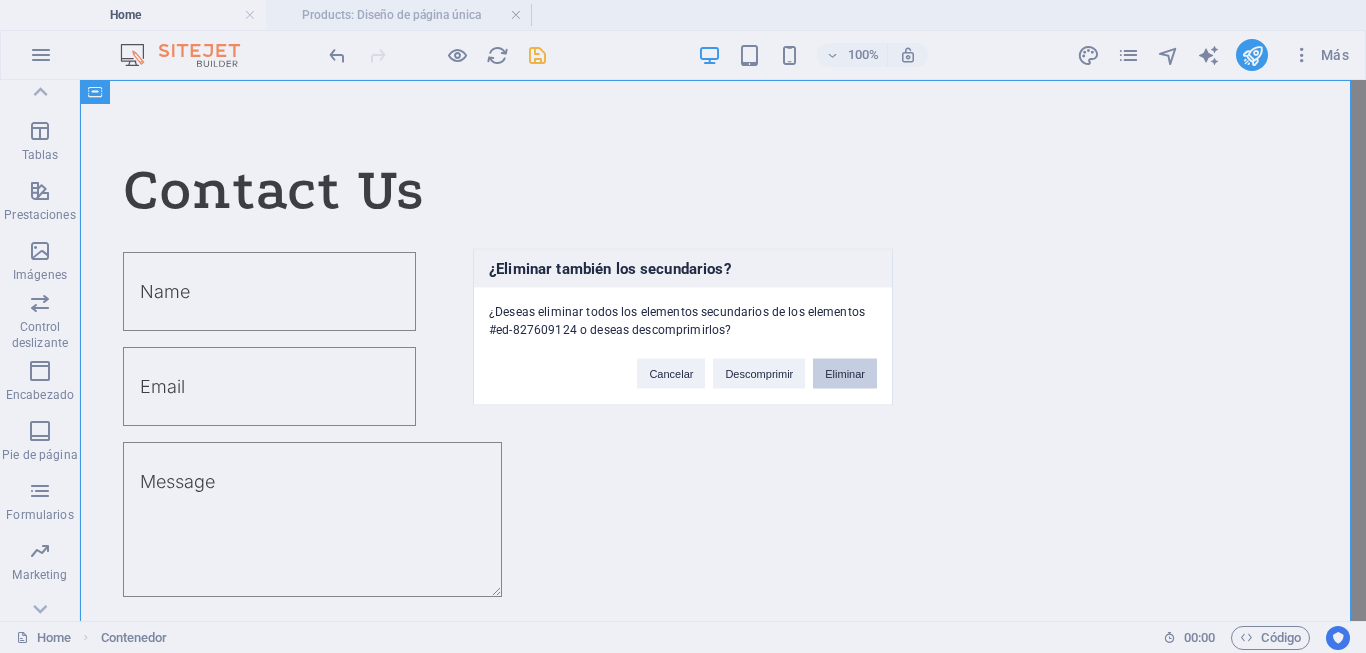 click on "Eliminar" at bounding box center [845, 373] 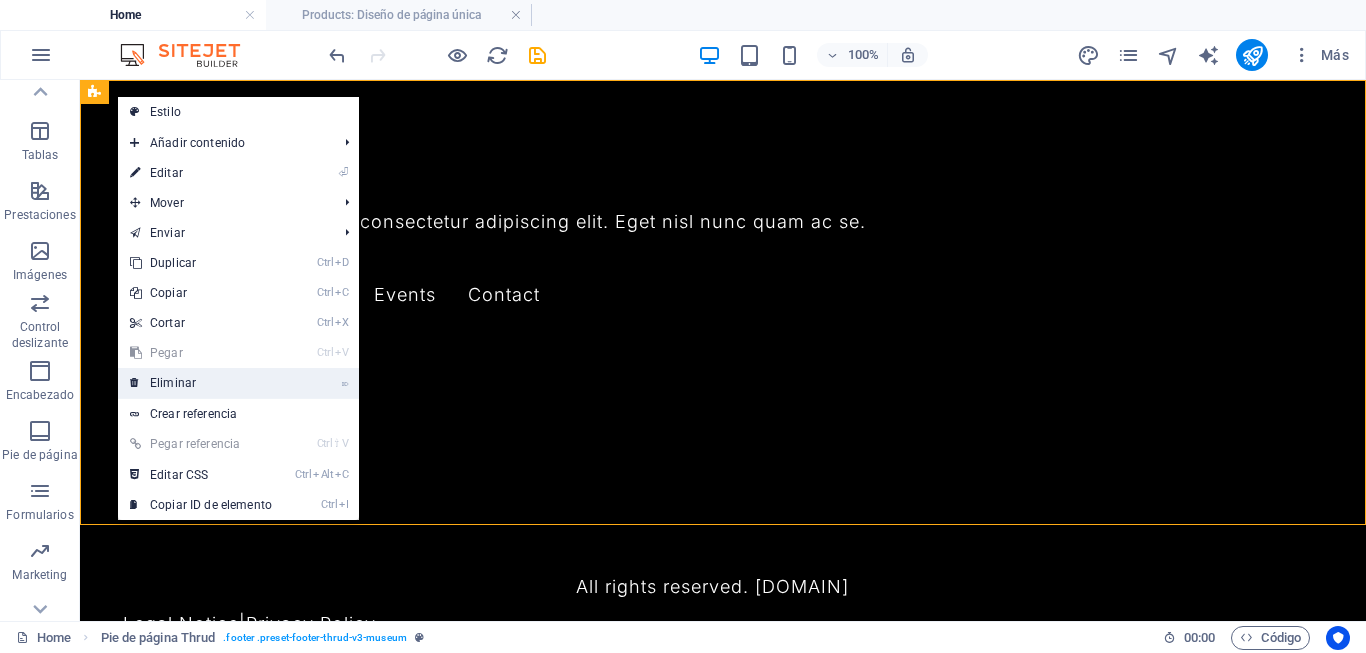 click on "⌦  Eliminar" at bounding box center [201, 383] 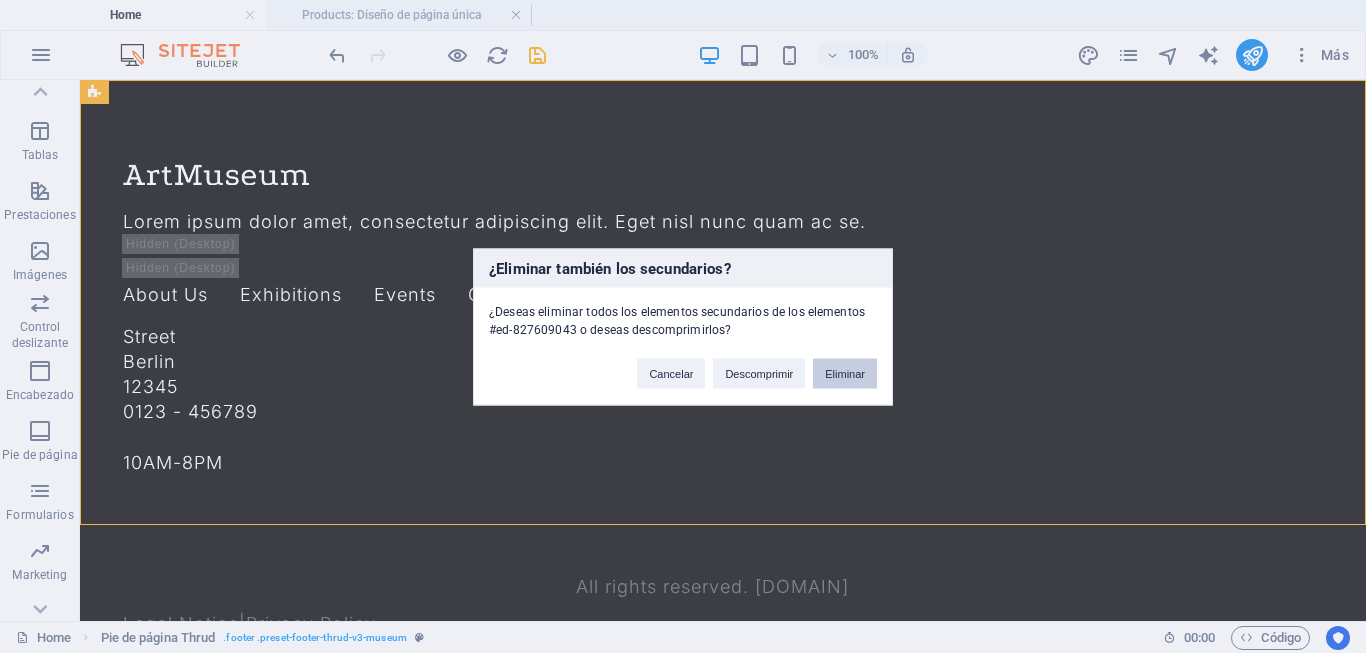 click on "Eliminar" at bounding box center (845, 373) 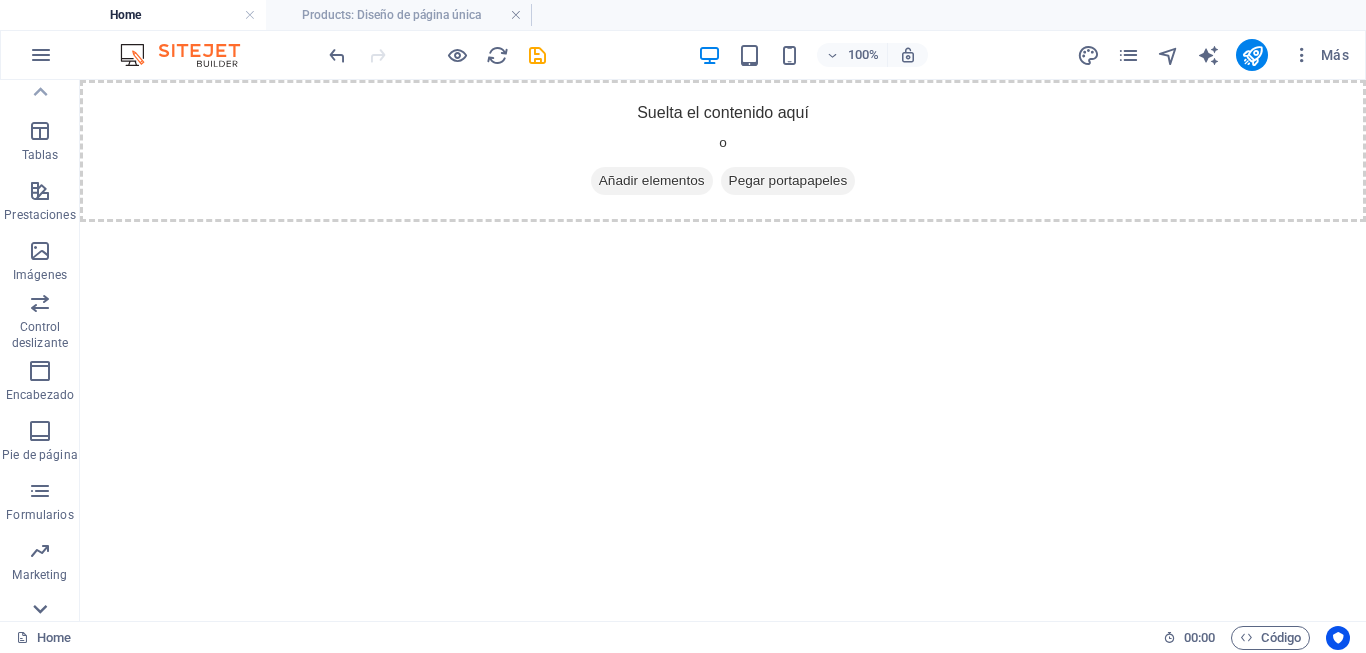 click 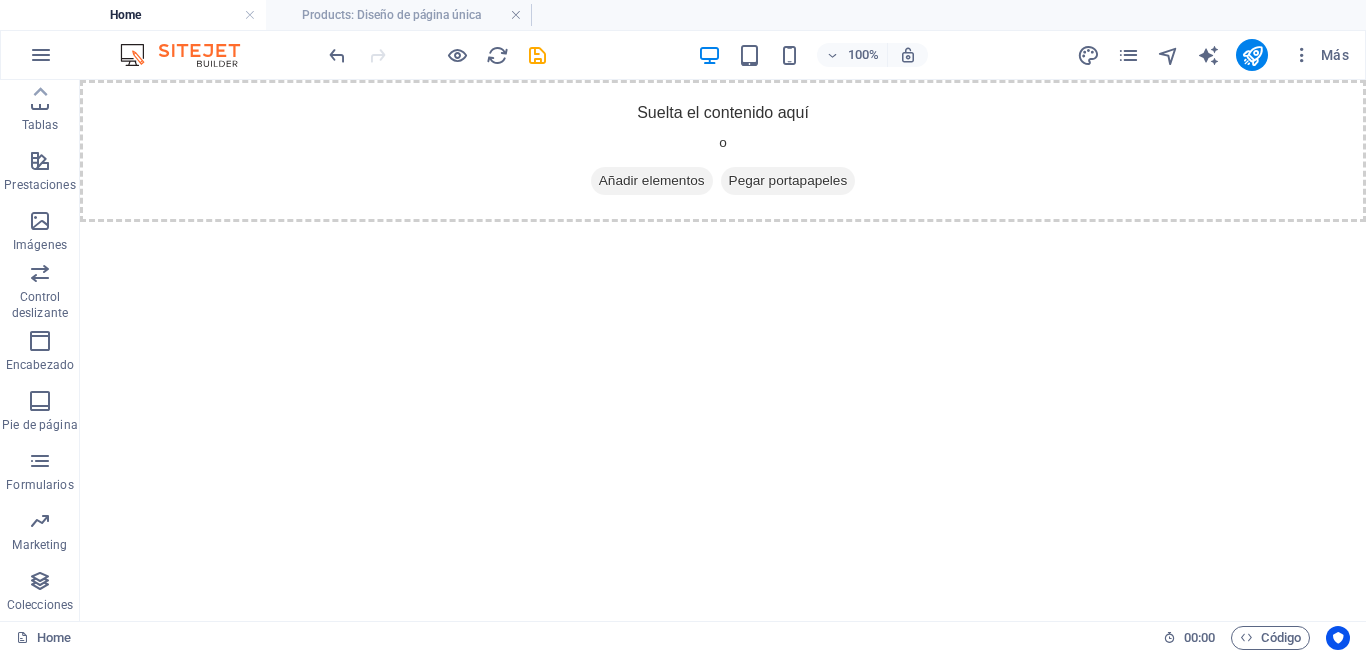 click on "Colecciones" at bounding box center [40, 605] 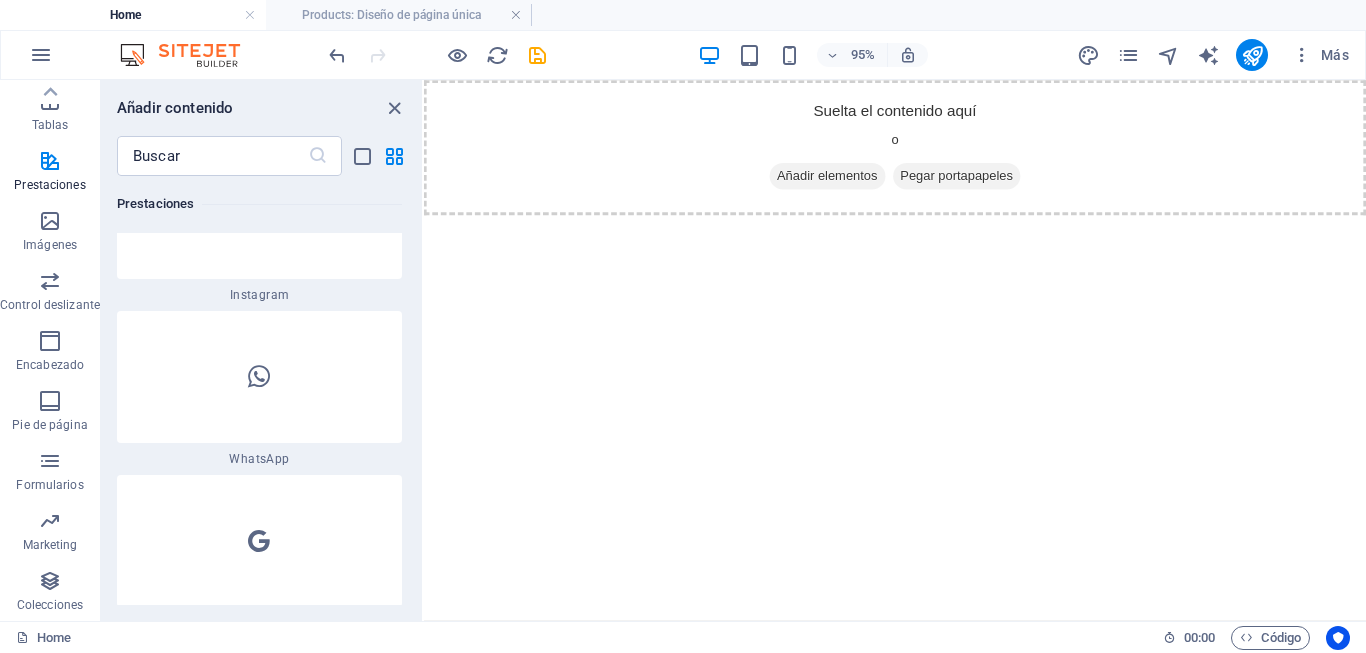 scroll, scrollTop: 19370, scrollLeft: 0, axis: vertical 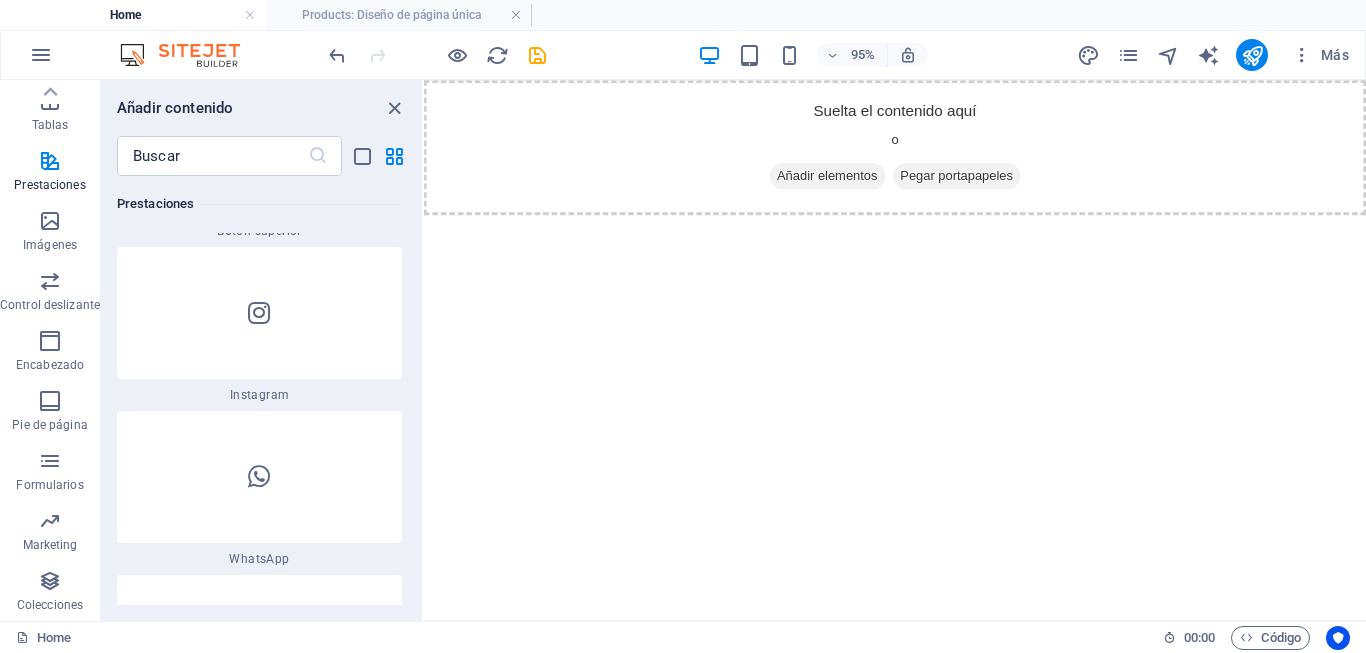 click at bounding box center (259, 313) 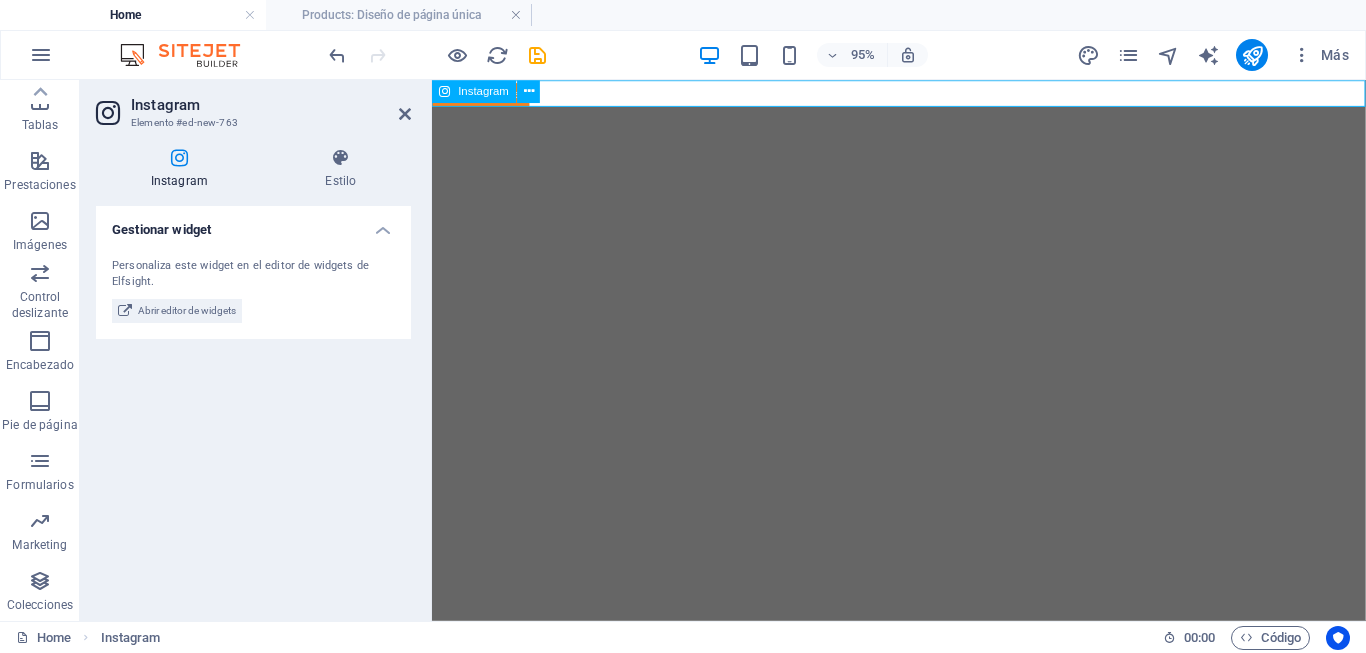 click at bounding box center [923, 94] 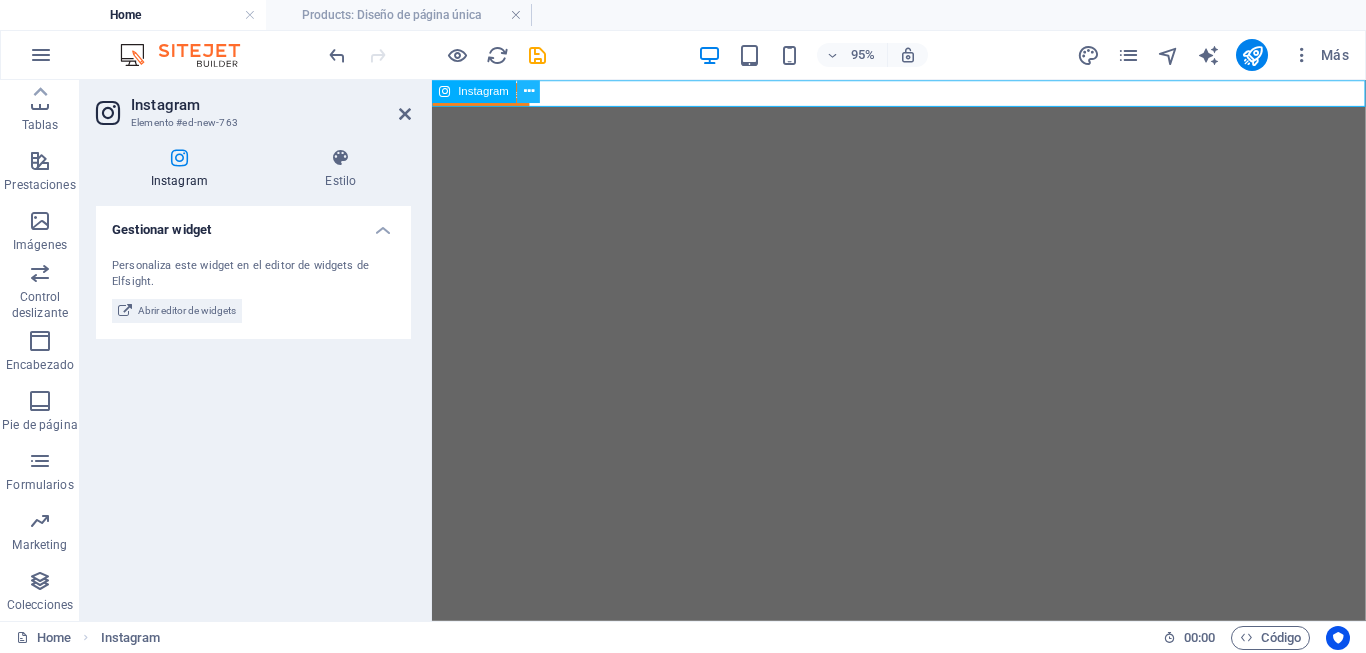 click at bounding box center [529, 91] 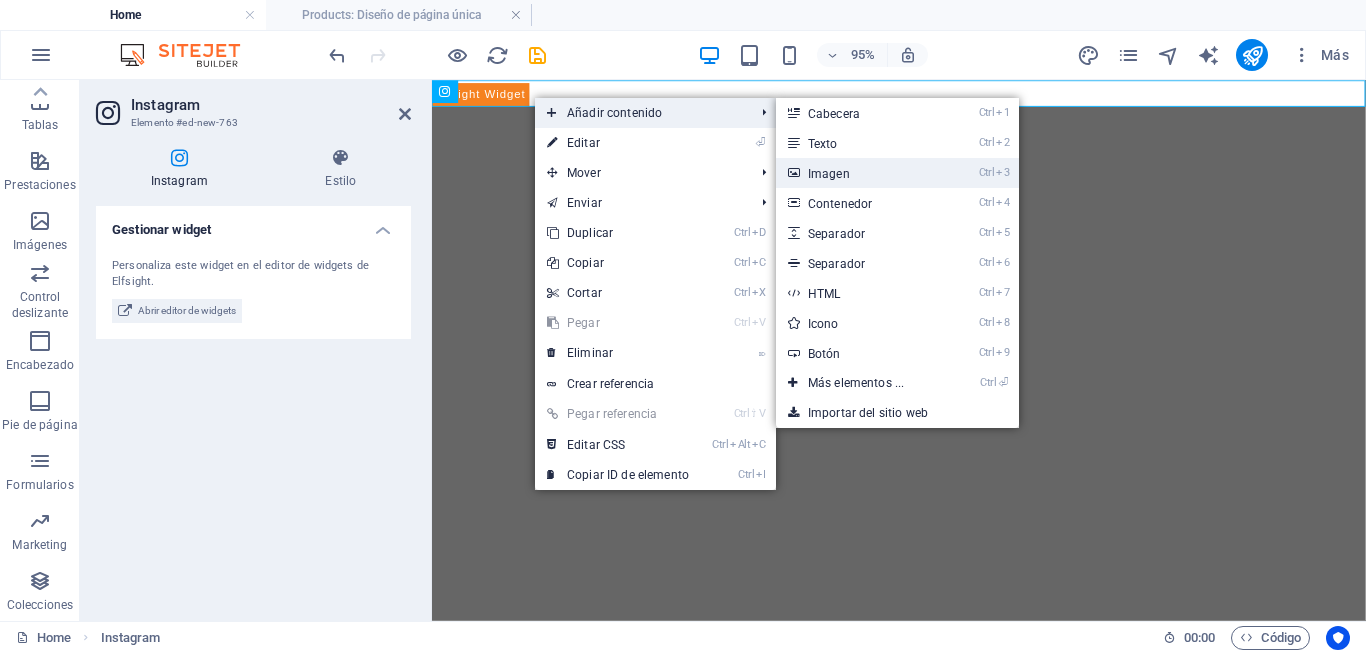 click on "Ctrl 3  Imagen" at bounding box center [860, 173] 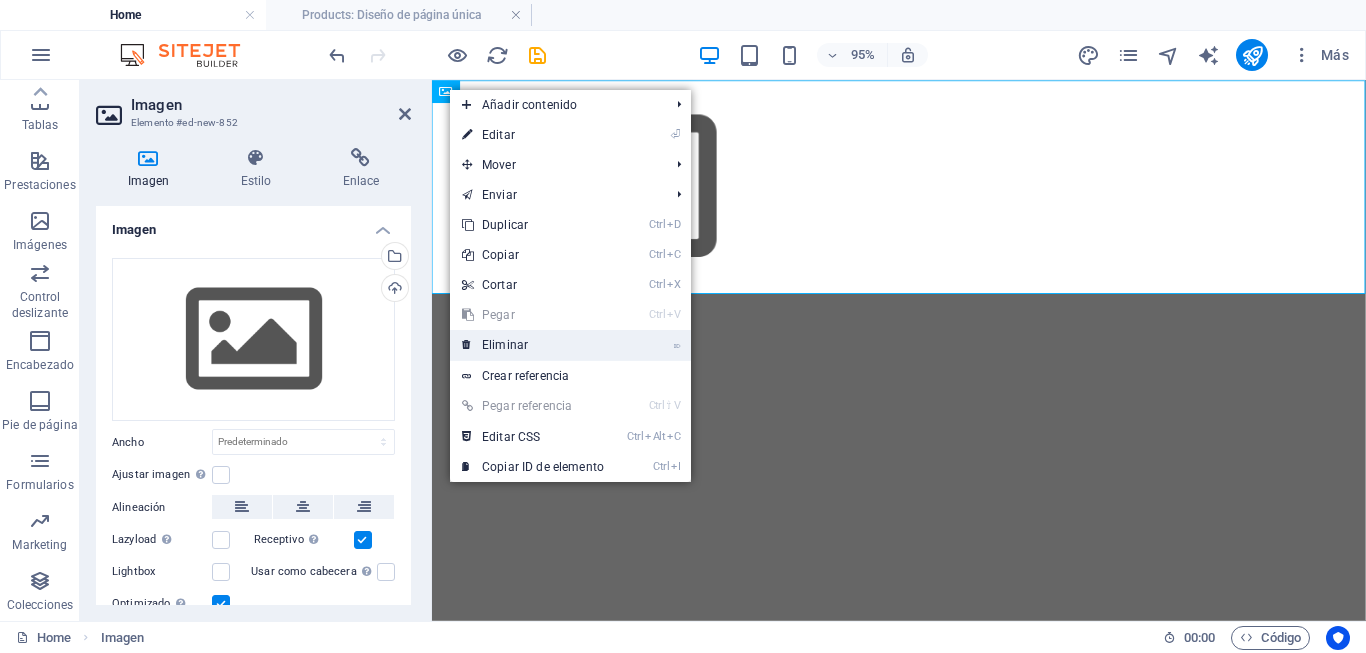 click on "⌦  Eliminar" at bounding box center (533, 345) 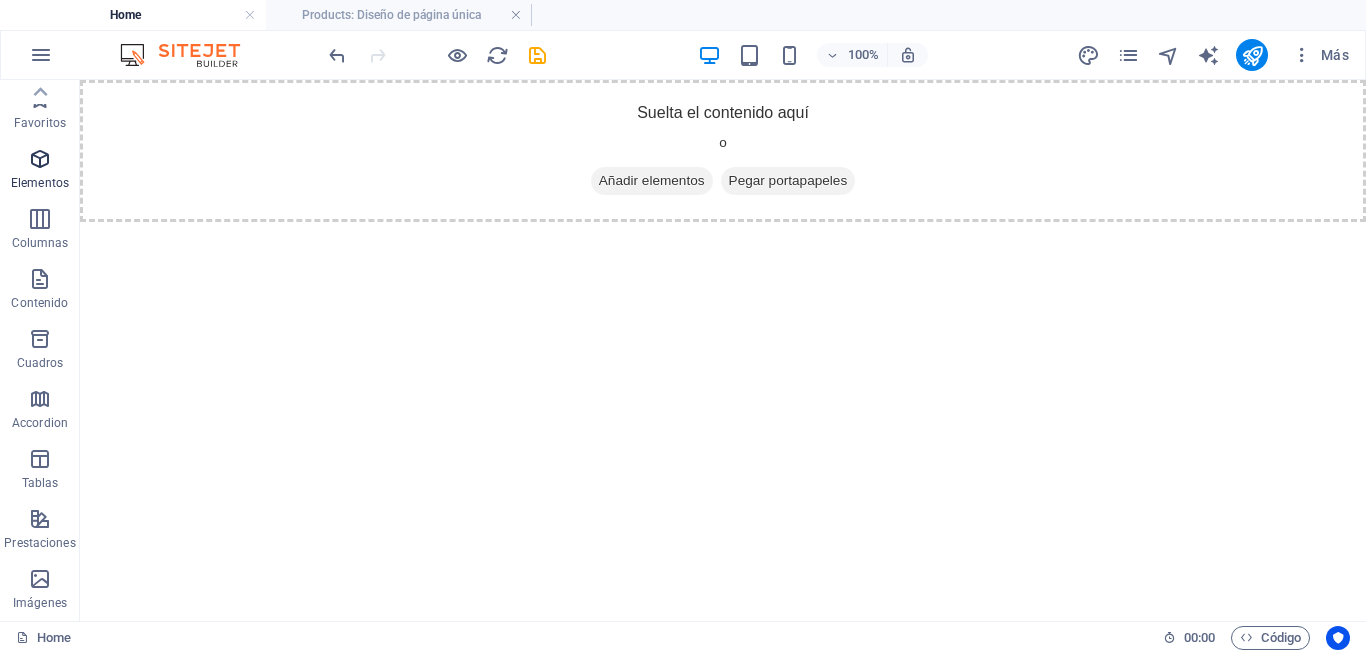 scroll, scrollTop: 0, scrollLeft: 0, axis: both 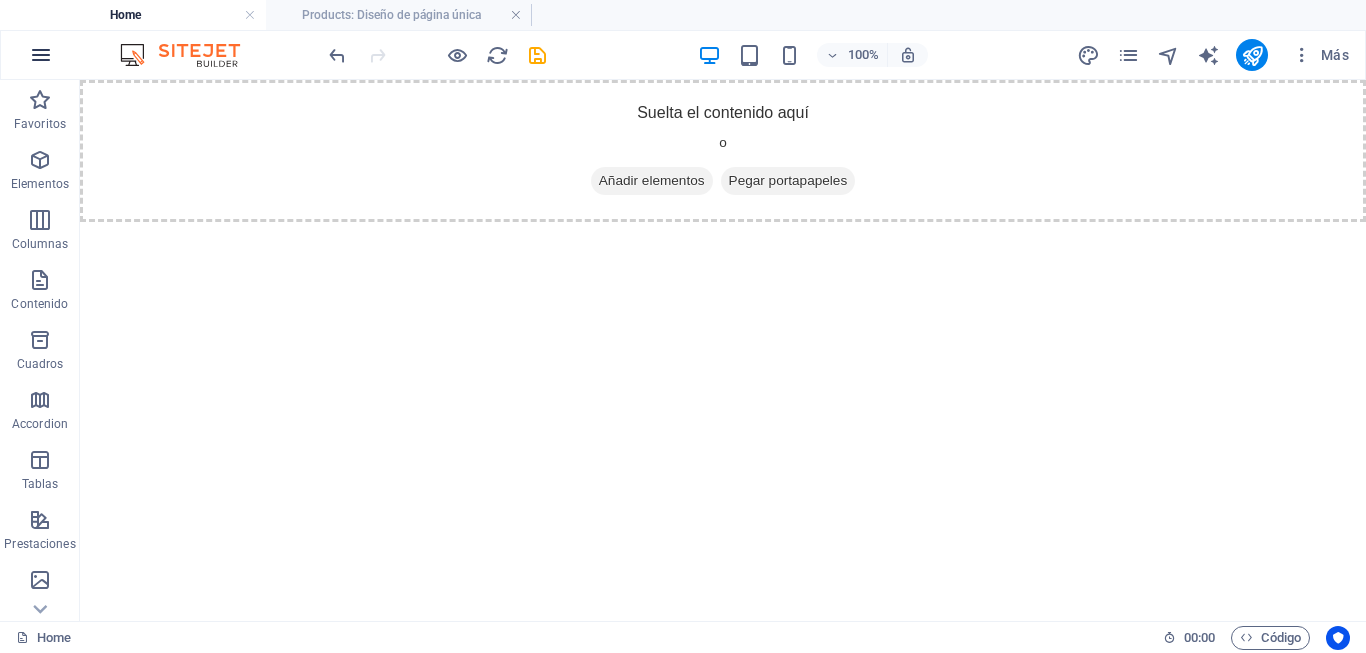 click at bounding box center (41, 55) 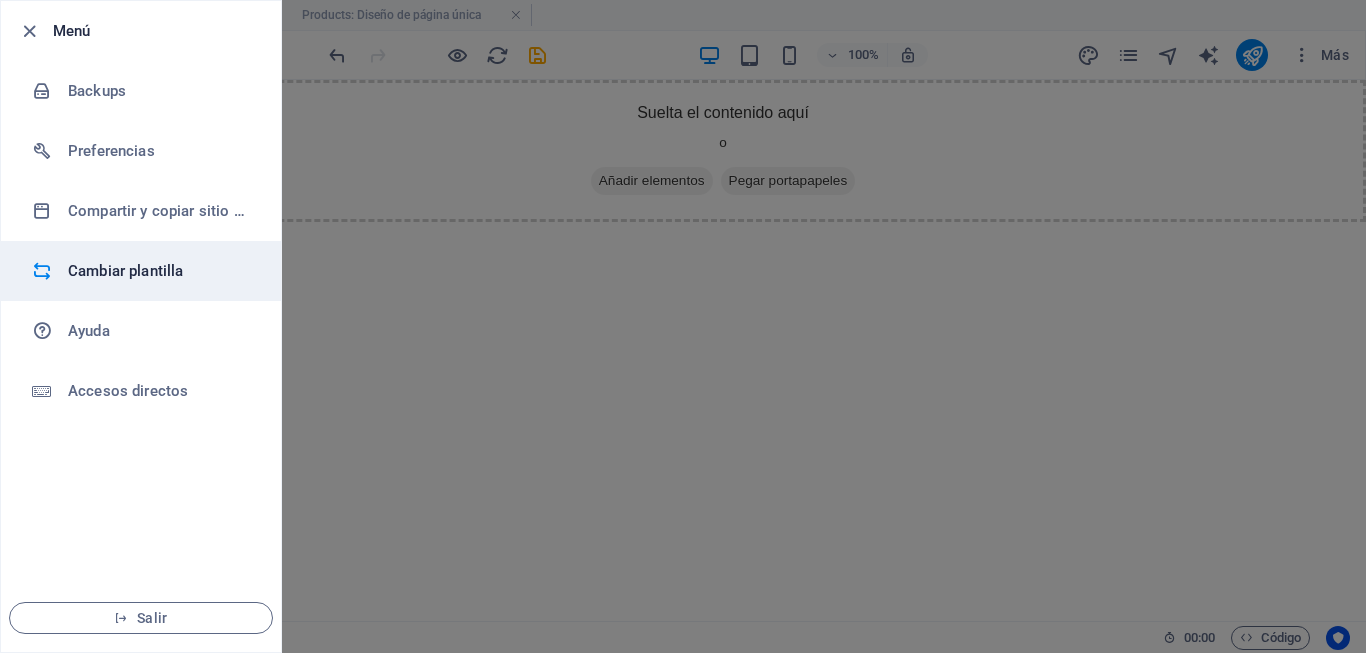 click on "Cambiar plantilla" at bounding box center [160, 271] 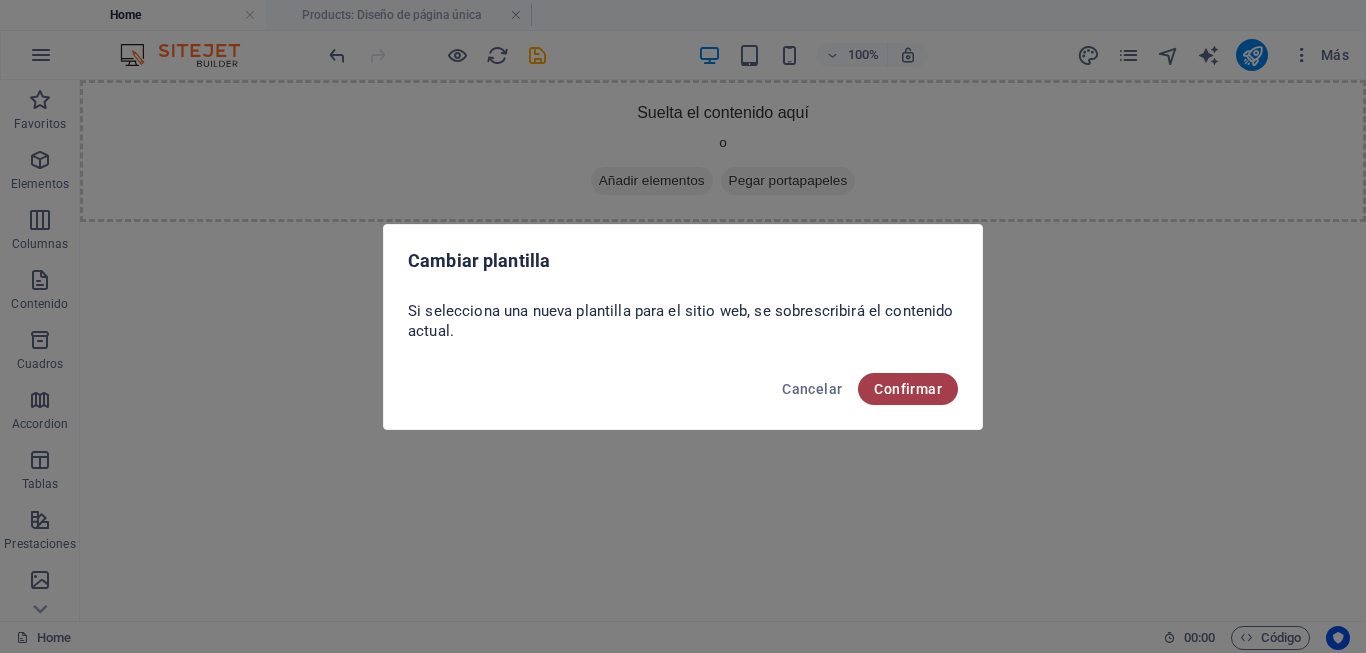 click on "Confirmar" at bounding box center (908, 389) 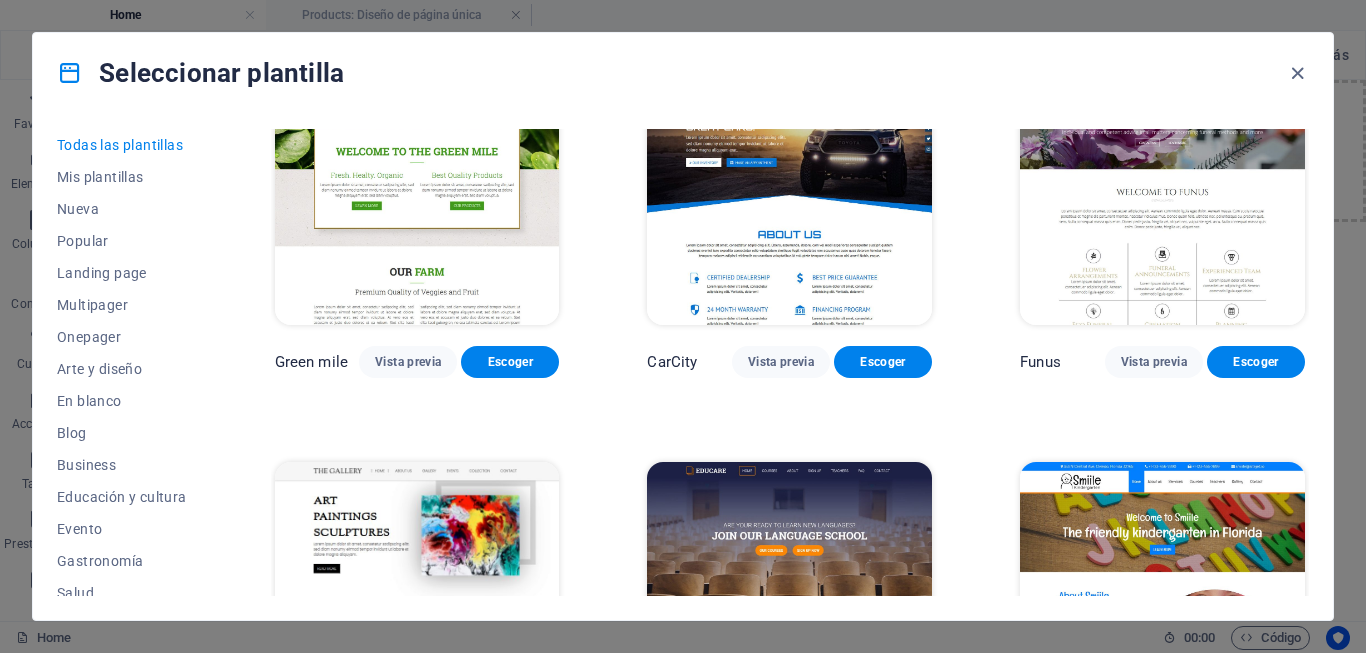 scroll, scrollTop: 11900, scrollLeft: 0, axis: vertical 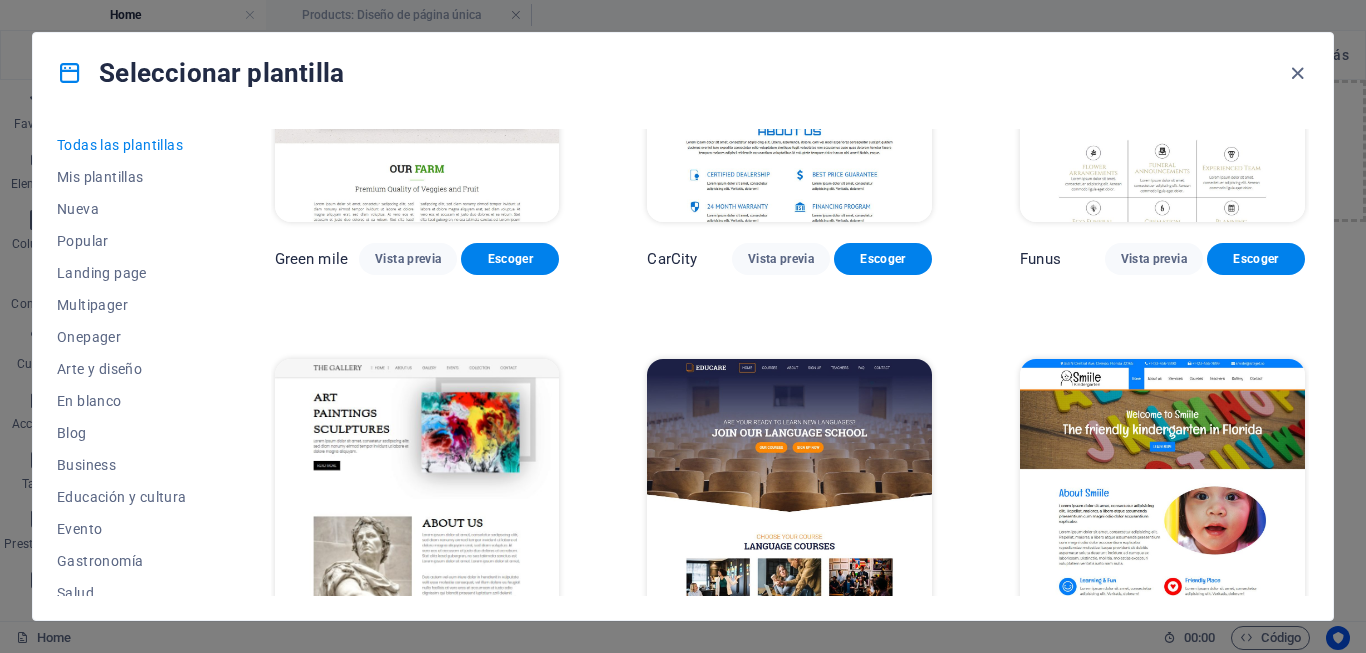 click at bounding box center (1297, 73) 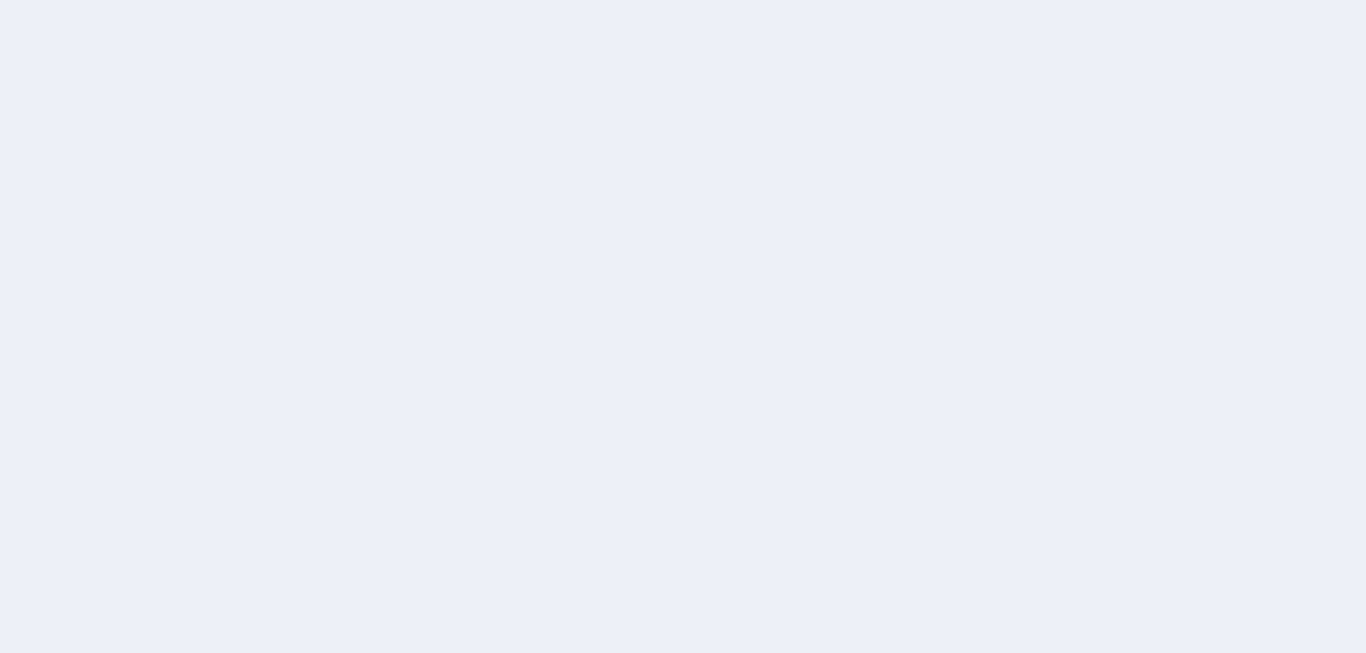 scroll, scrollTop: 0, scrollLeft: 0, axis: both 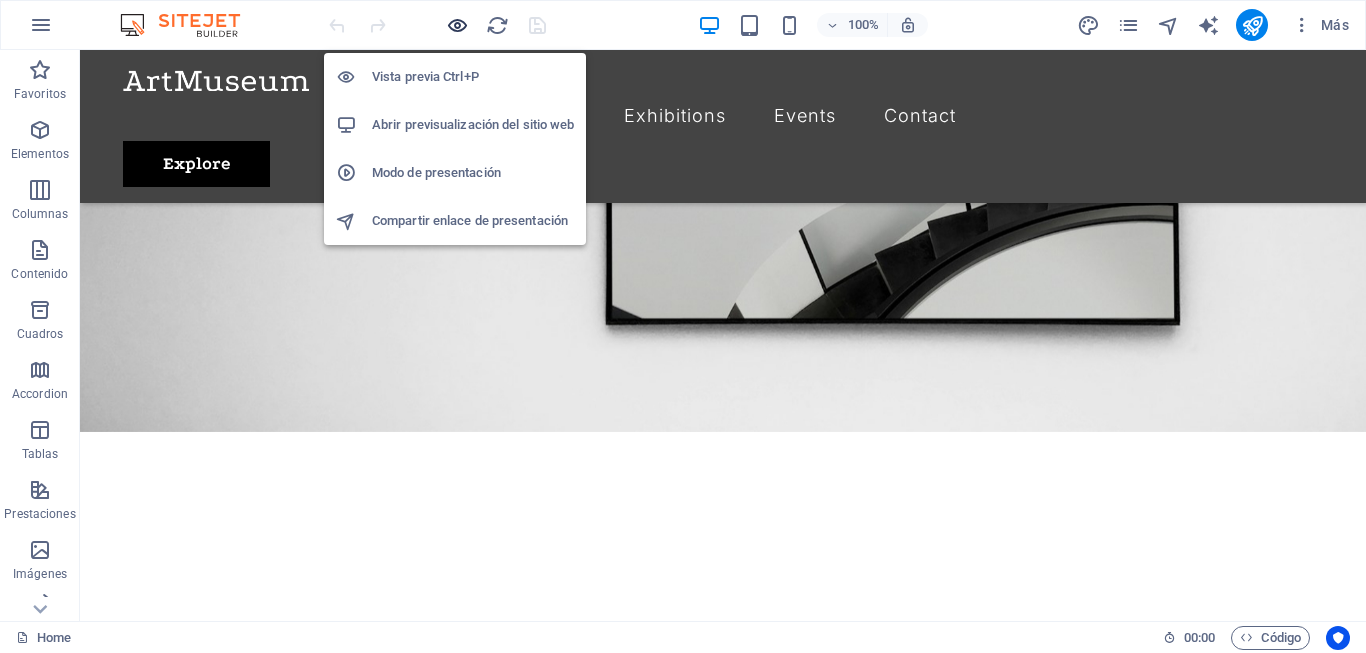 click at bounding box center [457, 25] 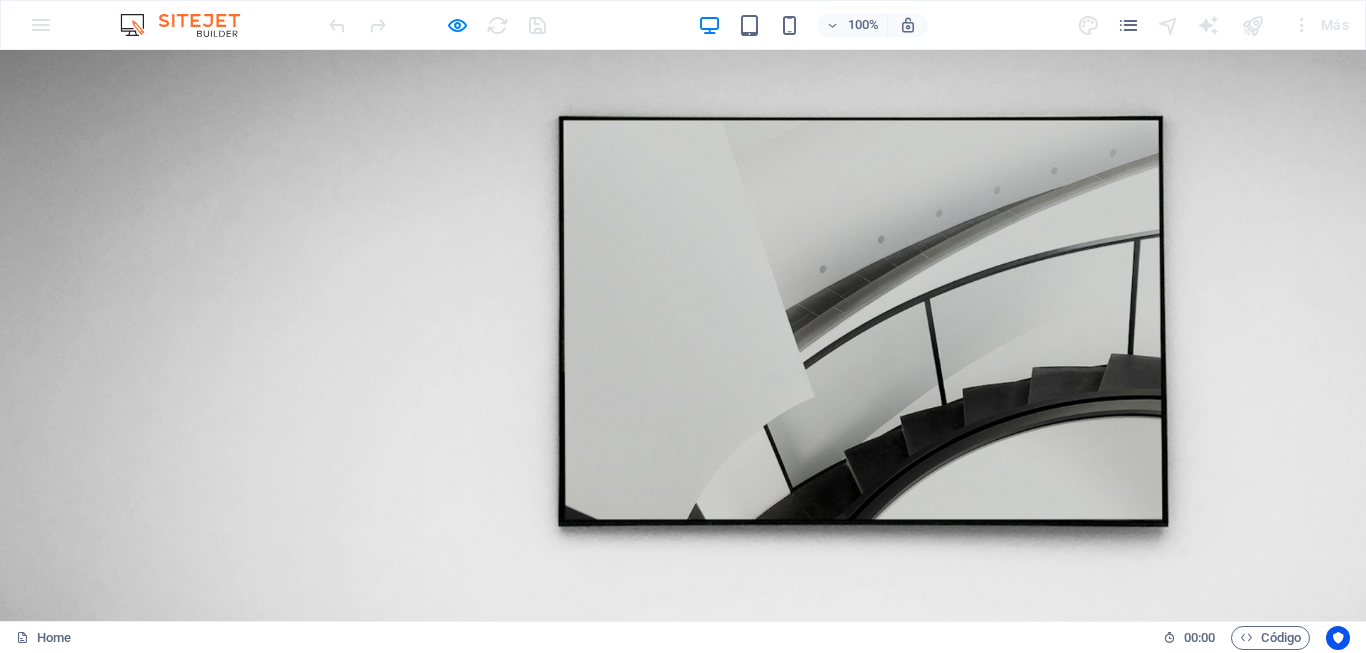 scroll, scrollTop: 0, scrollLeft: 0, axis: both 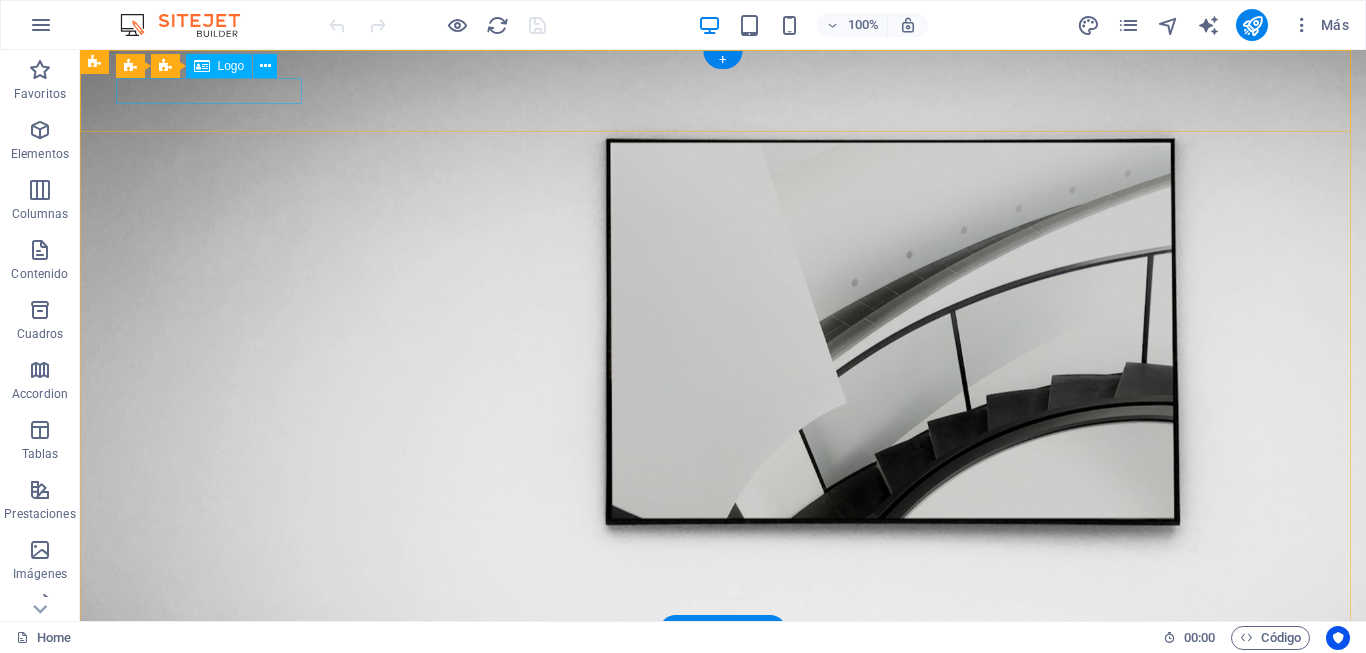 click at bounding box center (723, 660) 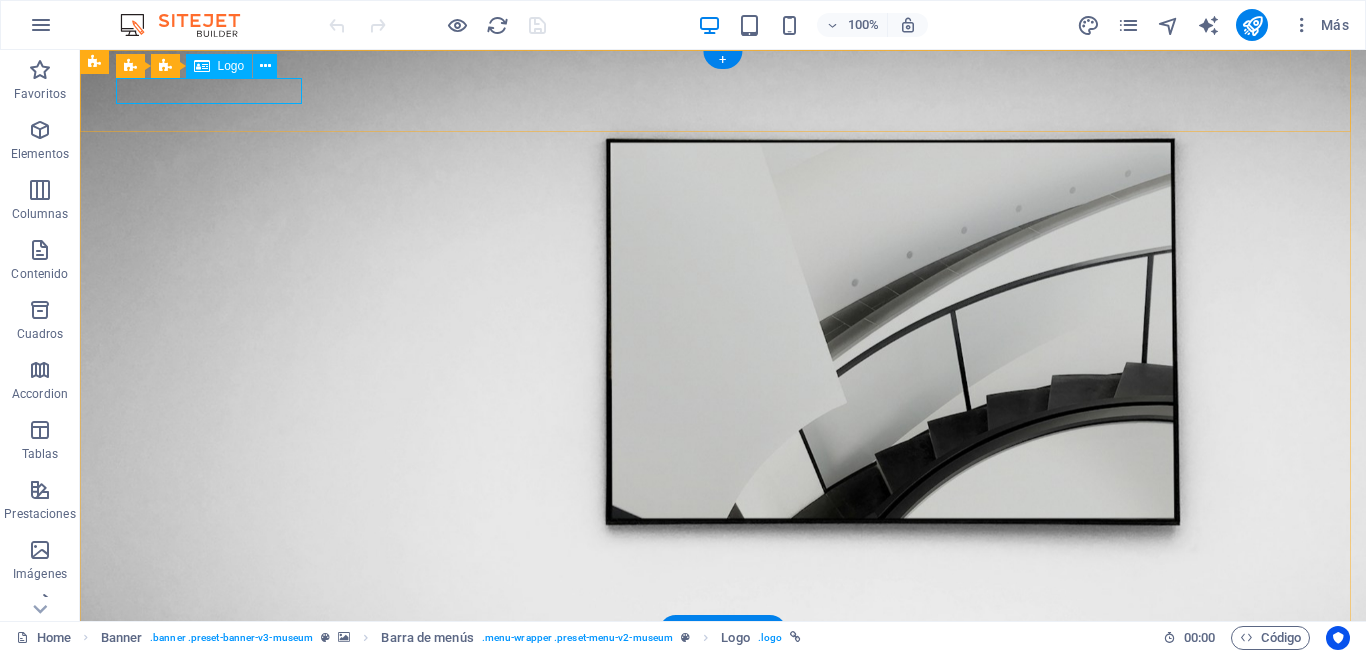 click at bounding box center [723, 660] 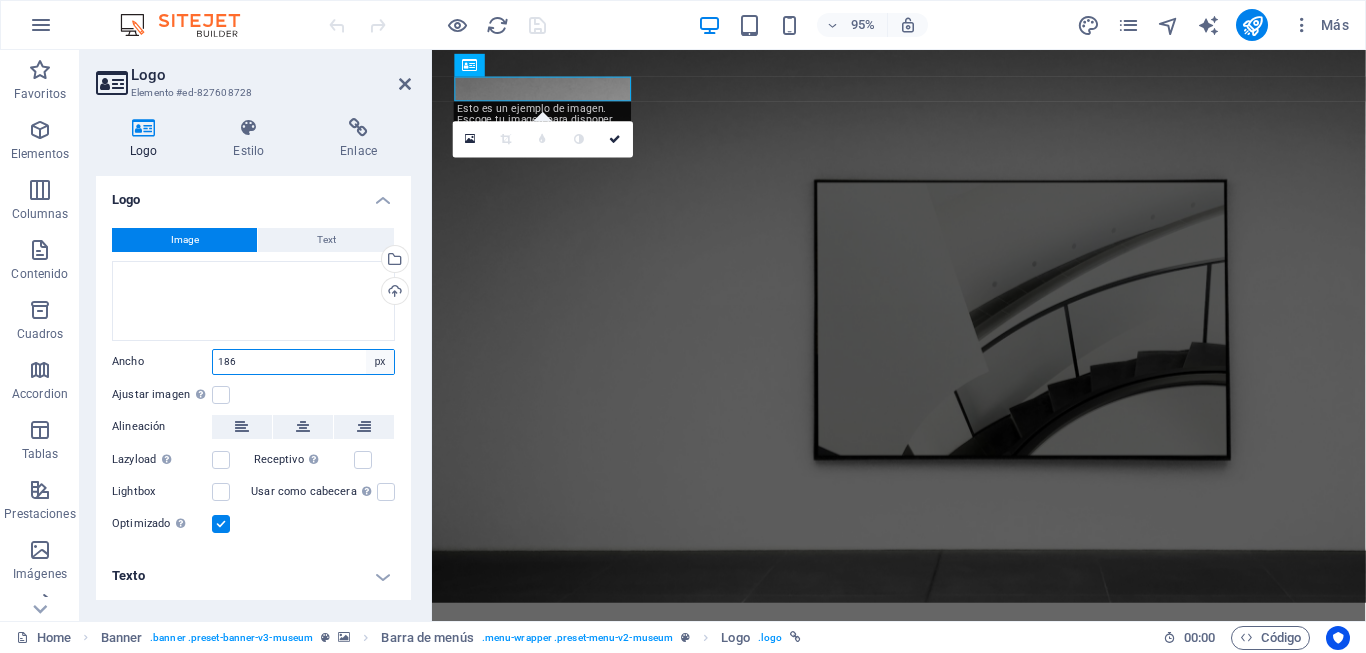 click on "Predeterminado automático px rem % em vh vw" at bounding box center (380, 362) 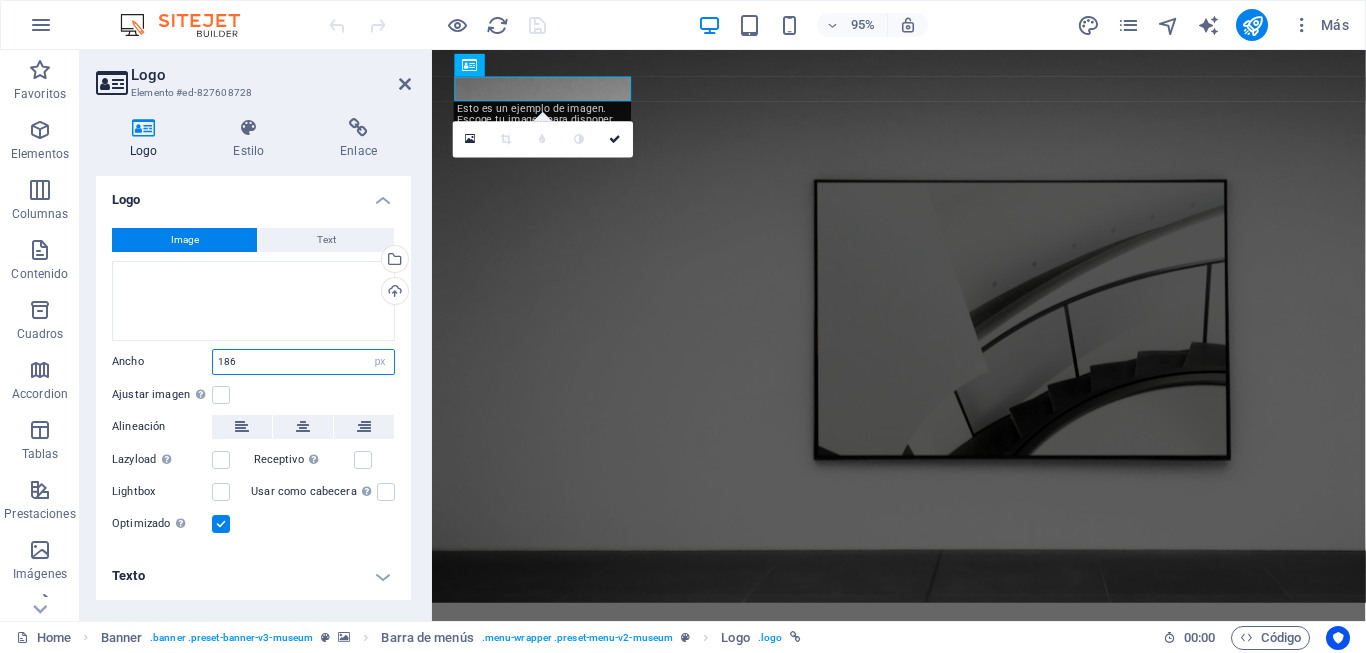 select on "rem" 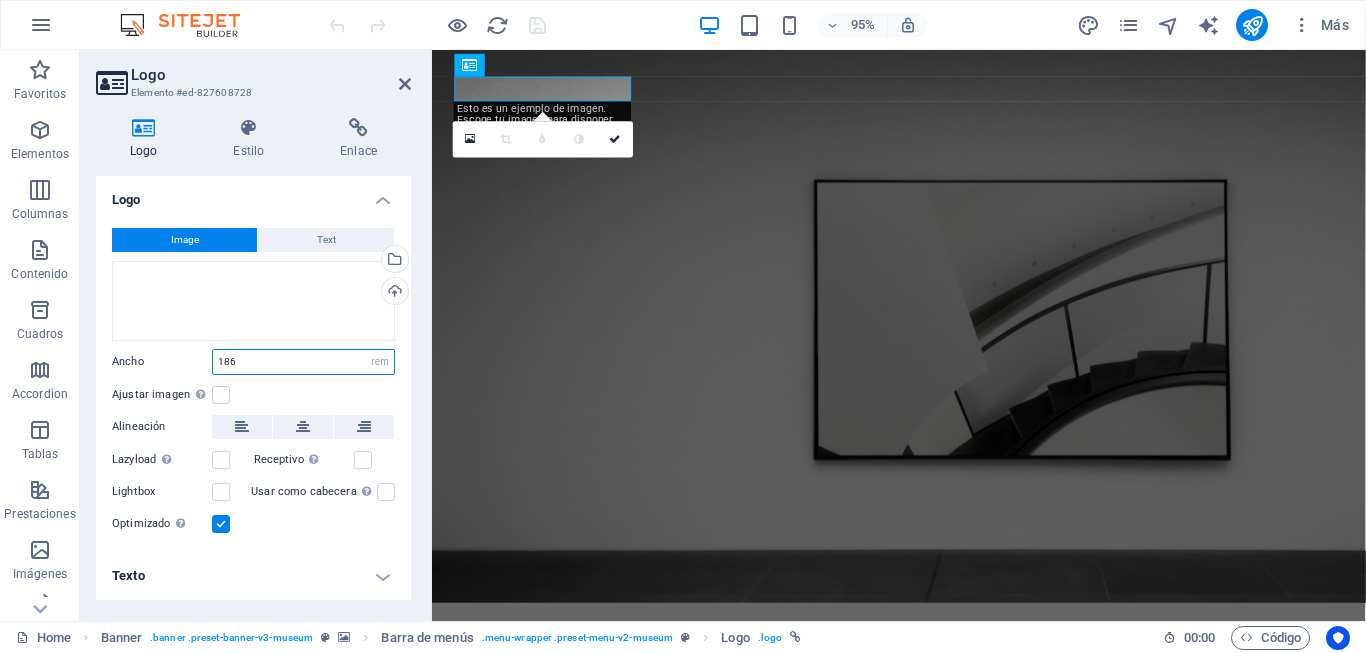 click on "Predeterminado automático px rem % em vh vw" at bounding box center (380, 362) 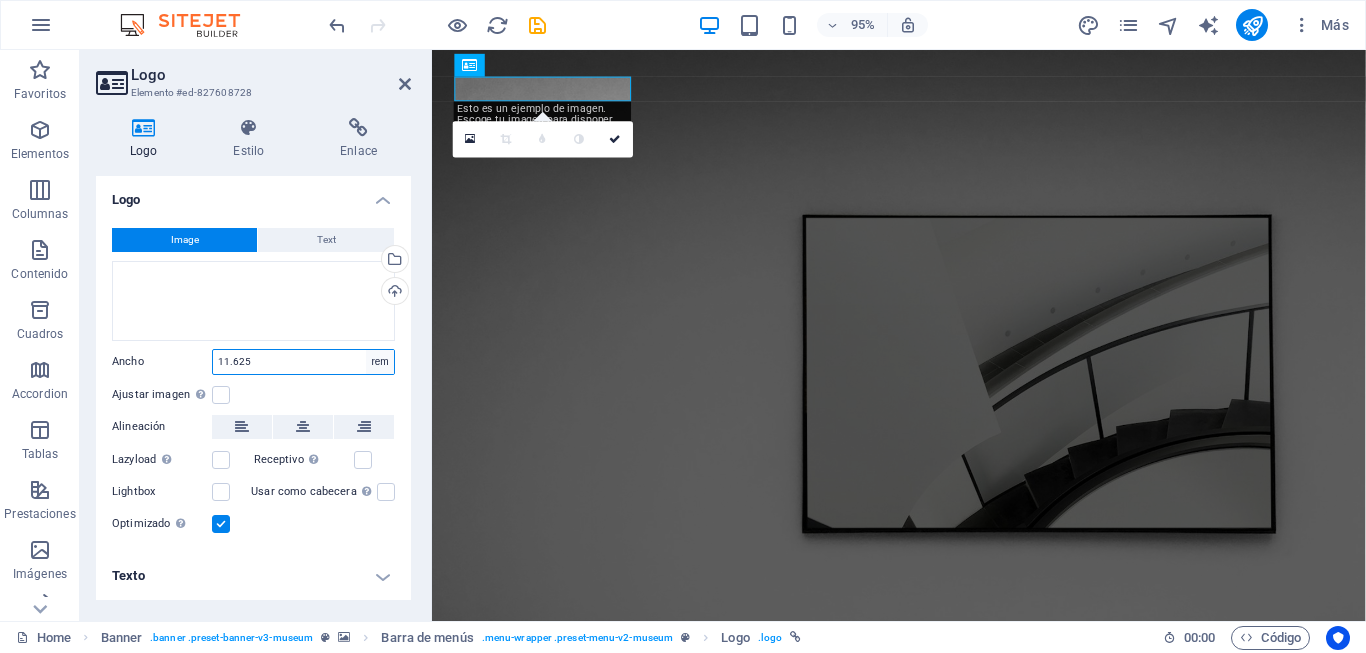 click on "Predeterminado automático px rem % em vh vw" at bounding box center [380, 362] 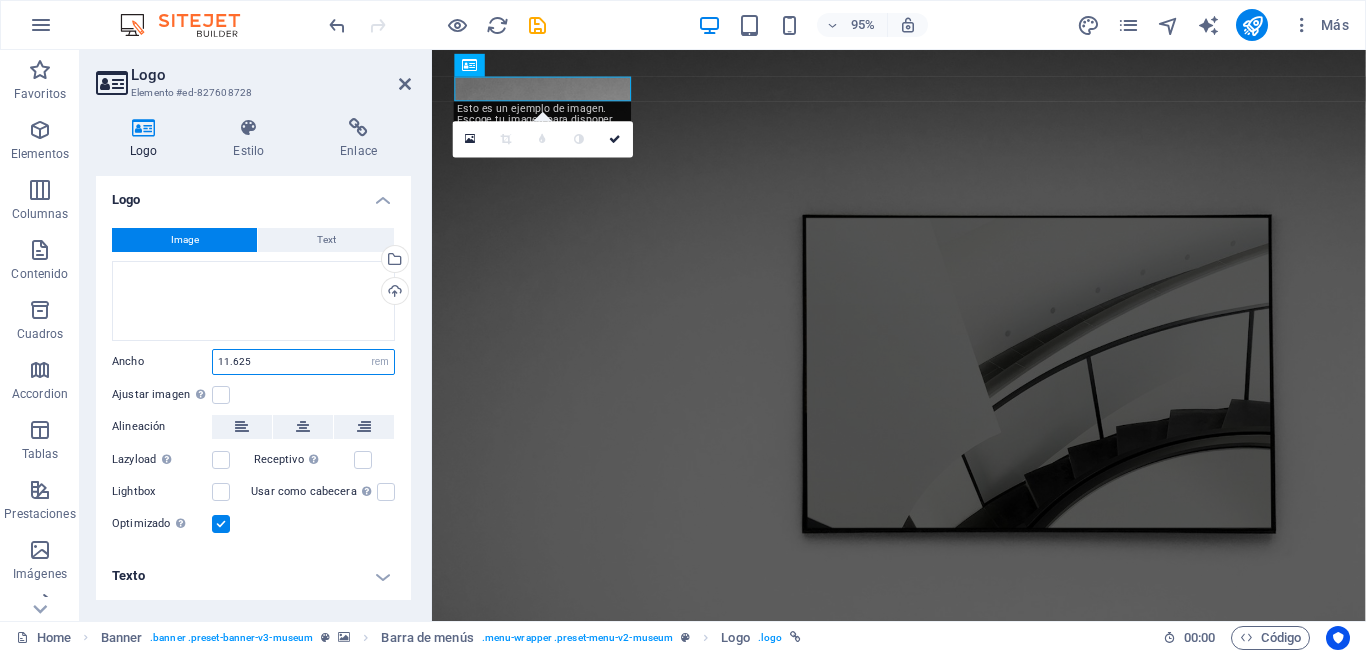 select on "px" 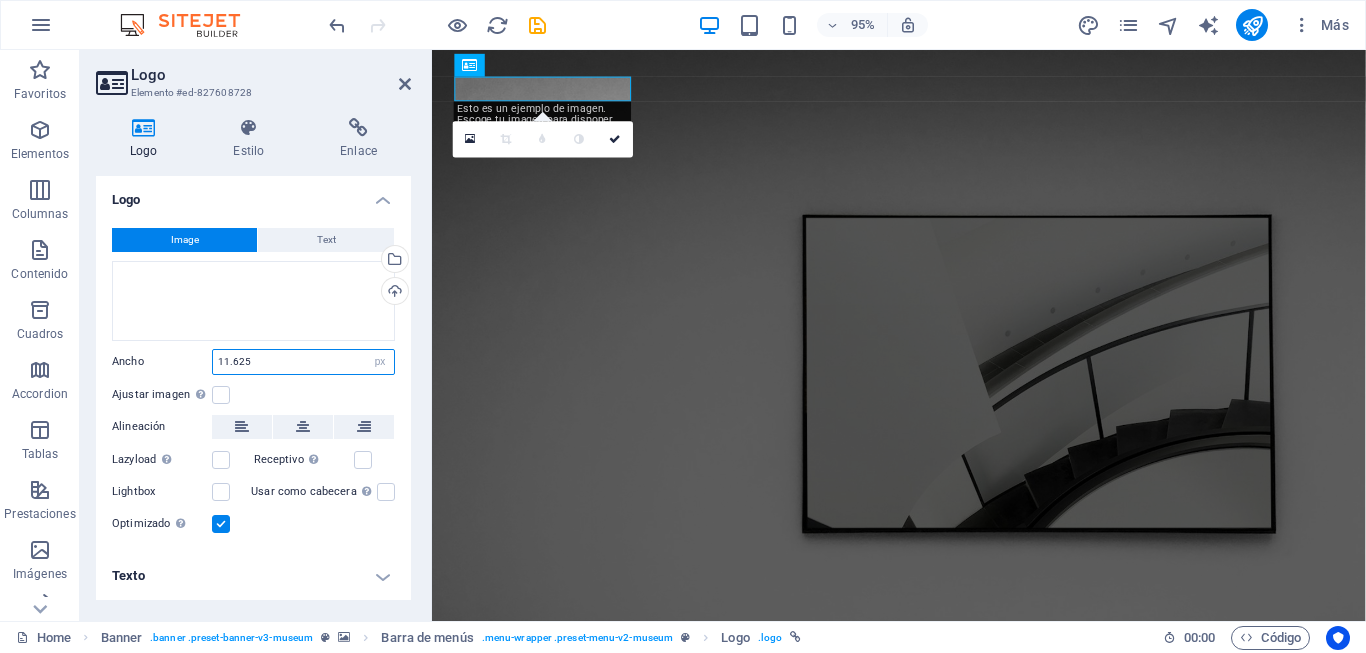 click on "Predeterminado automático px rem % em vh vw" at bounding box center [380, 362] 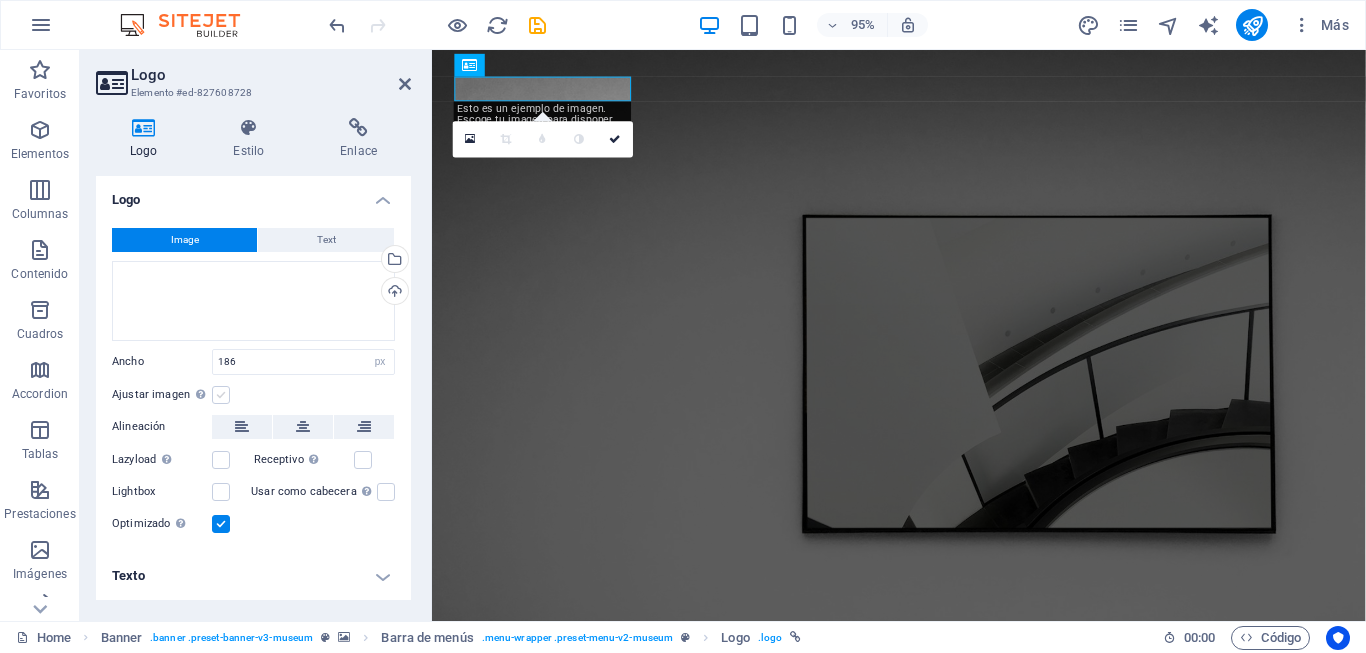 click at bounding box center [221, 395] 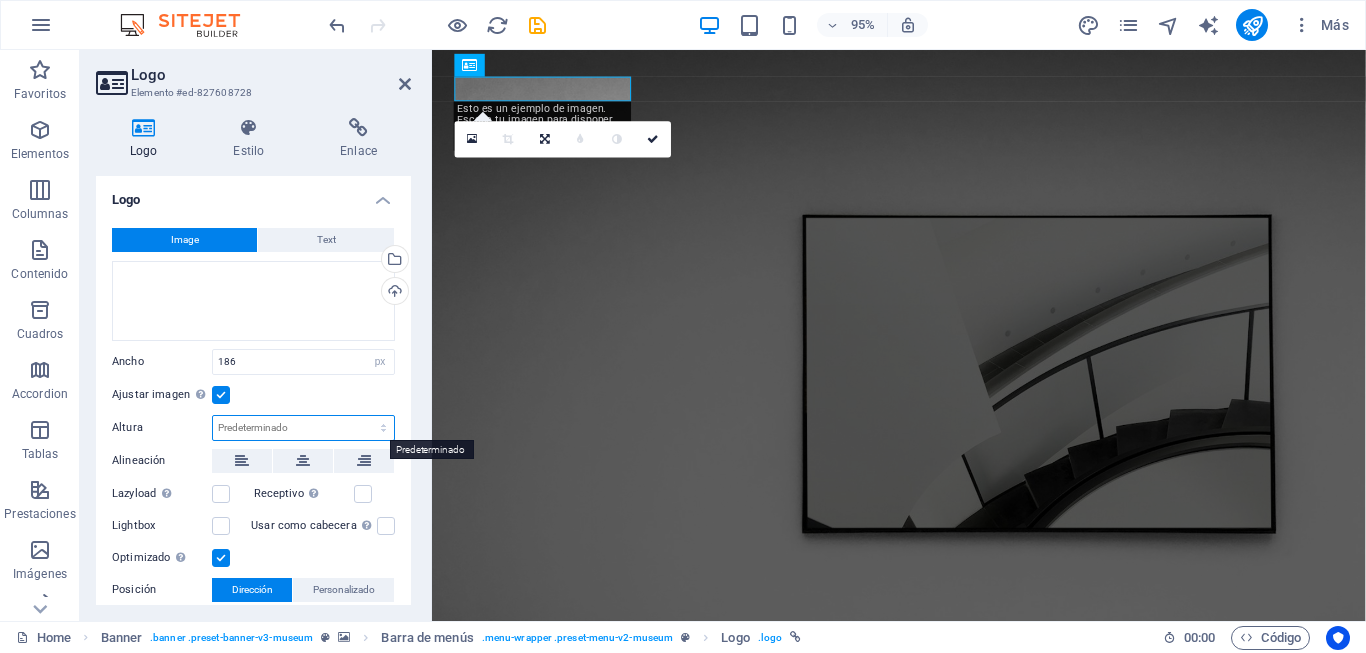 click on "Predeterminado automático px" at bounding box center (303, 428) 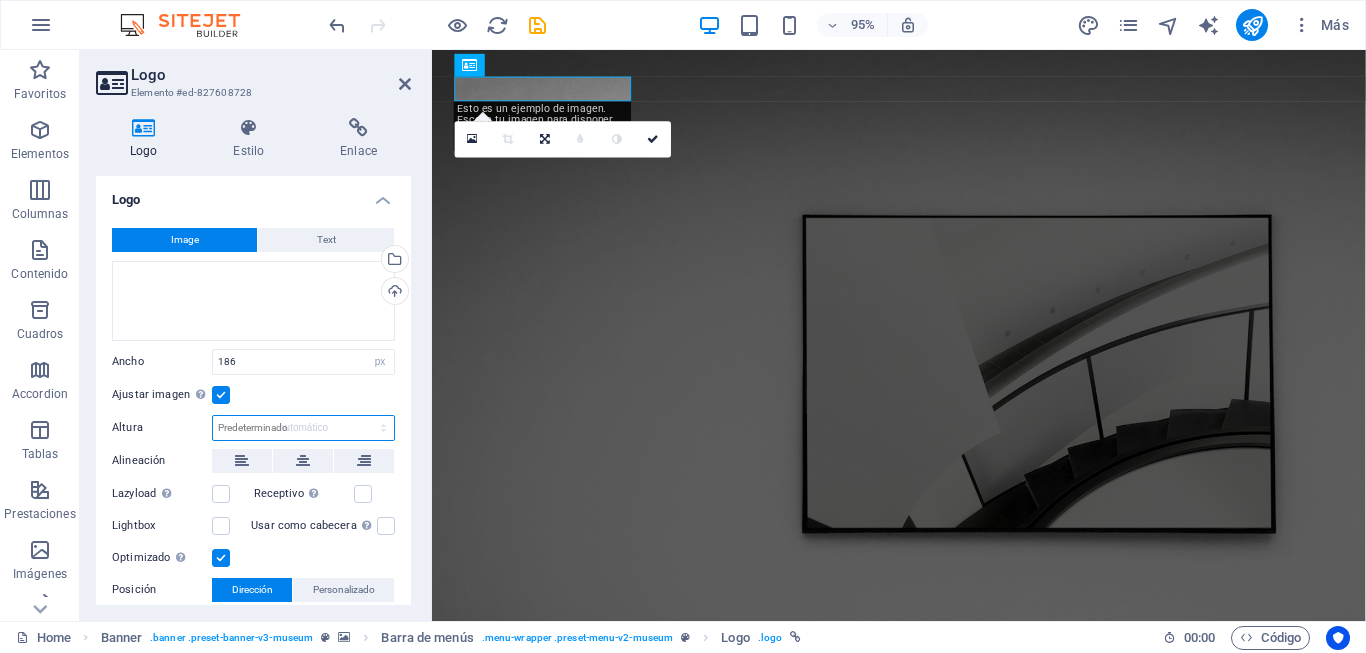 click on "Predeterminado automático px" at bounding box center [303, 428] 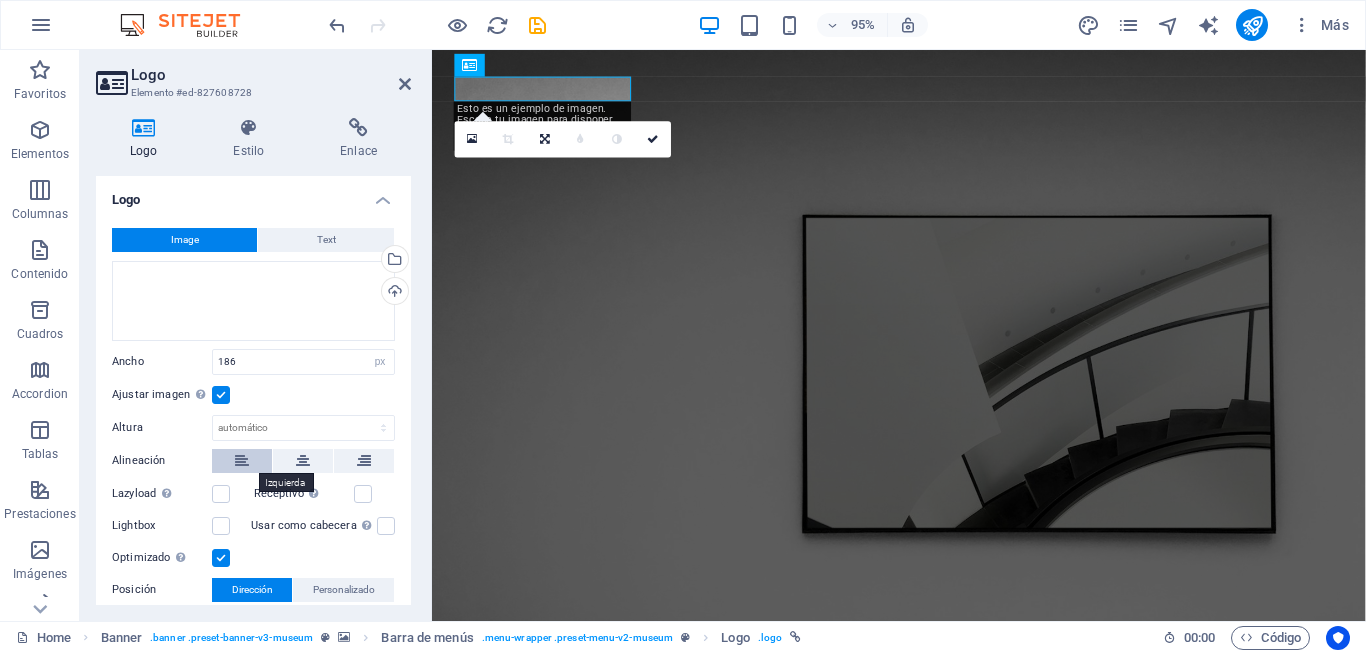 click at bounding box center (242, 461) 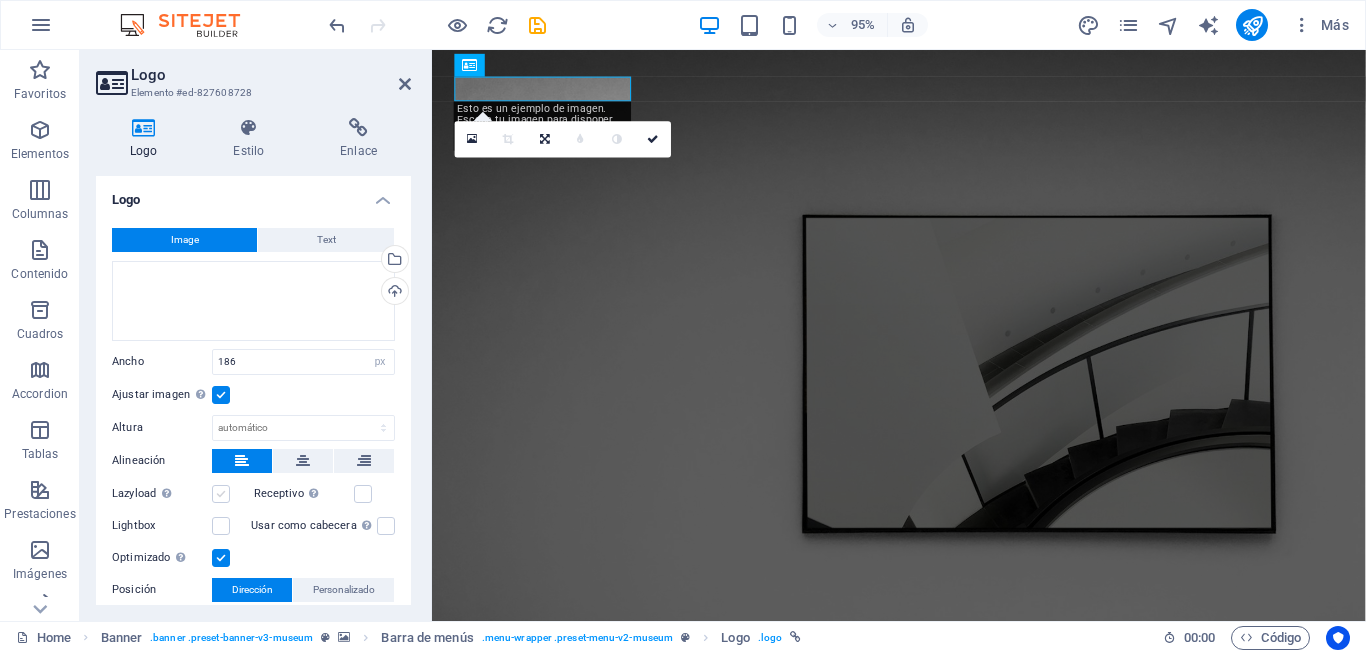 click at bounding box center [221, 494] 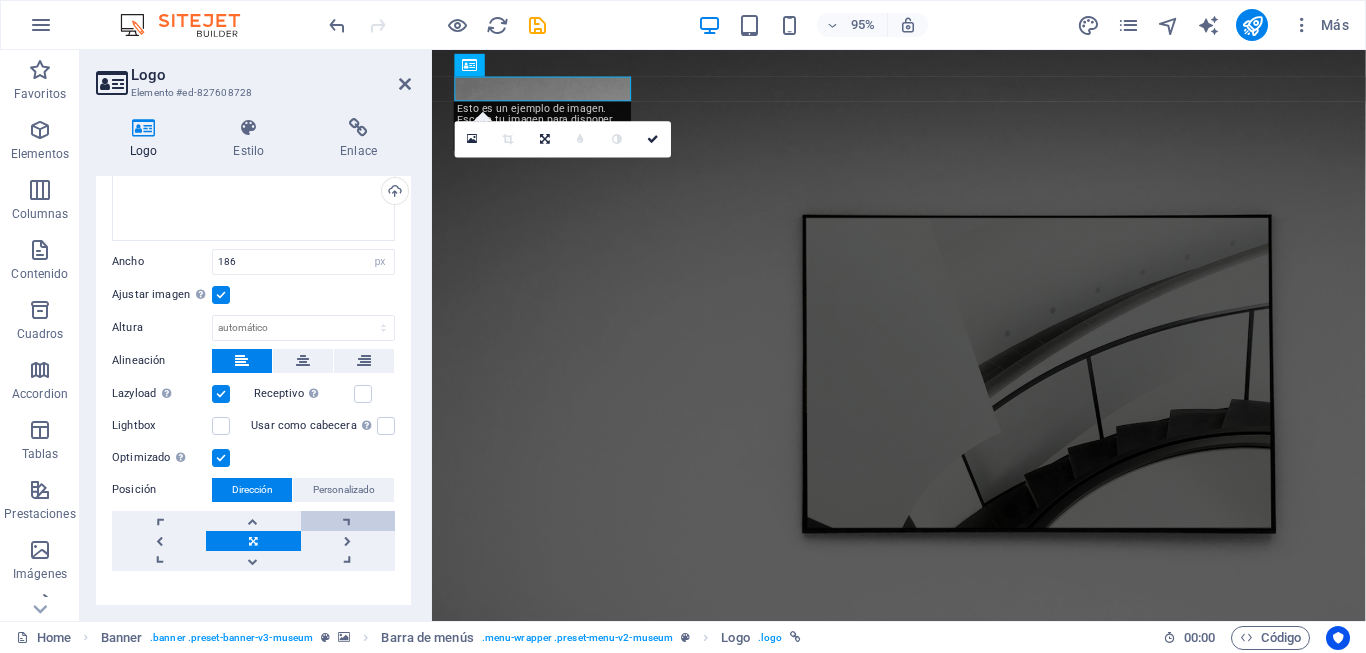 scroll, scrollTop: 130, scrollLeft: 0, axis: vertical 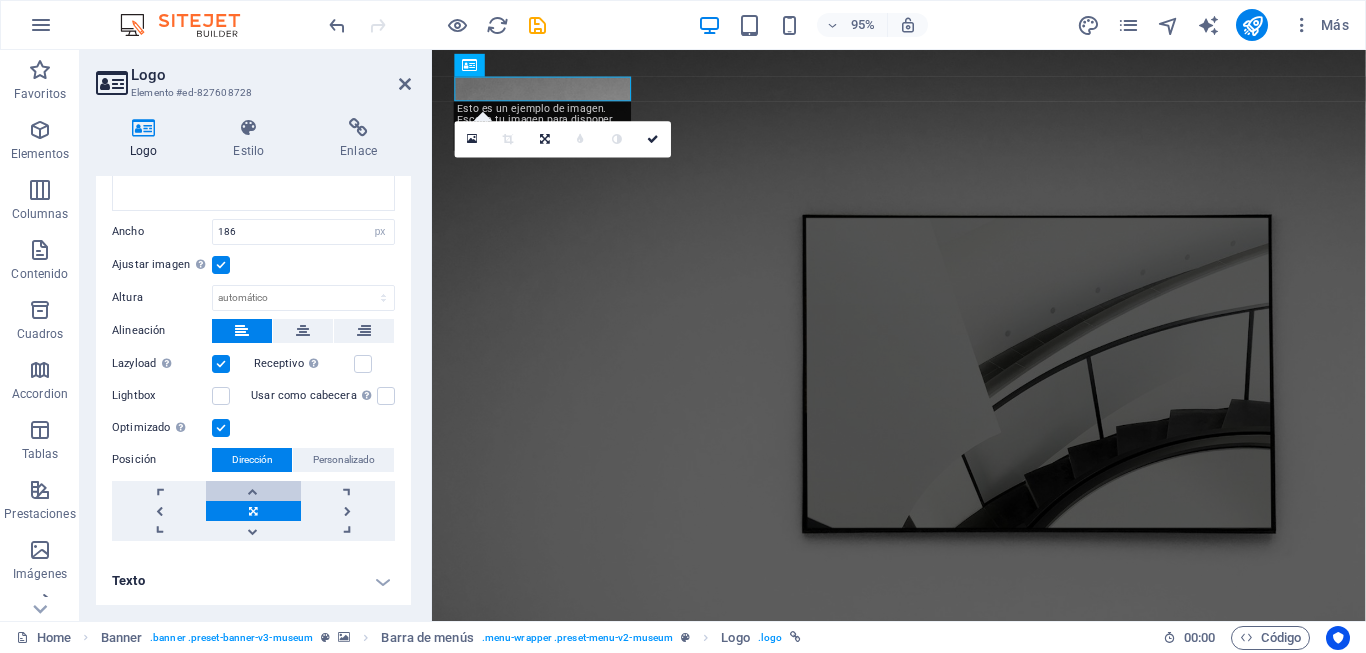 click at bounding box center [253, 491] 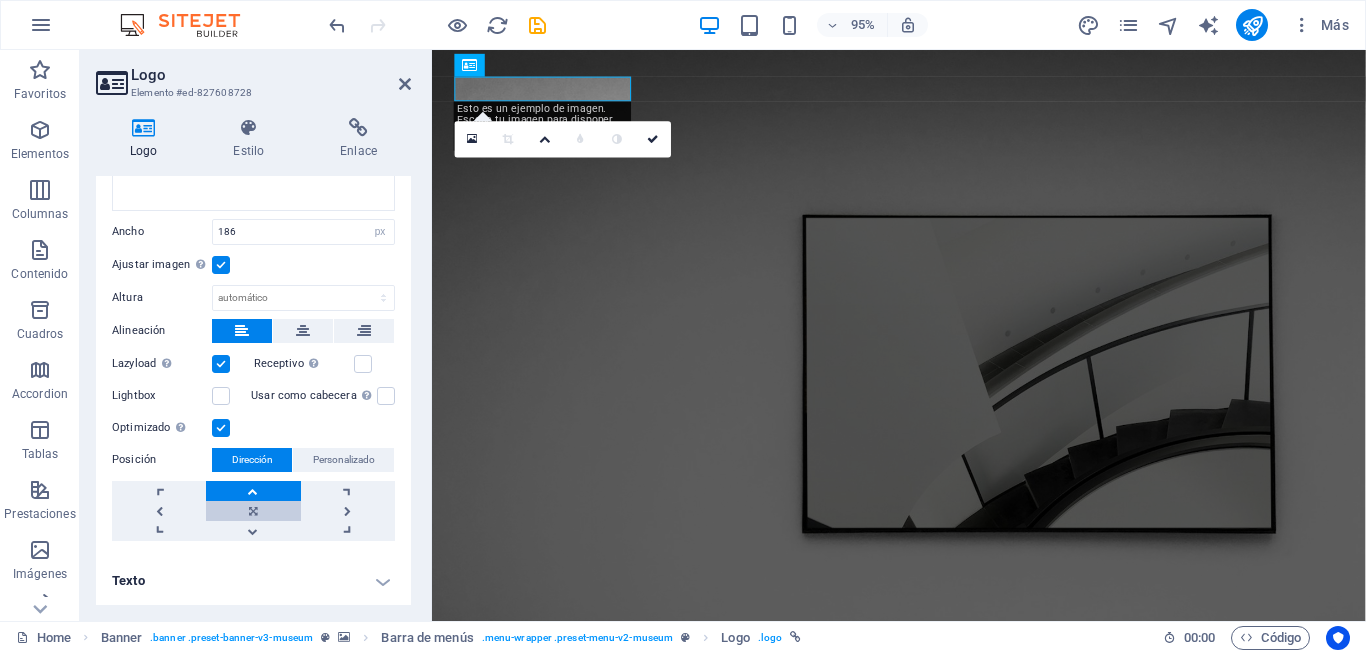 click at bounding box center [253, 511] 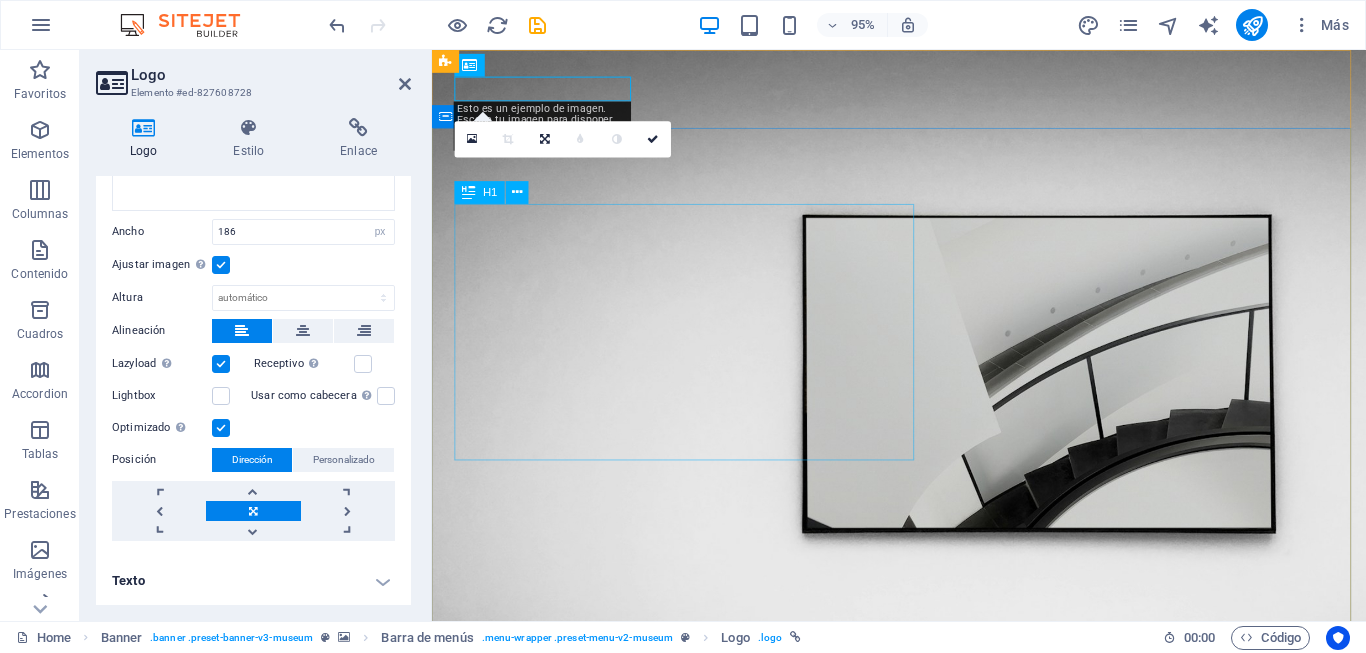 drag, startPoint x: 733, startPoint y: 211, endPoint x: 1092, endPoint y: 203, distance: 359.0891 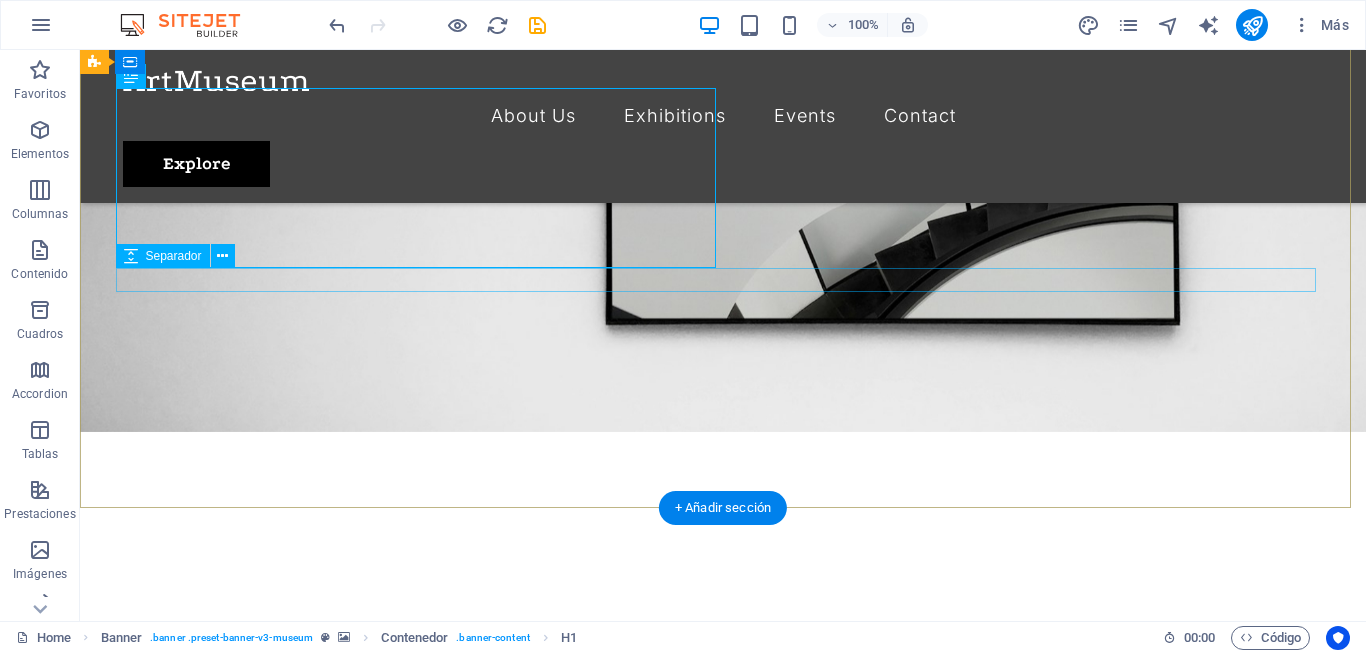 scroll, scrollTop: 0, scrollLeft: 0, axis: both 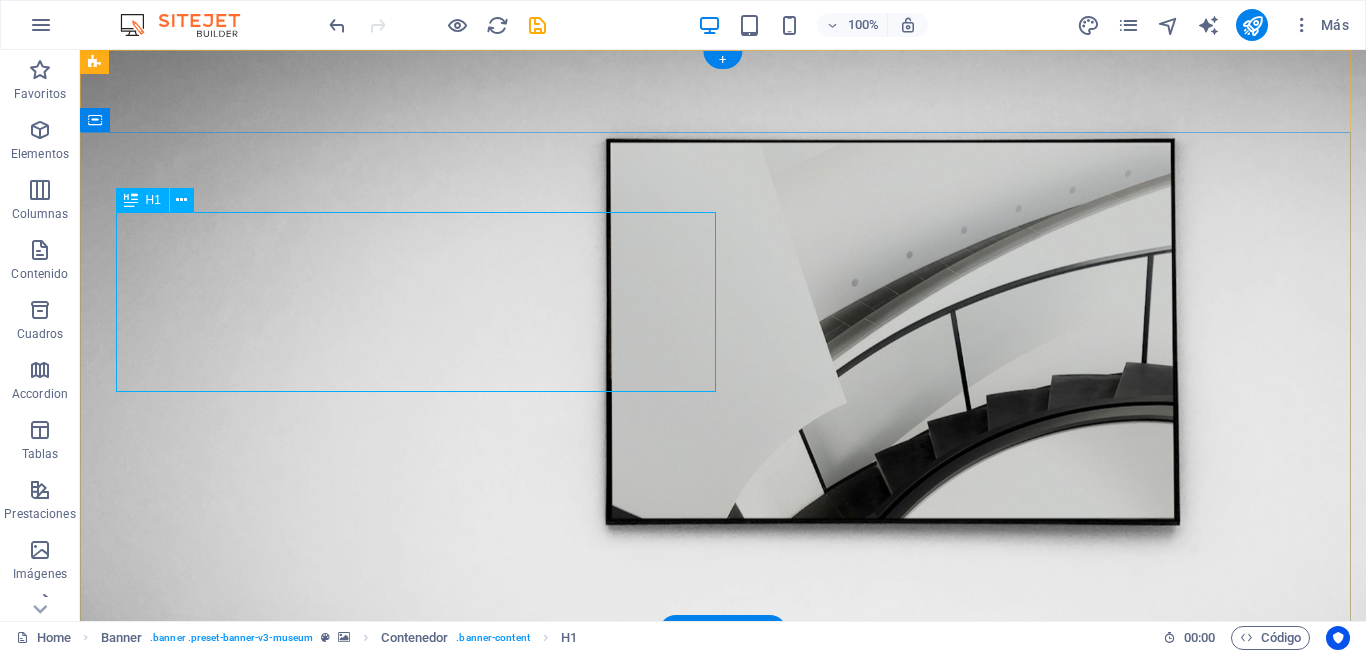 click on "The best art exhibitions" at bounding box center (723, 910) 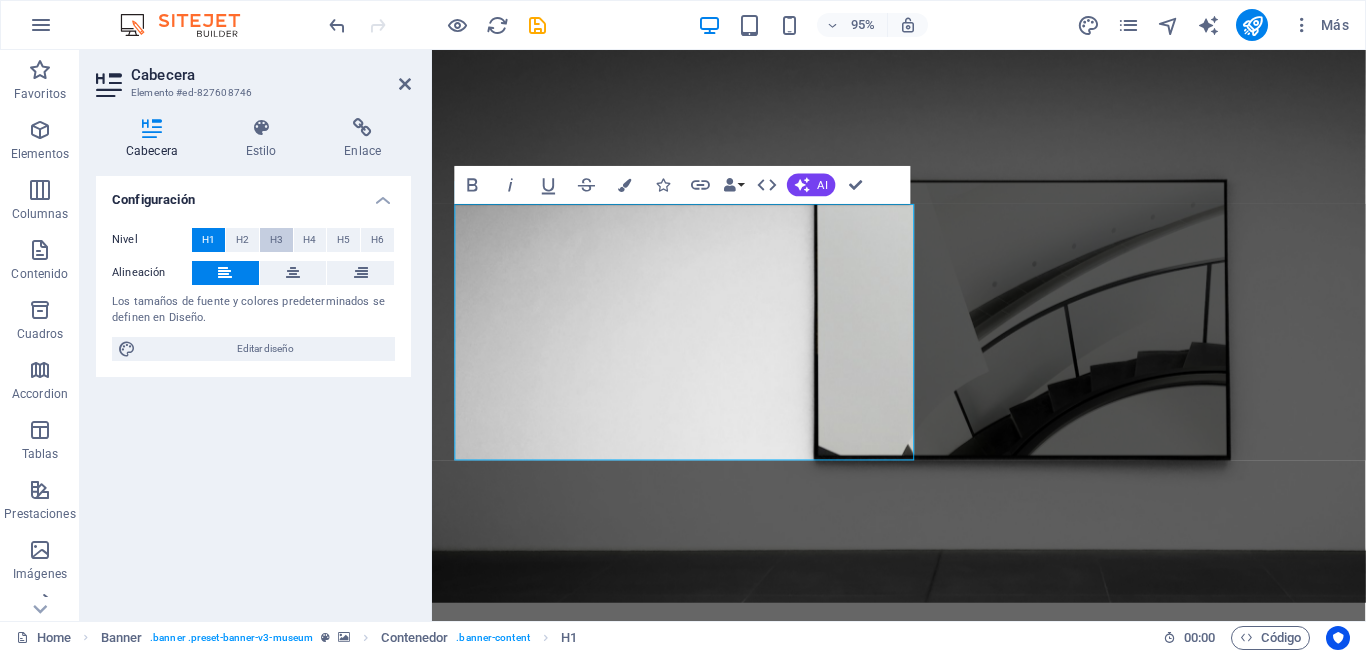 click on "H3" at bounding box center (276, 240) 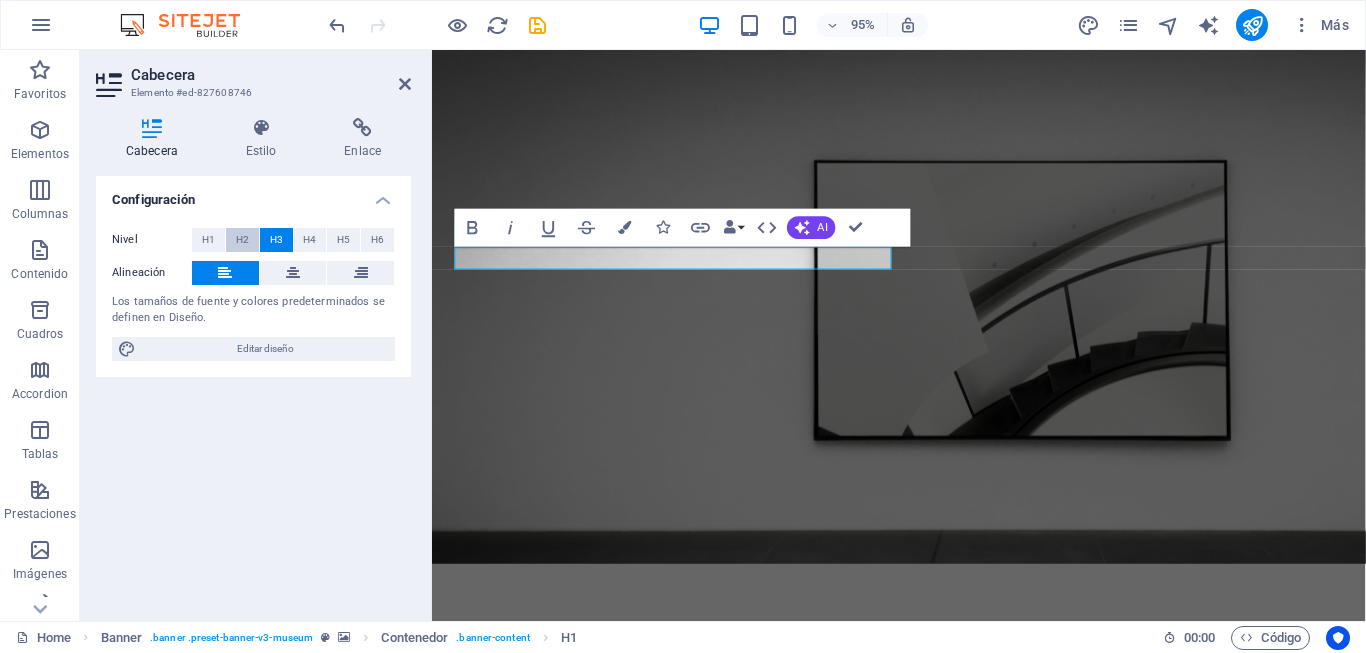 click on "H2" at bounding box center (242, 240) 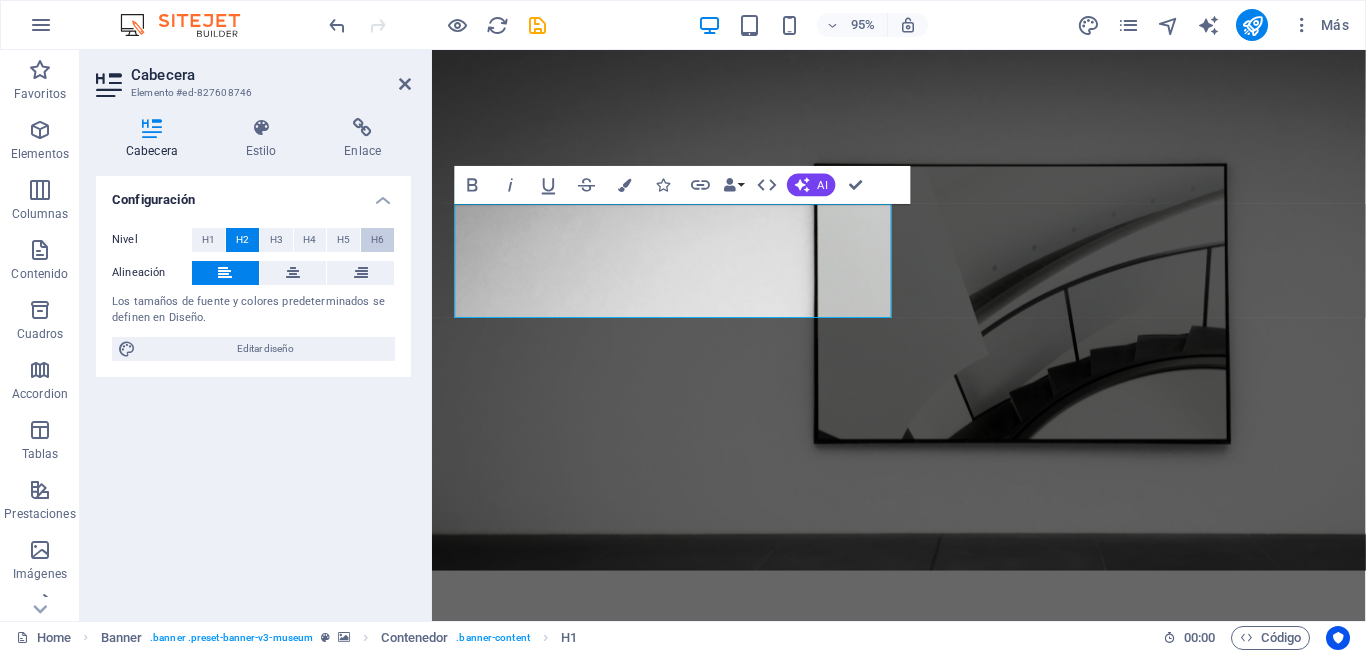 click on "H6" at bounding box center (377, 240) 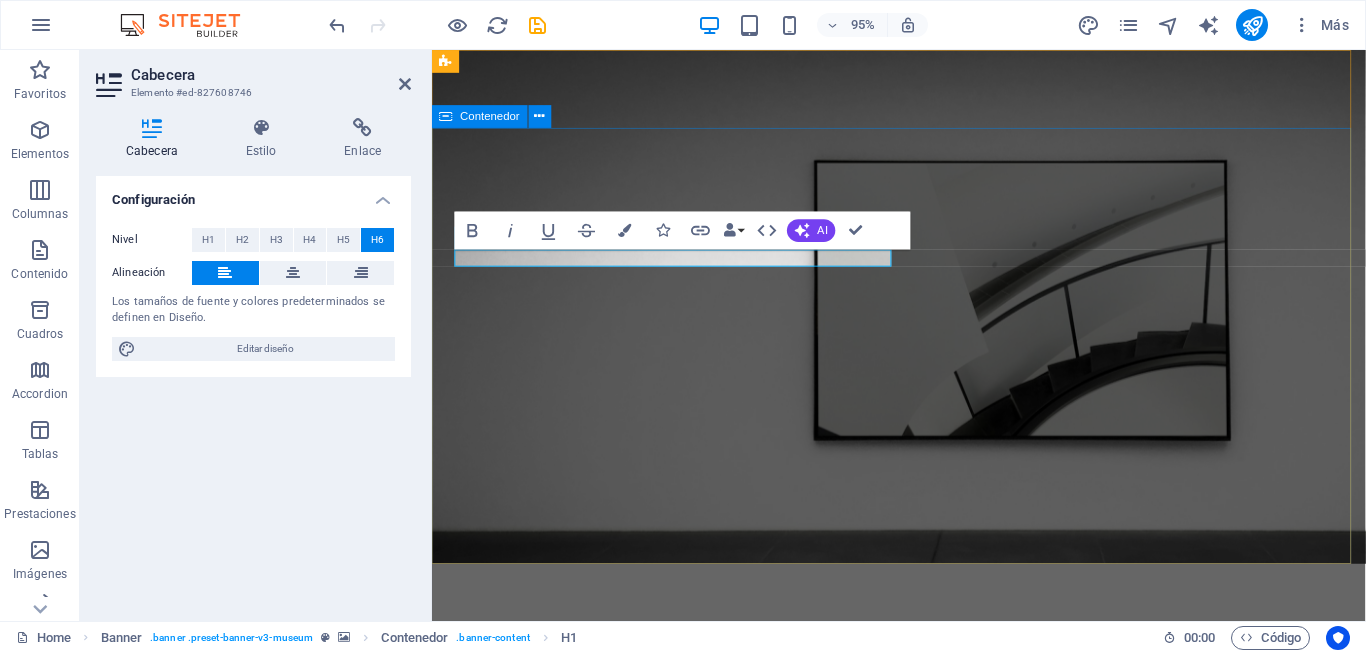 click on "The best art exhibitions Lorem ipsum dolor sit amet, consectetur adipiscing elit, sed do eiusmod tempor incididunt ut labore Lorem ipsum dolor sit amet, consectetur adipiscing elit, sed do eiusmod tempor incididunt ut labore Explore" at bounding box center (923, 913) 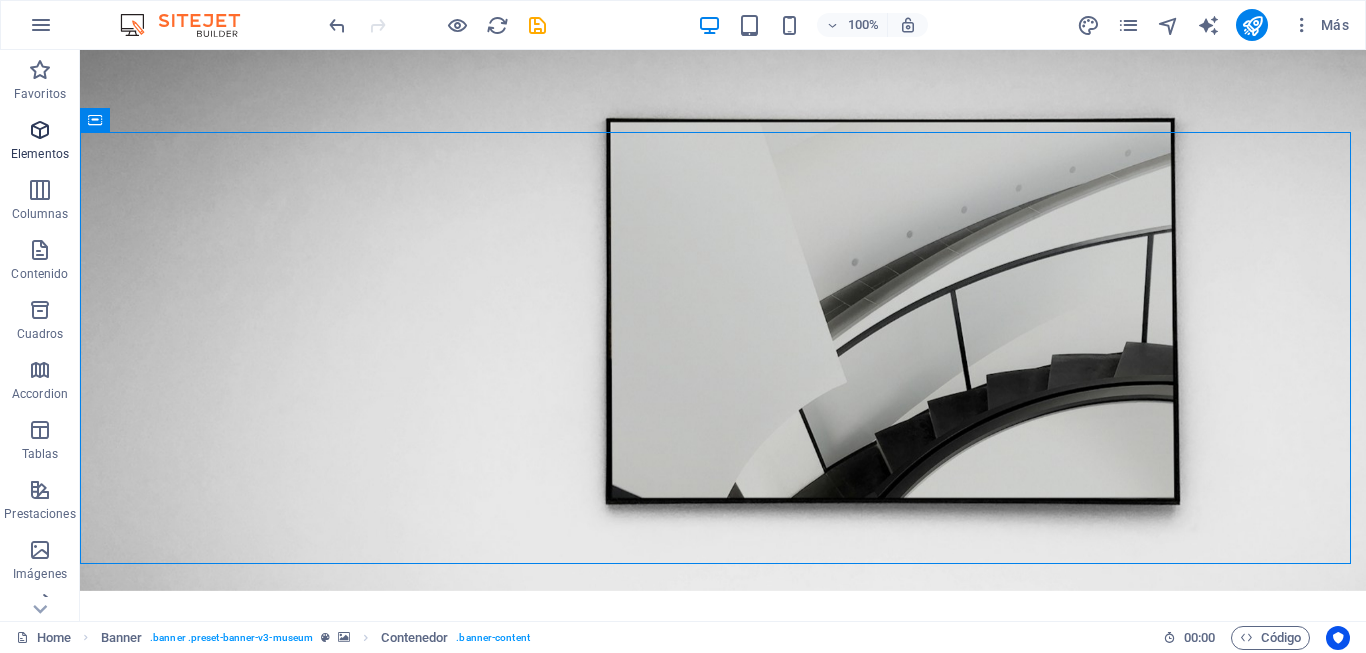 click on "Elementos" at bounding box center (40, 140) 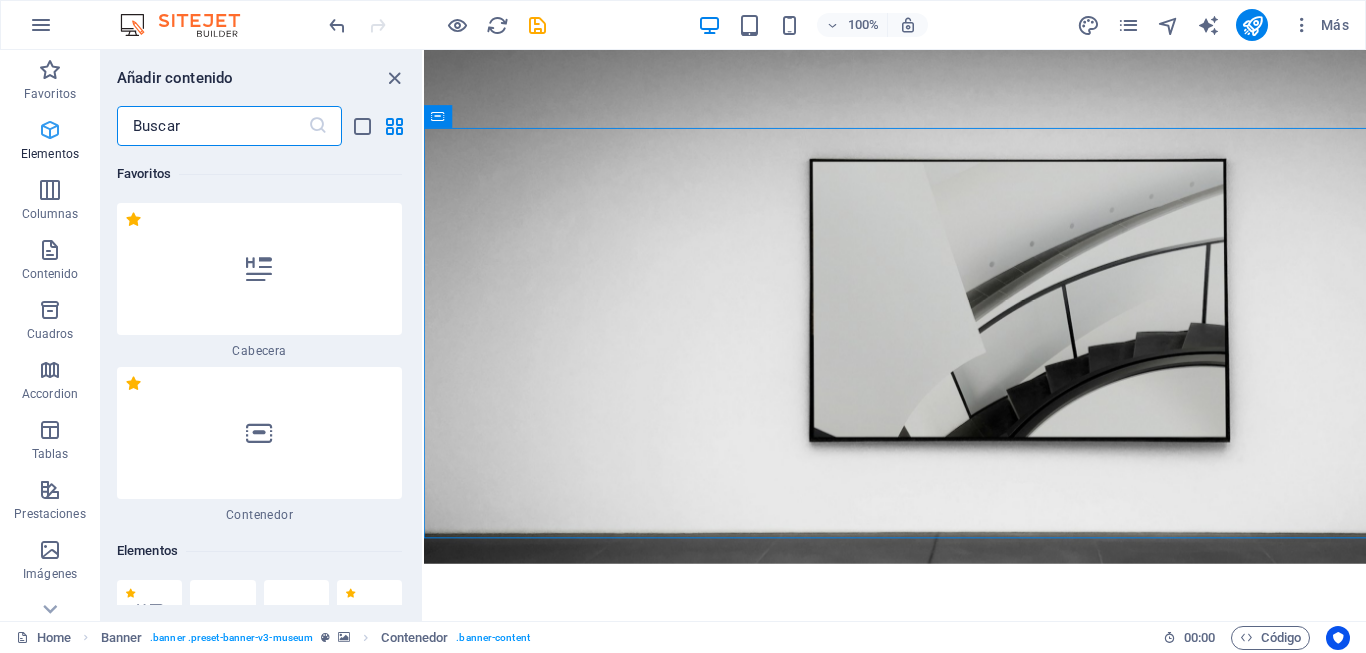 click on "Elementos" at bounding box center (50, 154) 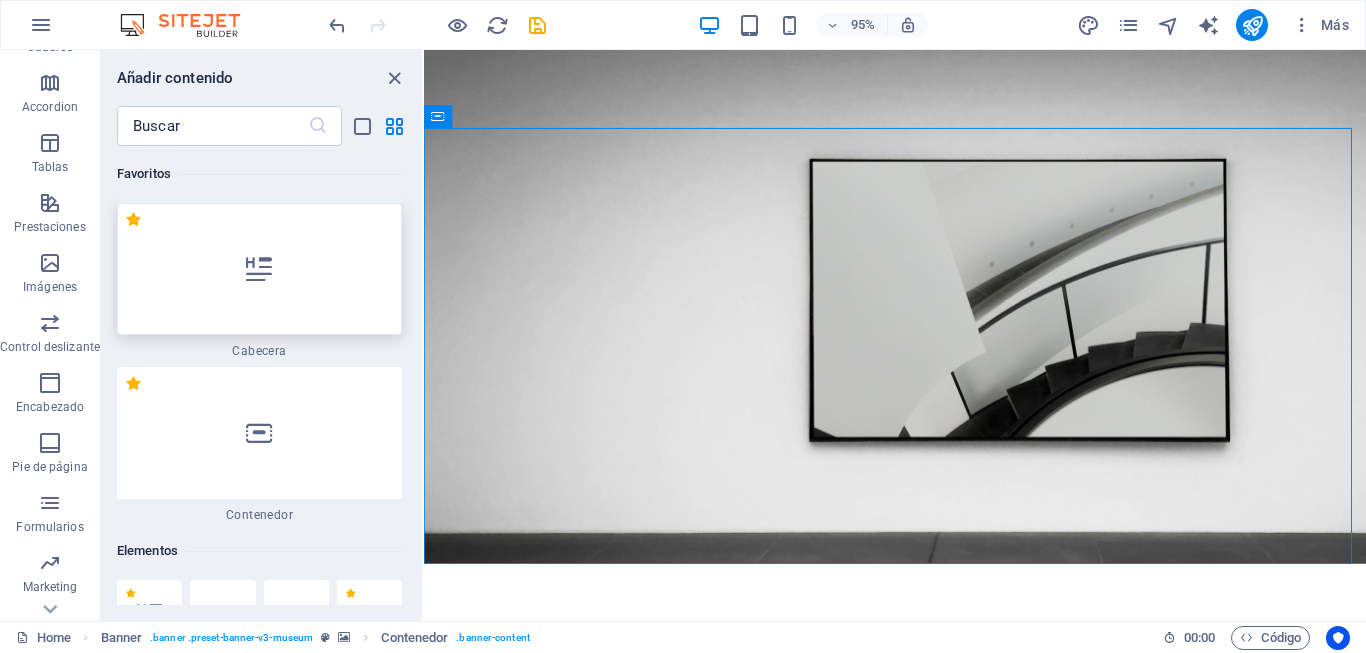 scroll, scrollTop: 329, scrollLeft: 0, axis: vertical 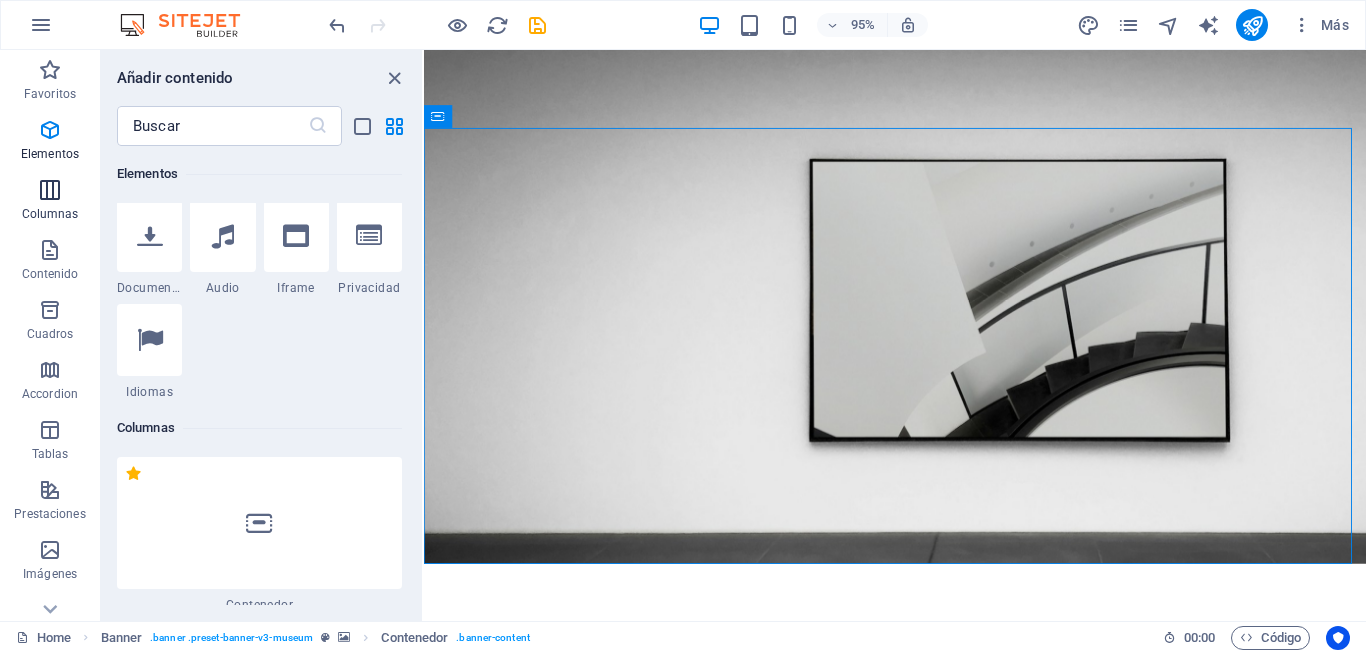 click on "Columnas" at bounding box center (50, 202) 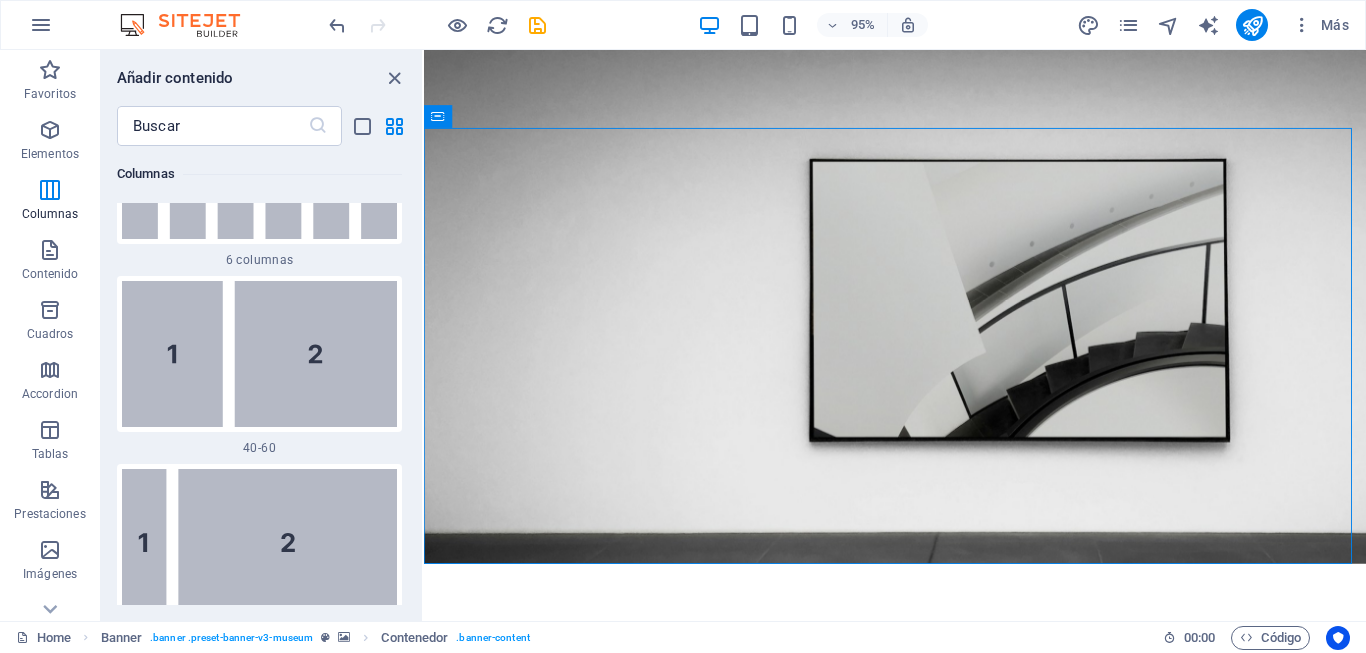 scroll, scrollTop: 2254, scrollLeft: 0, axis: vertical 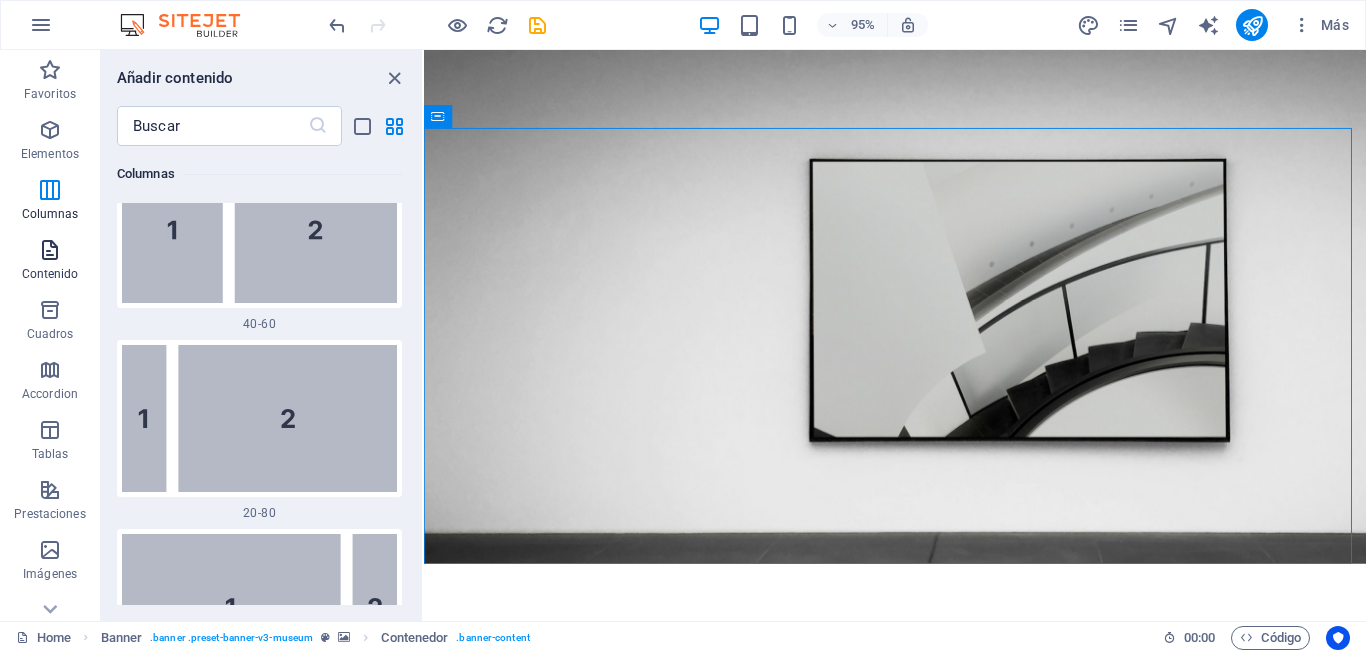 click at bounding box center [50, 250] 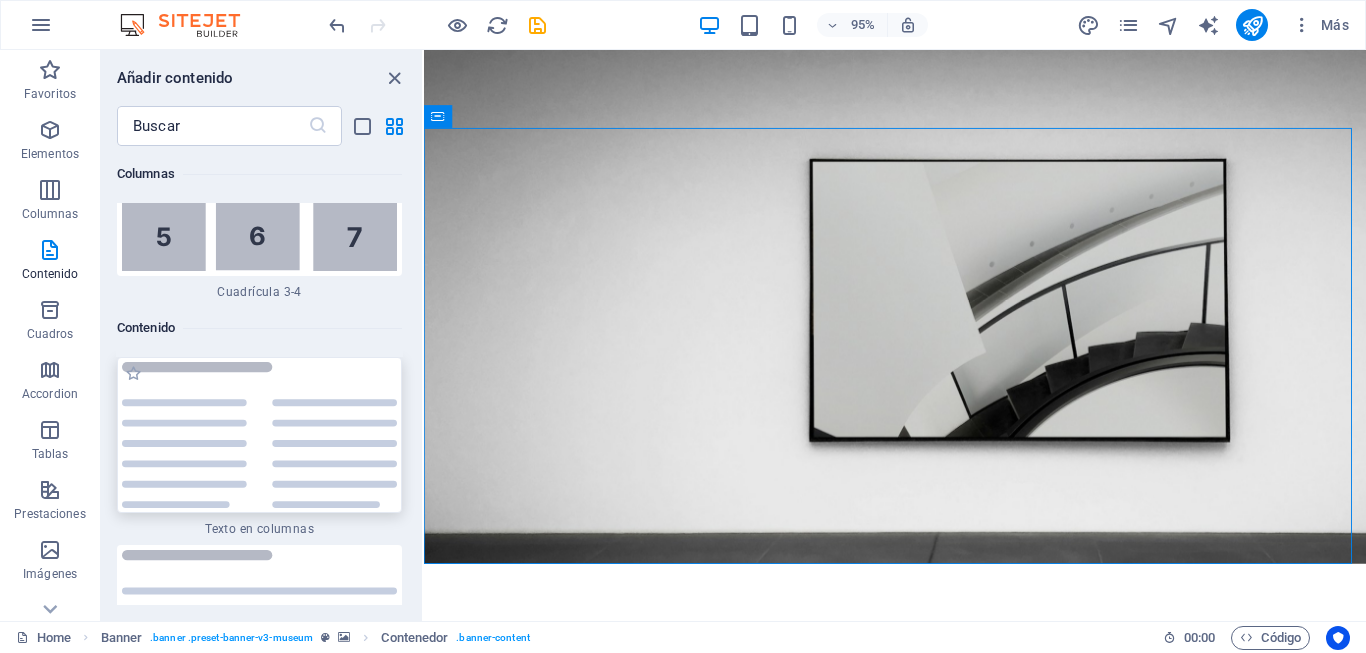 scroll, scrollTop: 6808, scrollLeft: 0, axis: vertical 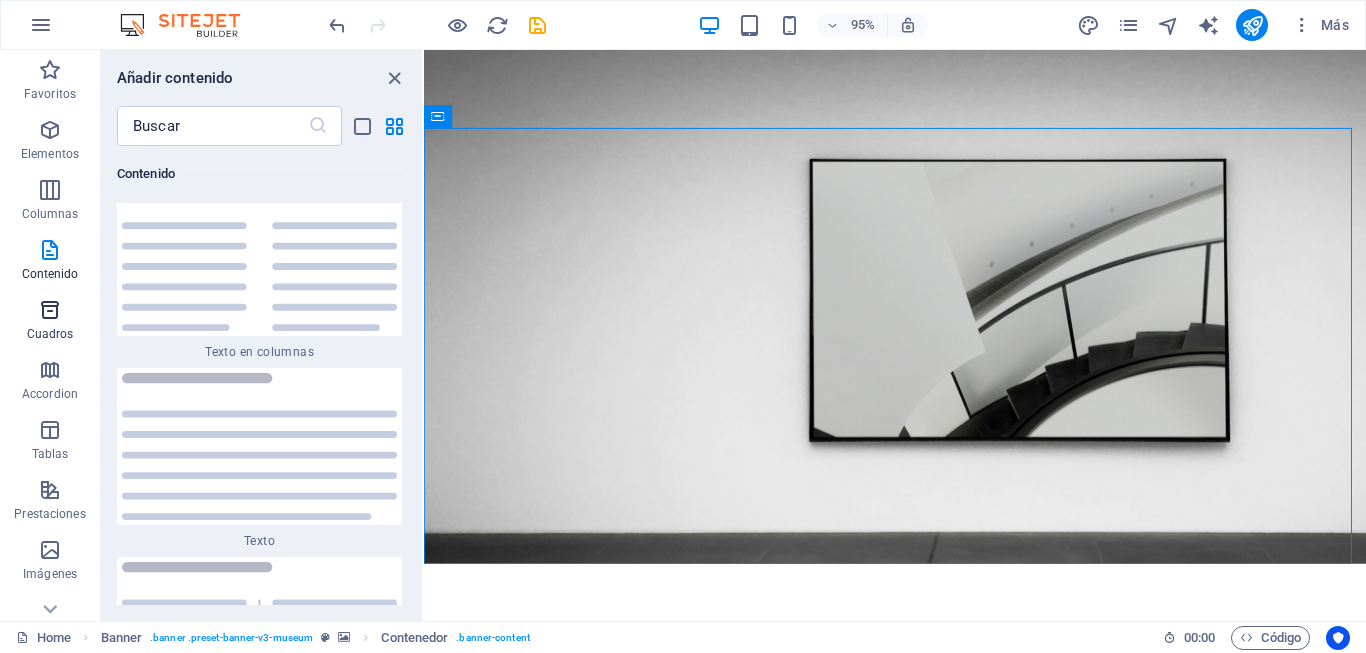 click on "Cuadros" at bounding box center [50, 334] 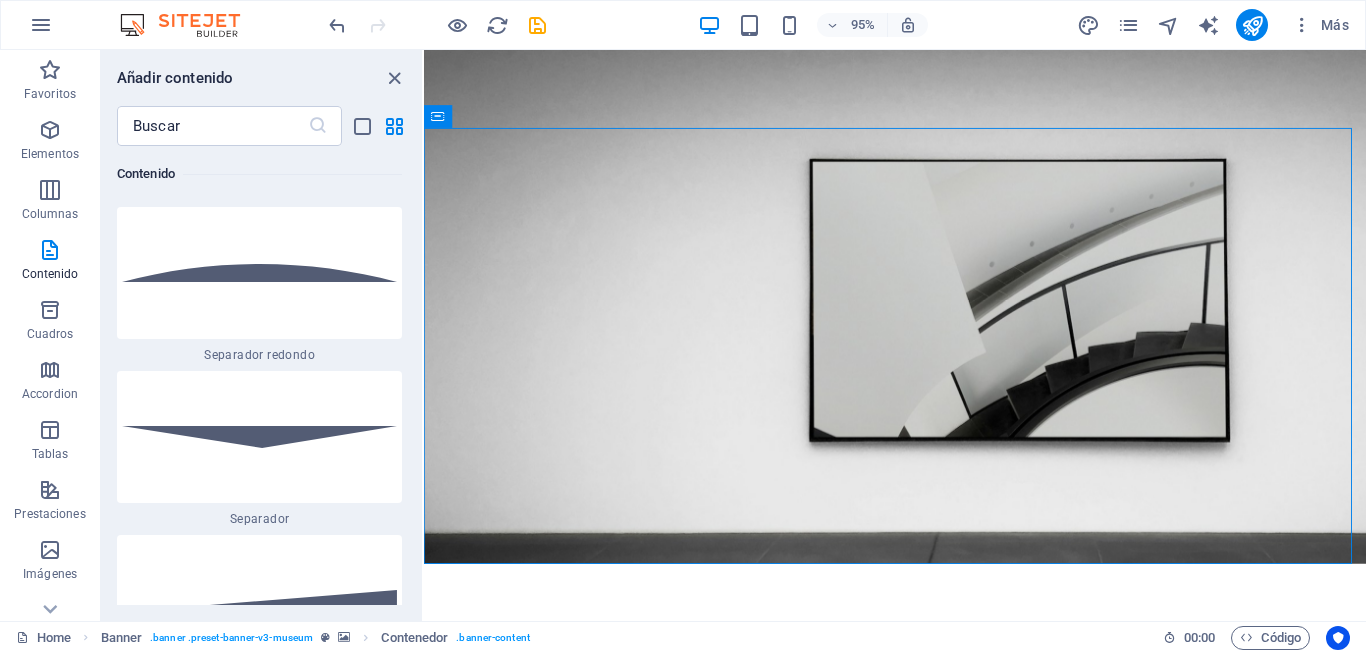 scroll, scrollTop: 9550, scrollLeft: 0, axis: vertical 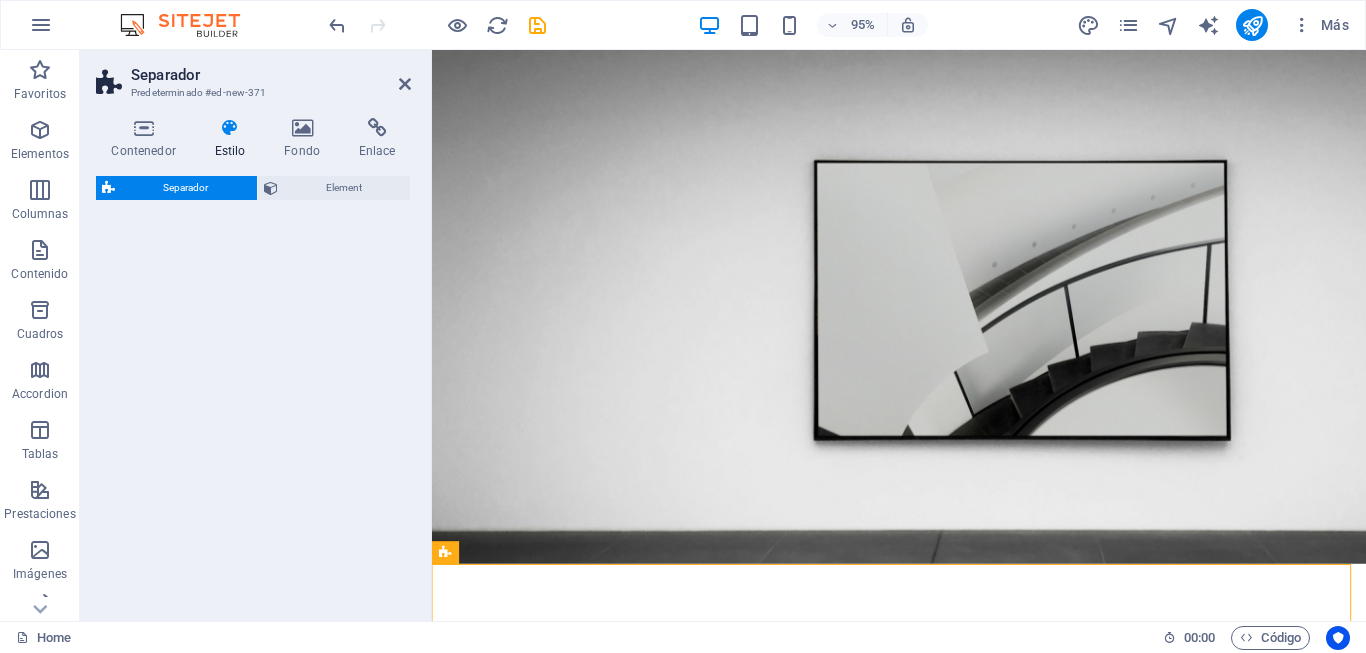 select on "circle" 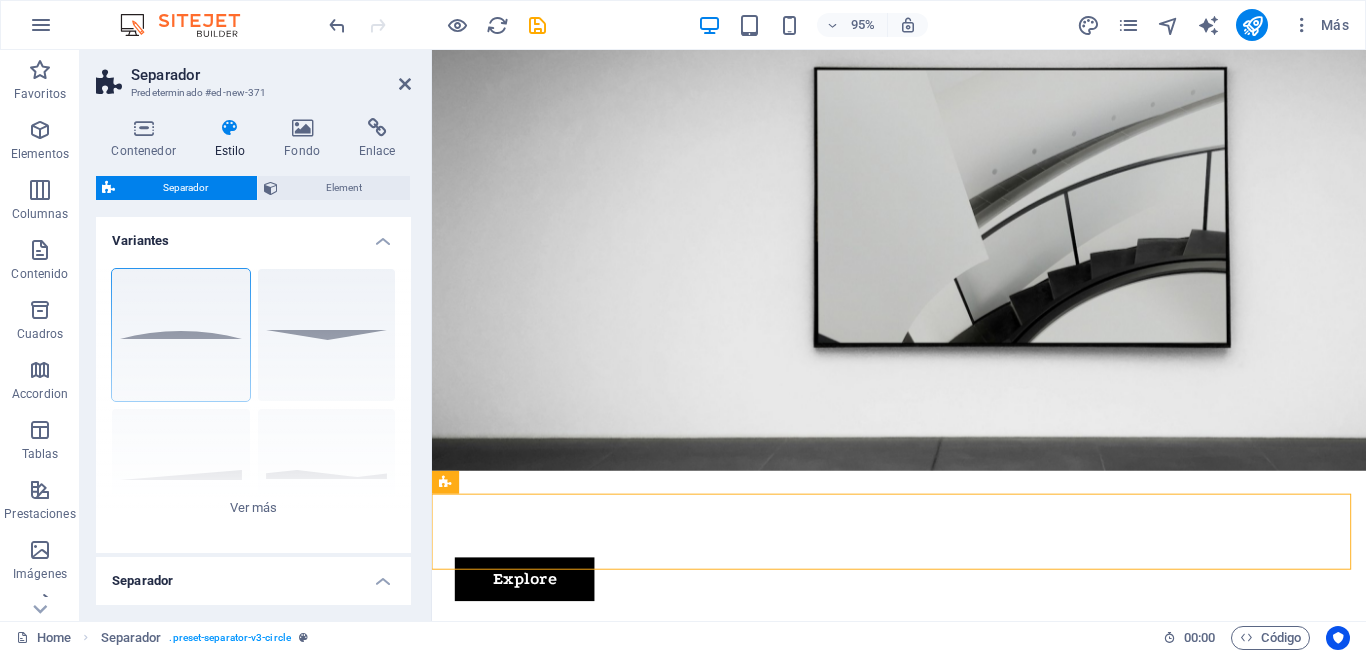 scroll, scrollTop: 0, scrollLeft: 0, axis: both 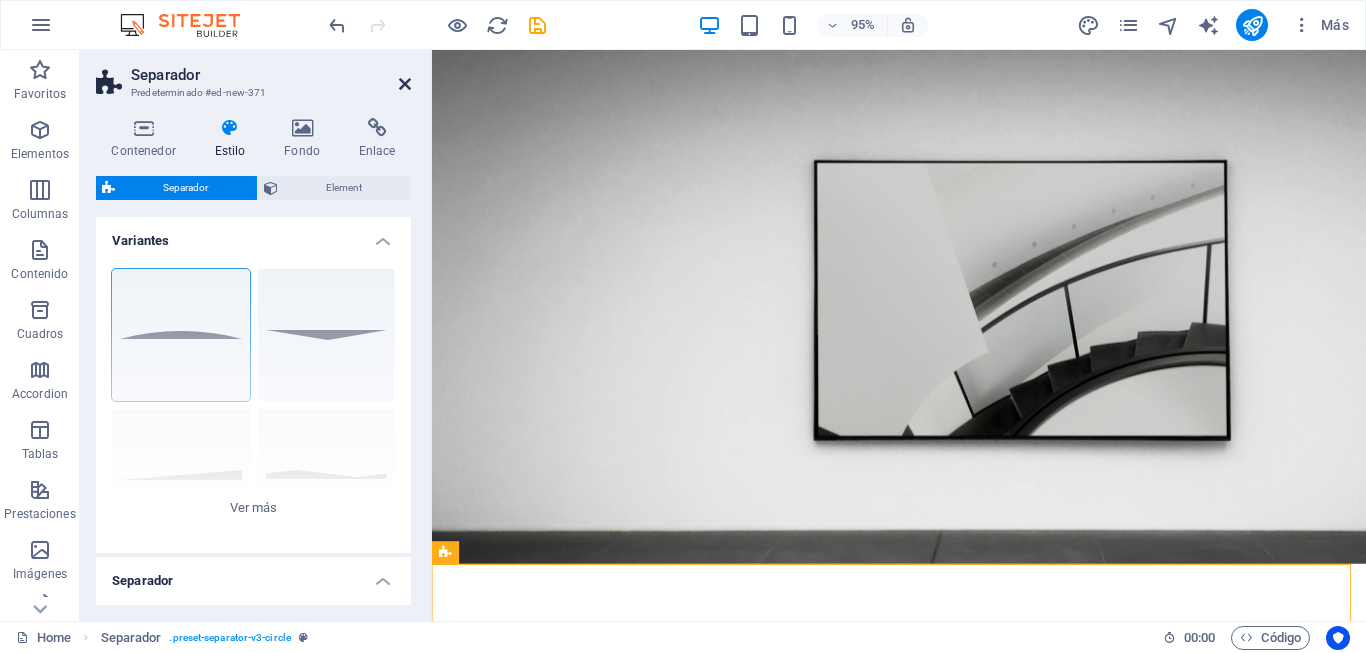 click at bounding box center [405, 84] 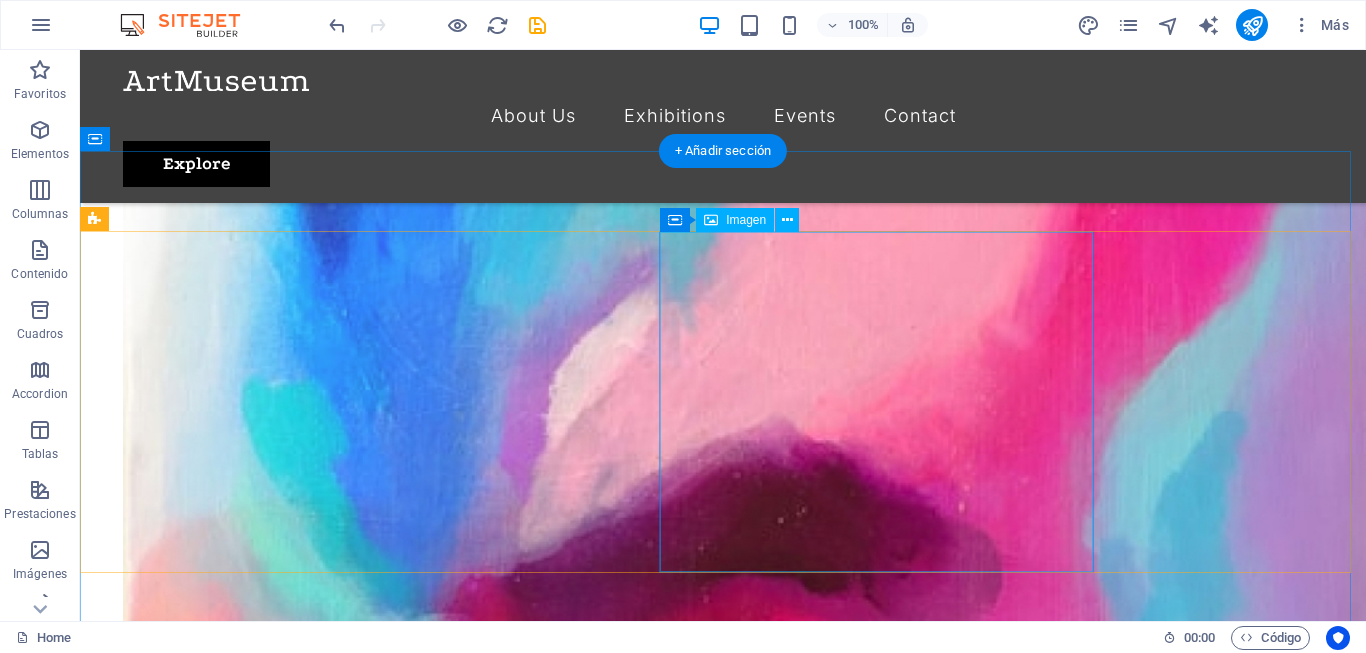 scroll, scrollTop: 2000, scrollLeft: 0, axis: vertical 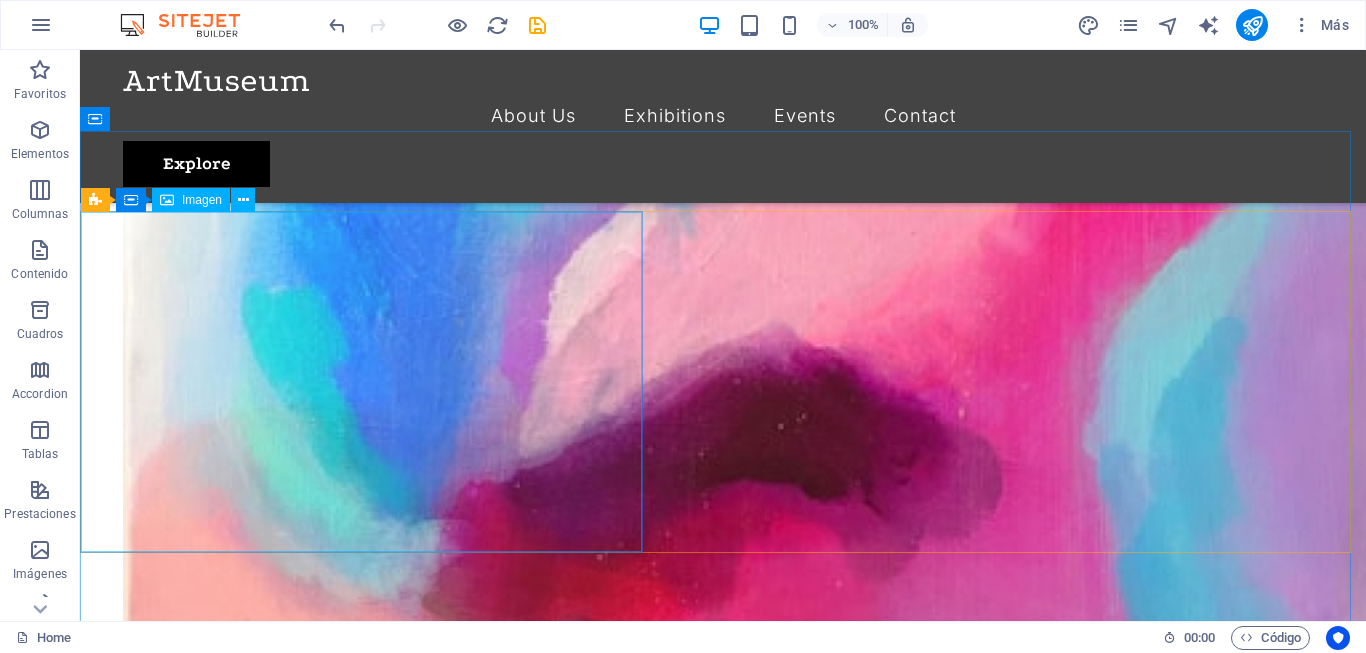 click on "Imagen" at bounding box center [191, 200] 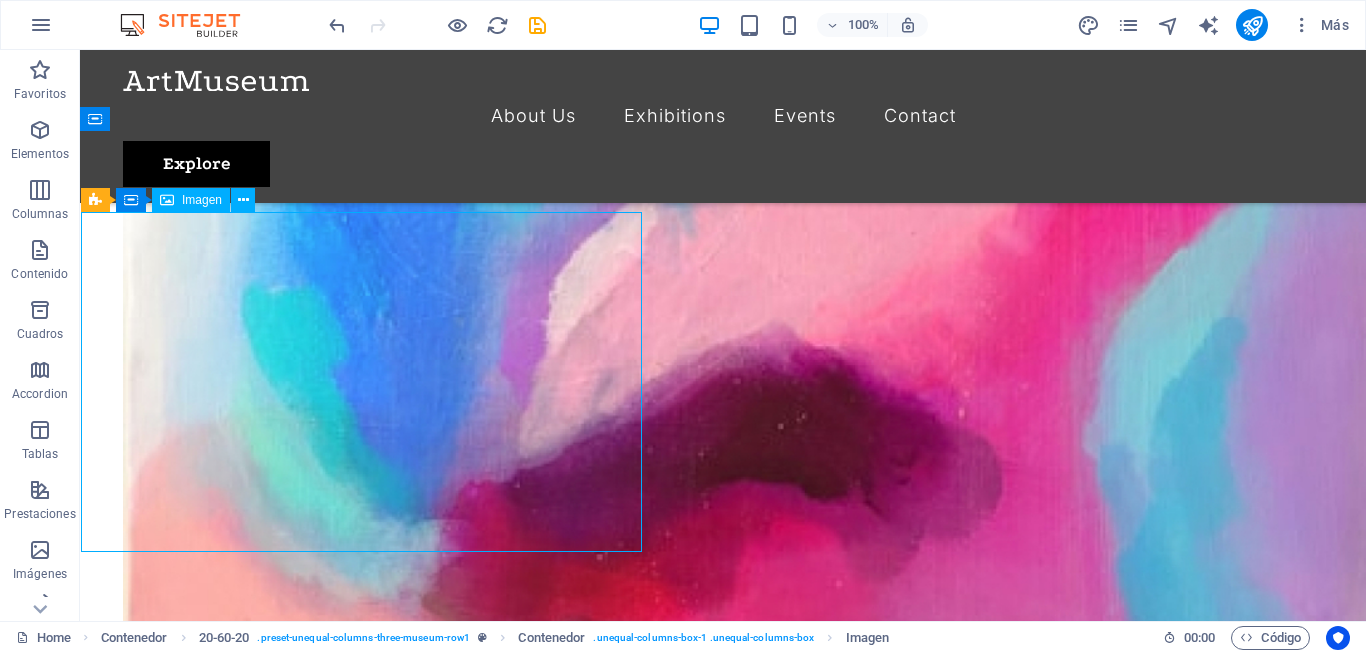 click on "Imagen" at bounding box center (202, 200) 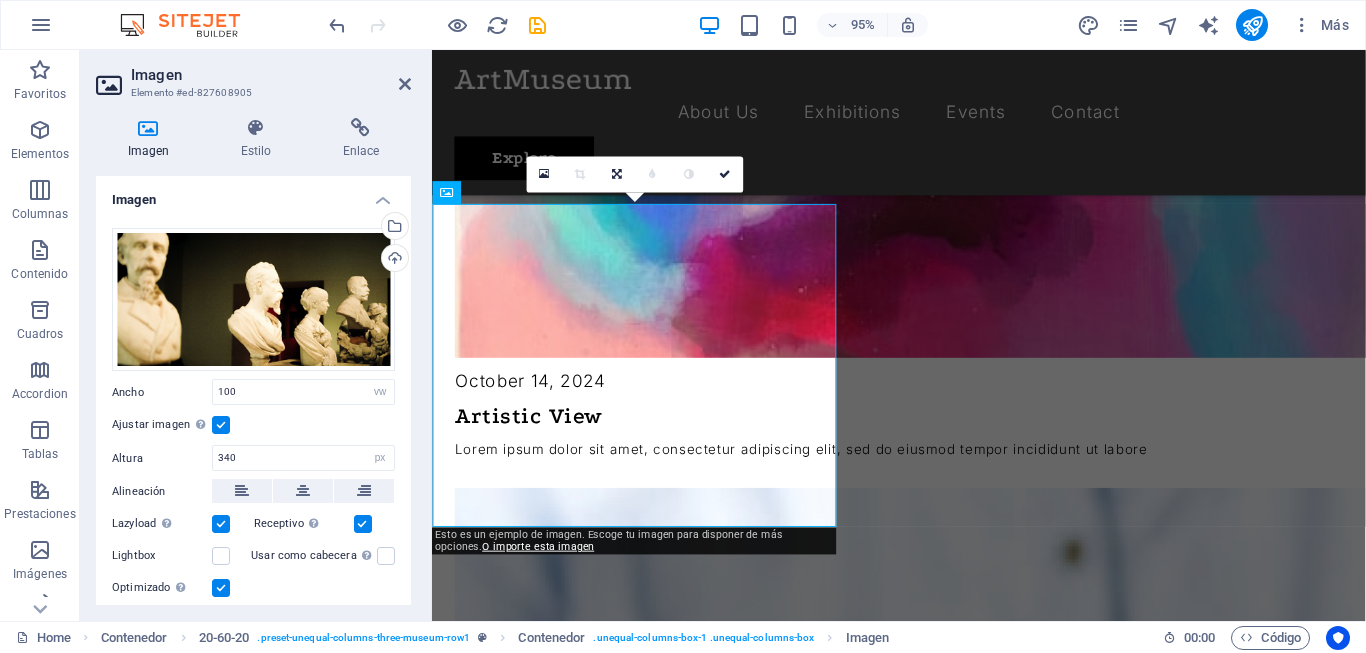 scroll, scrollTop: 2008, scrollLeft: 0, axis: vertical 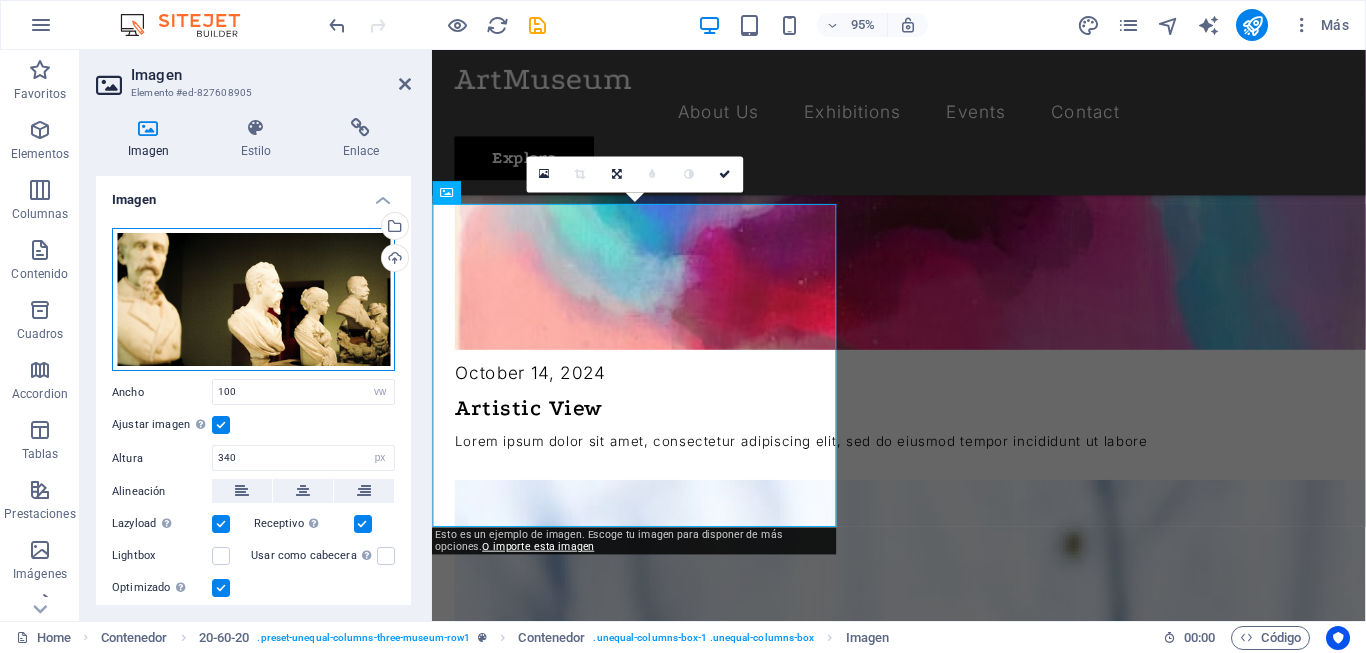 drag, startPoint x: 266, startPoint y: 289, endPoint x: 226, endPoint y: 310, distance: 45.17743 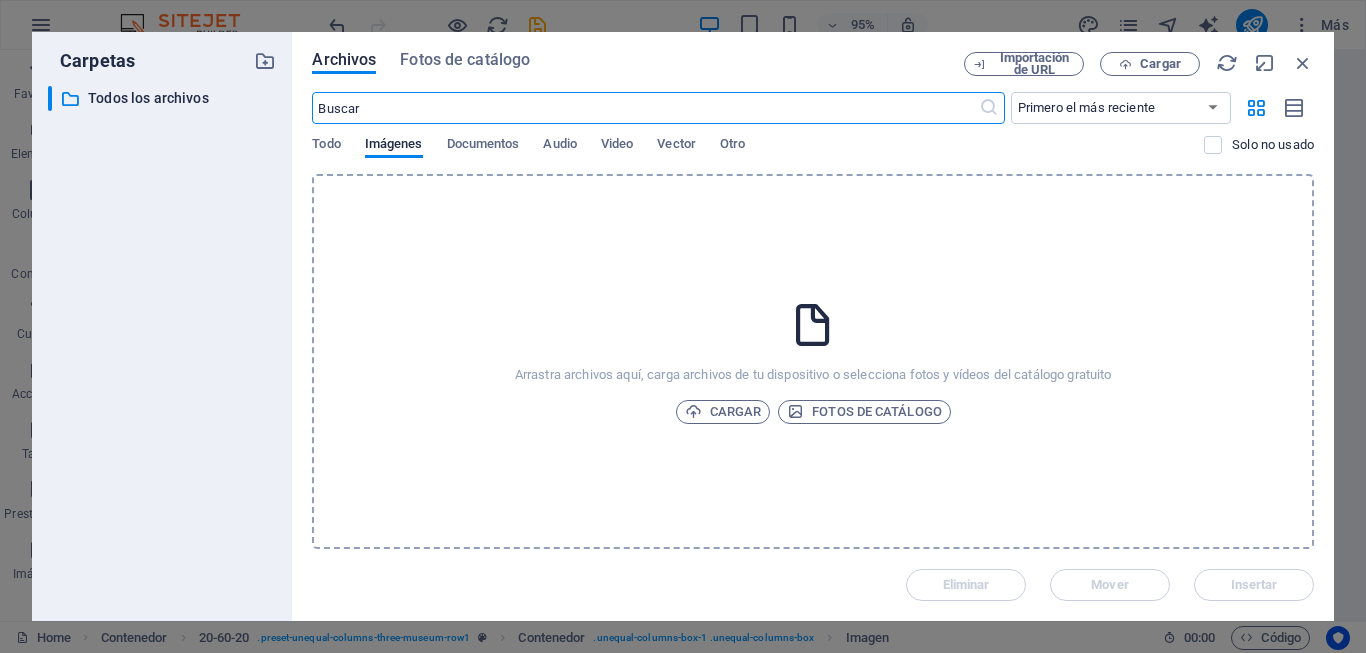 scroll, scrollTop: 2612, scrollLeft: 0, axis: vertical 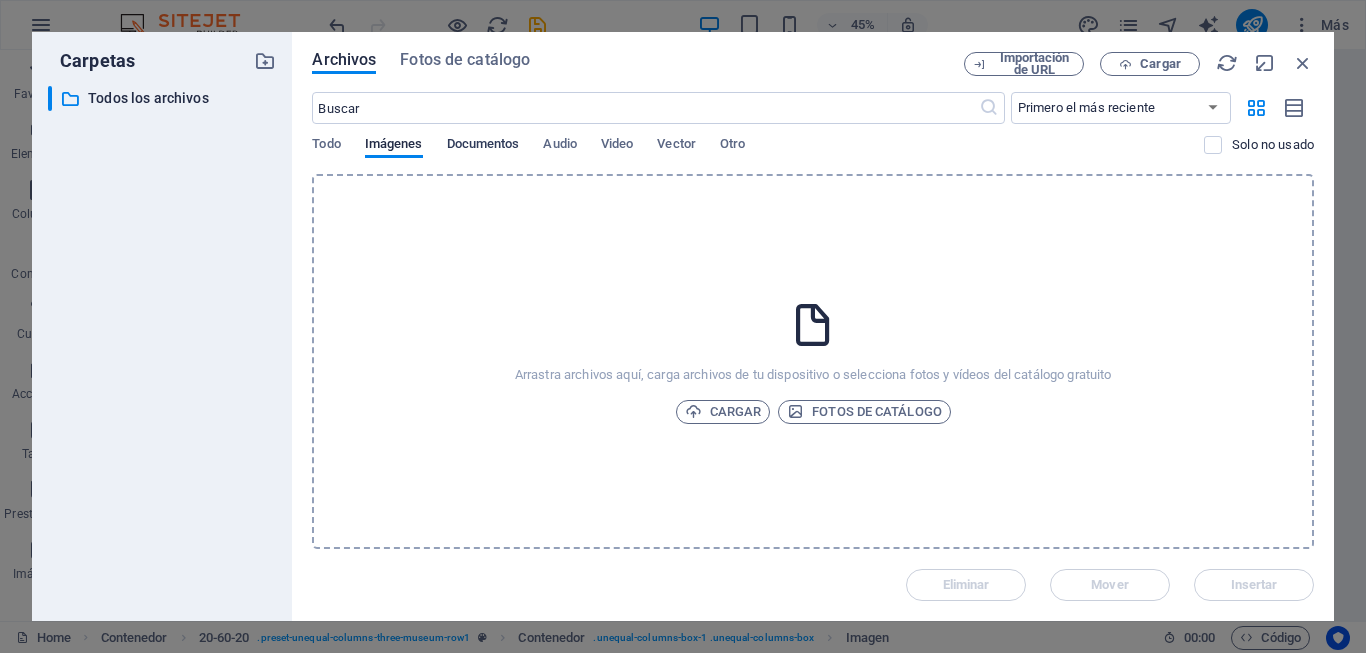 click on "Documentos" at bounding box center [483, 146] 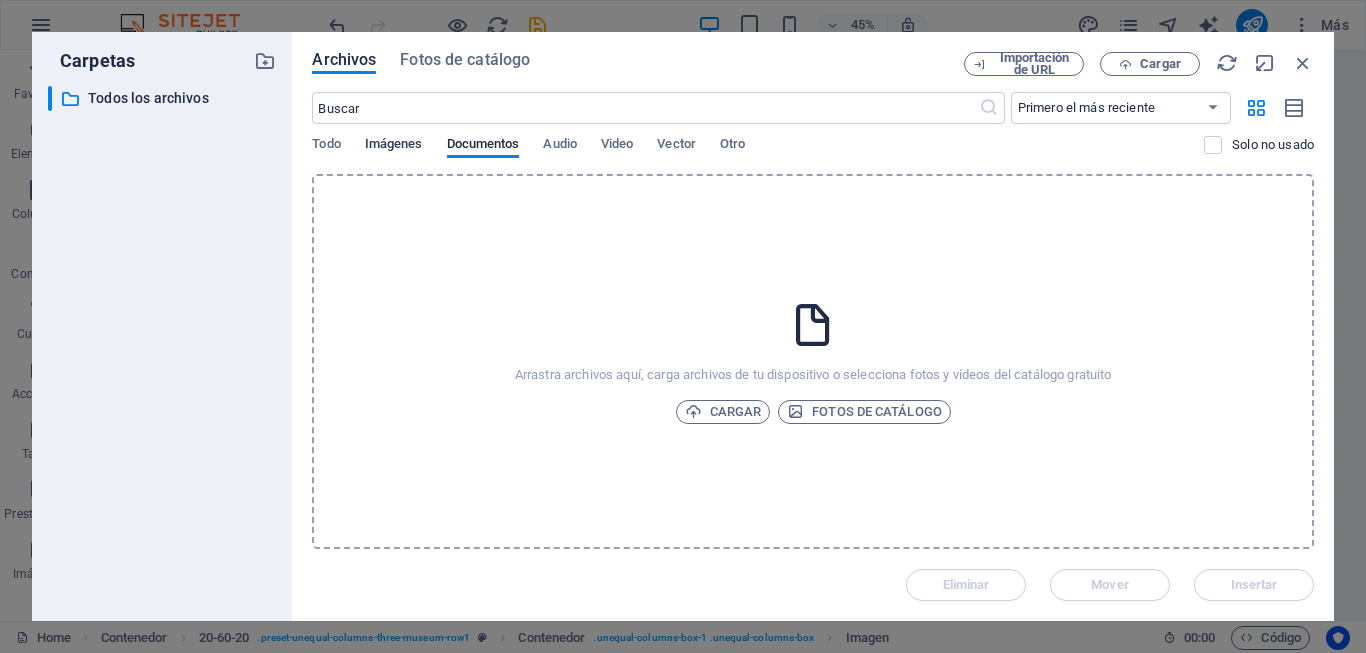 click on "Imágenes" at bounding box center [394, 146] 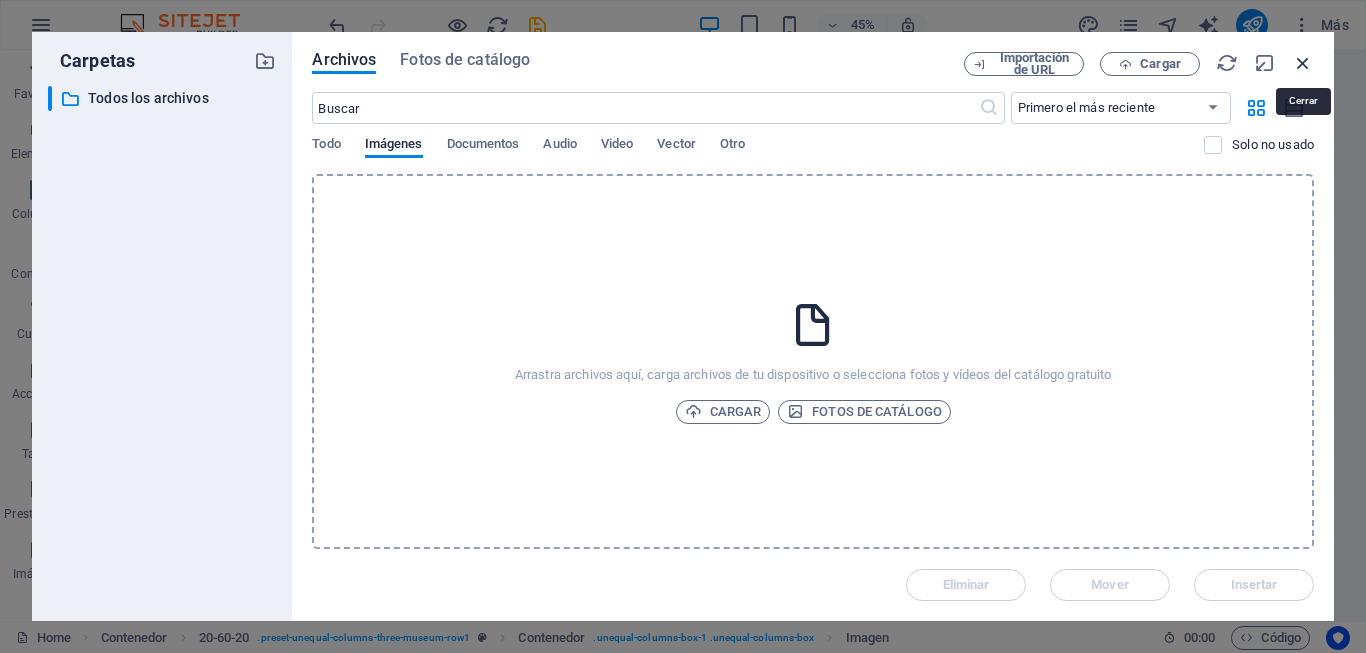 click at bounding box center [1303, 63] 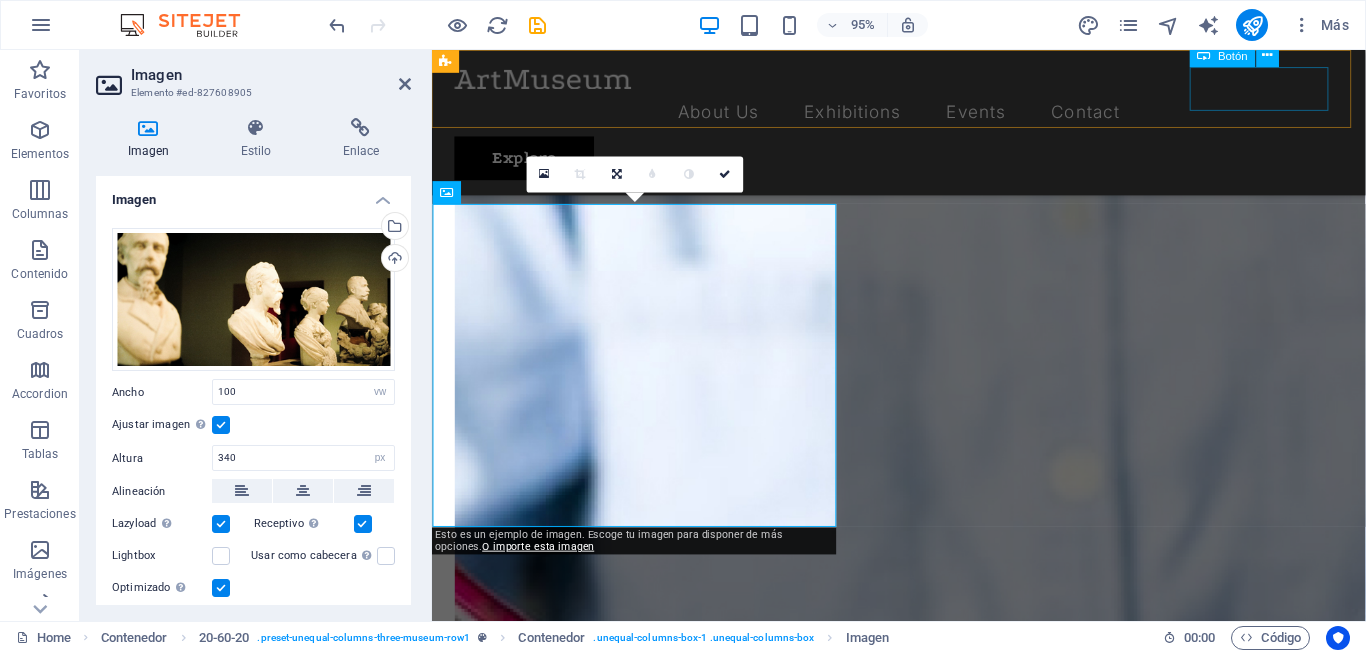 scroll, scrollTop: 2008, scrollLeft: 0, axis: vertical 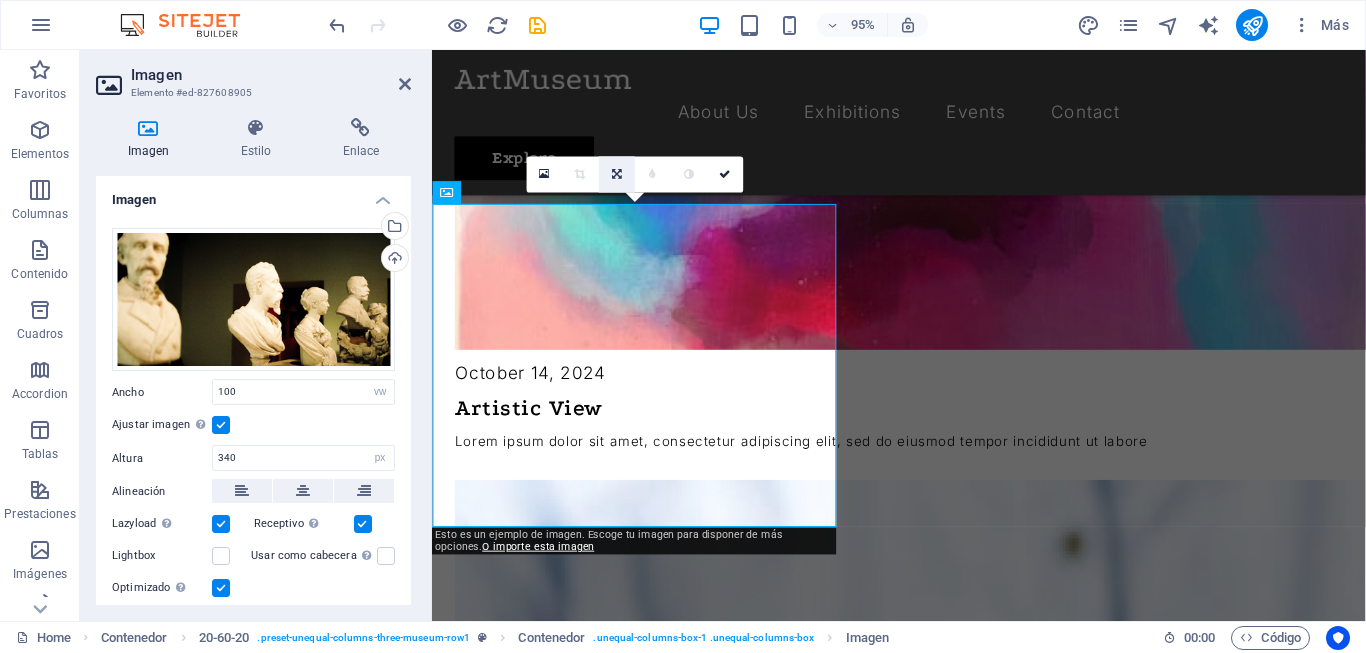 click at bounding box center (617, 174) 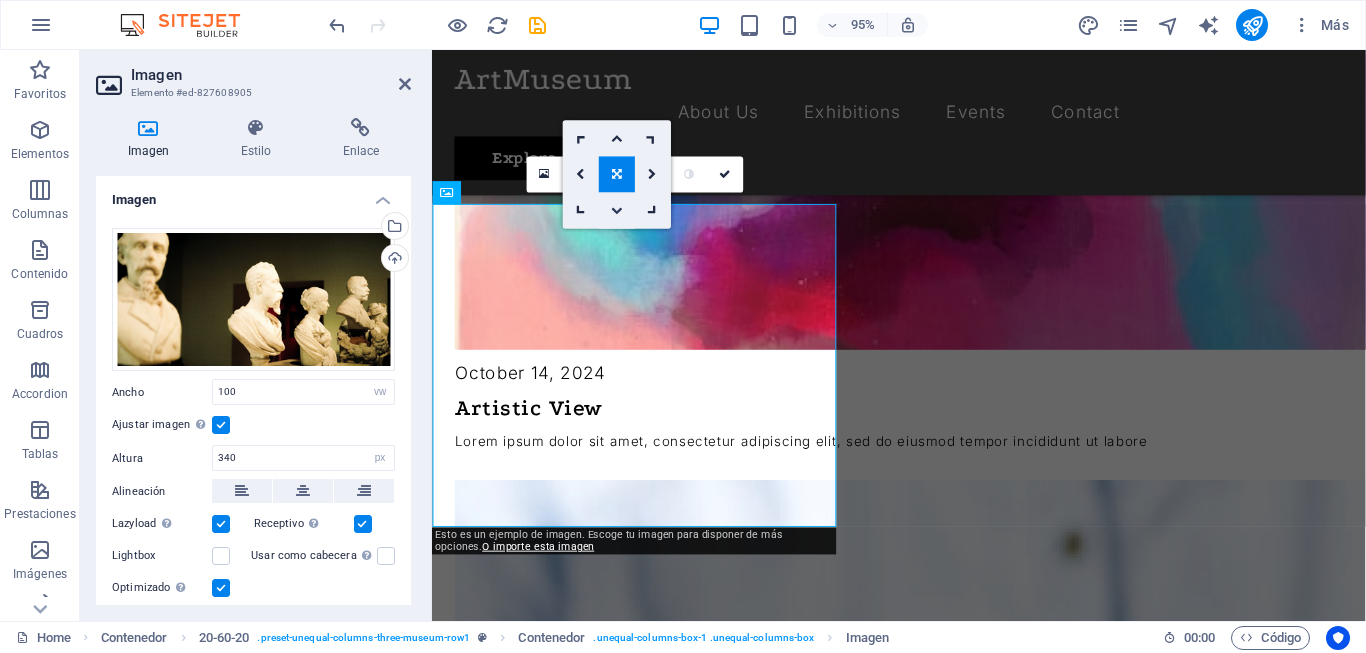 click at bounding box center [617, 210] 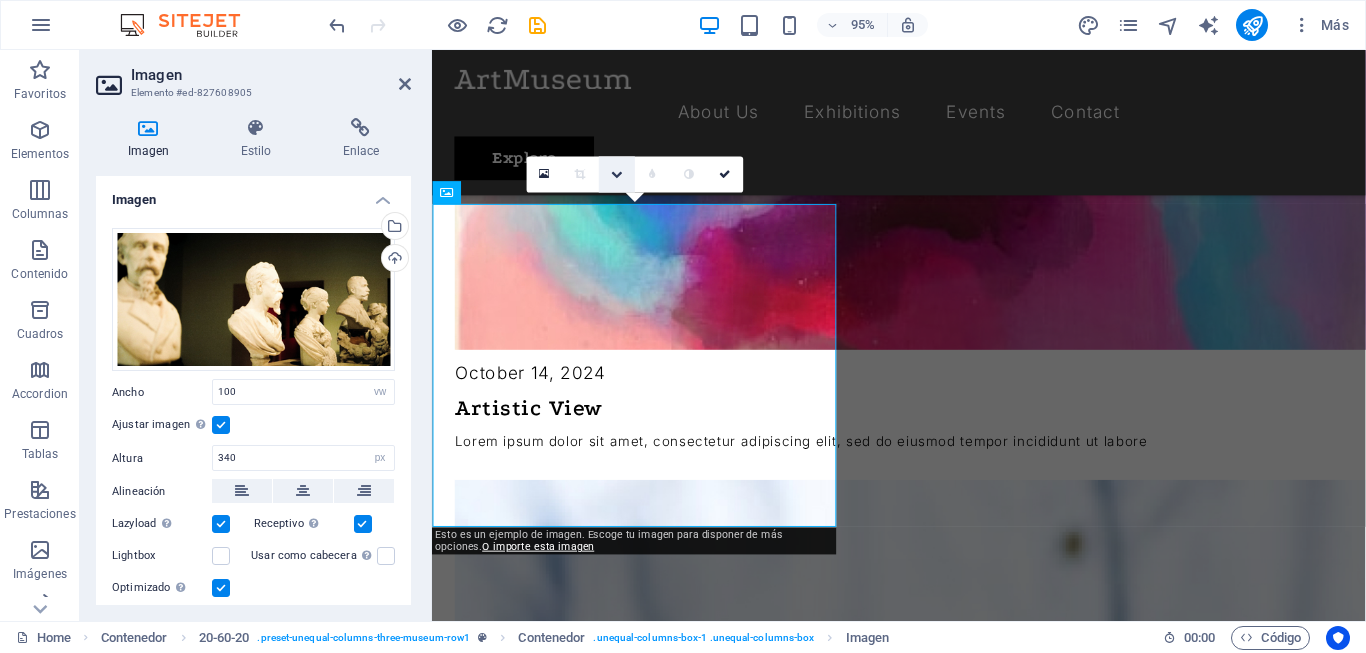 click at bounding box center [617, 174] 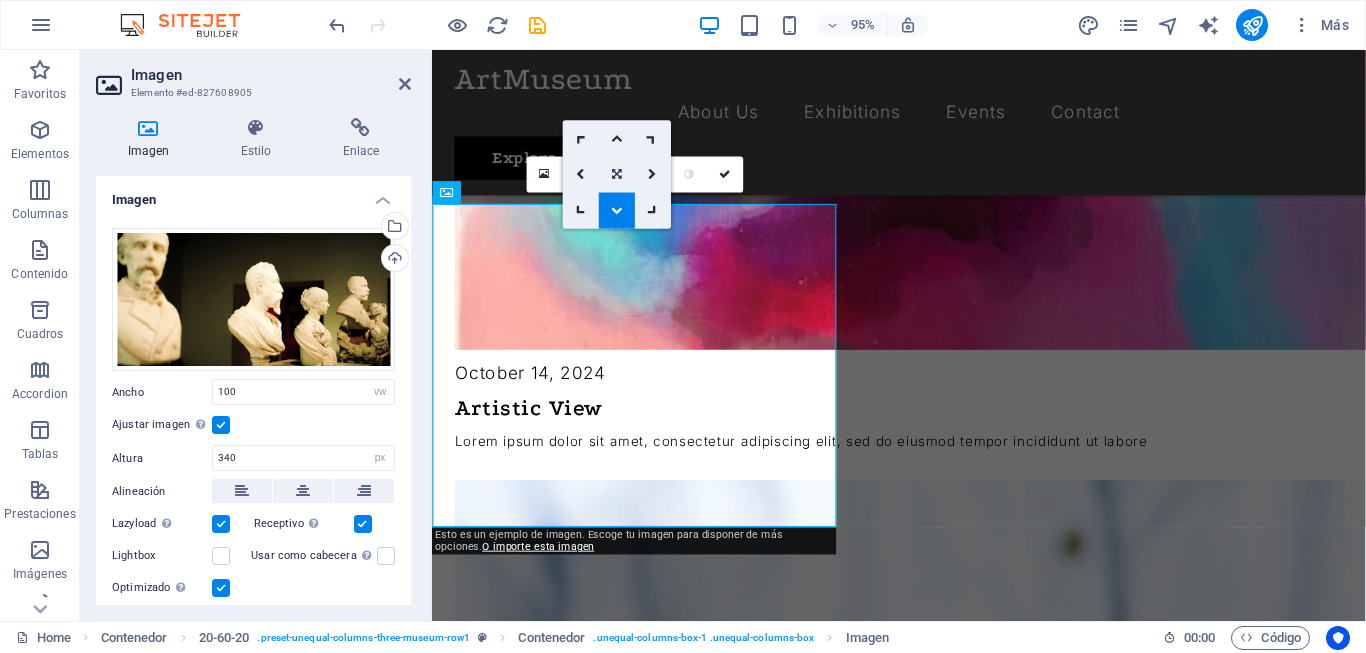 click at bounding box center (617, 174) 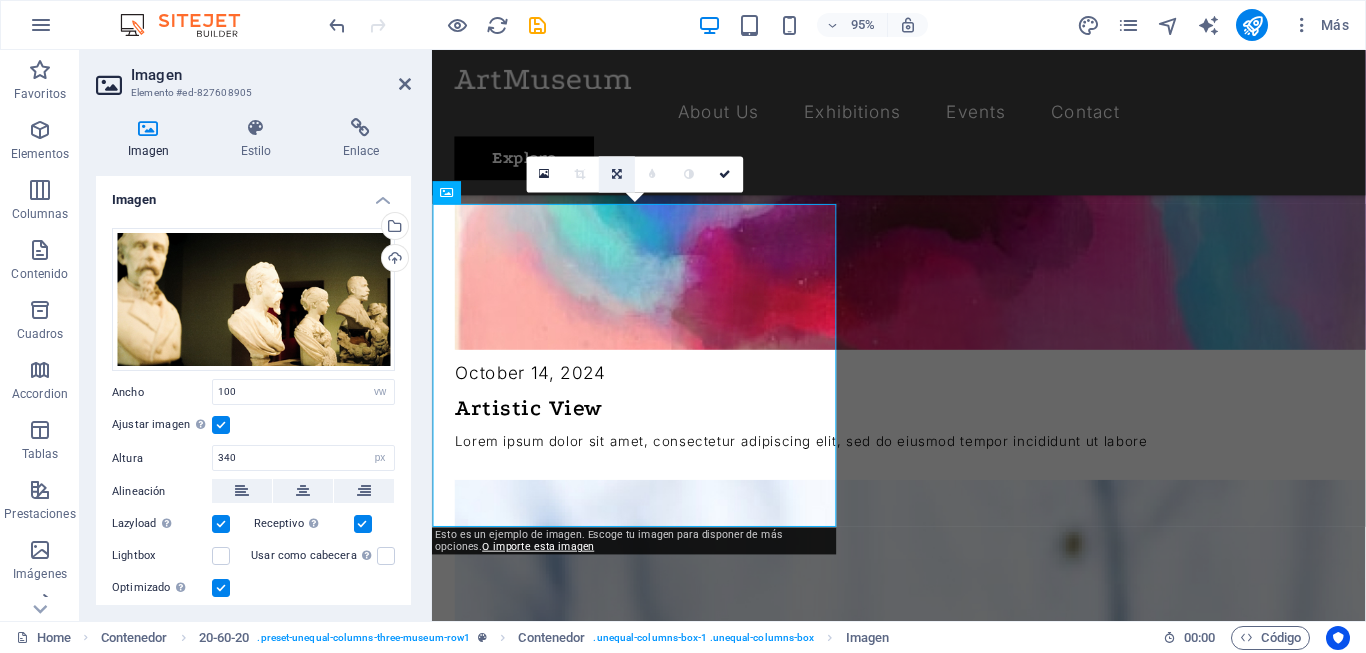 click at bounding box center [617, 174] 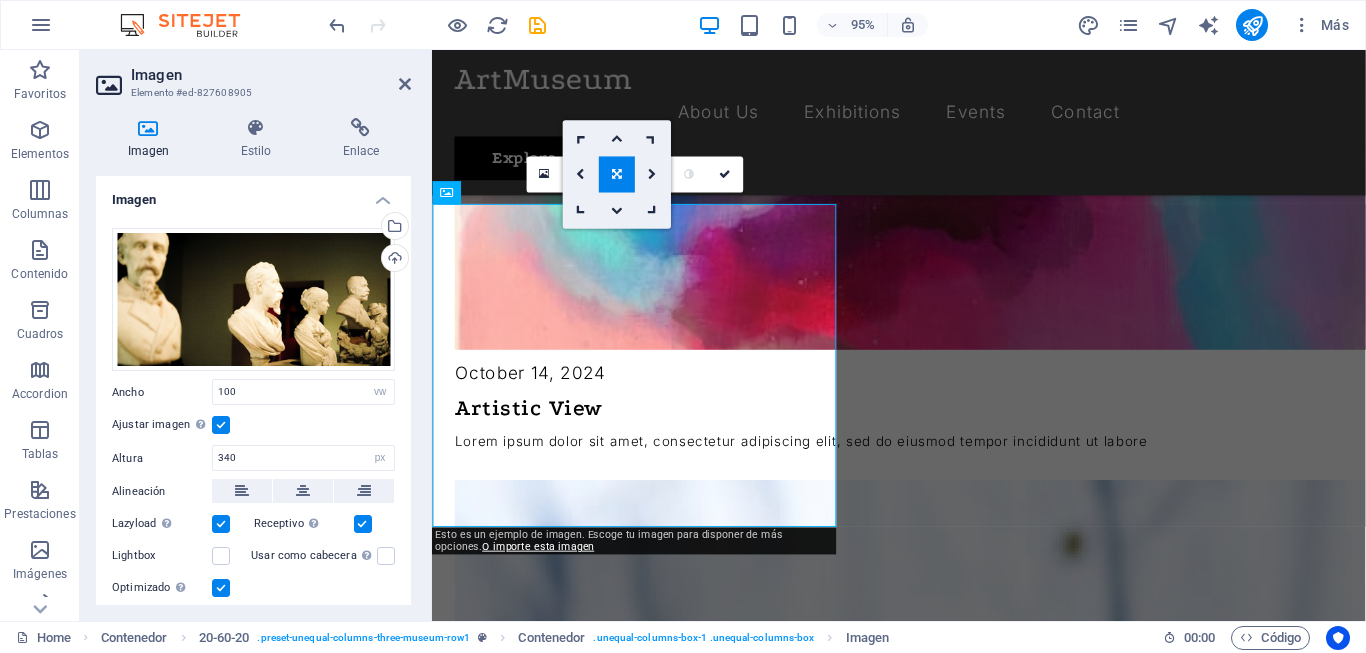 click at bounding box center [617, 174] 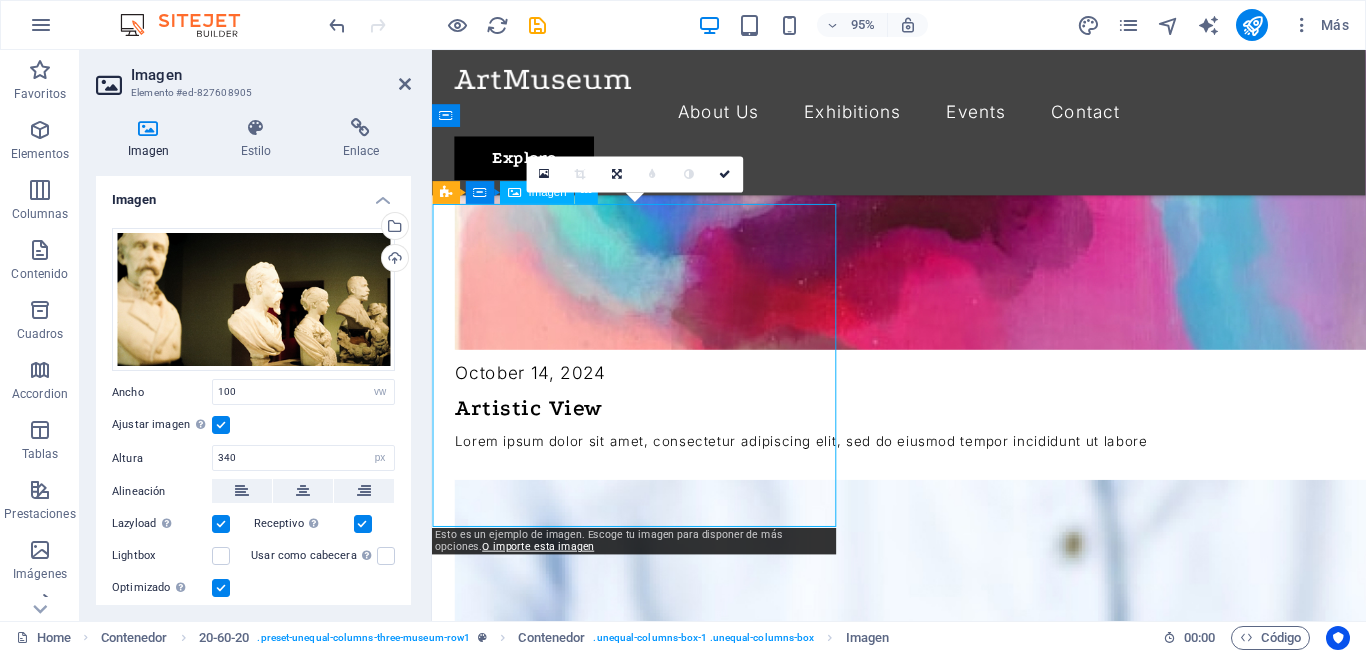 drag, startPoint x: 655, startPoint y: 391, endPoint x: 663, endPoint y: 375, distance: 17.888544 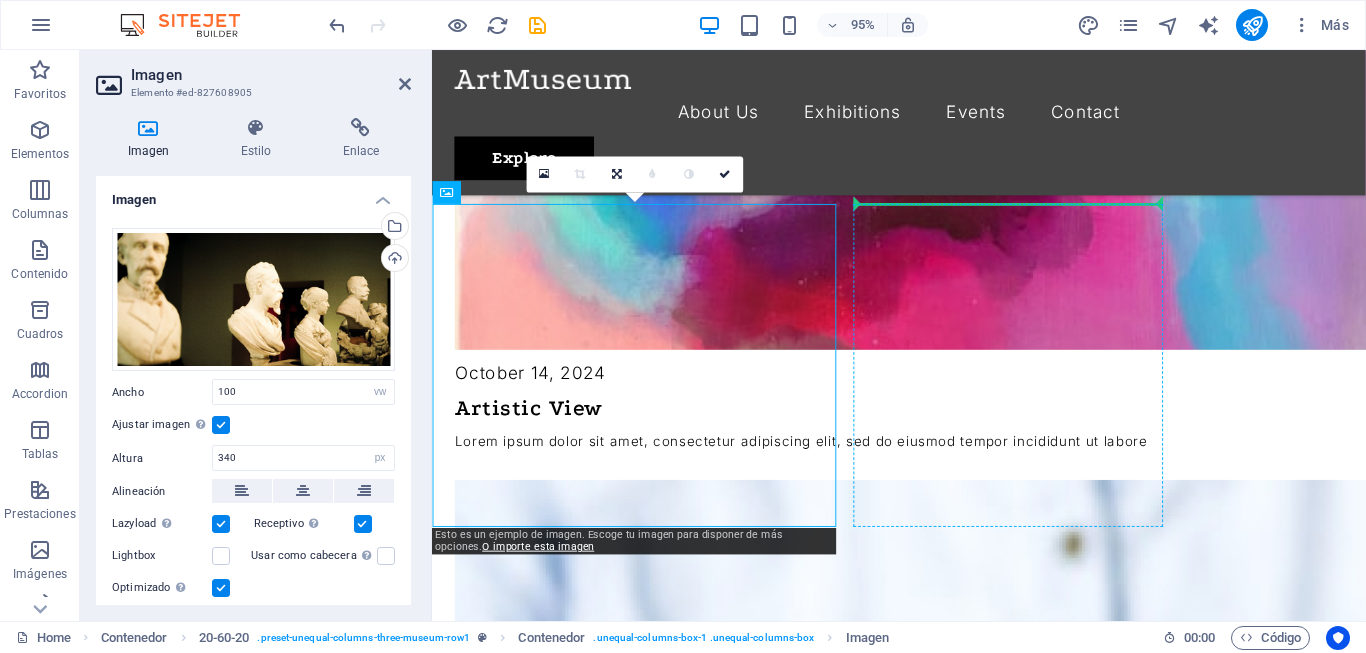 drag, startPoint x: 666, startPoint y: 377, endPoint x: 938, endPoint y: 365, distance: 272.2646 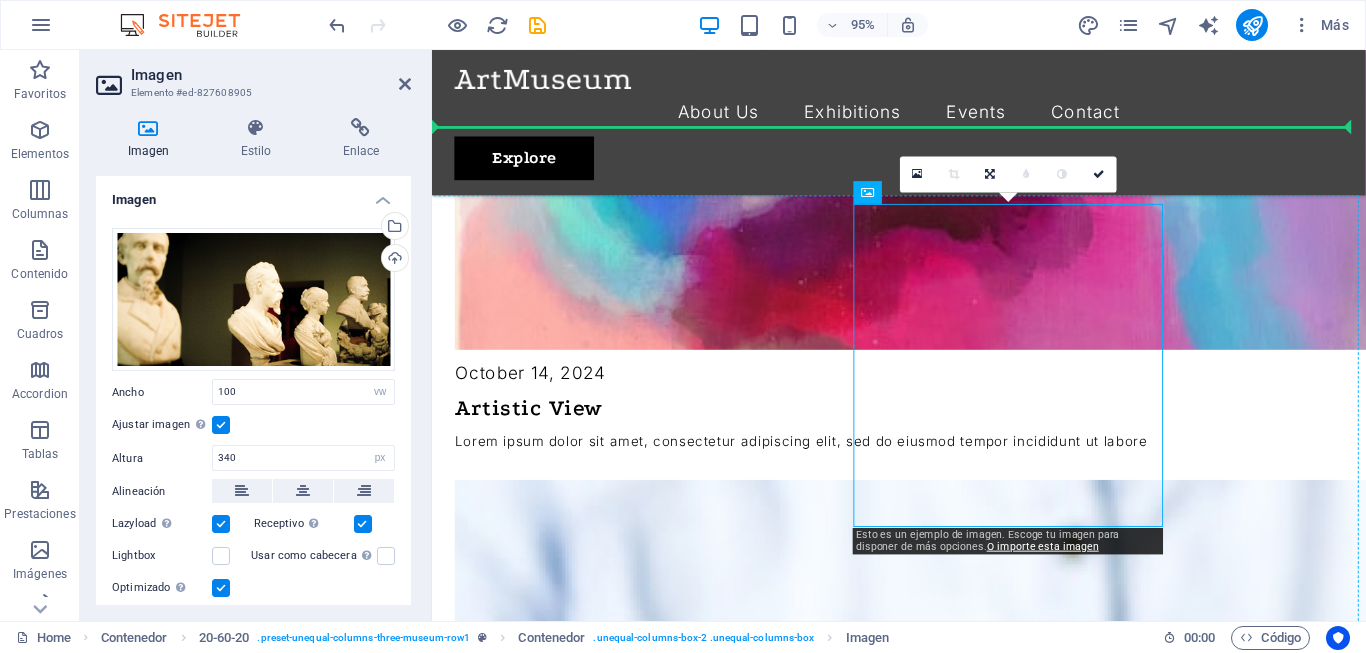 drag, startPoint x: 950, startPoint y: 371, endPoint x: 685, endPoint y: 363, distance: 265.12073 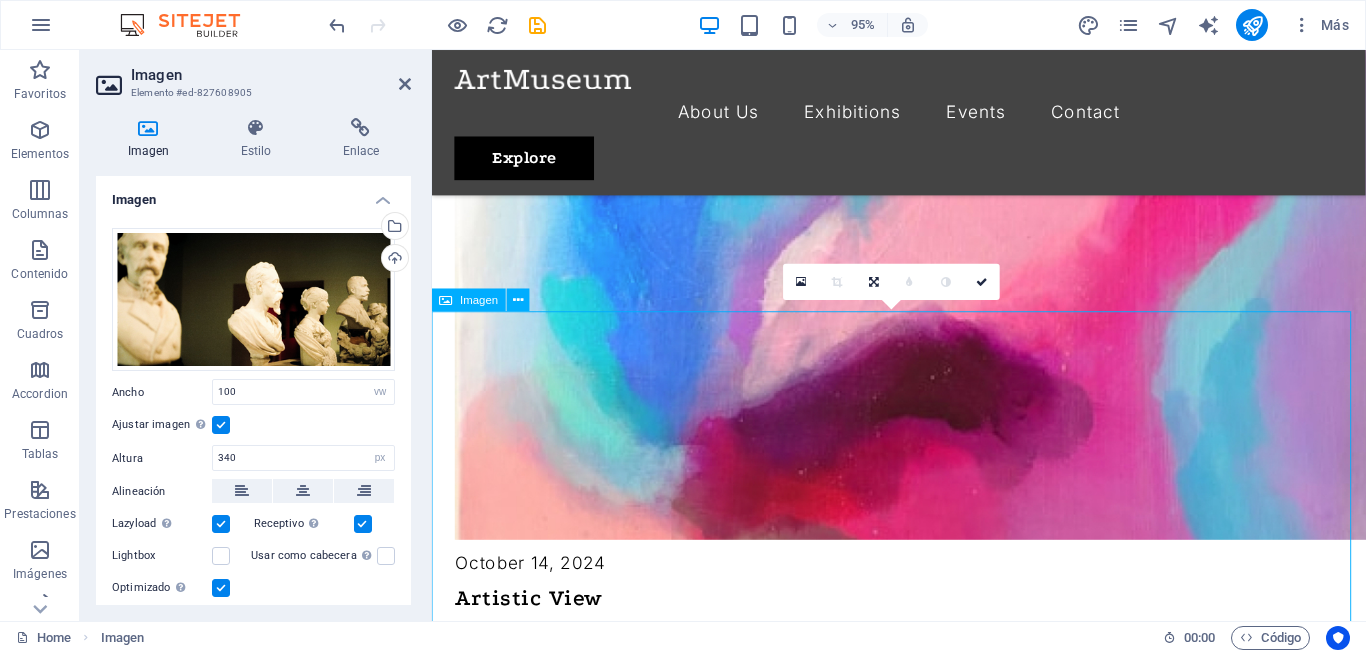 scroll, scrollTop: 1908, scrollLeft: 0, axis: vertical 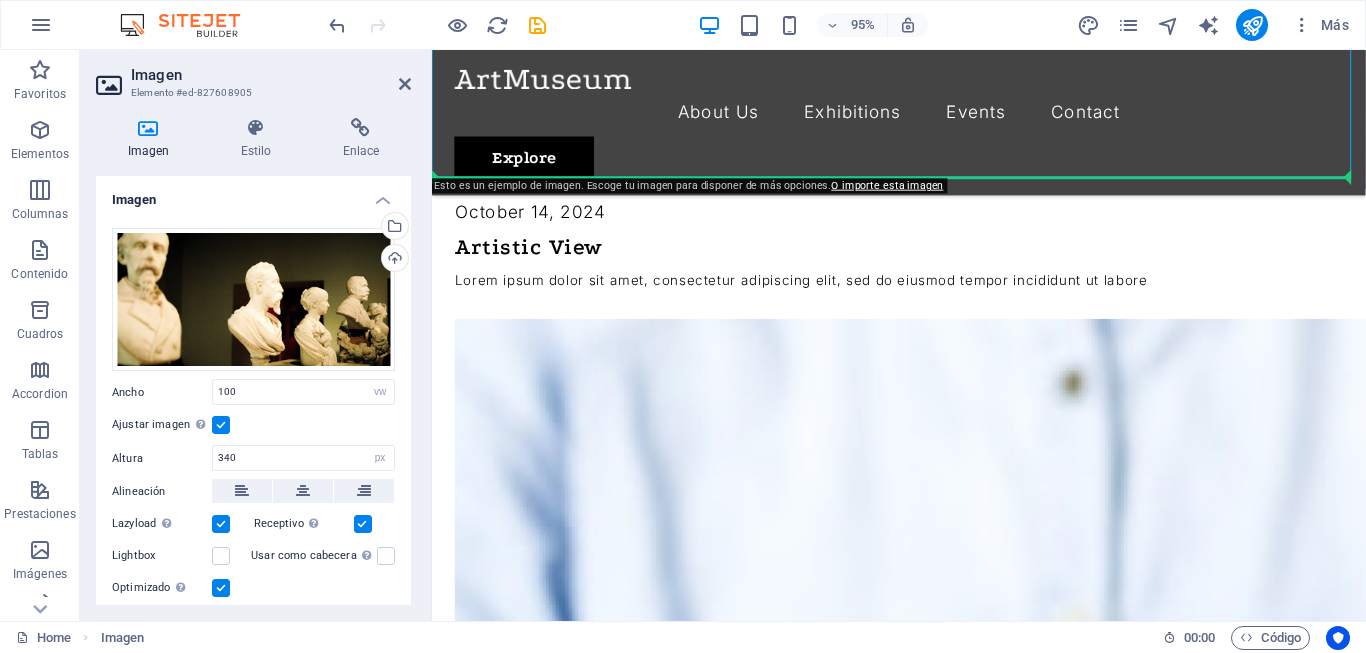 drag, startPoint x: 911, startPoint y: 405, endPoint x: 548, endPoint y: 636, distance: 430.26736 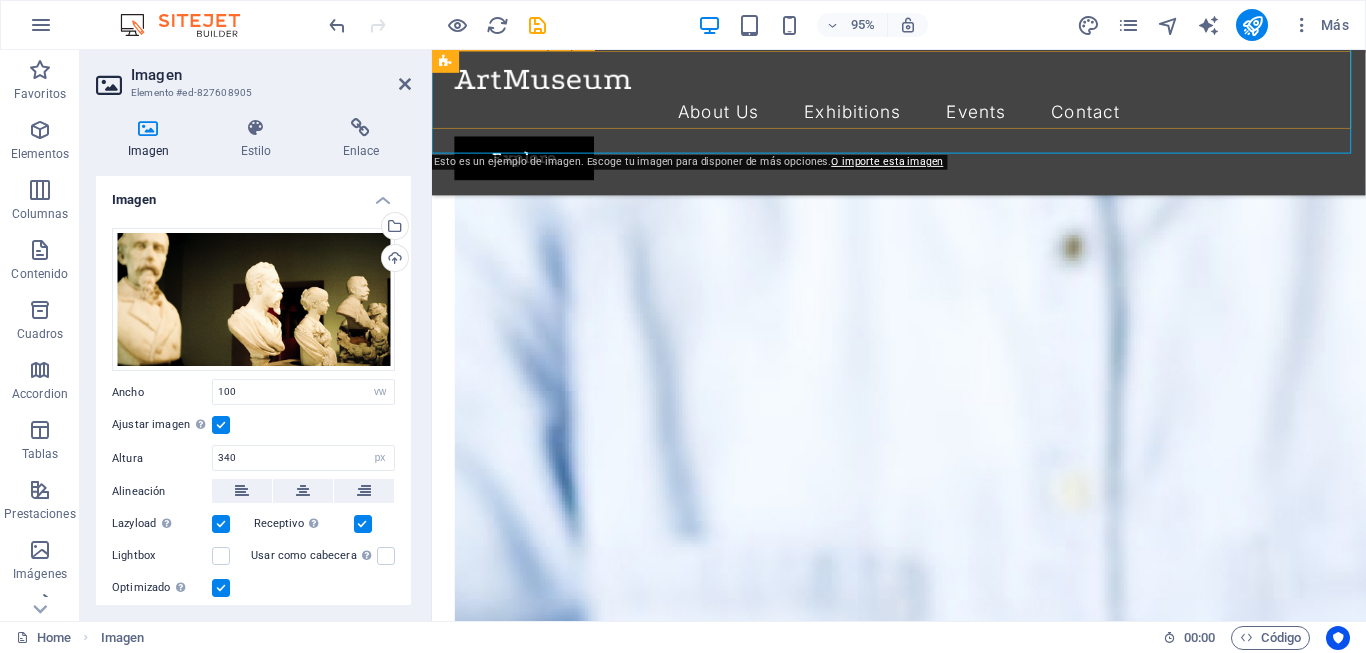 scroll, scrollTop: 2221, scrollLeft: 0, axis: vertical 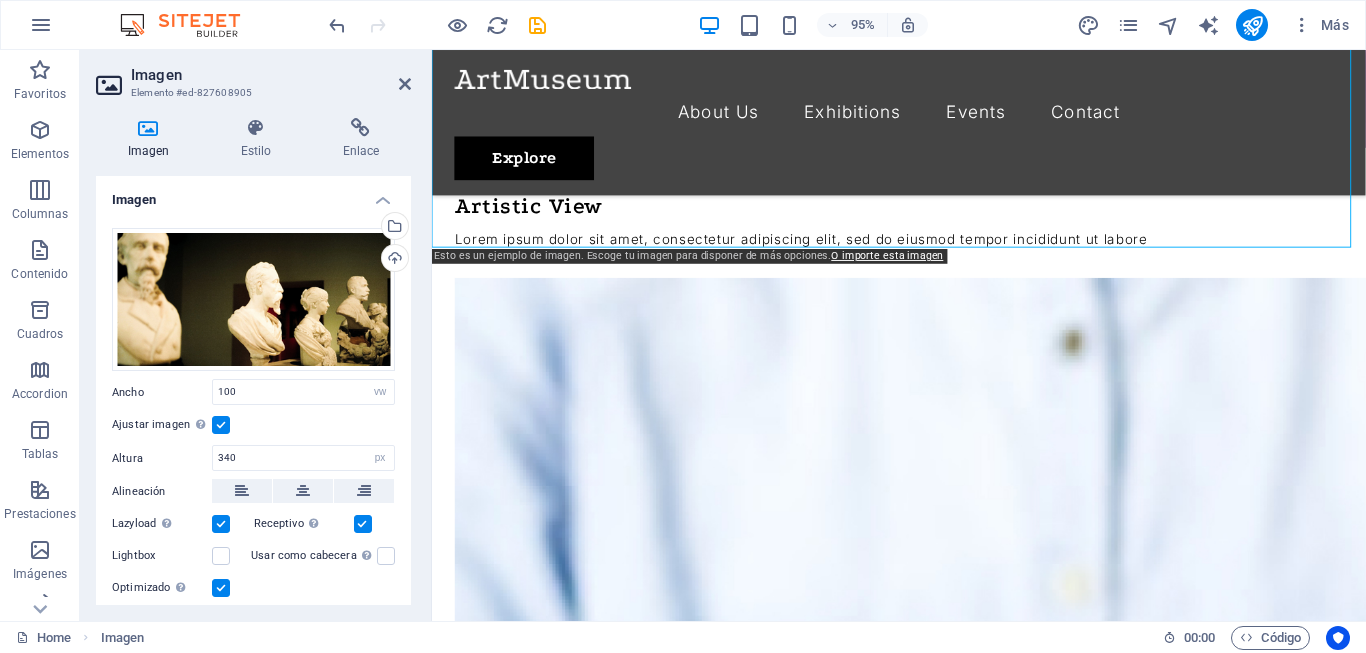 drag, startPoint x: 1021, startPoint y: 225, endPoint x: 745, endPoint y: 458, distance: 361.1994 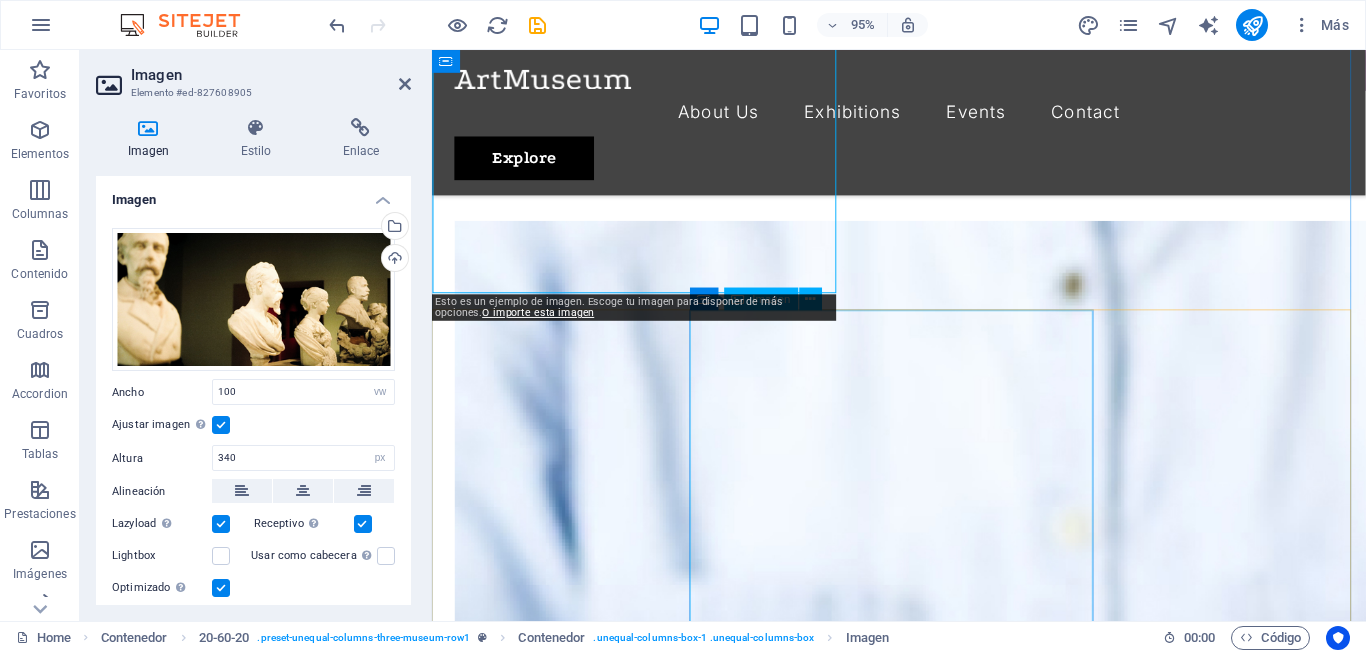 scroll, scrollTop: 2081, scrollLeft: 0, axis: vertical 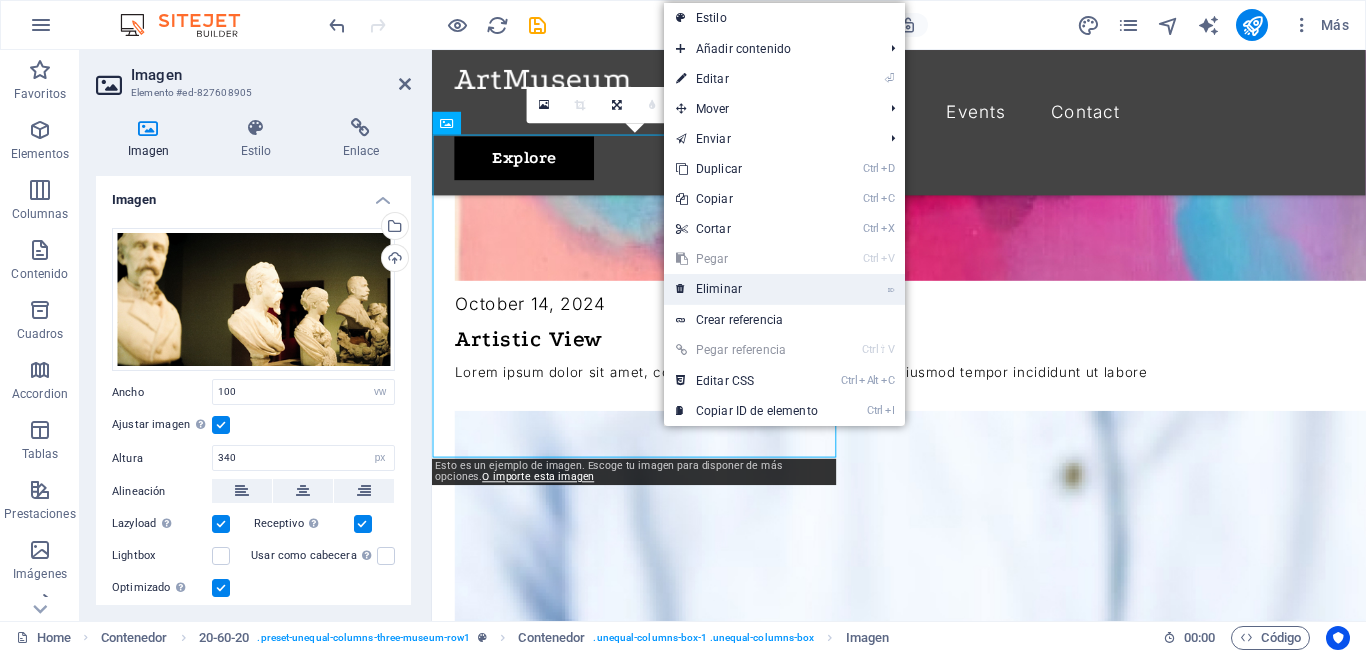 click on "⌦  Eliminar" at bounding box center [747, 289] 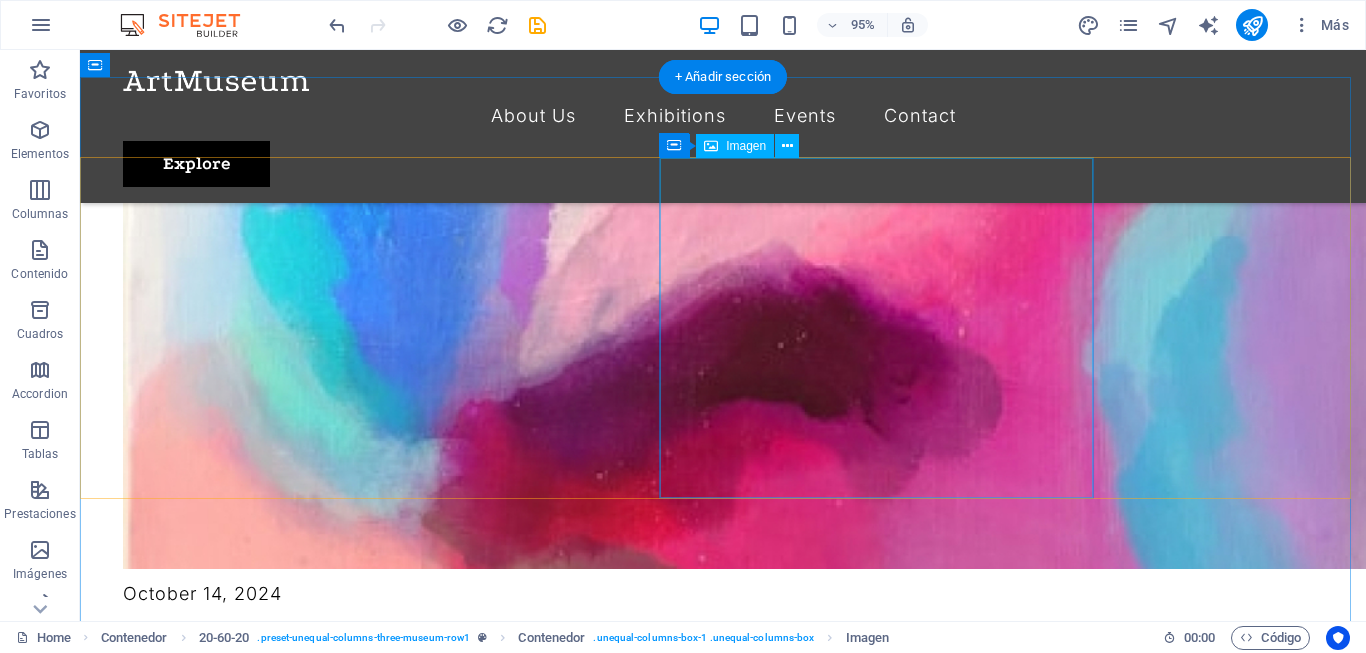 scroll, scrollTop: 2054, scrollLeft: 0, axis: vertical 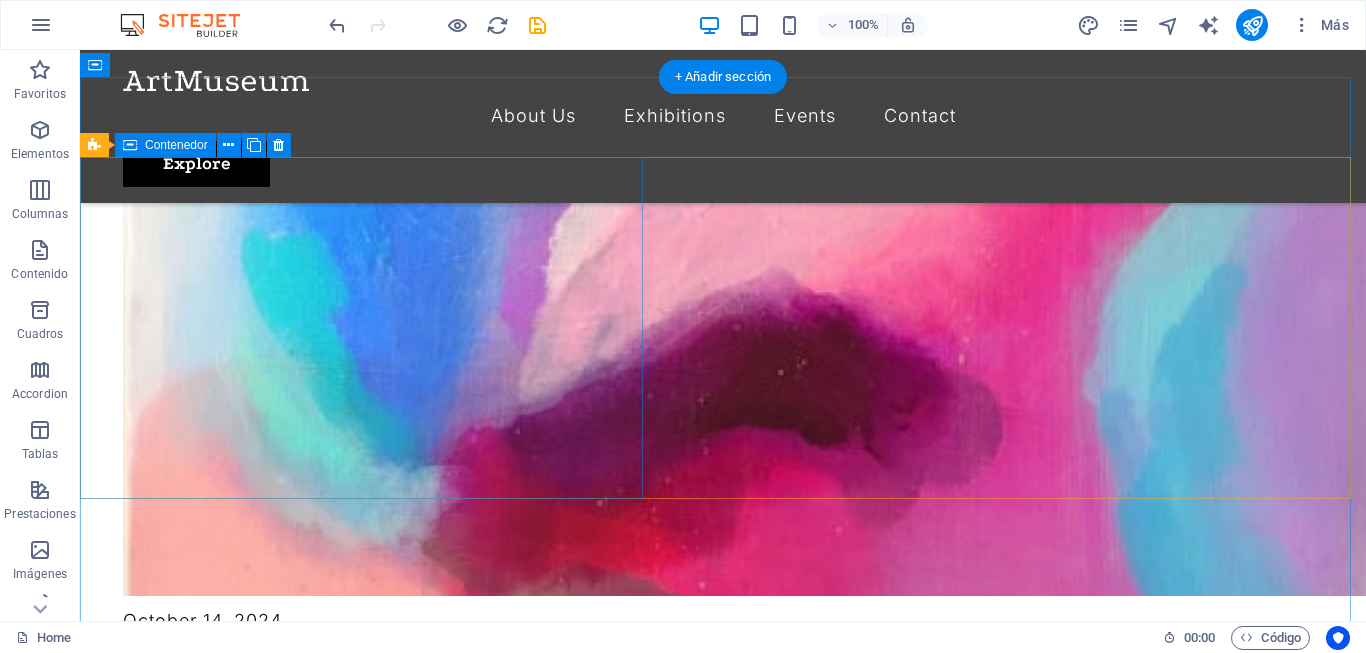 click on "Añadir elementos" at bounding box center [652, 8609] 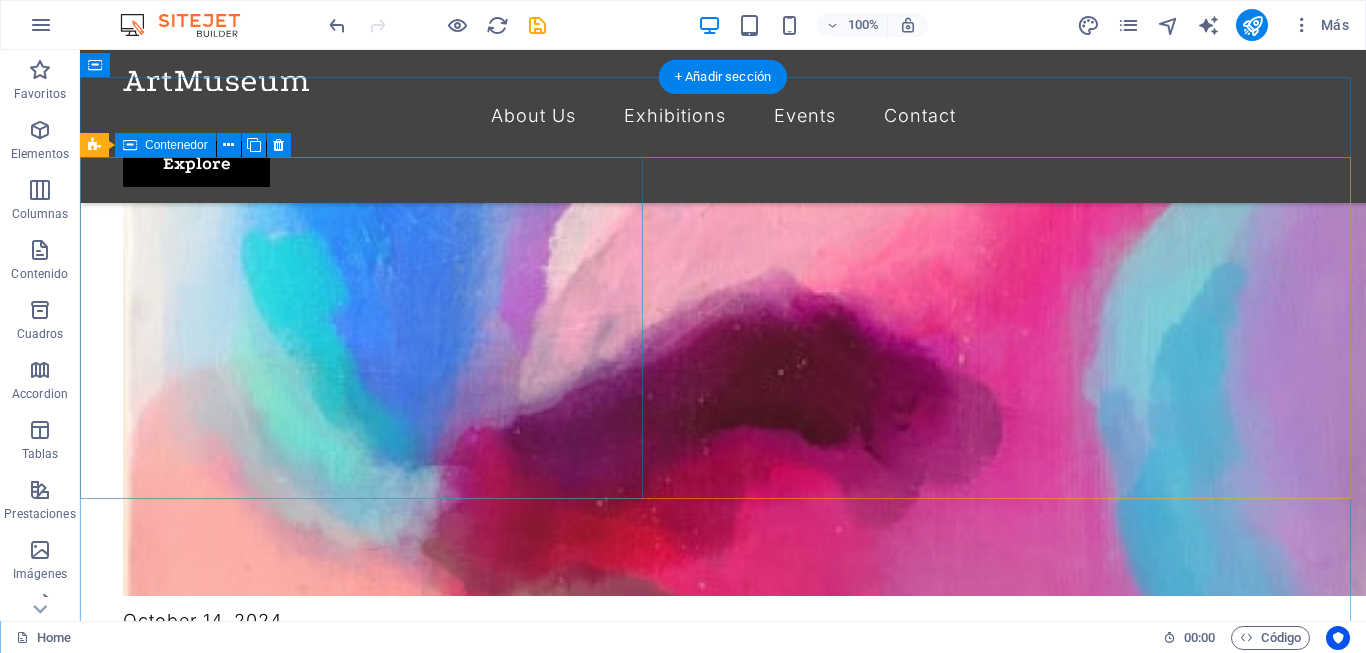 click on "Añadir elementos" at bounding box center (652, 8609) 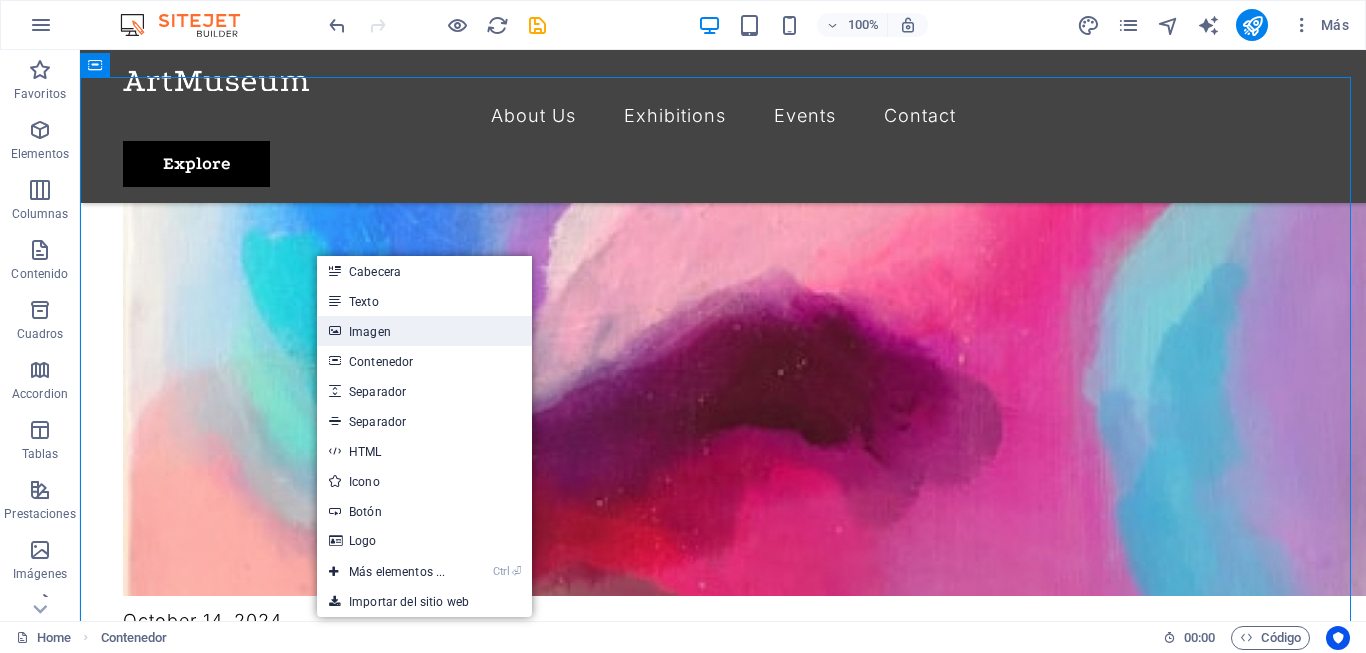 click on "Imagen" at bounding box center [424, 331] 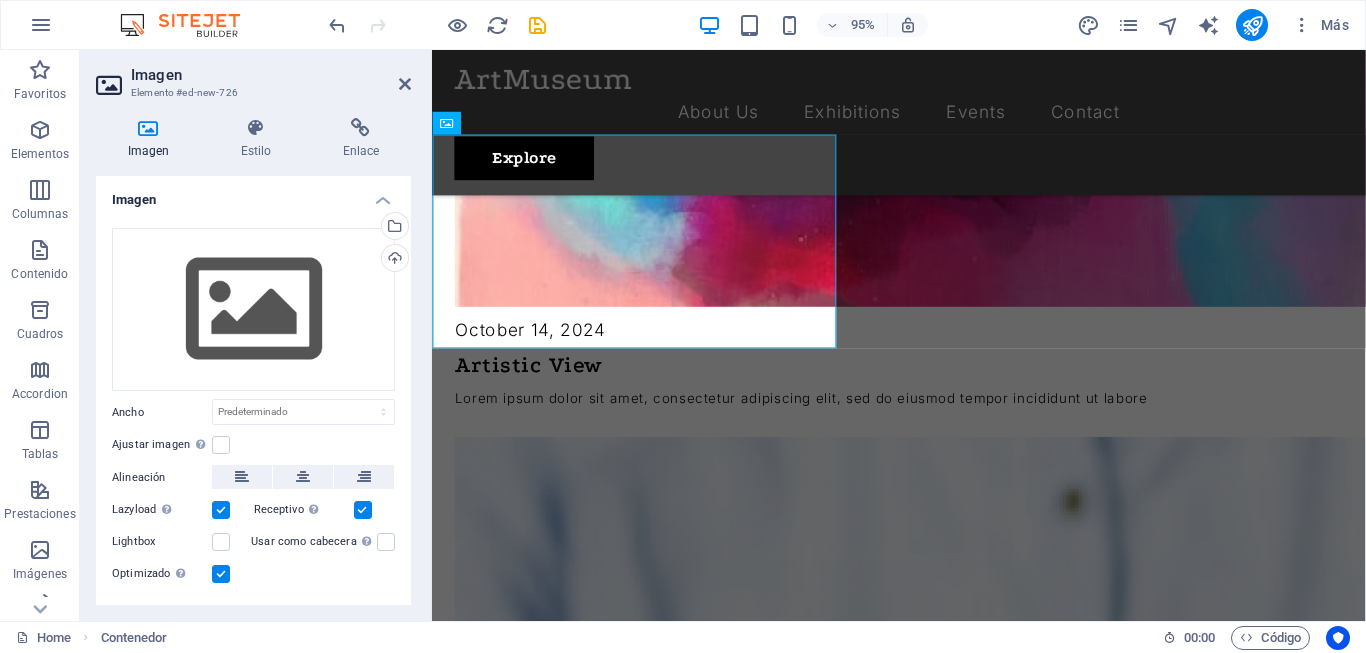 scroll, scrollTop: 2081, scrollLeft: 0, axis: vertical 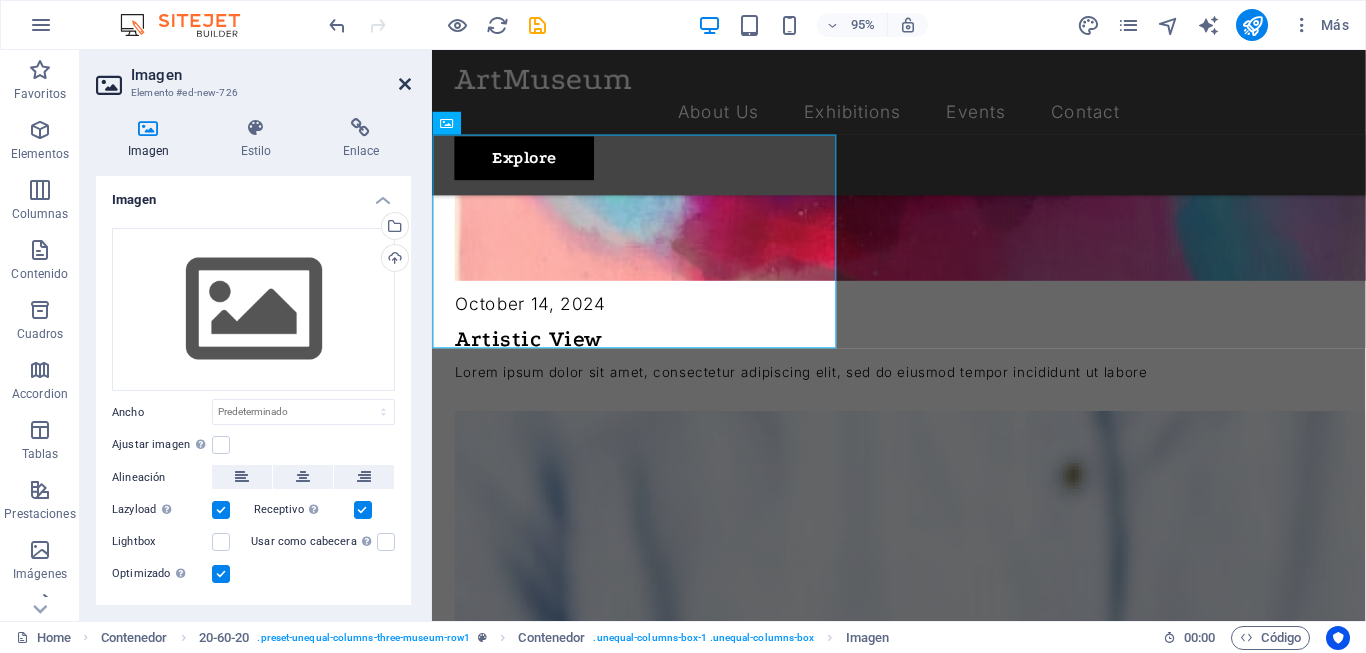 click at bounding box center (405, 84) 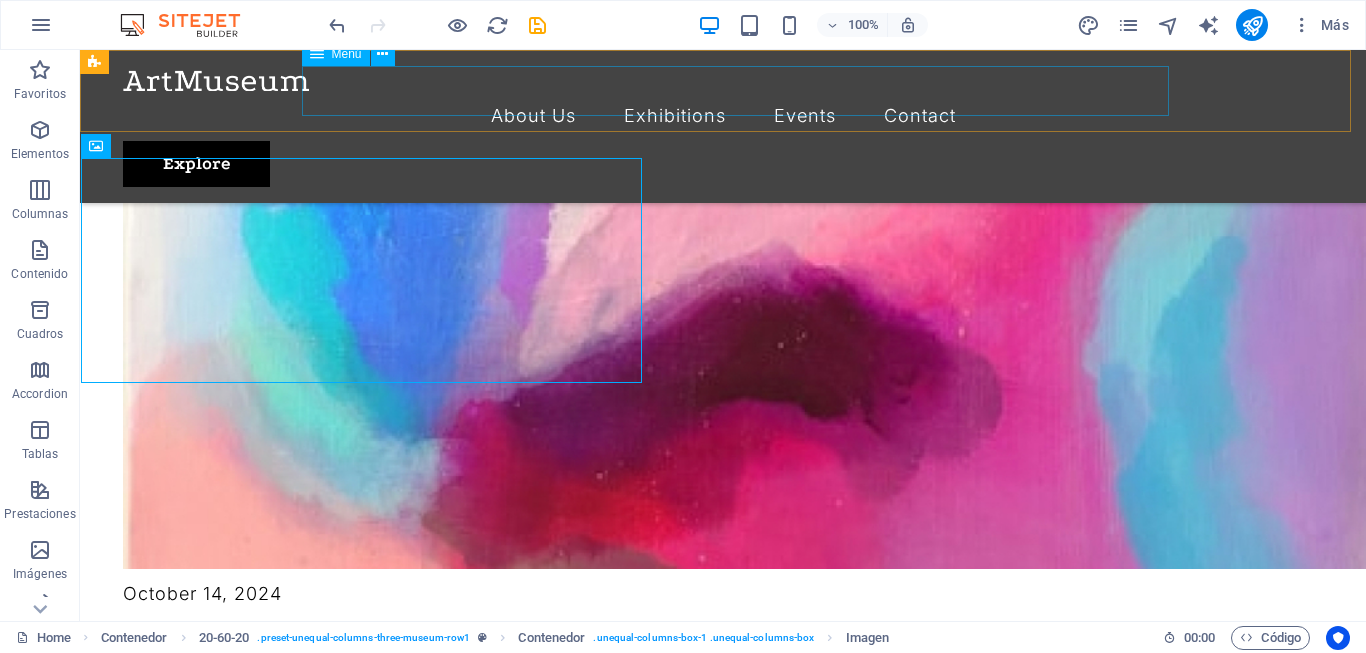 scroll, scrollTop: 2054, scrollLeft: 0, axis: vertical 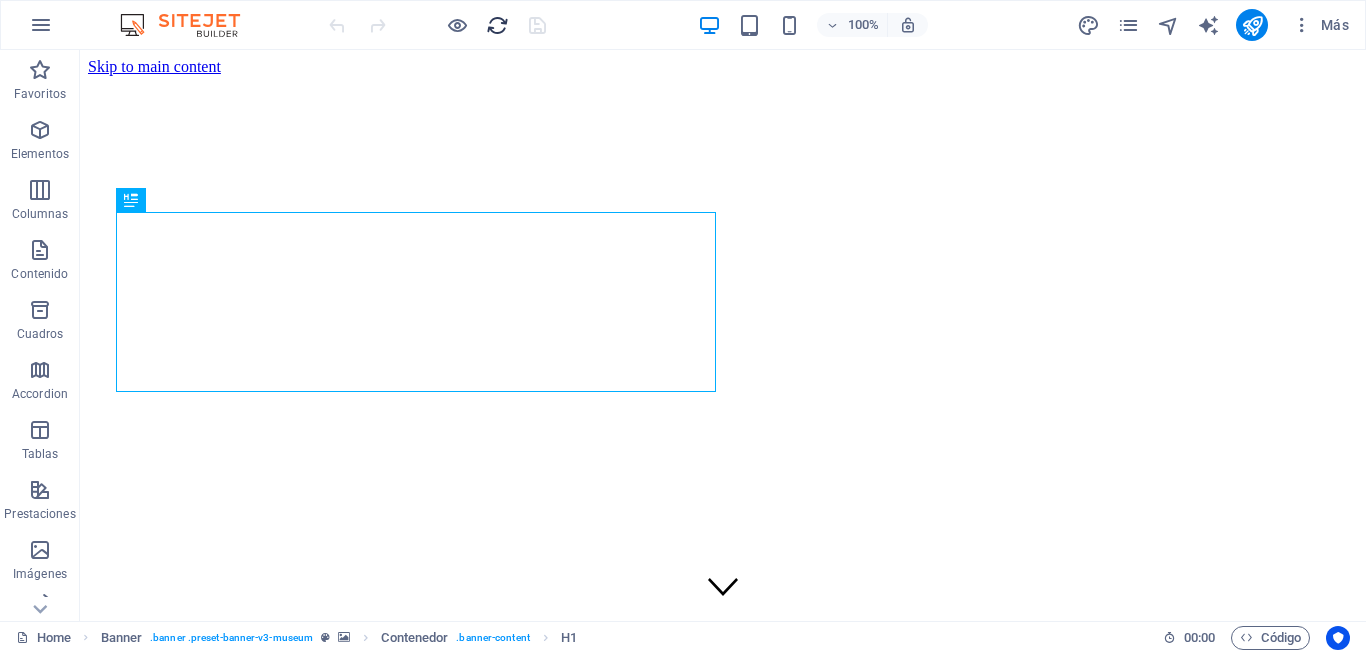 click at bounding box center (497, 25) 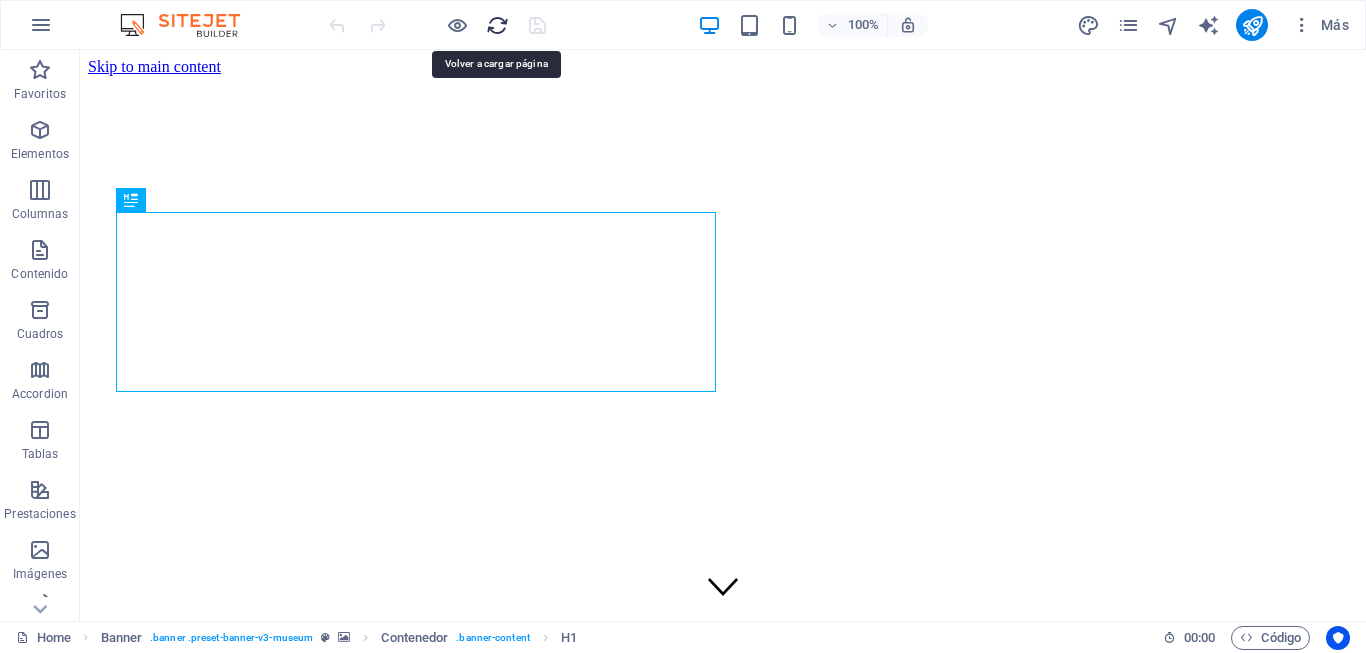 click at bounding box center [497, 25] 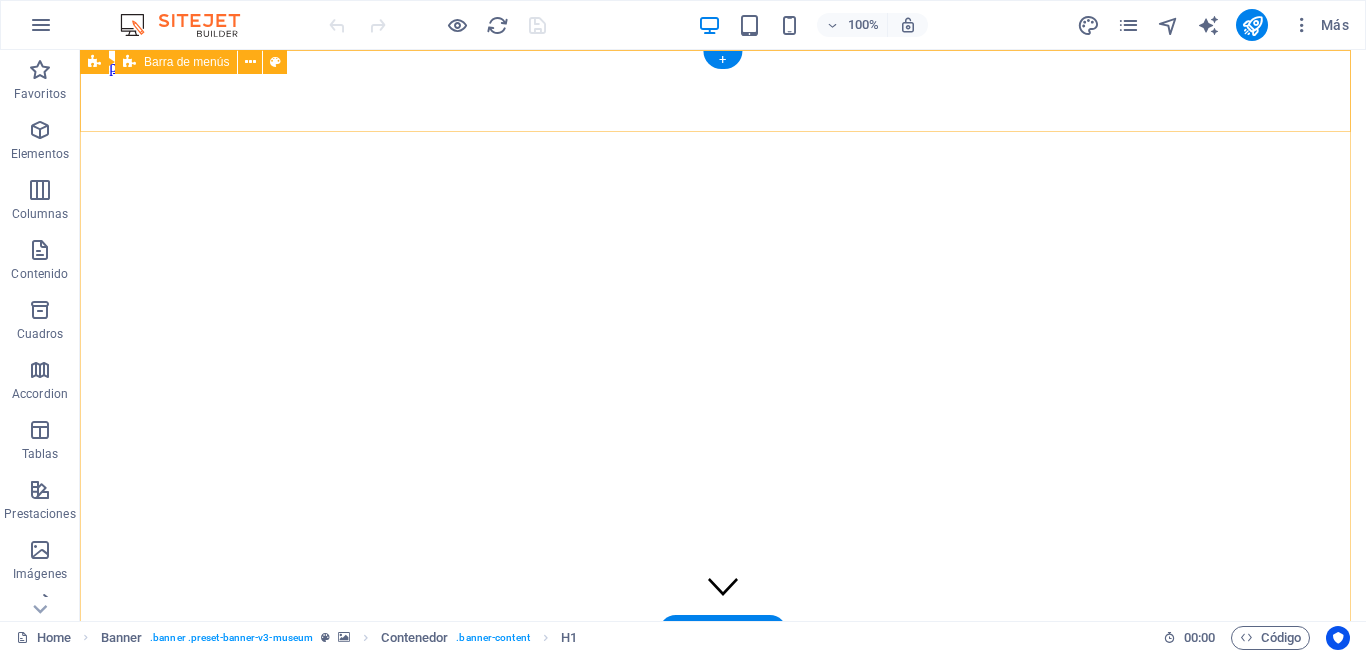 scroll, scrollTop: 0, scrollLeft: 0, axis: both 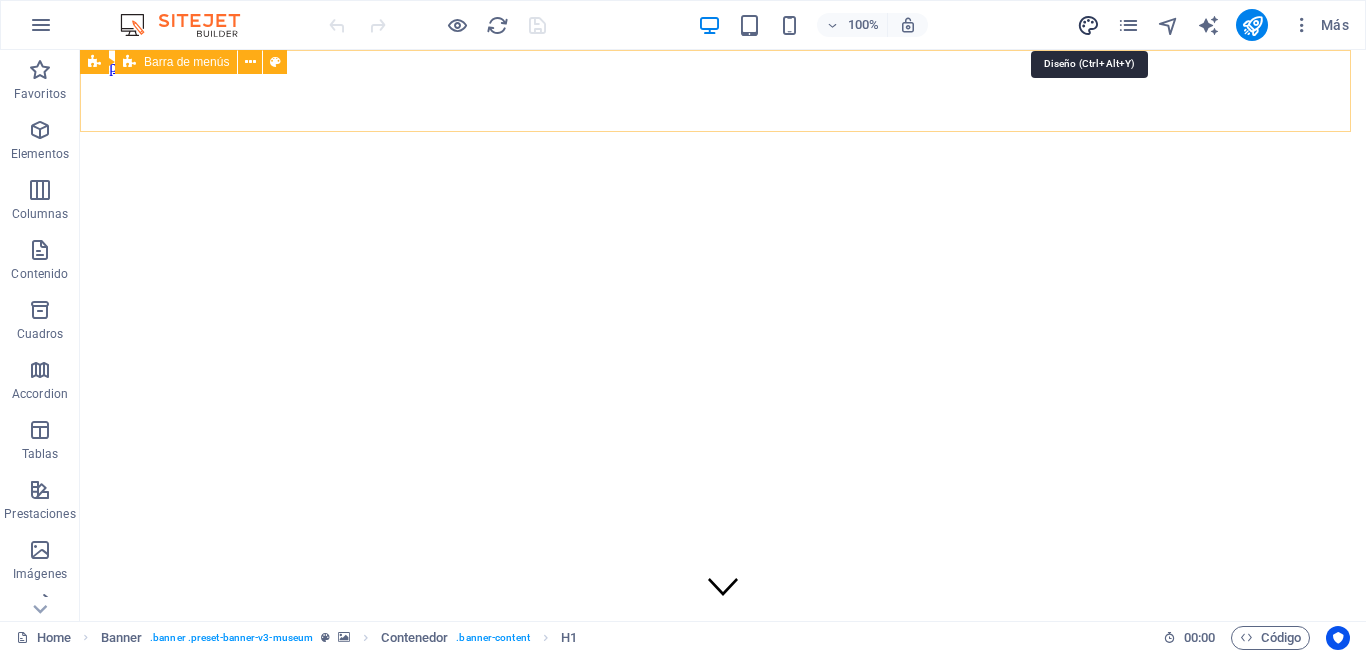 click at bounding box center (1088, 25) 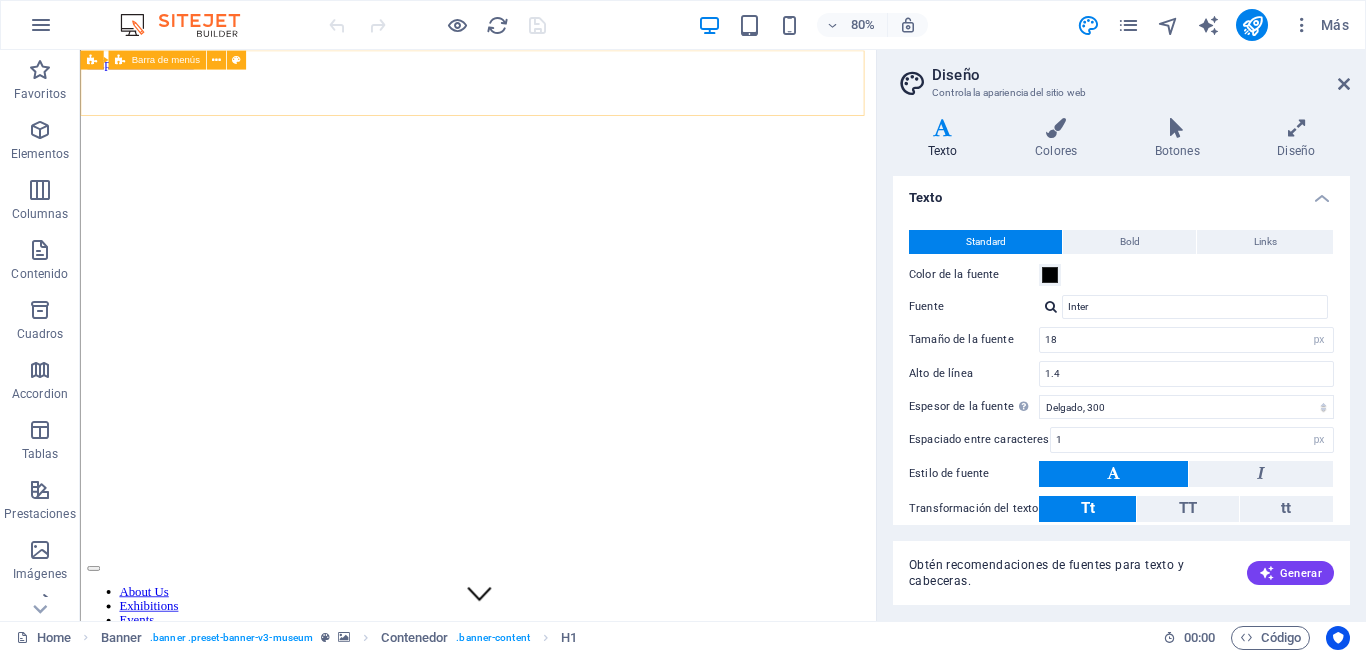 scroll, scrollTop: 0, scrollLeft: 0, axis: both 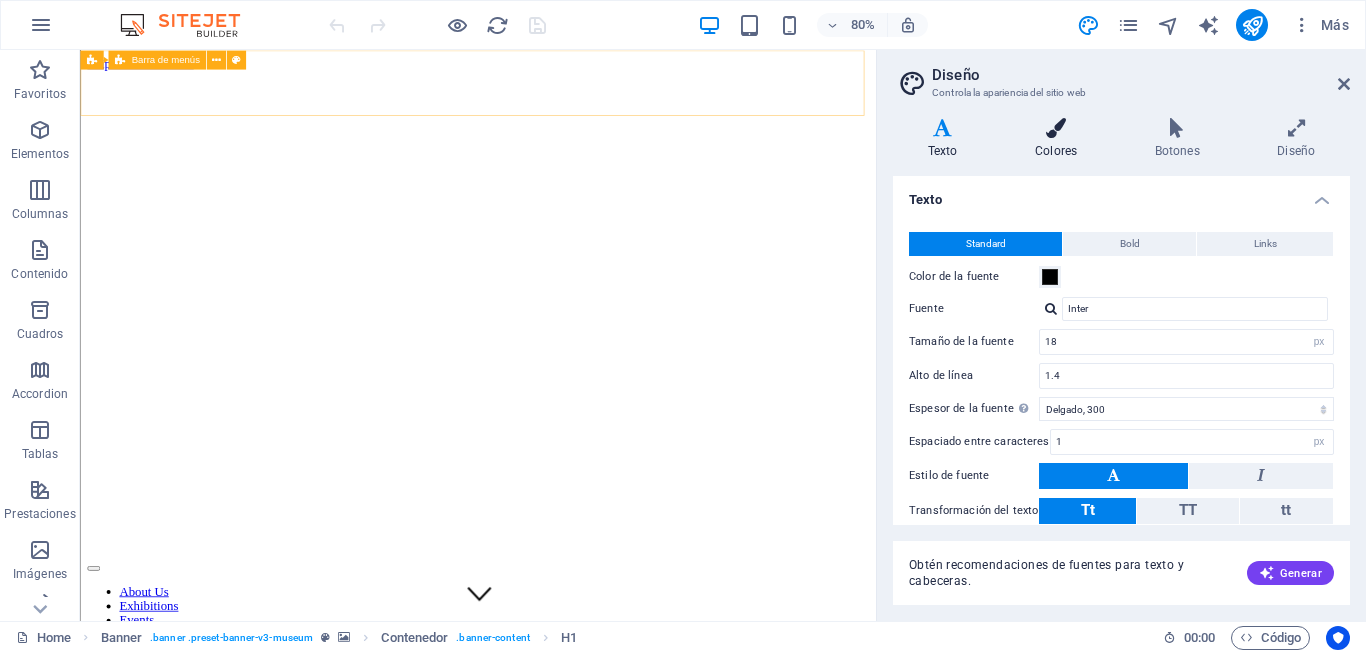 click at bounding box center (1056, 128) 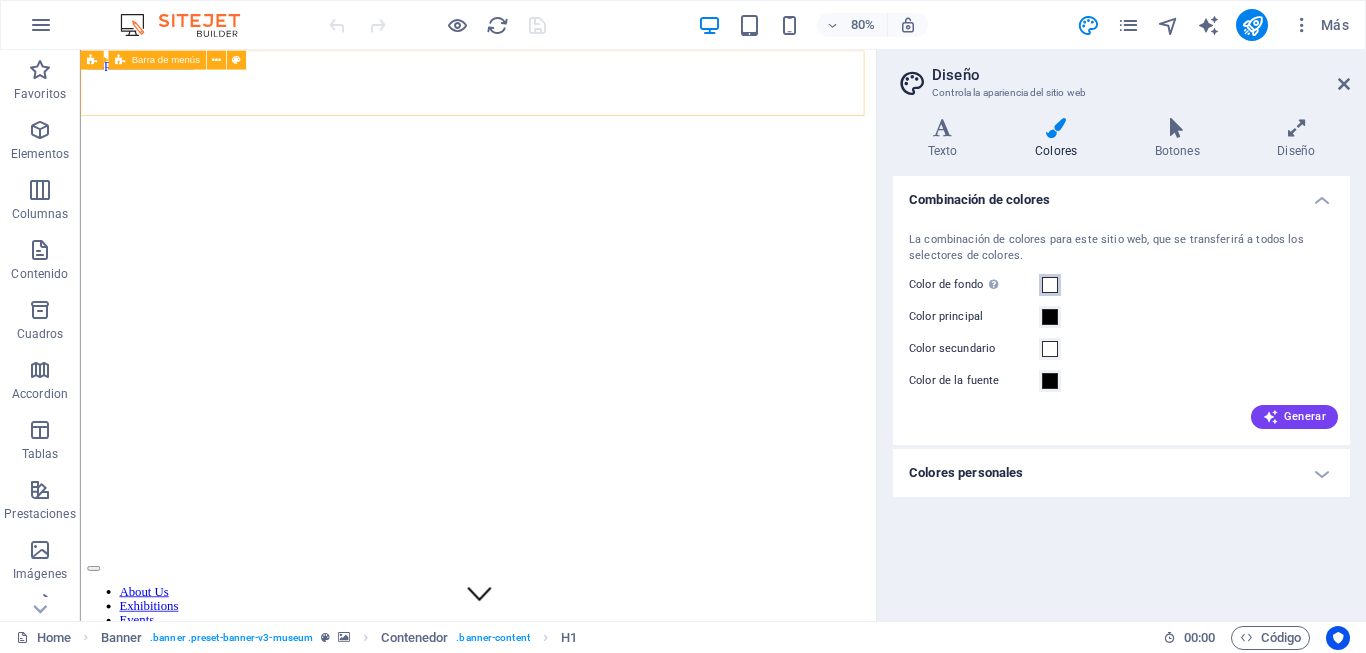 click at bounding box center [1050, 285] 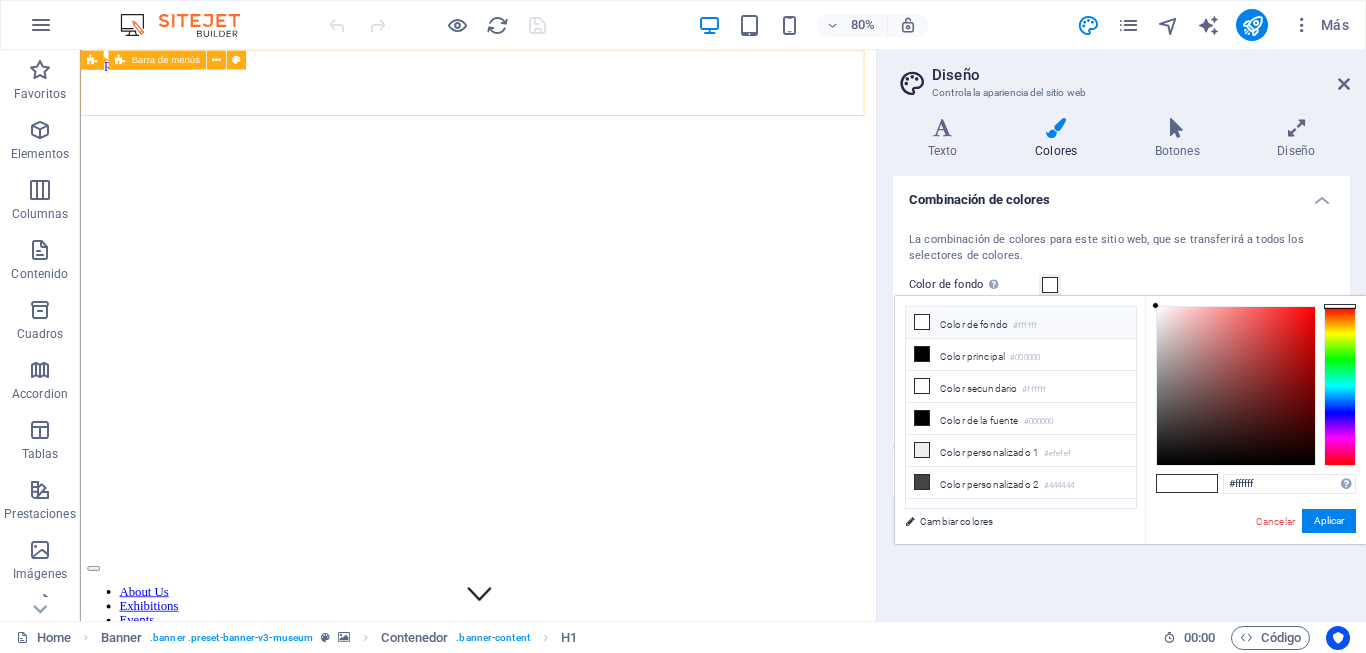 click on "Color de fondo
#ffffff" at bounding box center [1021, 323] 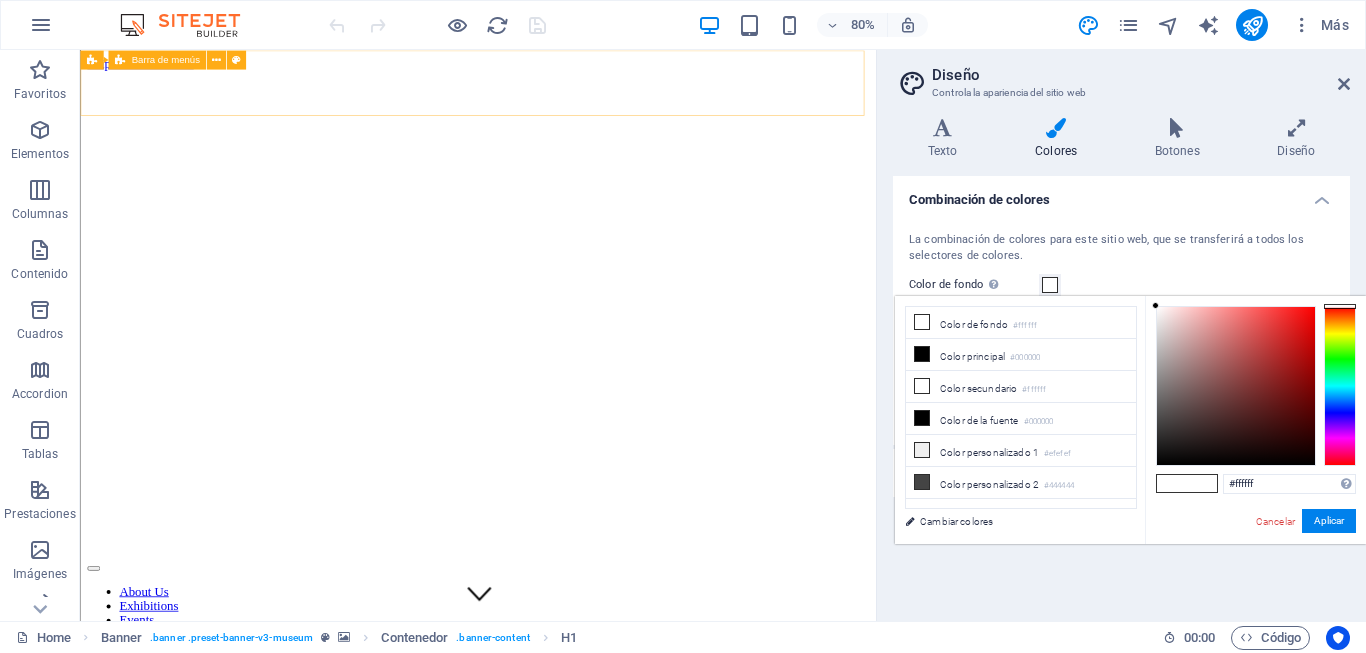 click at bounding box center (1202, 483) 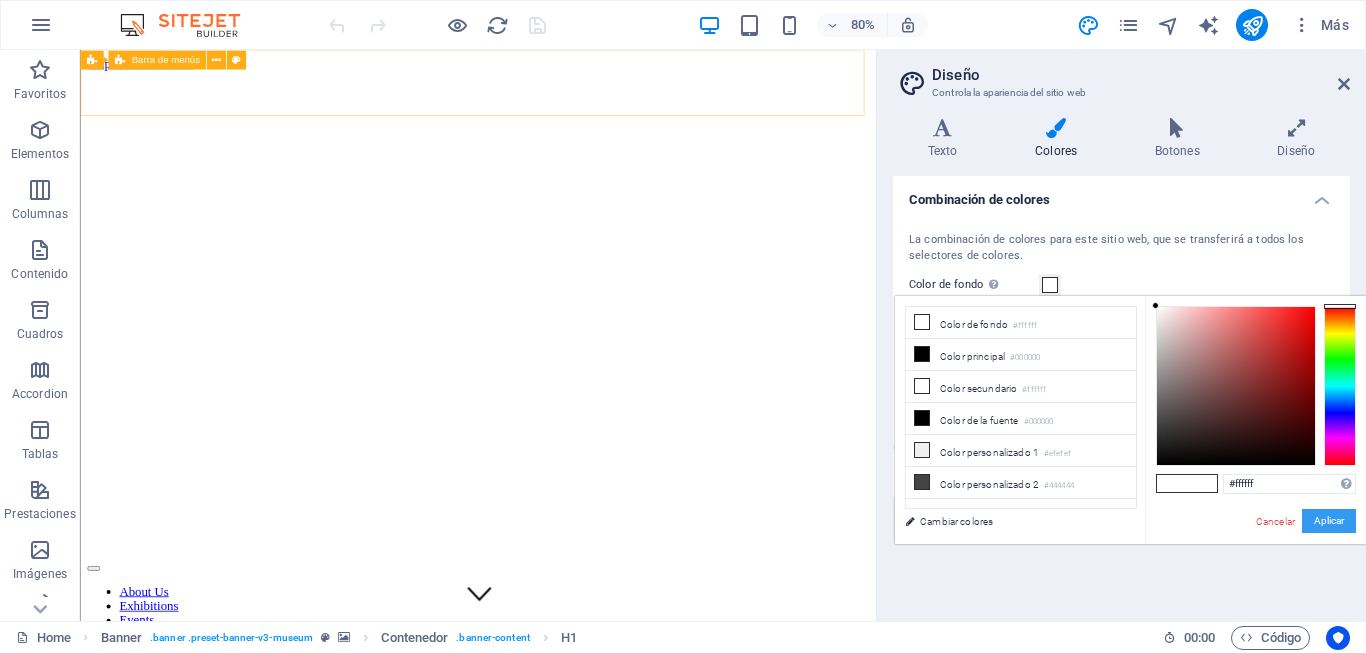 click on "Aplicar" at bounding box center [1329, 521] 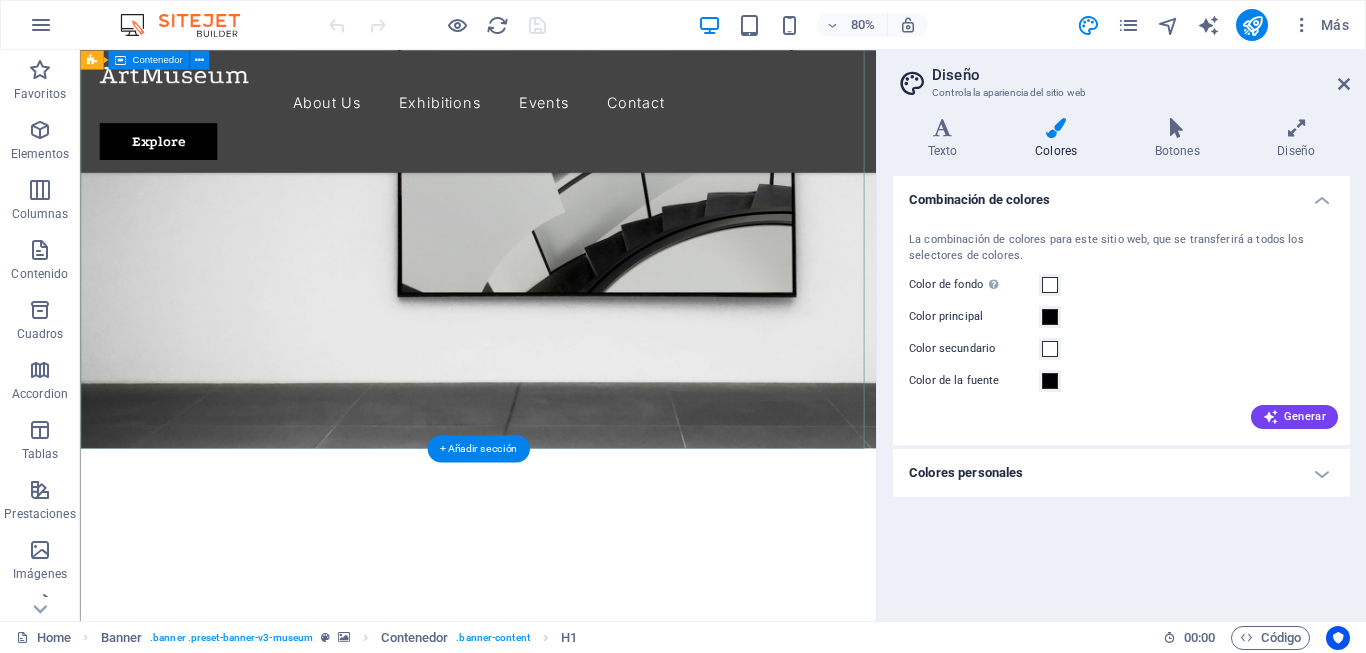 scroll, scrollTop: 0, scrollLeft: 0, axis: both 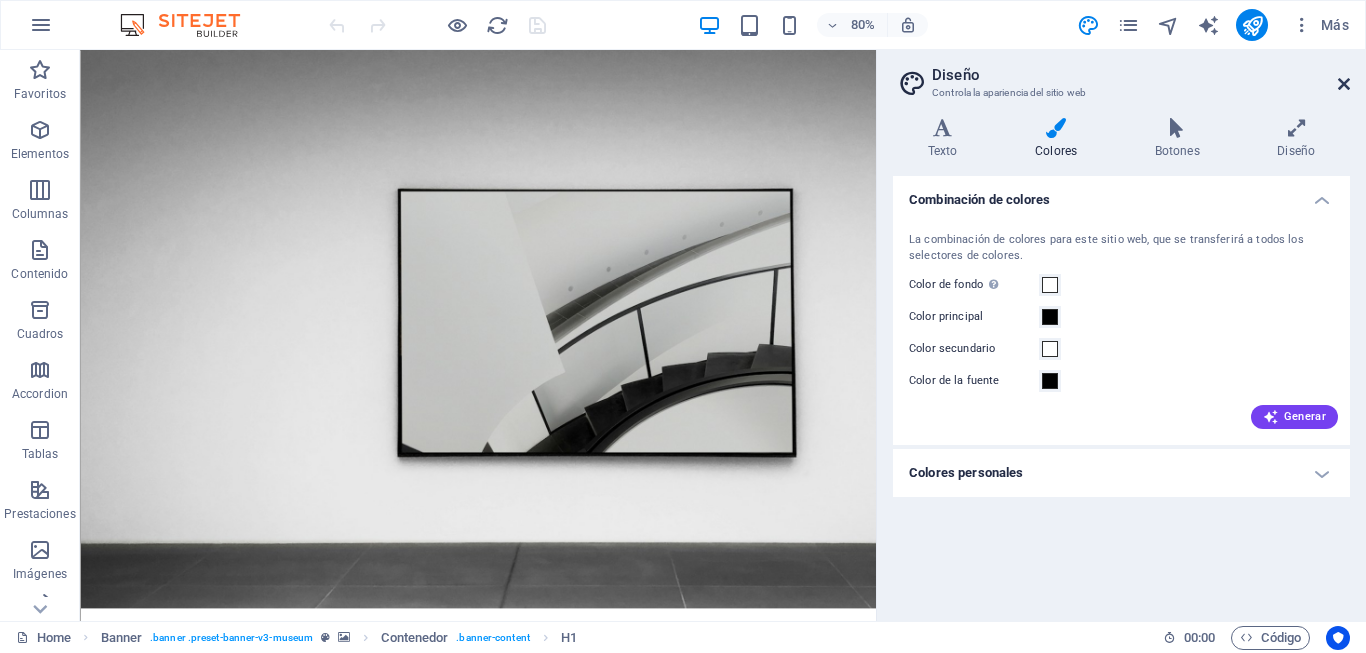 click at bounding box center (1344, 84) 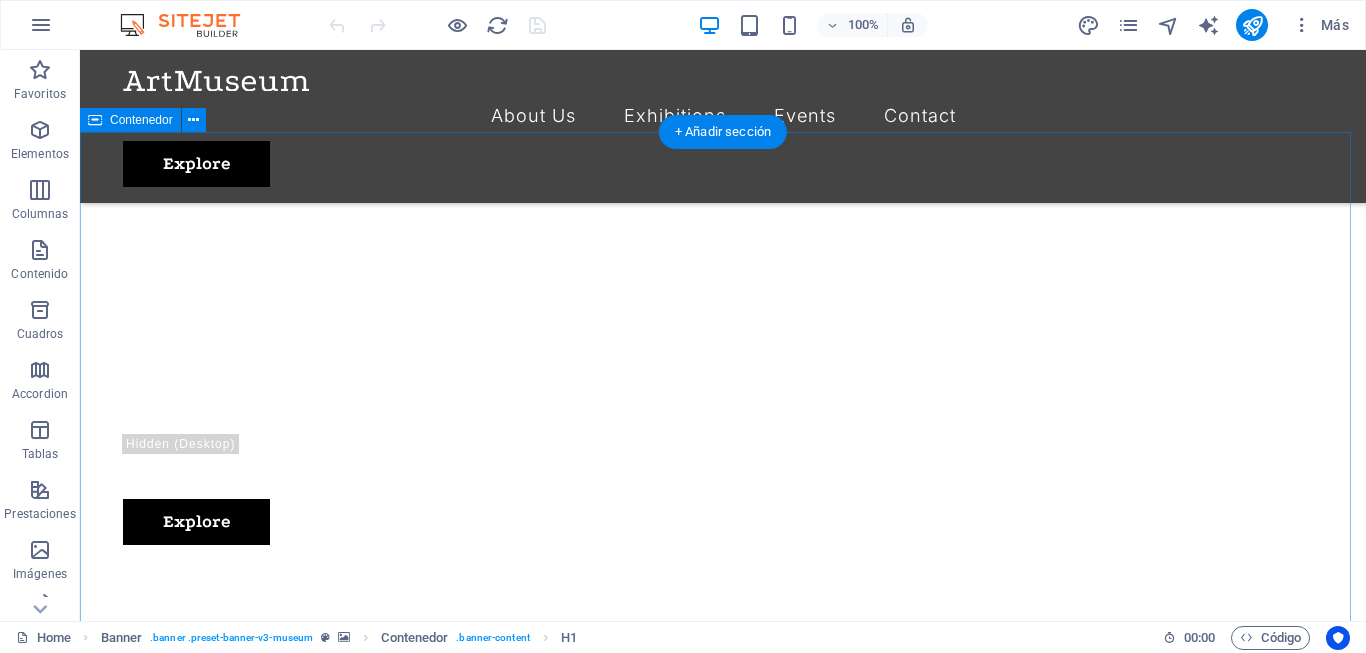 scroll, scrollTop: 0, scrollLeft: 0, axis: both 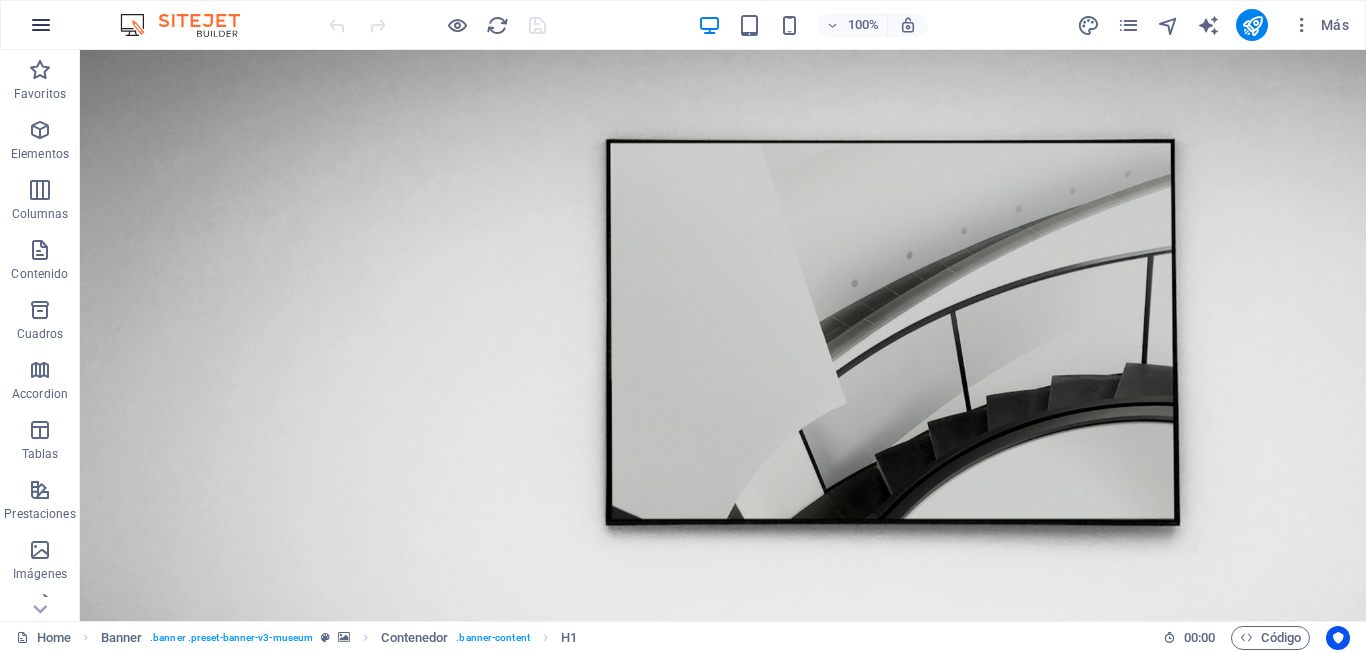 click at bounding box center [41, 25] 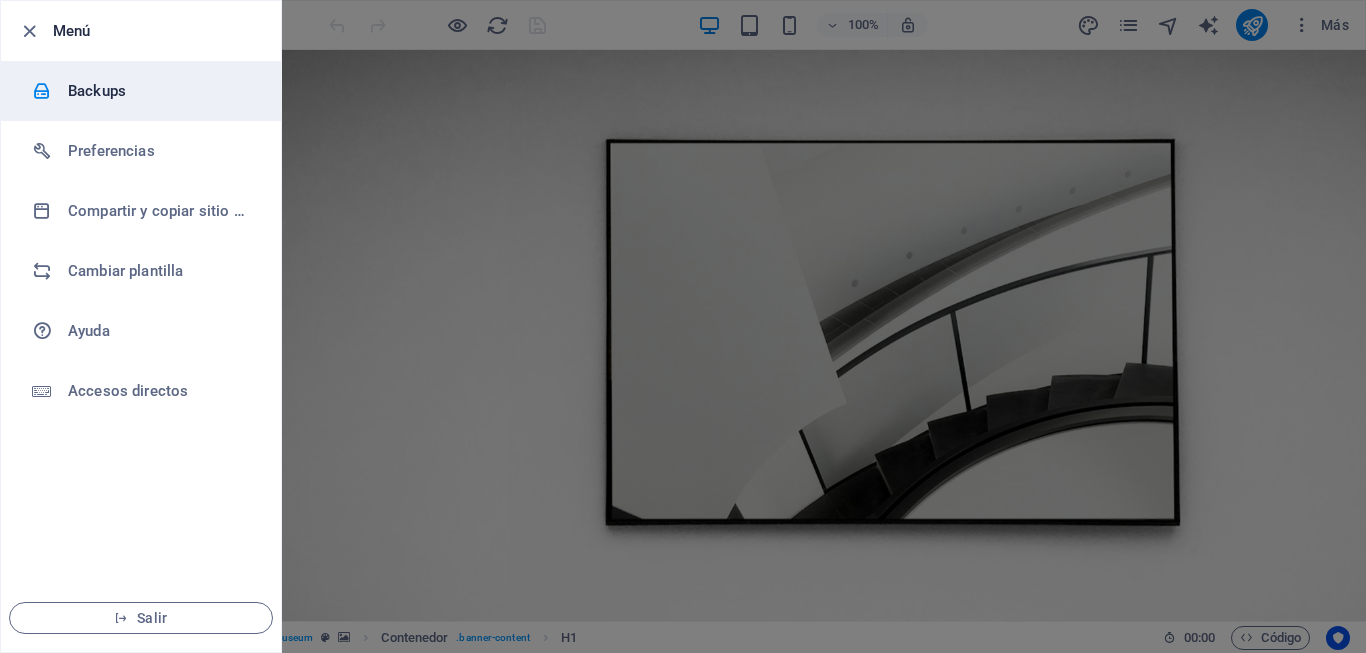 click on "Backups" at bounding box center (160, 91) 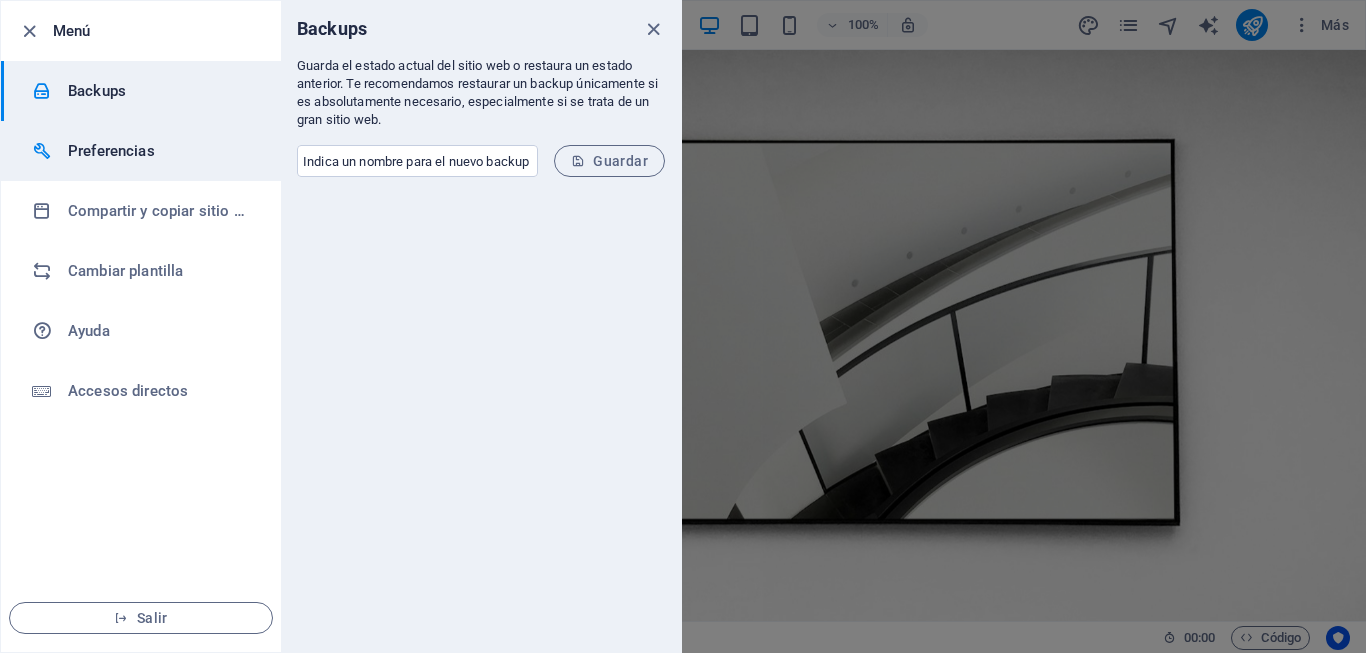 click on "Preferencias" at bounding box center (160, 151) 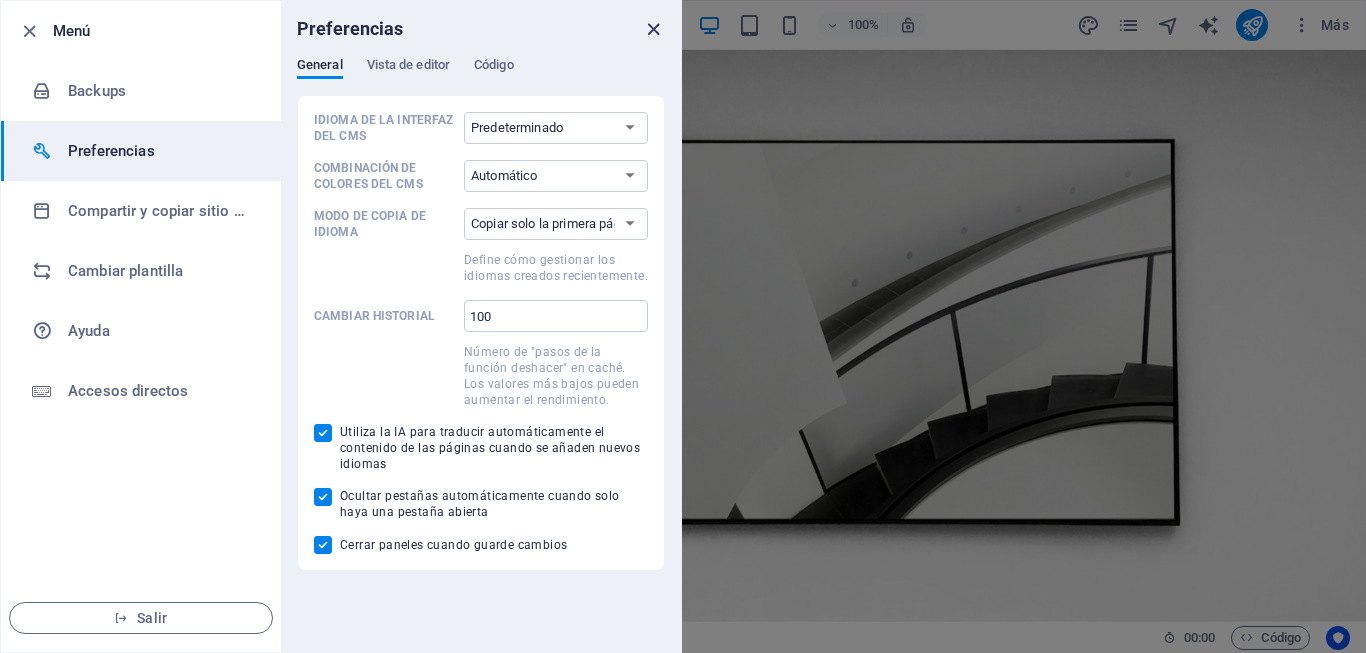 click at bounding box center (653, 29) 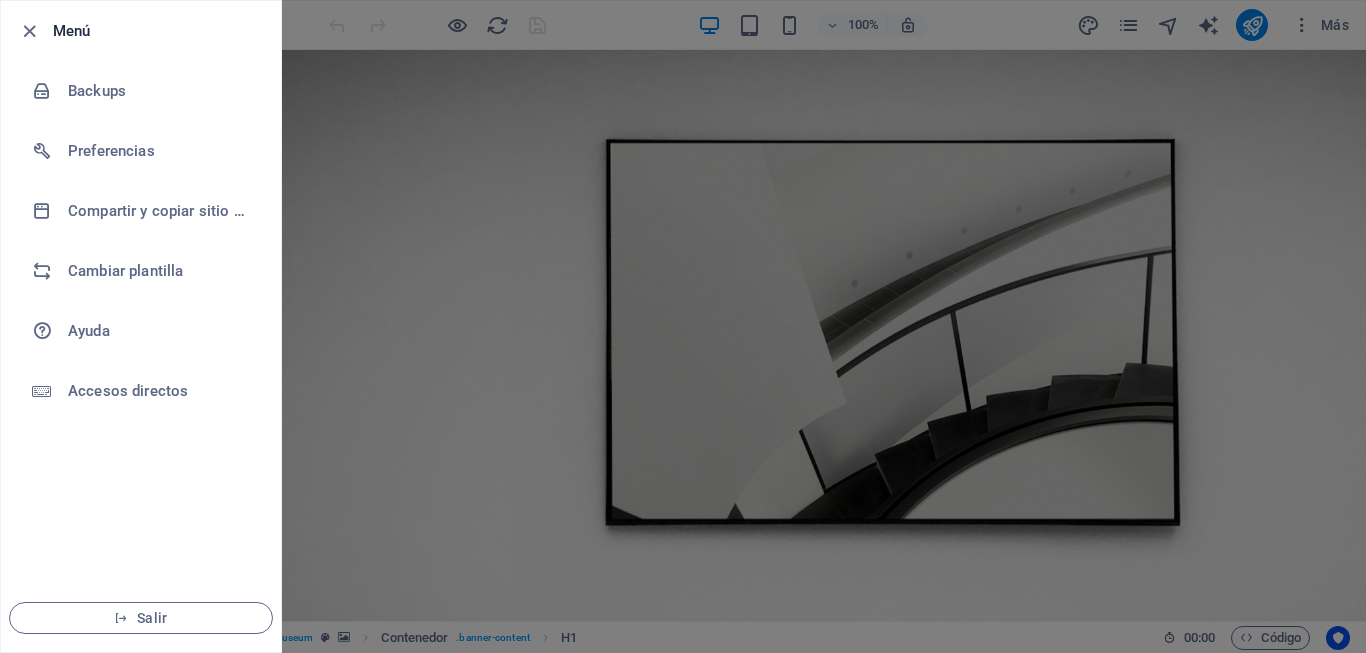 click at bounding box center [683, 326] 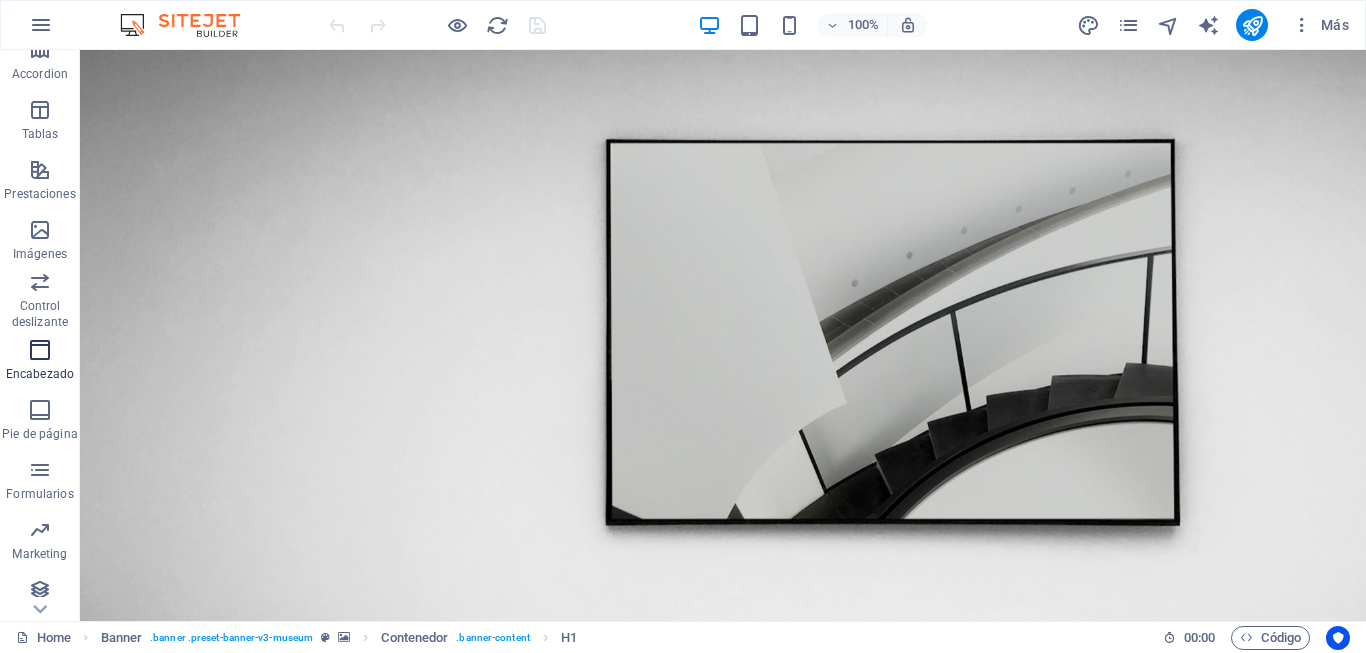 scroll, scrollTop: 329, scrollLeft: 0, axis: vertical 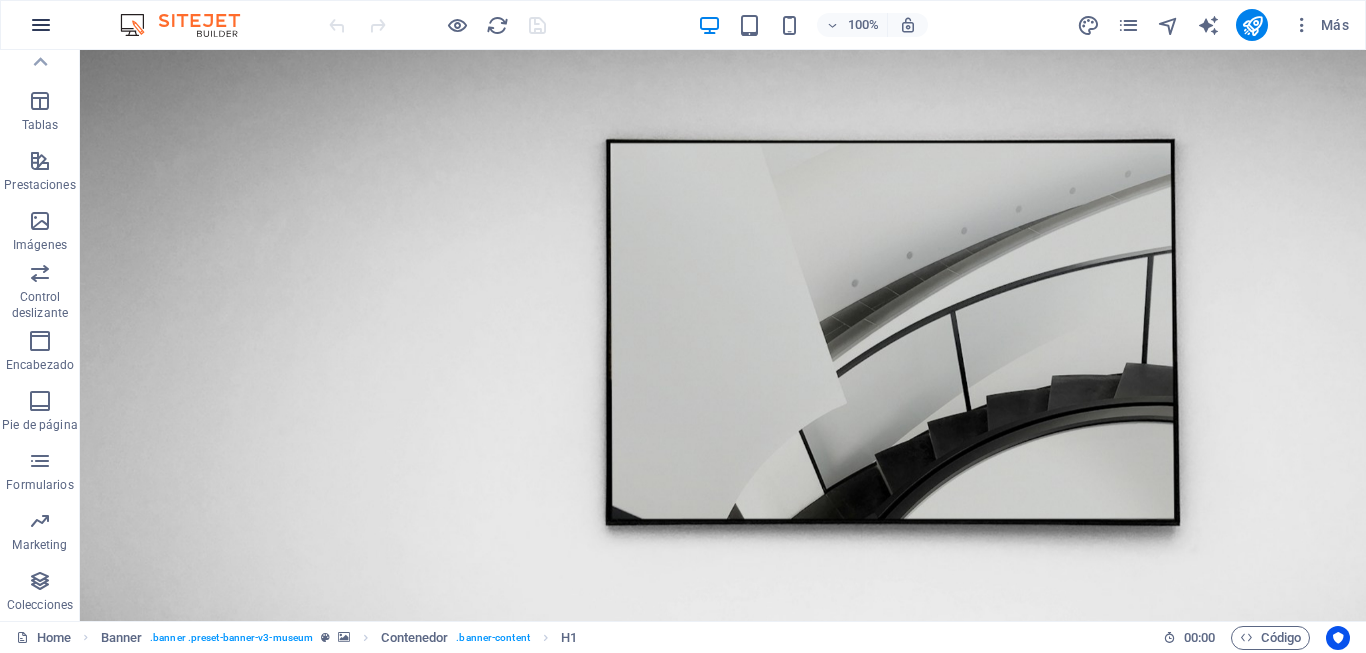 click at bounding box center (41, 25) 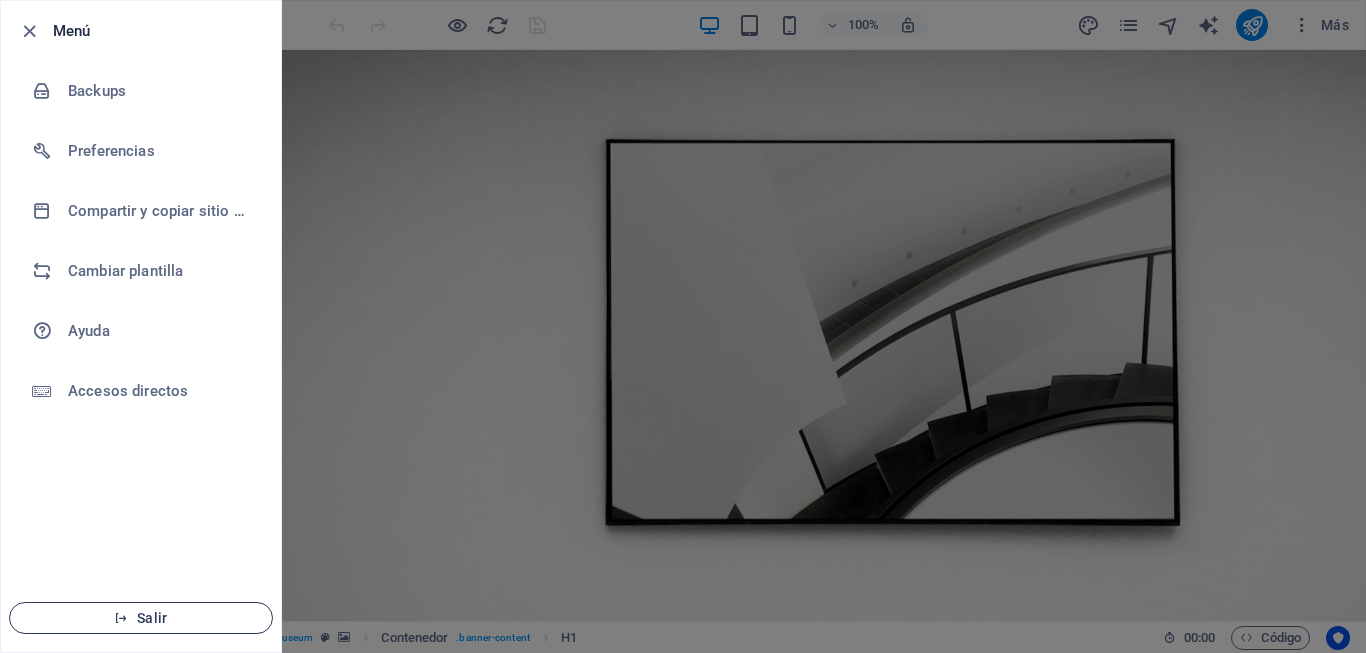 click on "Salir" at bounding box center [141, 618] 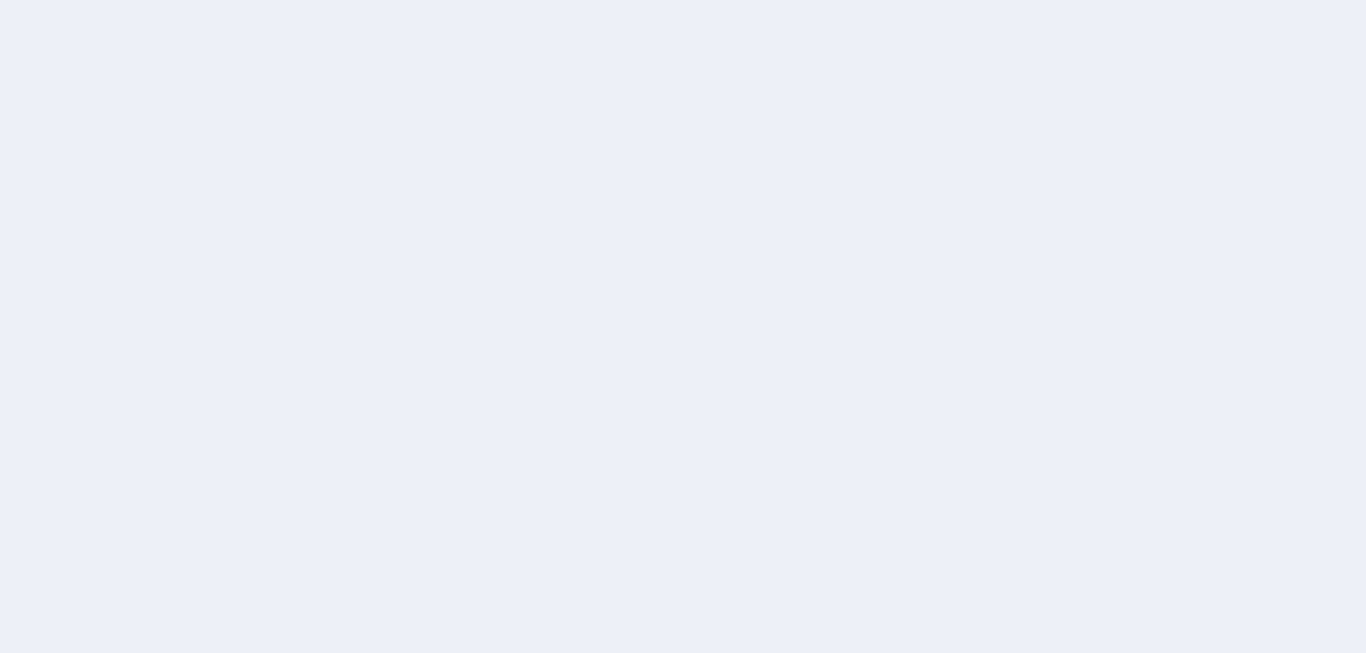 scroll, scrollTop: 0, scrollLeft: 0, axis: both 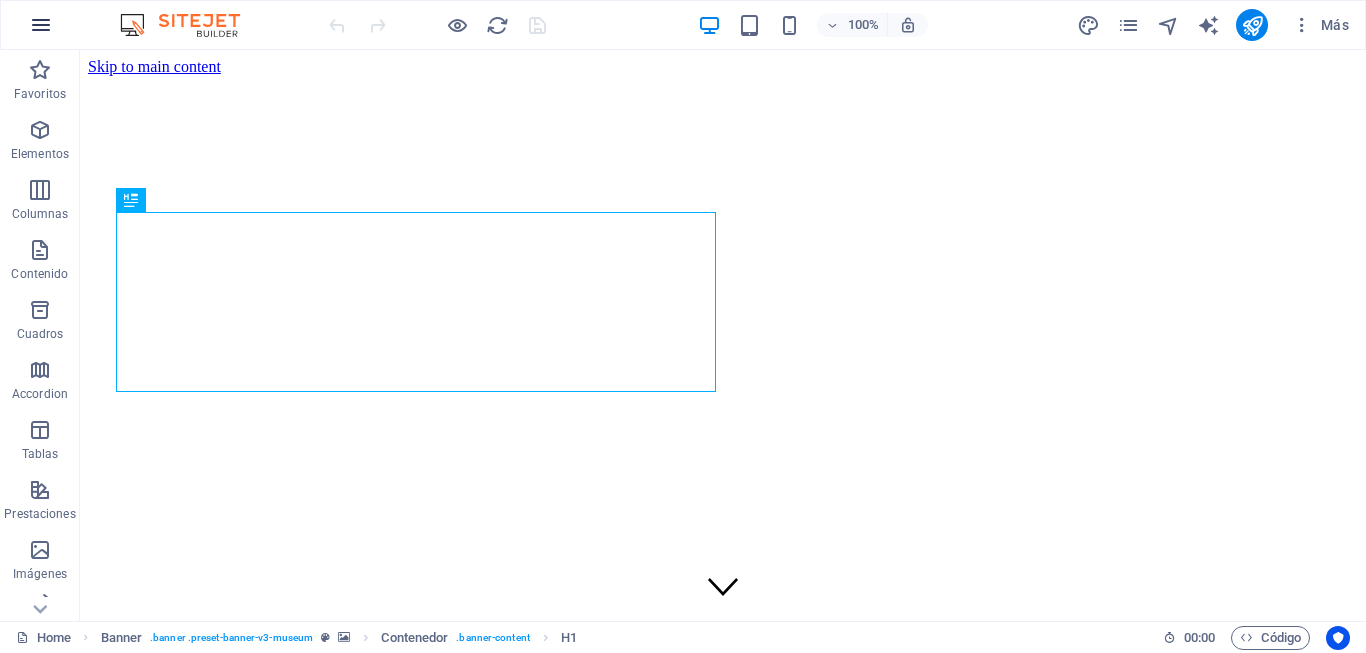 click at bounding box center (41, 25) 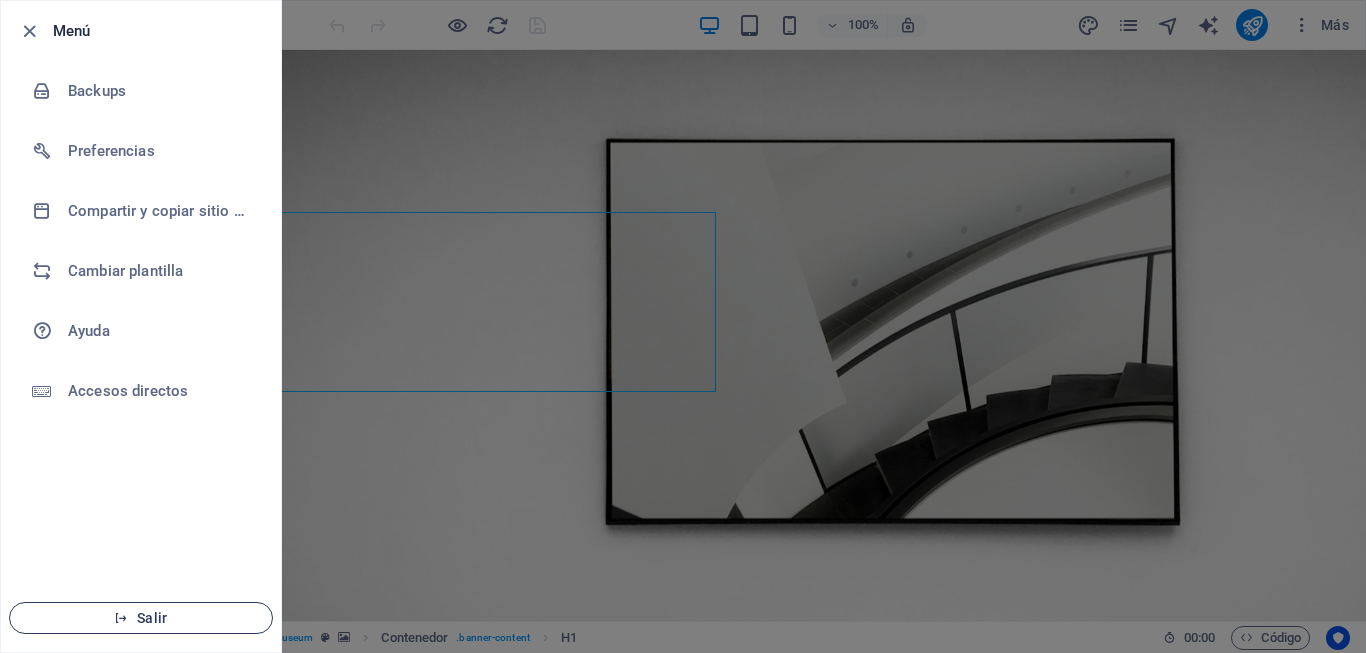 click at bounding box center (121, 618) 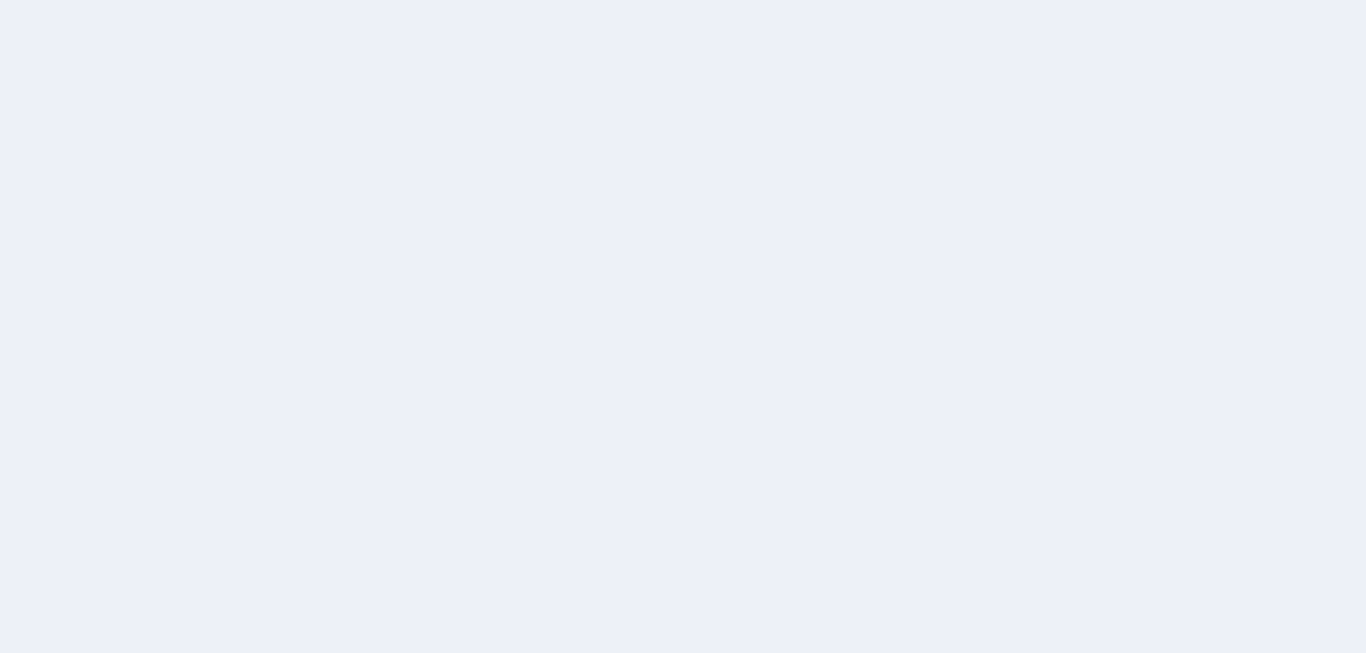 scroll, scrollTop: 0, scrollLeft: 0, axis: both 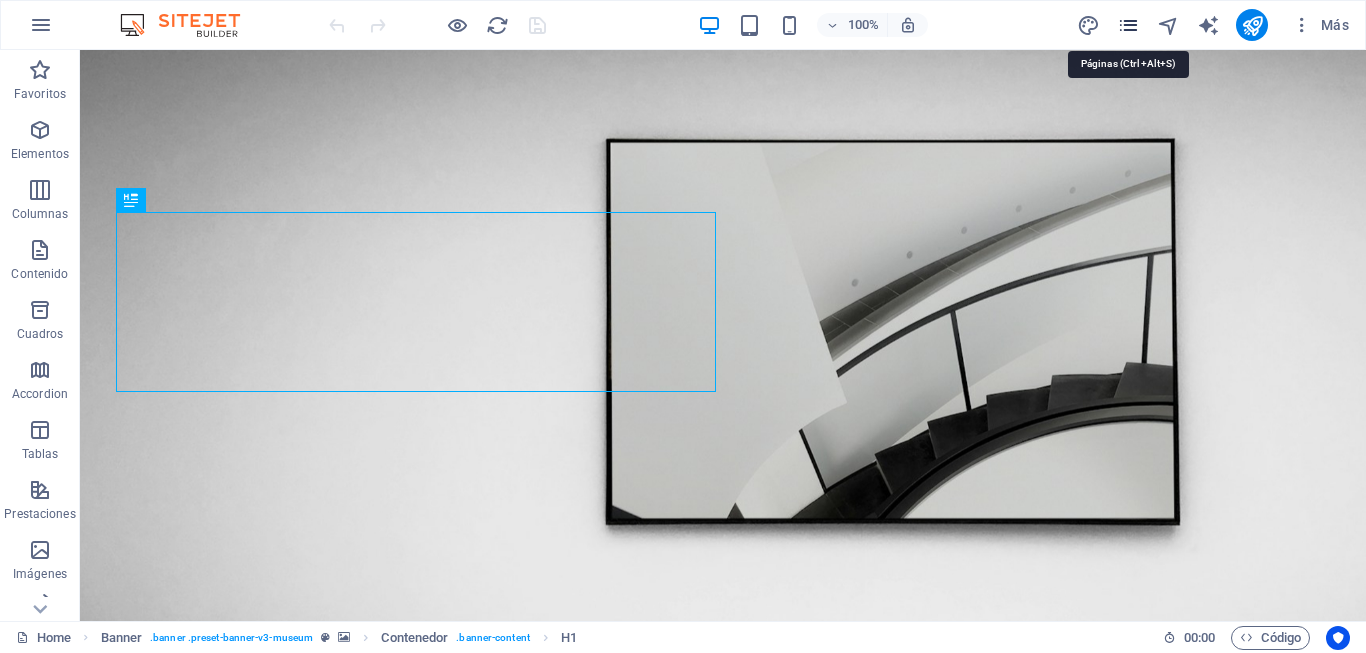 click at bounding box center (1128, 25) 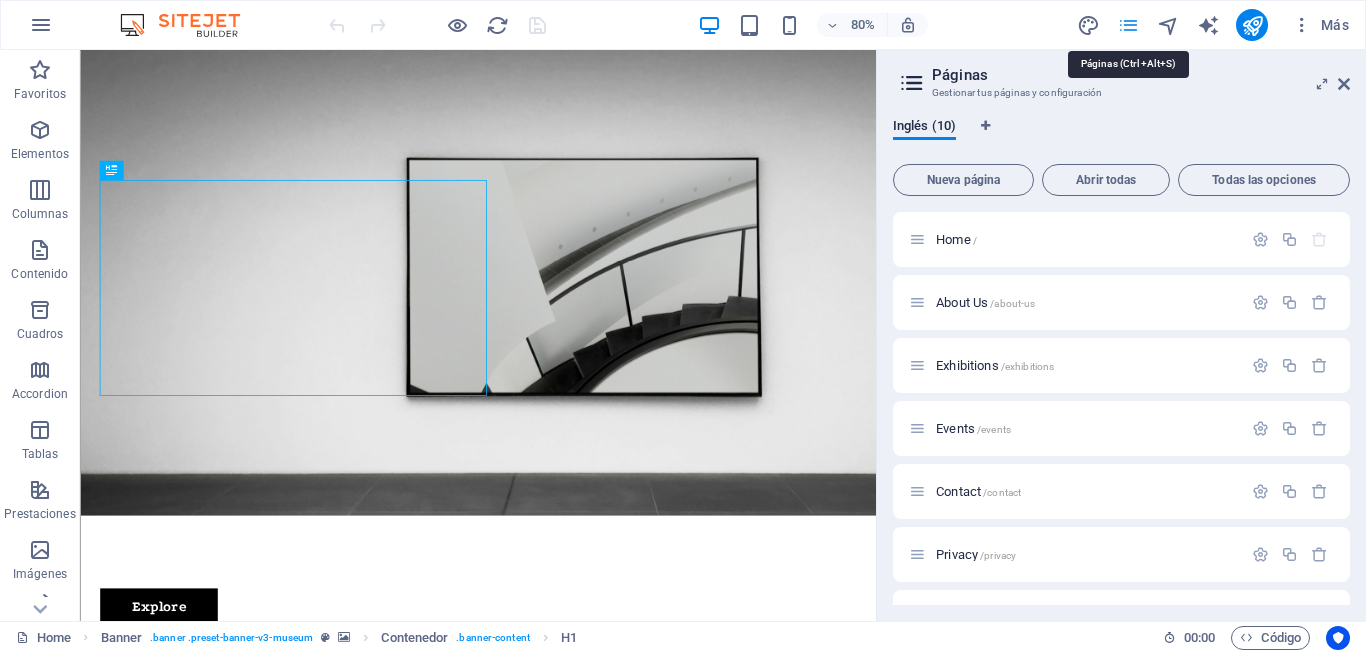 click at bounding box center [1128, 25] 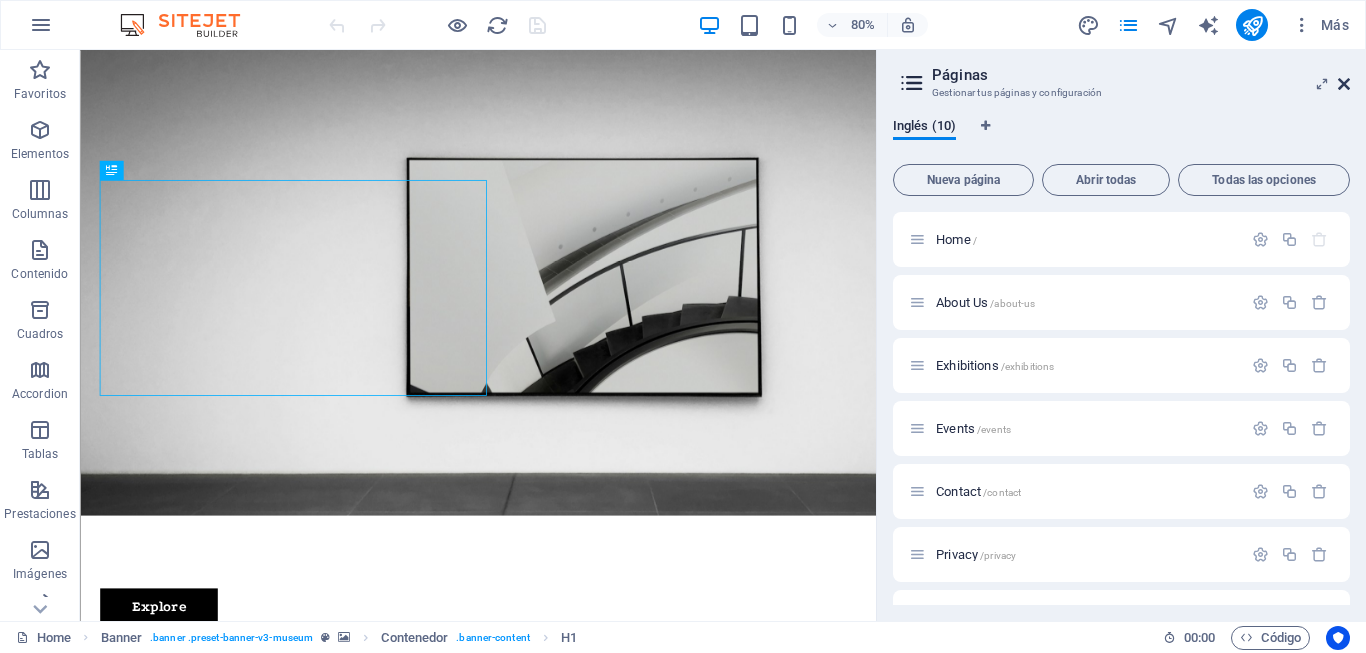 click at bounding box center (1344, 84) 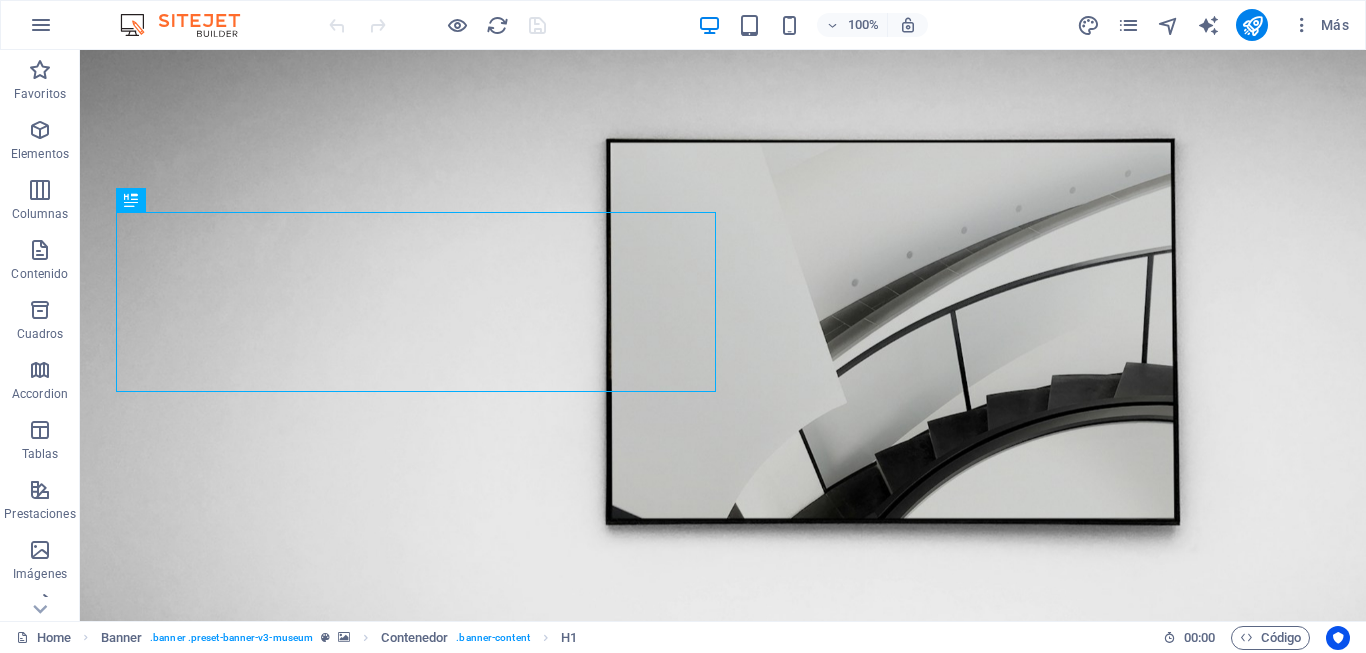 click at bounding box center [190, 25] 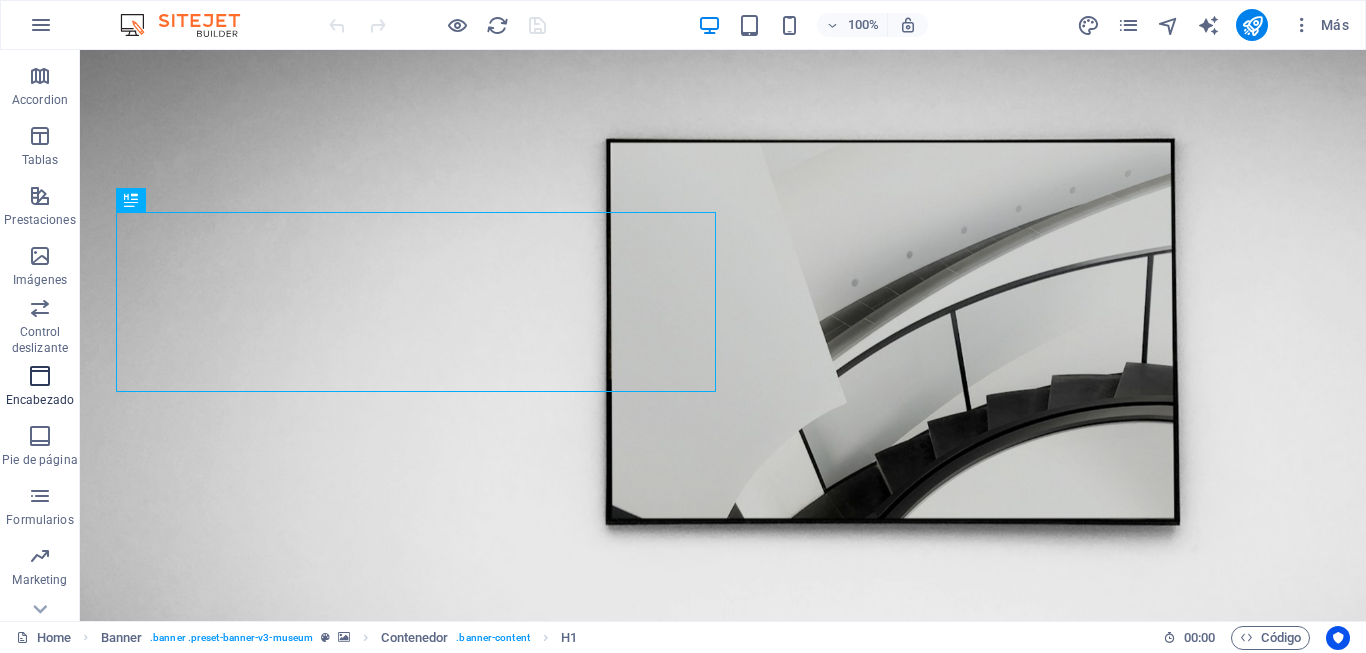 scroll, scrollTop: 329, scrollLeft: 0, axis: vertical 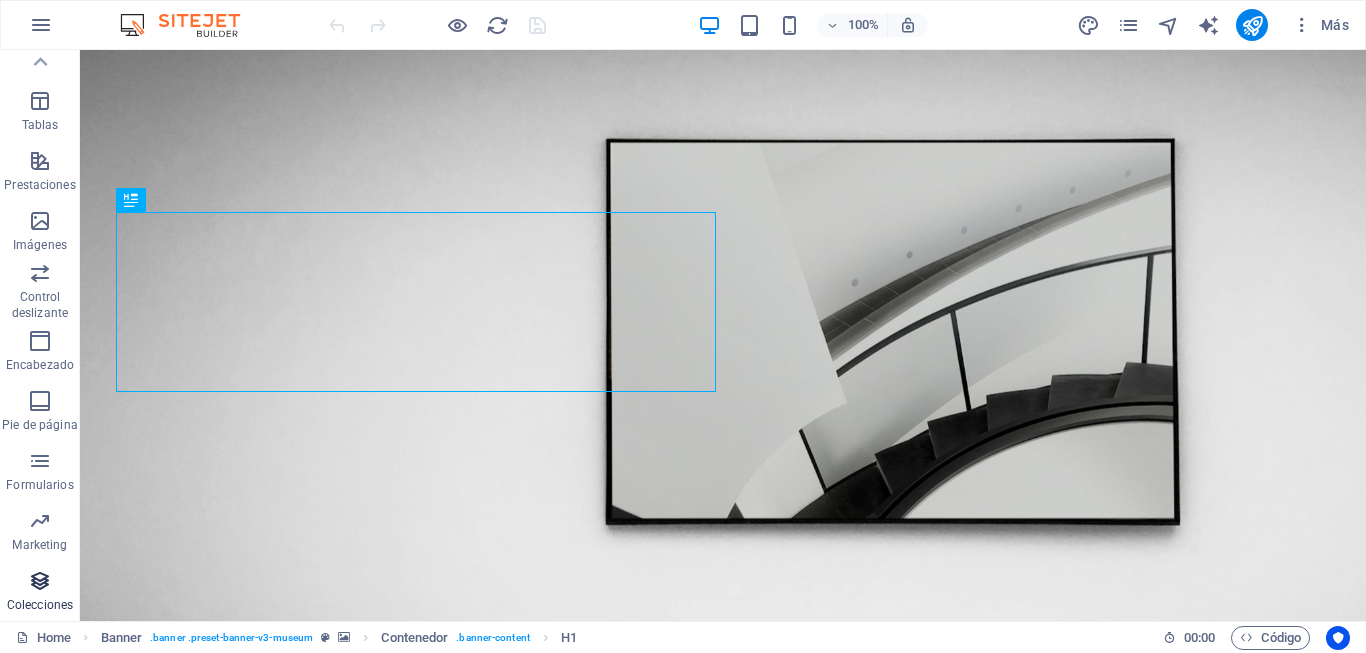 click at bounding box center [40, 581] 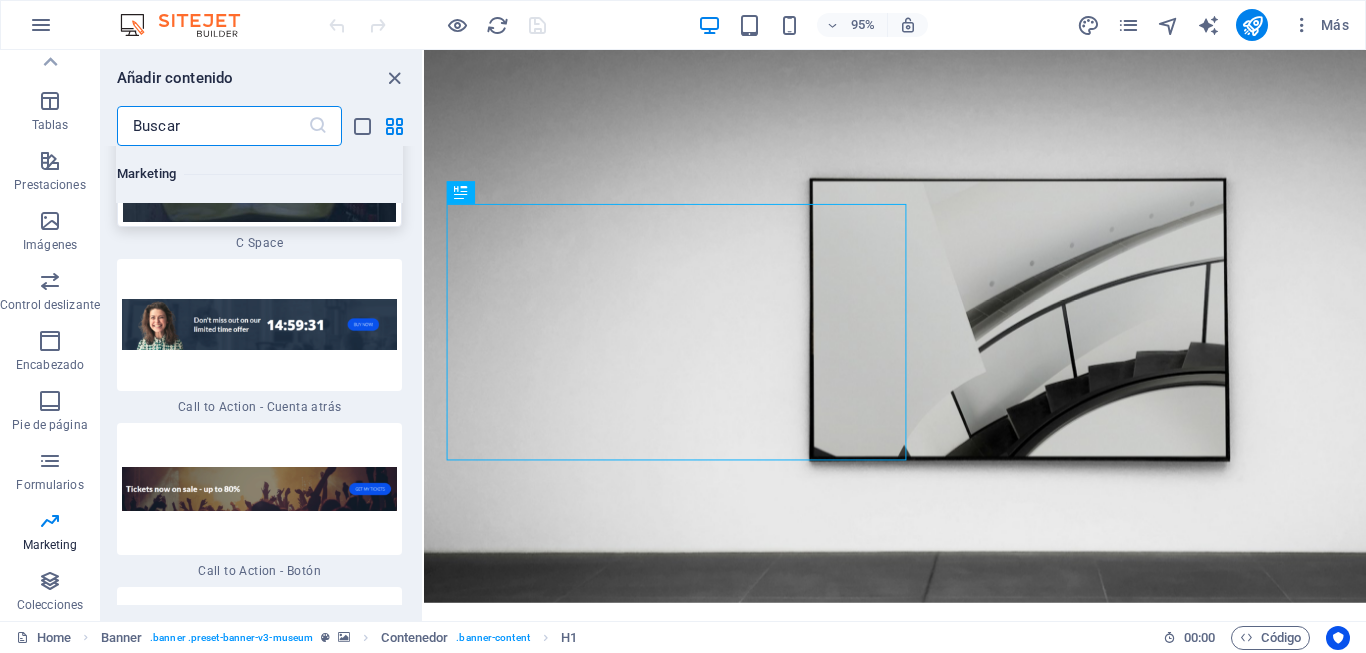 scroll, scrollTop: 36417, scrollLeft: 0, axis: vertical 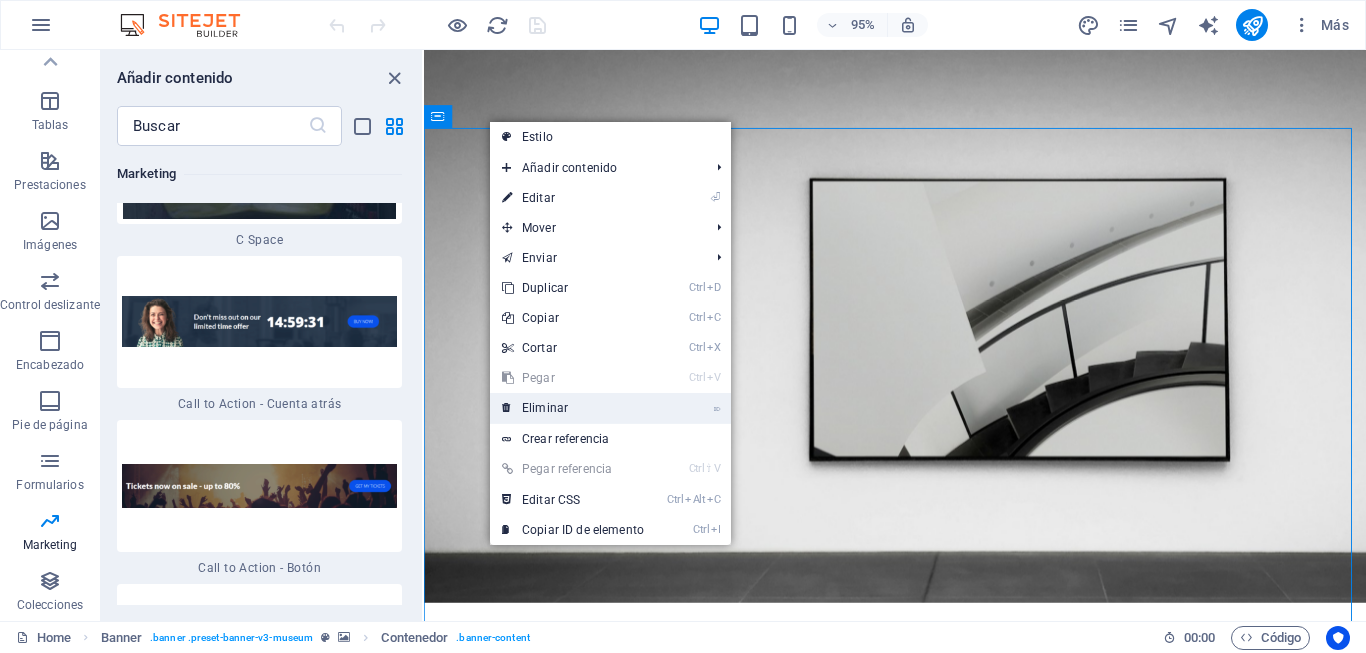 click on "⌦  Eliminar" at bounding box center [573, 408] 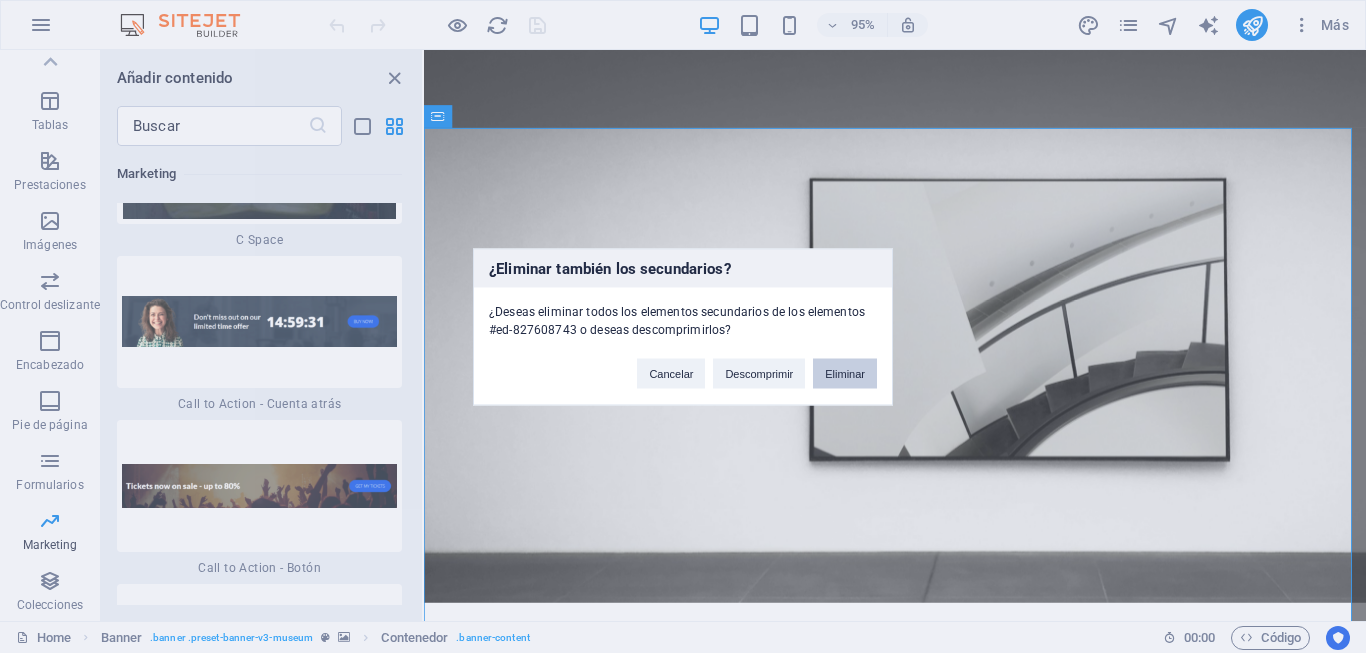click on "Eliminar" at bounding box center (845, 373) 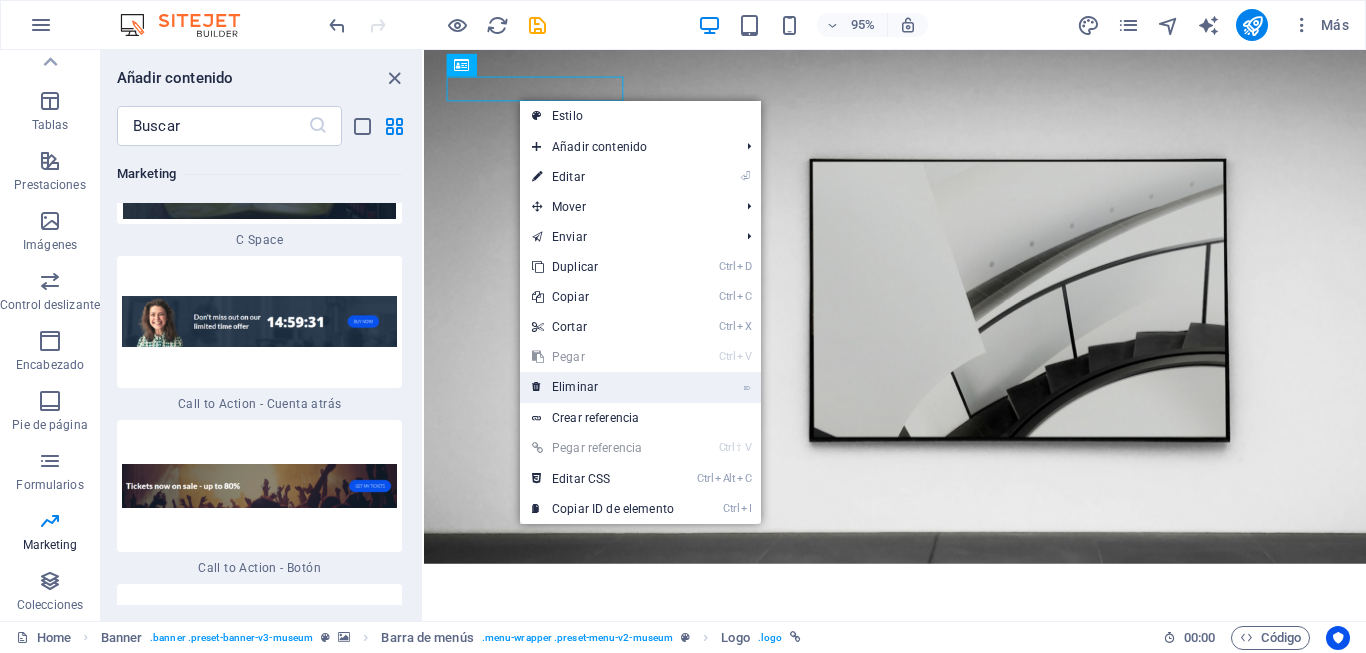click on "⌦  Eliminar" at bounding box center (603, 387) 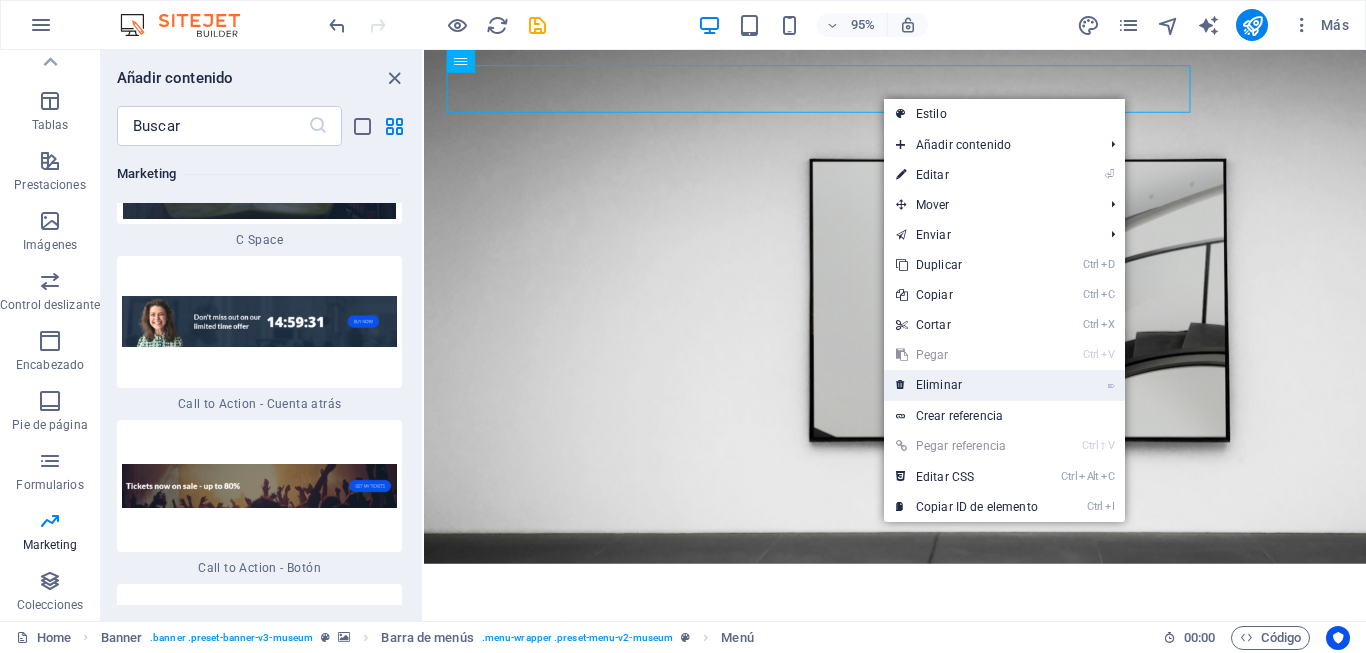 click on "⌦  Eliminar" at bounding box center [967, 385] 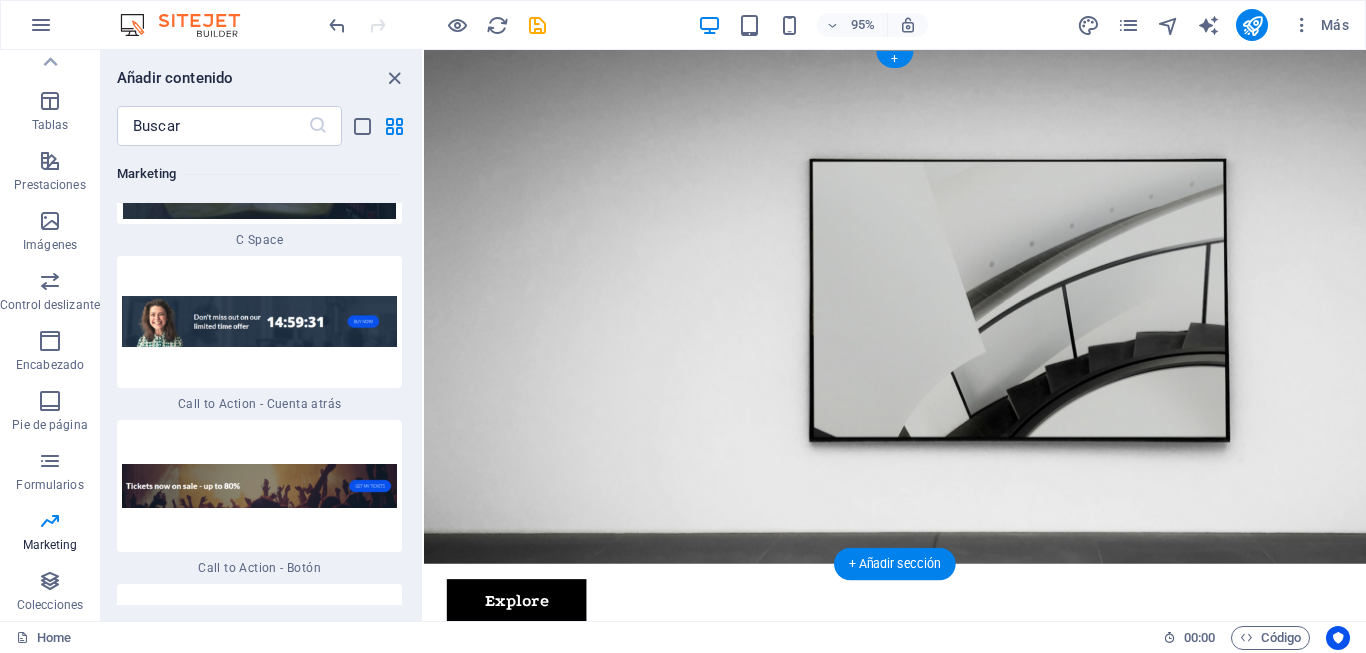 click at bounding box center (920, 320) 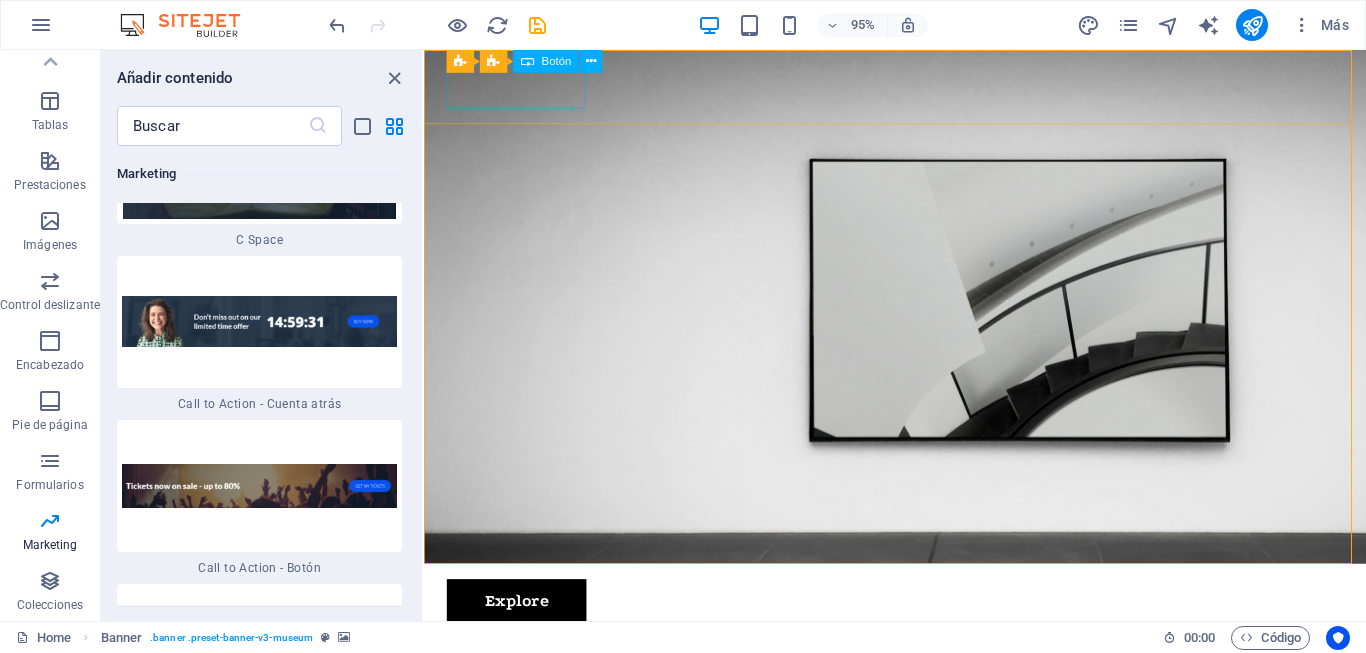 drag, startPoint x: 1319, startPoint y: 110, endPoint x: 461, endPoint y: 68, distance: 859.02734 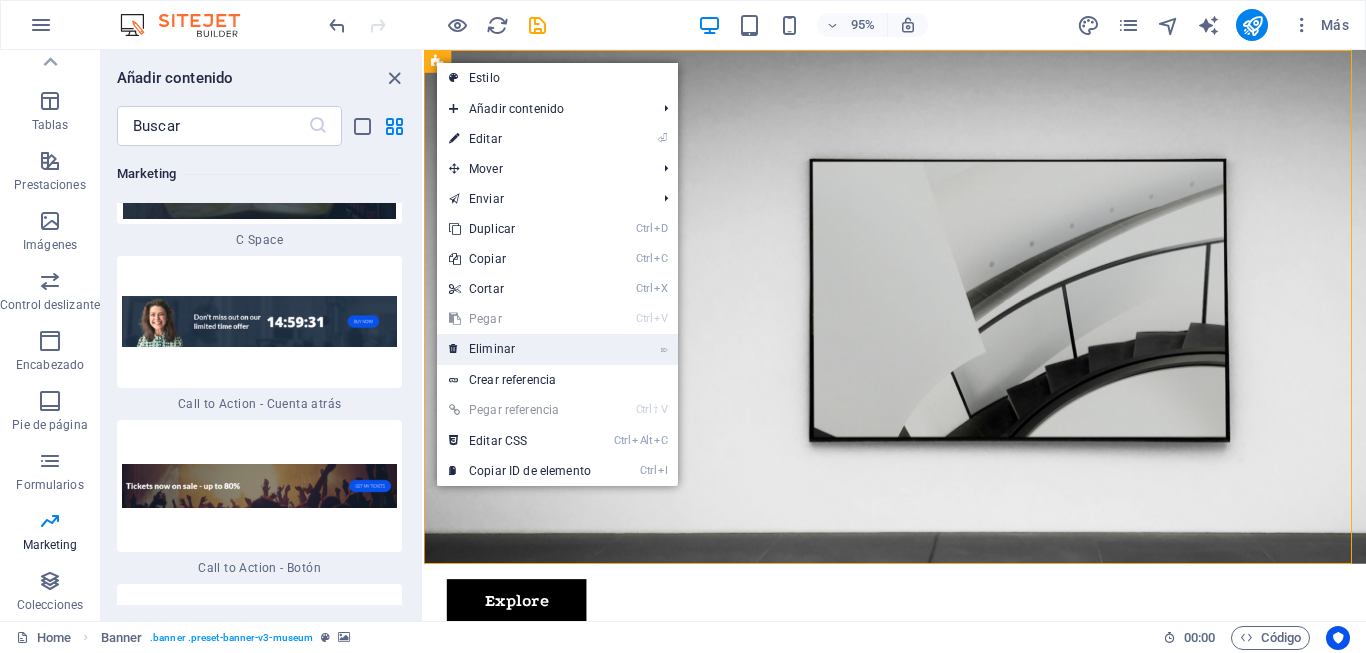 click on "⌦  Eliminar" at bounding box center [520, 349] 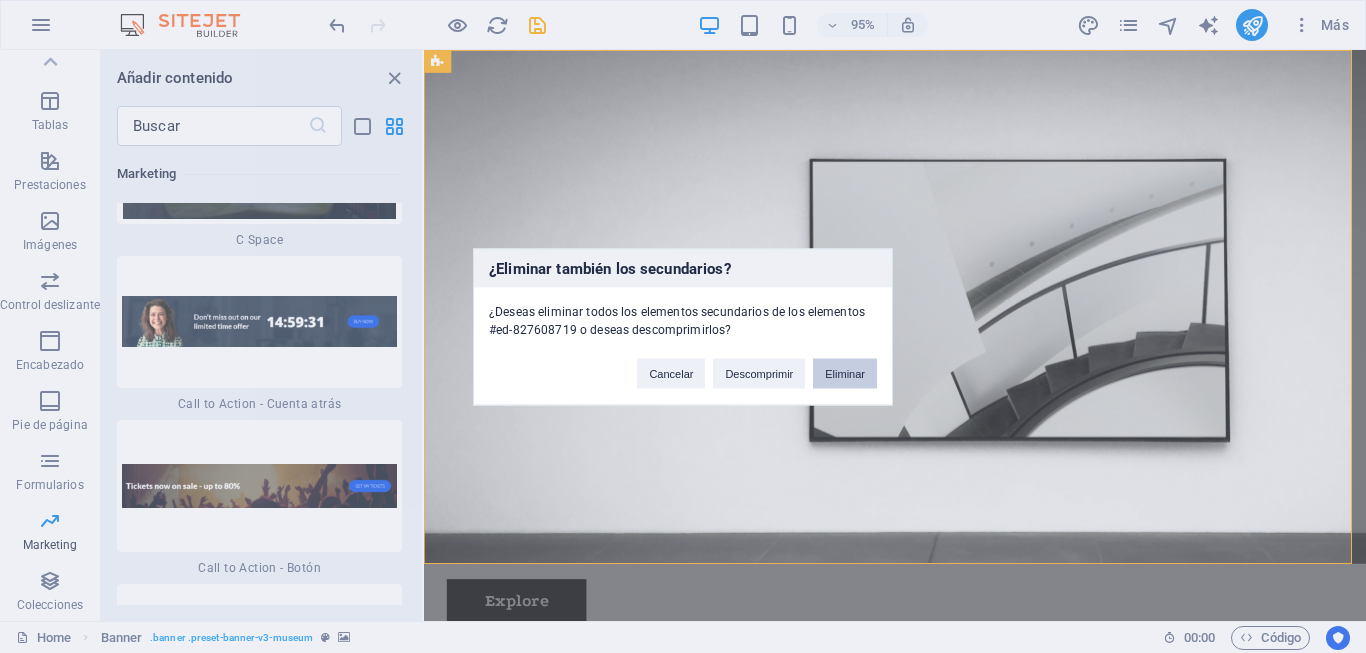 click on "Eliminar" at bounding box center [845, 373] 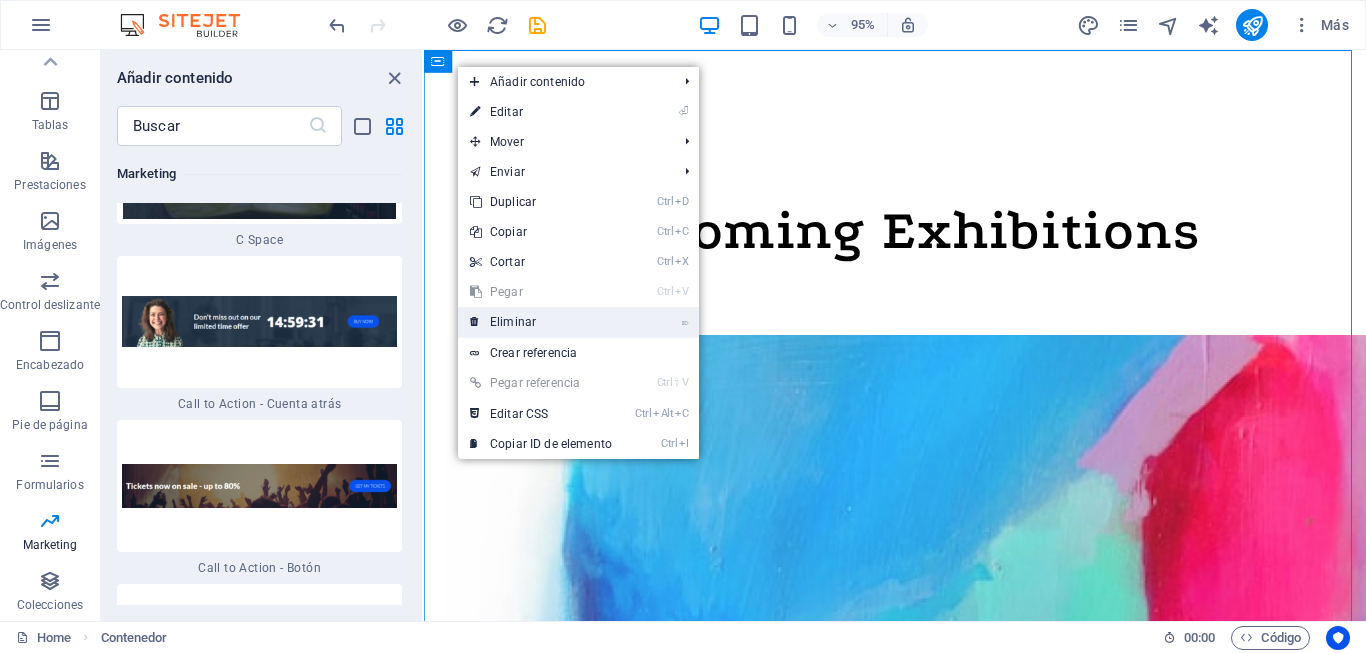 click on "⌦  Eliminar" at bounding box center [541, 322] 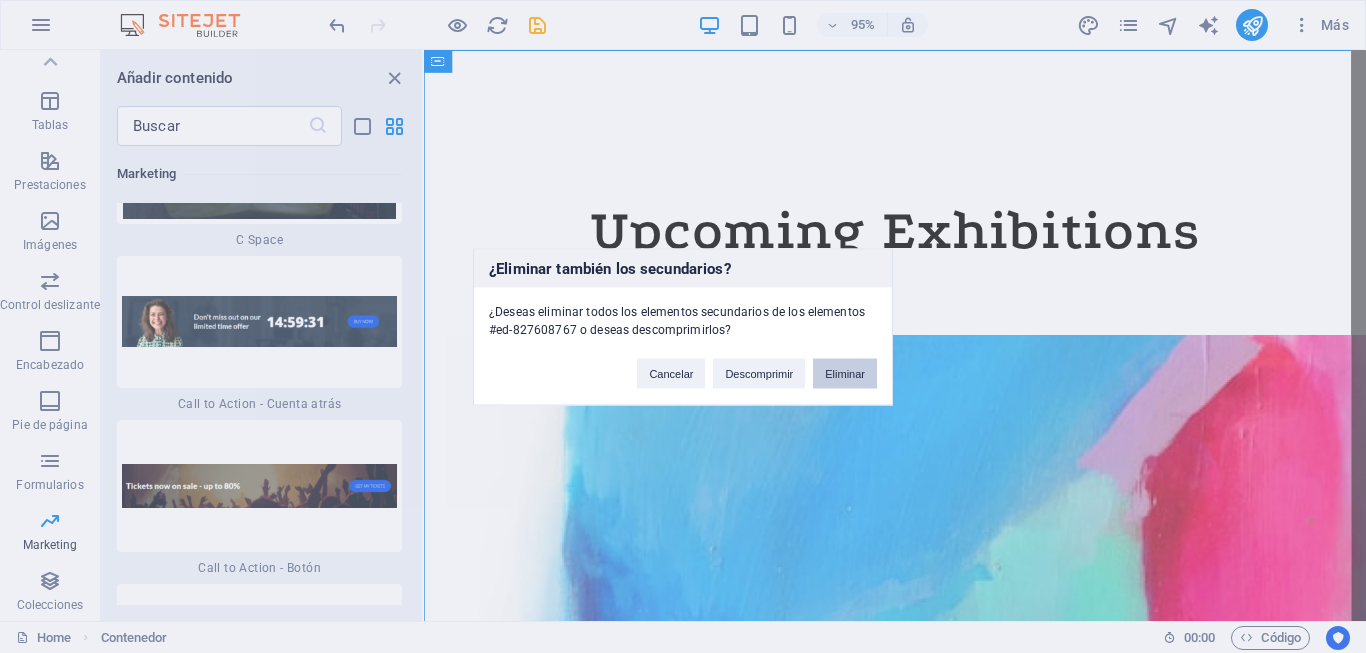 click on "Eliminar" at bounding box center [845, 373] 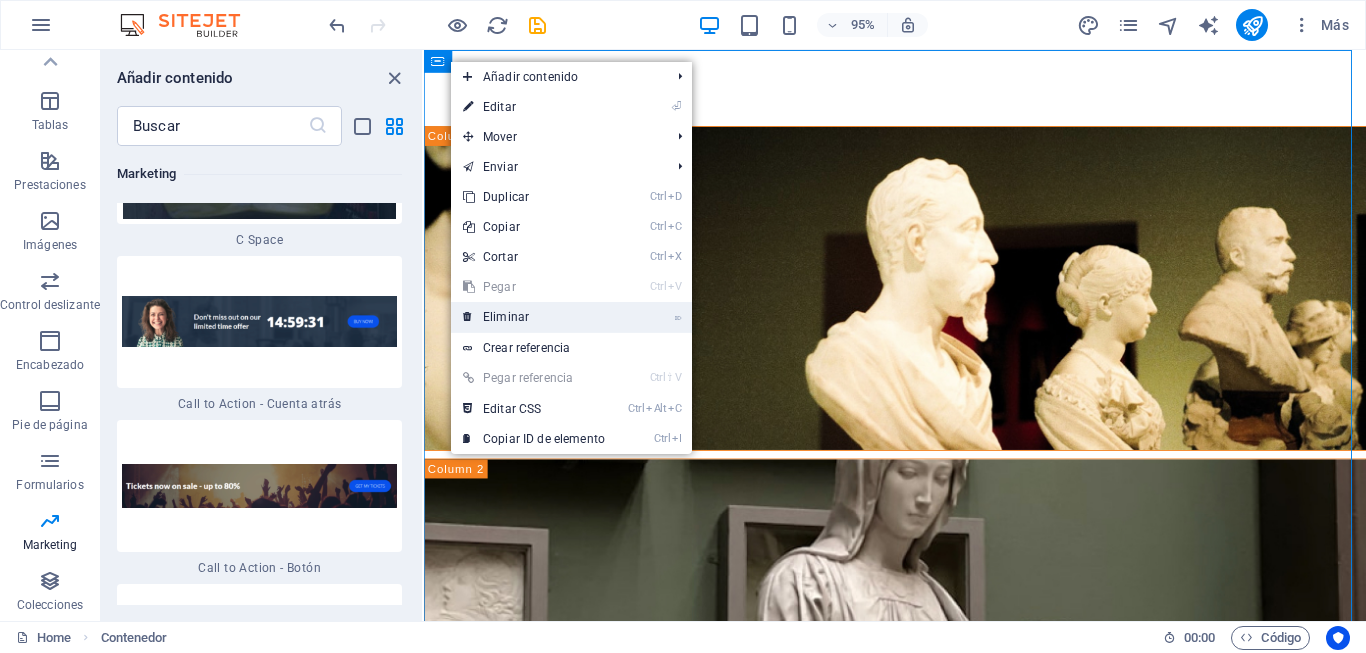 click on "⌦  Eliminar" at bounding box center [534, 317] 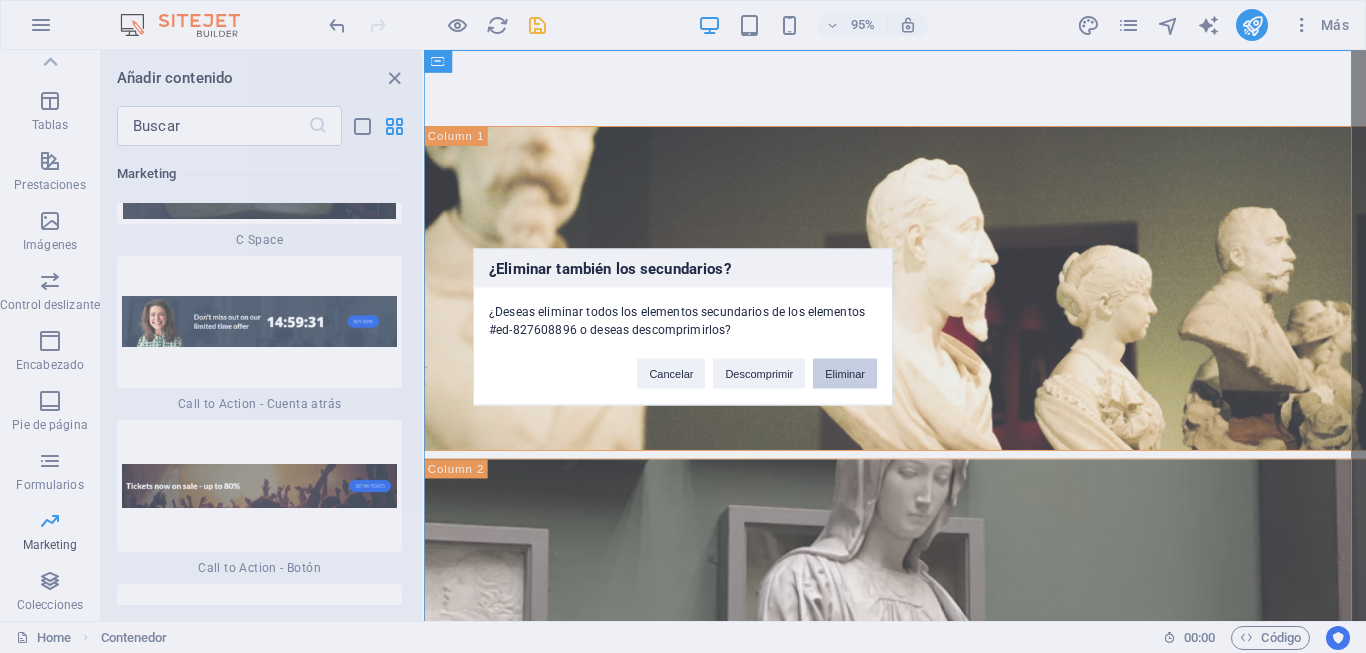click on "Eliminar" at bounding box center [845, 373] 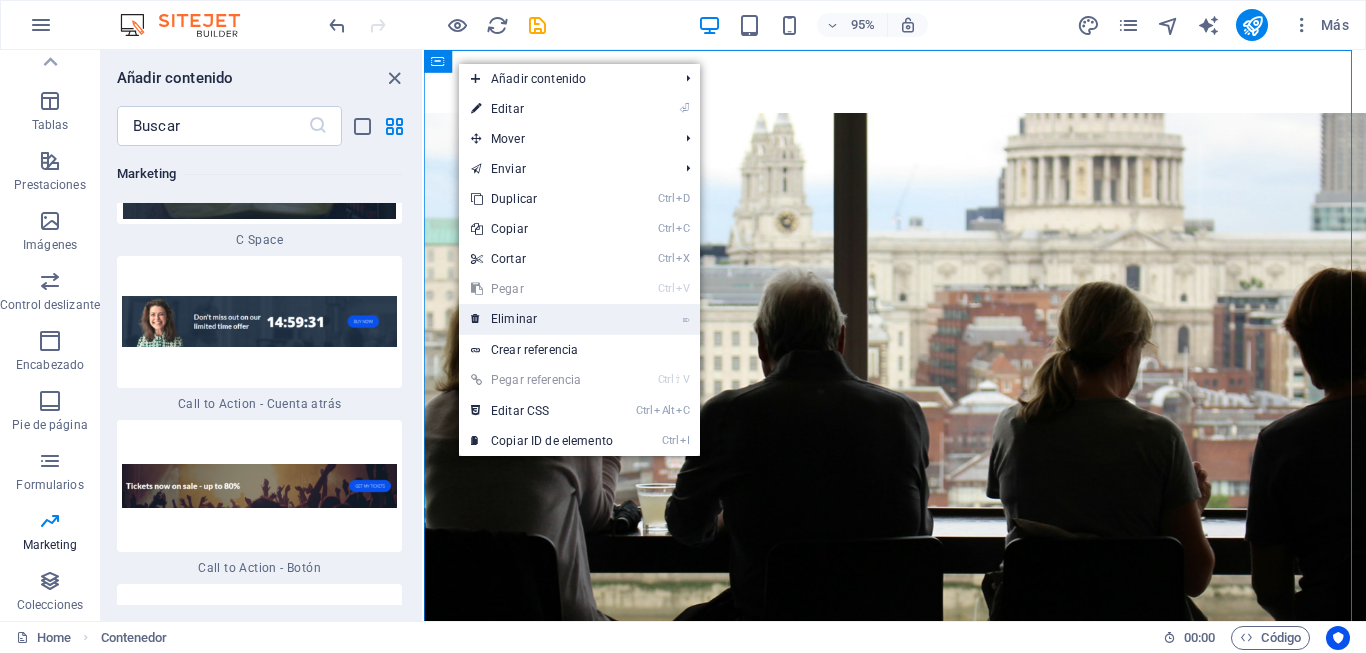click on "⌦  Eliminar" at bounding box center (542, 319) 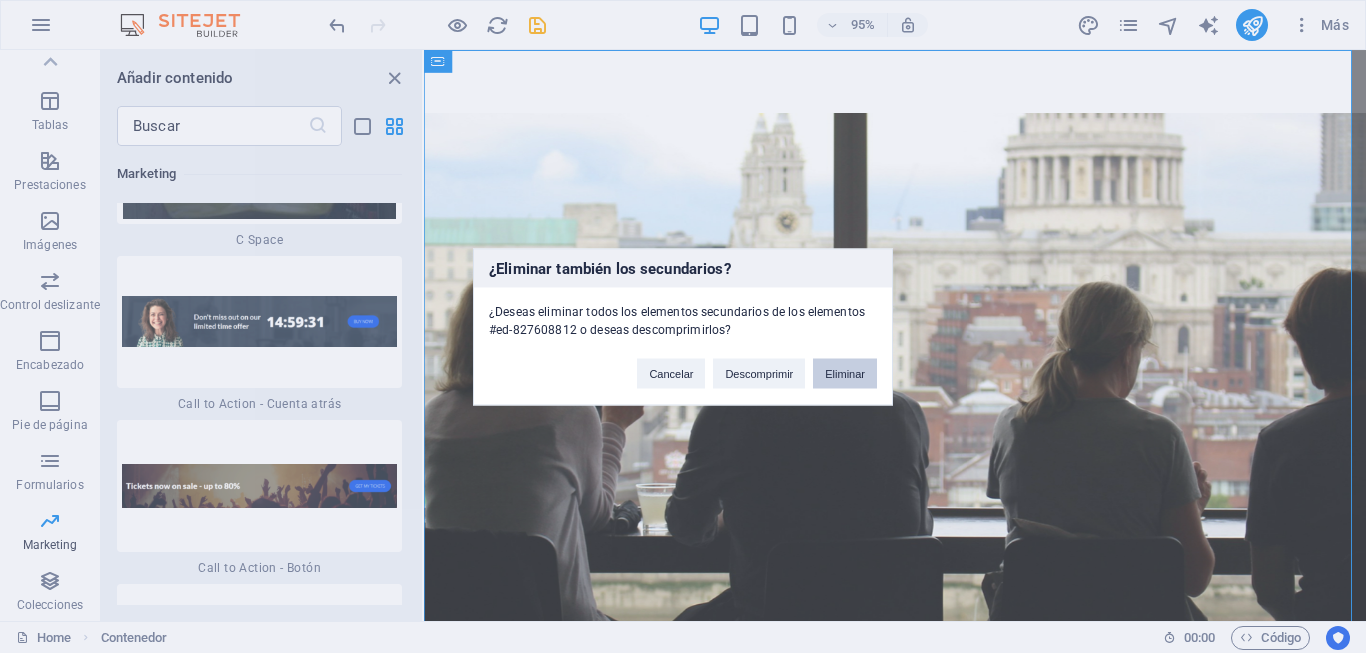 click on "Eliminar" at bounding box center [845, 373] 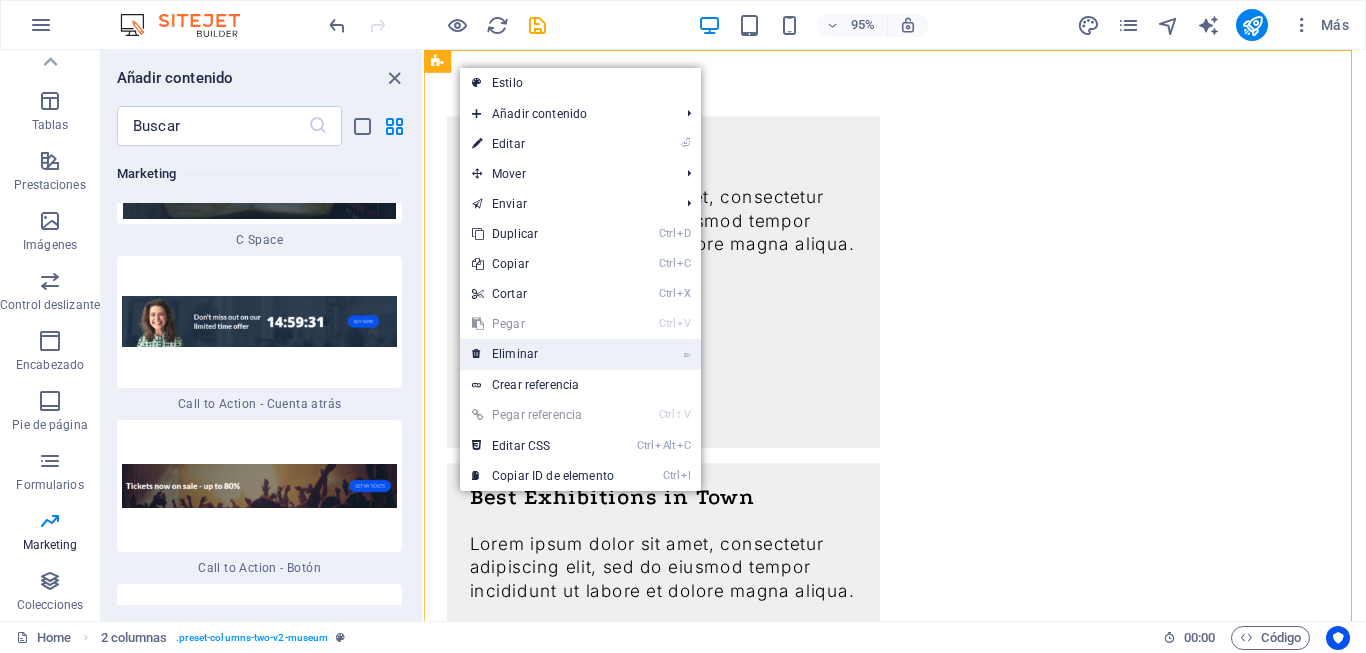 click on "⌦  Eliminar" at bounding box center (543, 354) 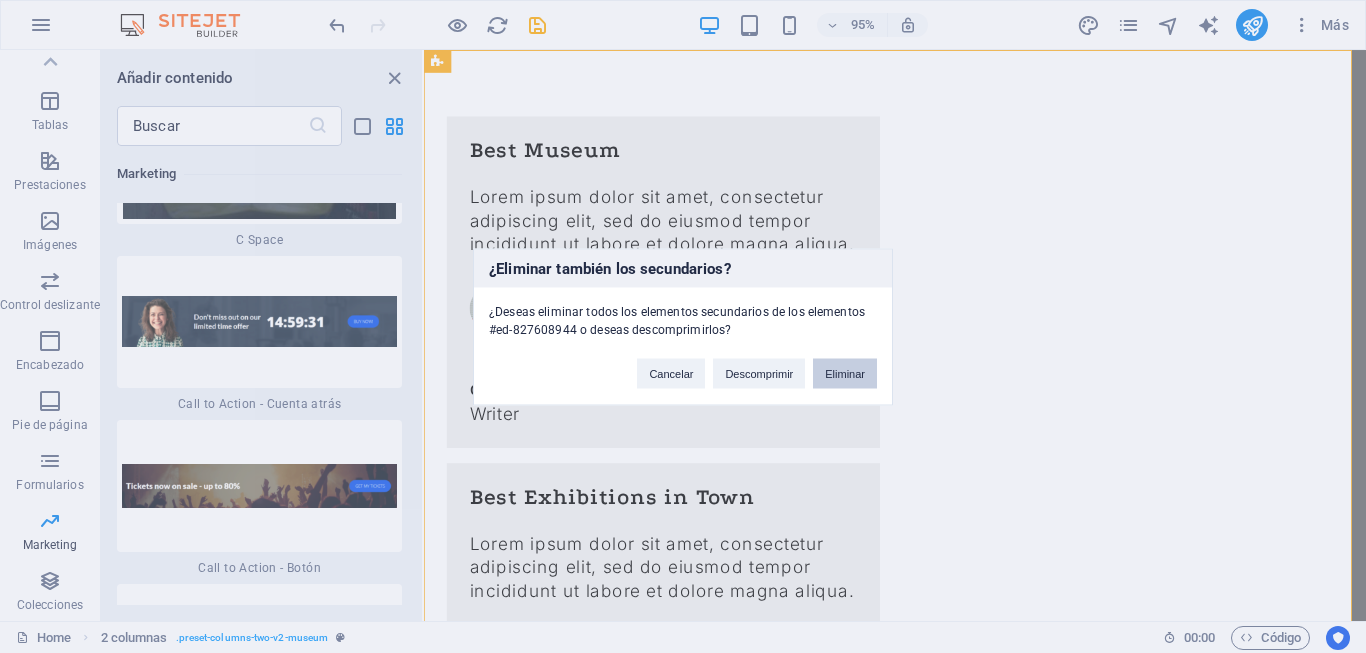 click on "Eliminar" at bounding box center (845, 373) 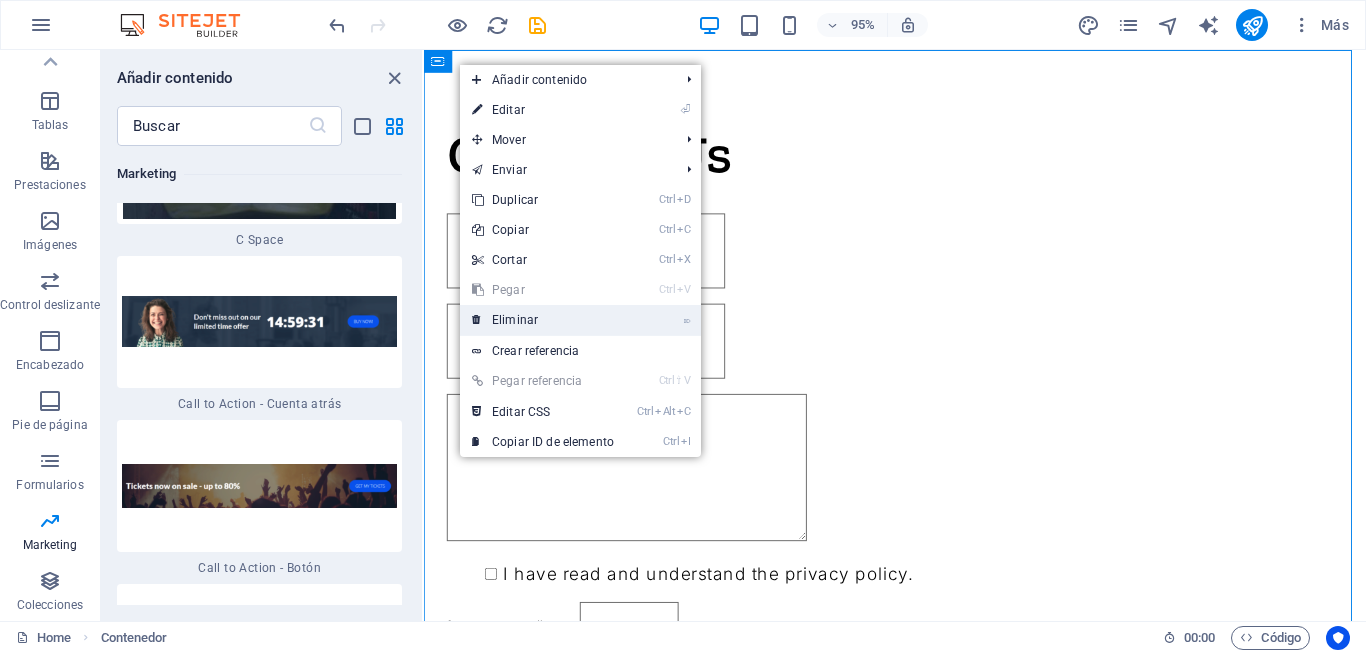 click on "⌦  Eliminar" at bounding box center (543, 320) 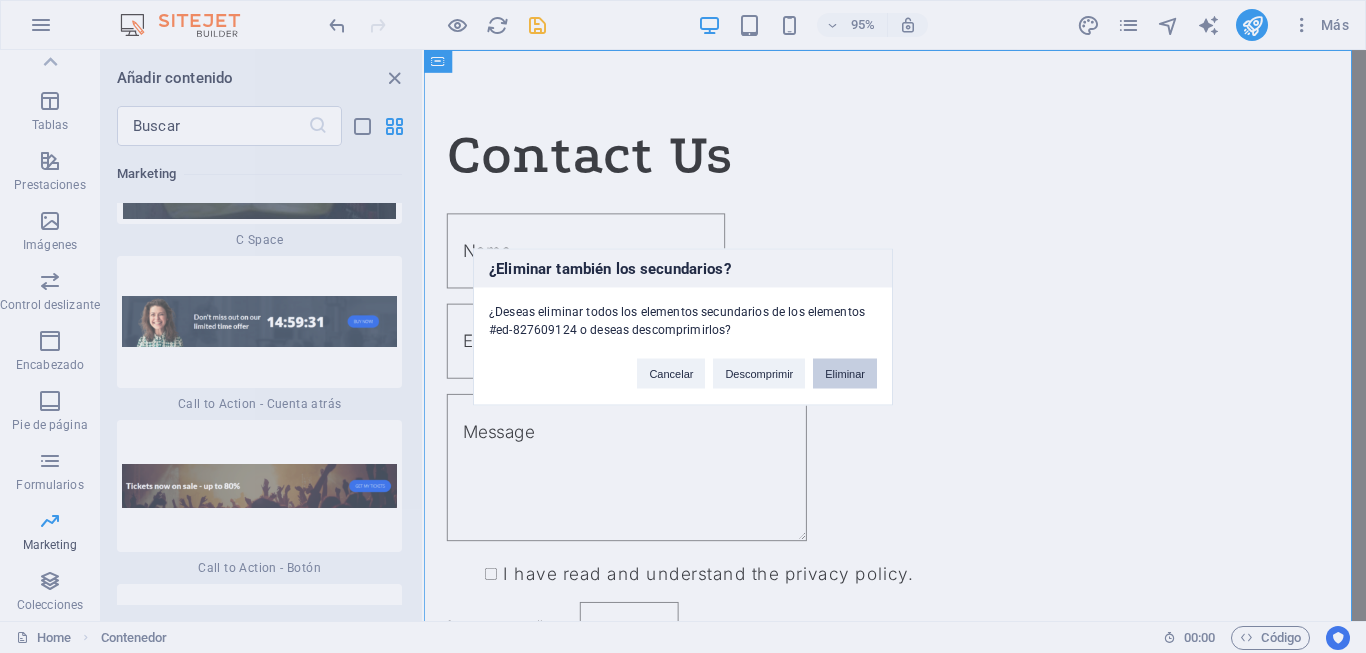 click on "Eliminar" at bounding box center [845, 373] 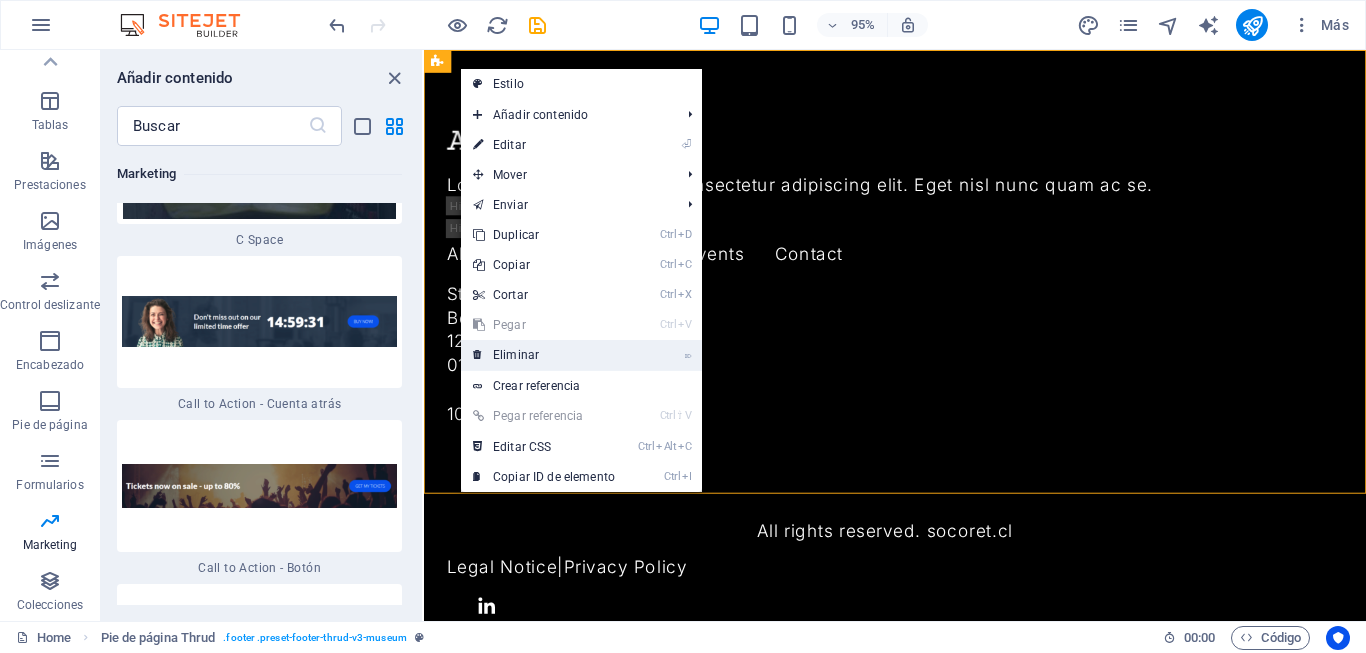 click on "⌦  Eliminar" at bounding box center (544, 355) 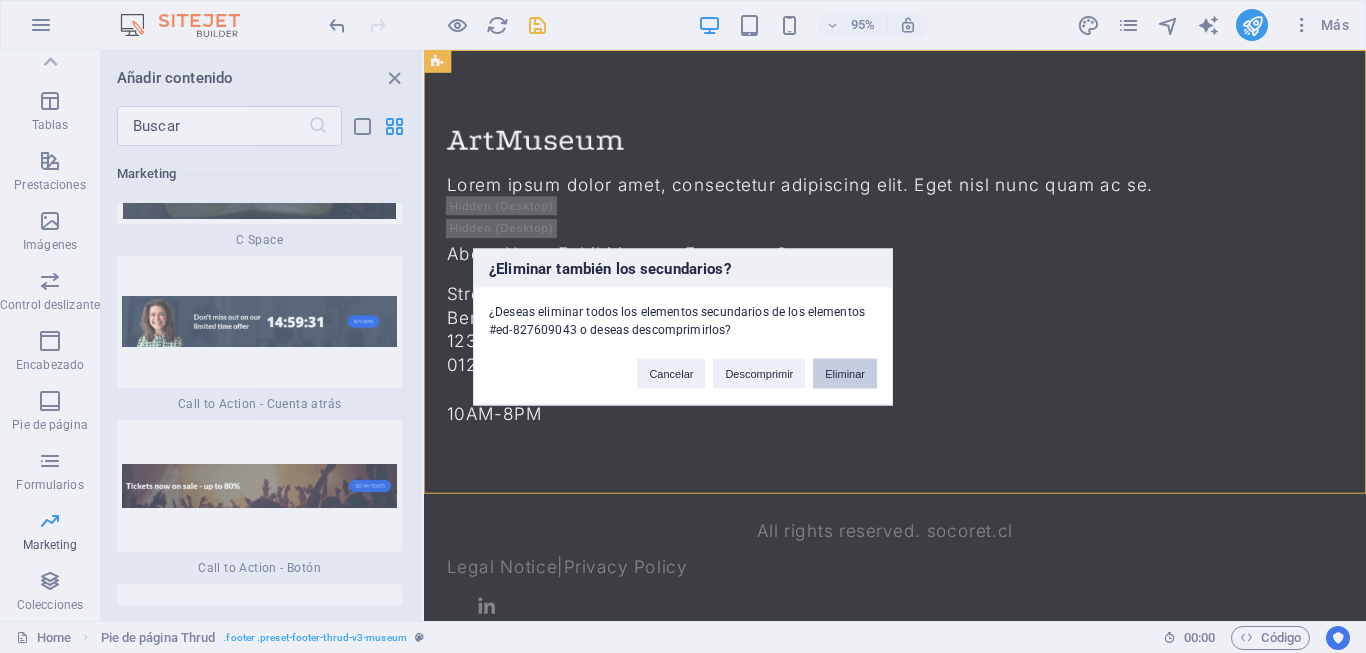 click on "Eliminar" at bounding box center [845, 373] 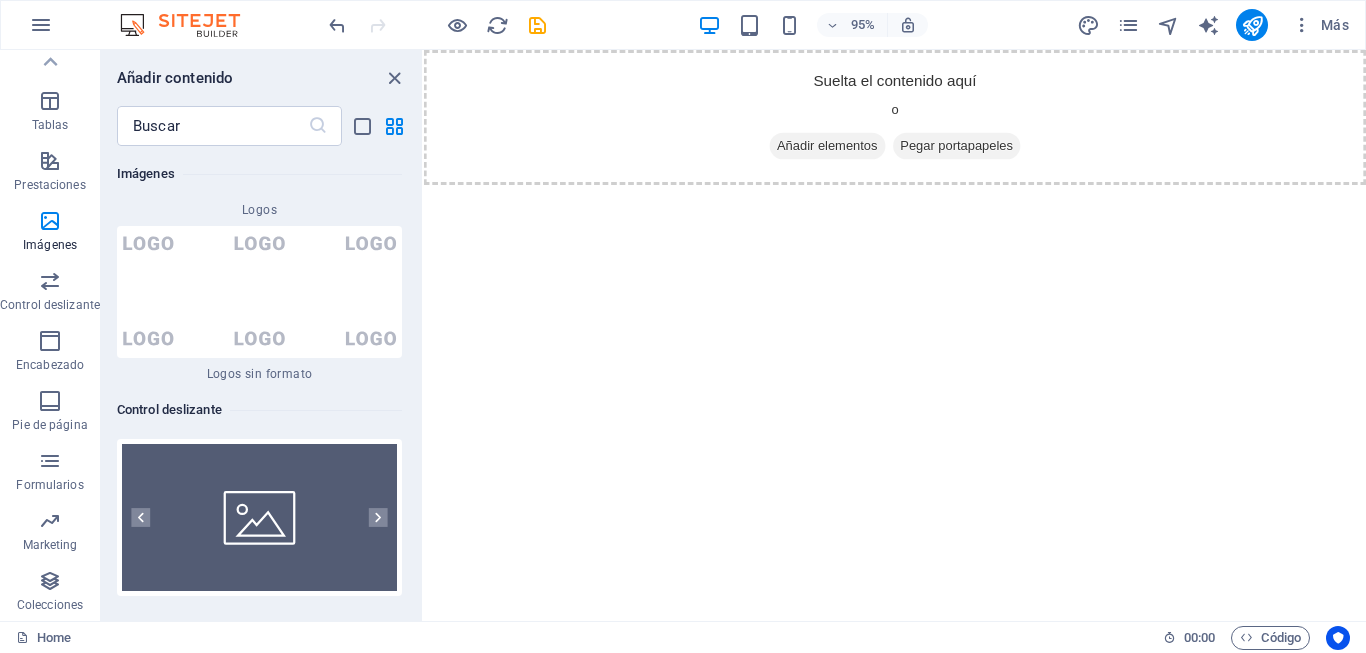 scroll, scrollTop: 22653, scrollLeft: 0, axis: vertical 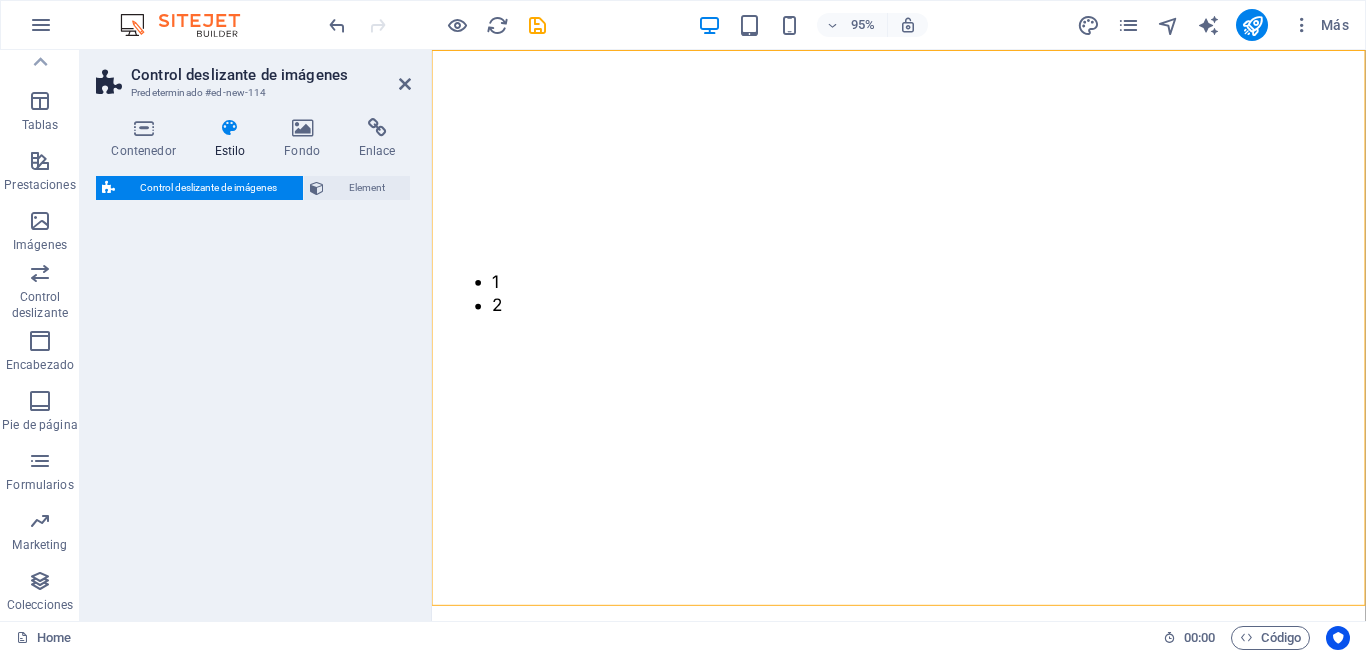 select on "rem" 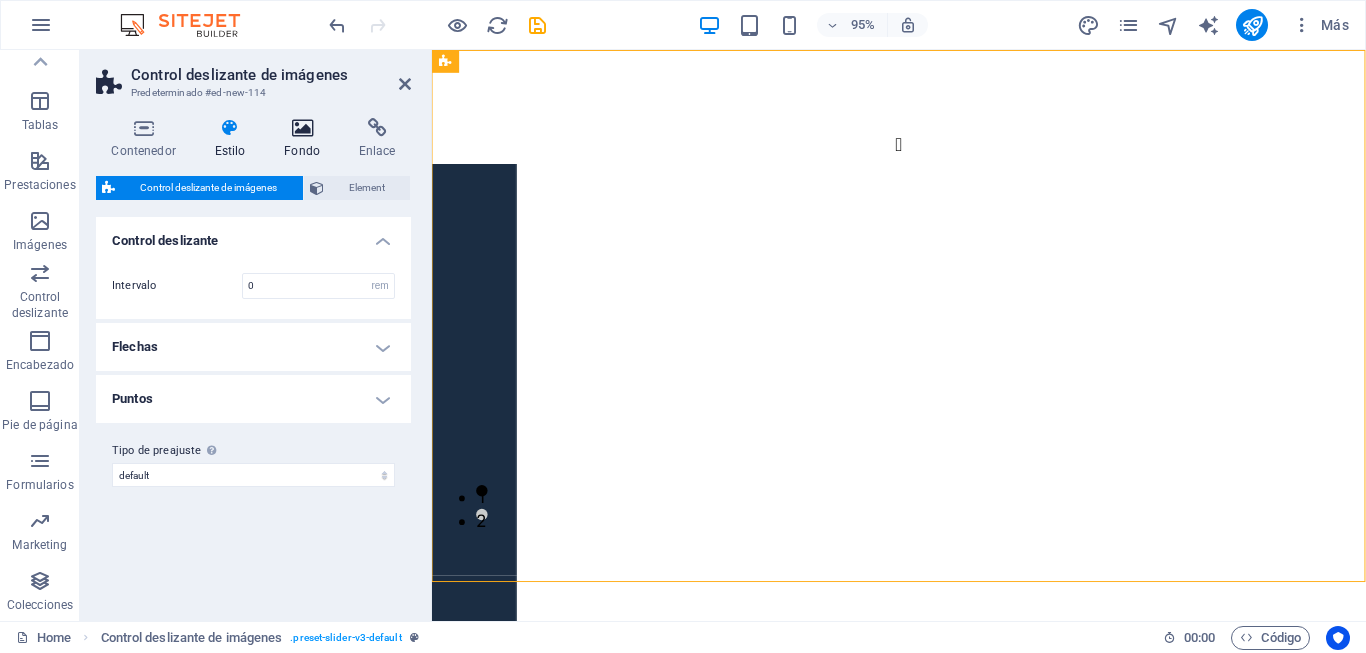 click on "Fondo" at bounding box center (306, 139) 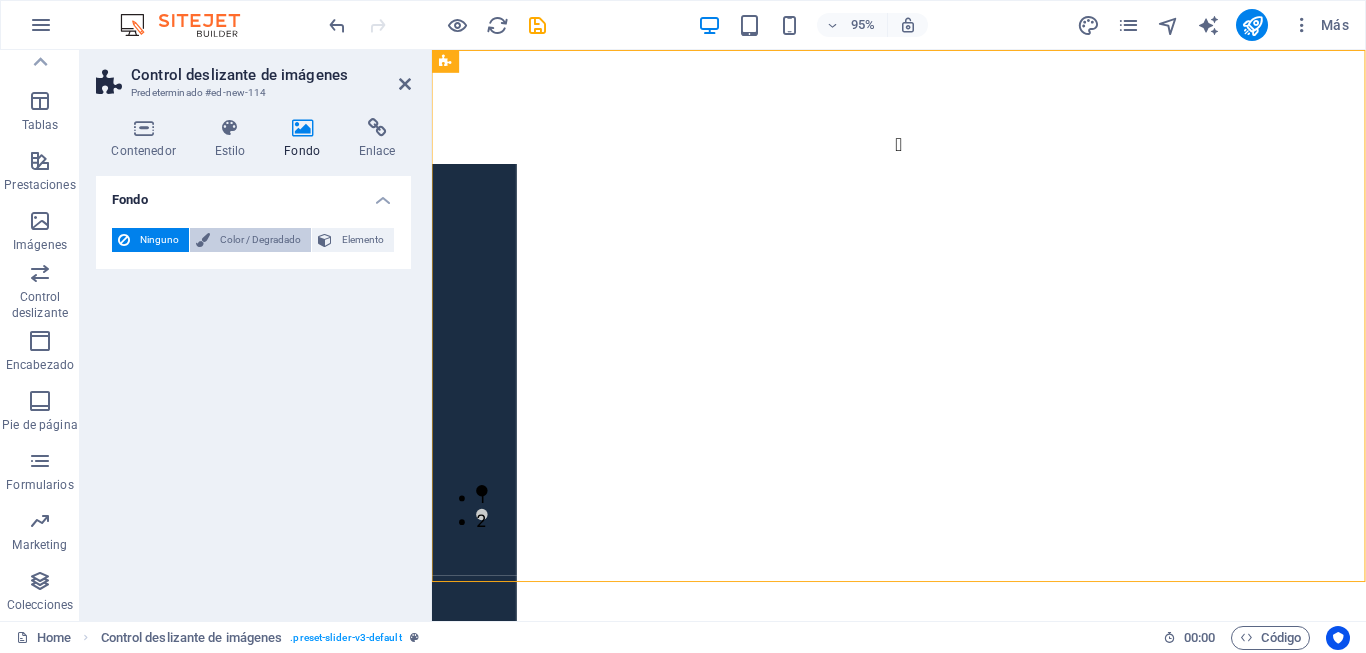 click on "Color / Degradado" at bounding box center [260, 240] 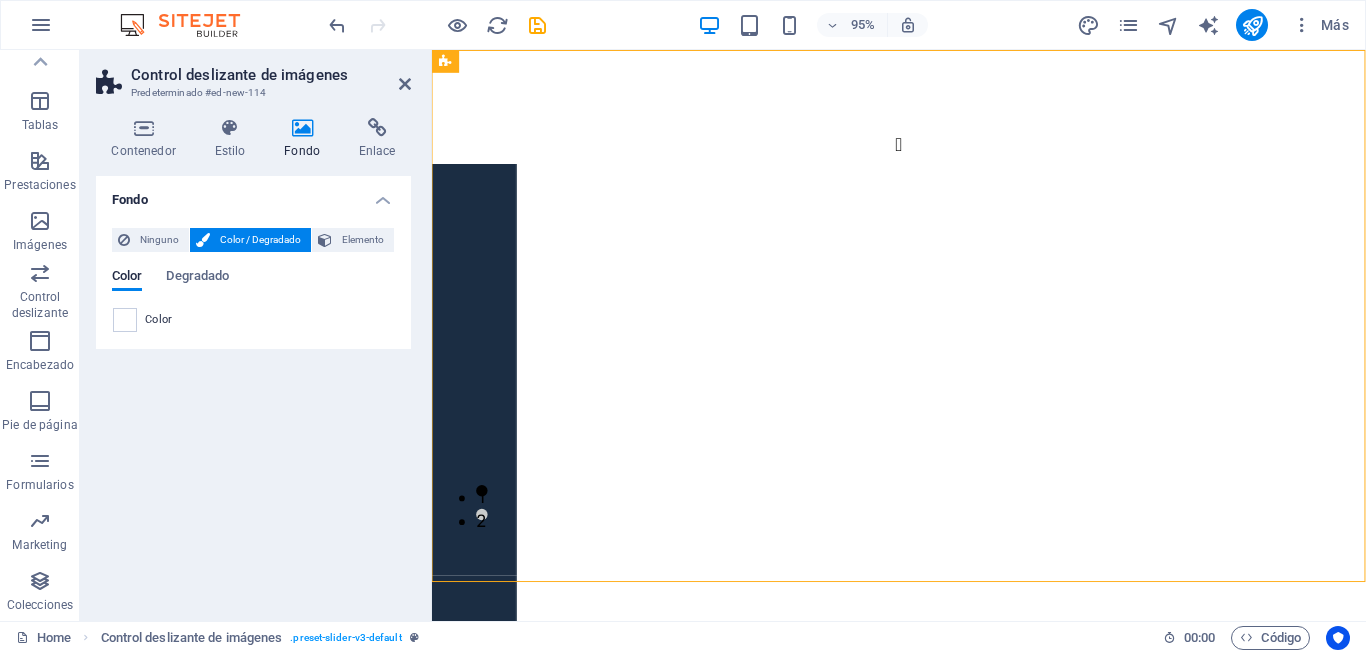 click on "Color" at bounding box center (253, 320) 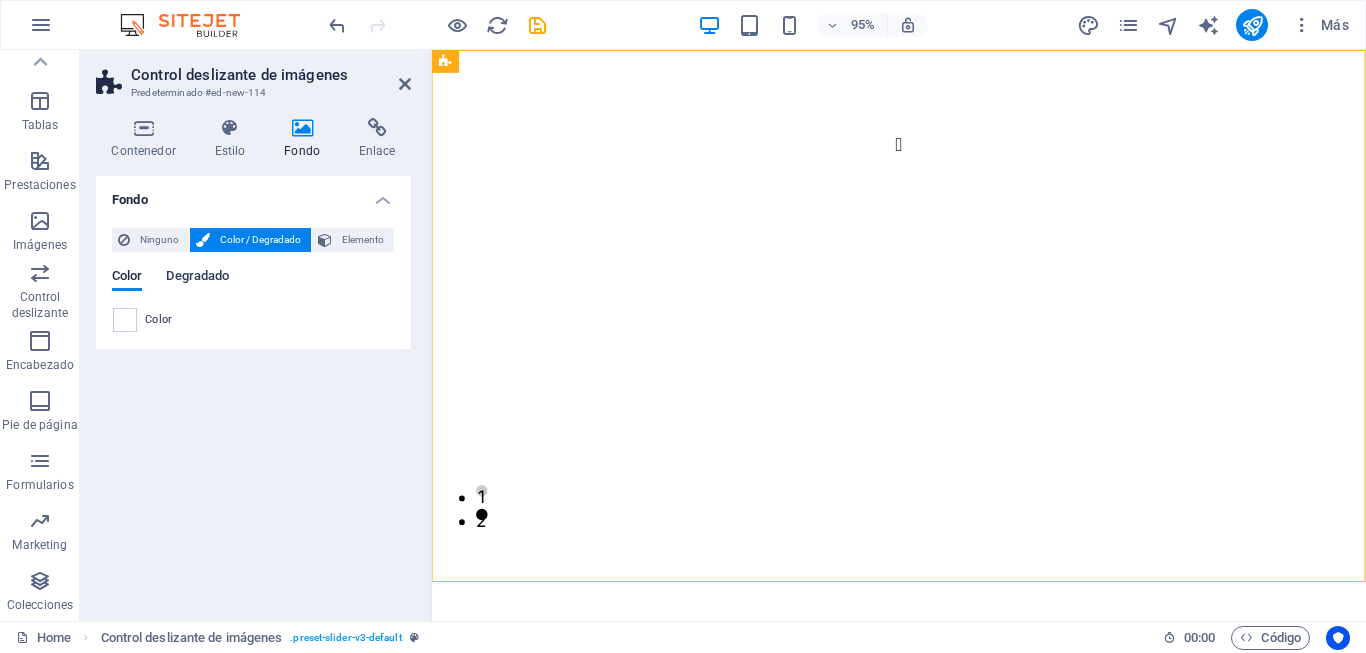 click on "Degradado" at bounding box center [197, 278] 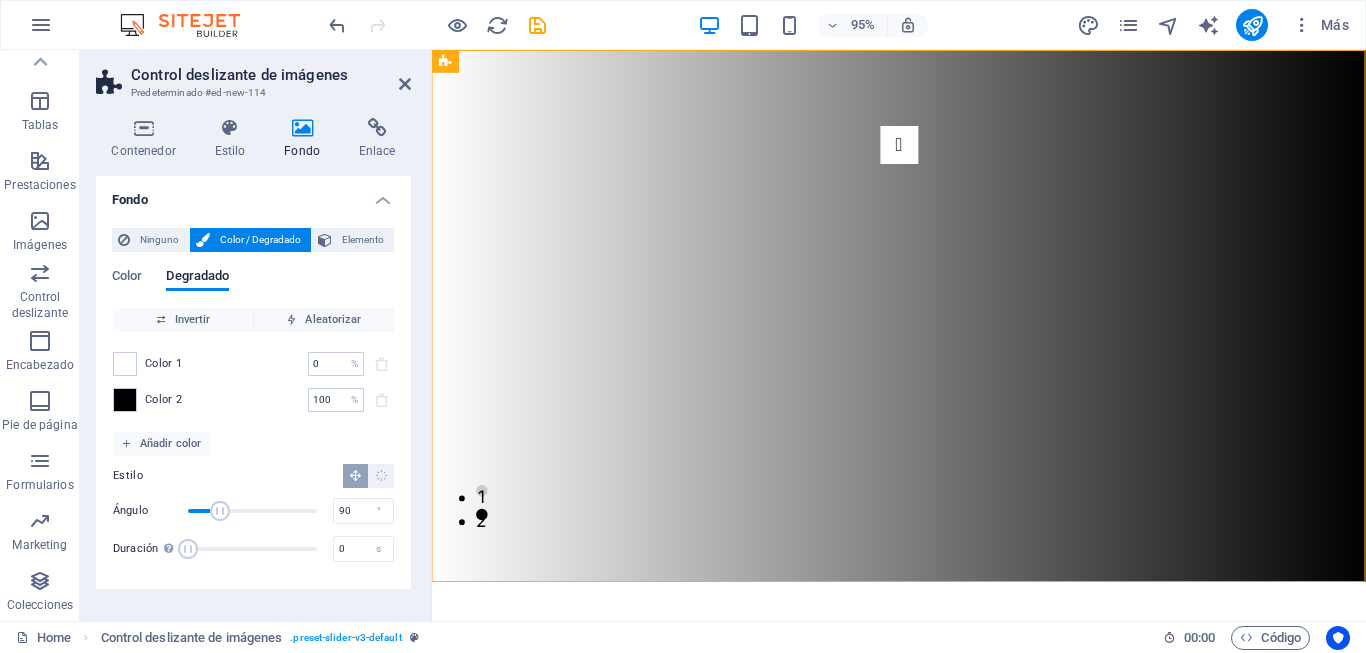 click on "Color 1" at bounding box center [164, 364] 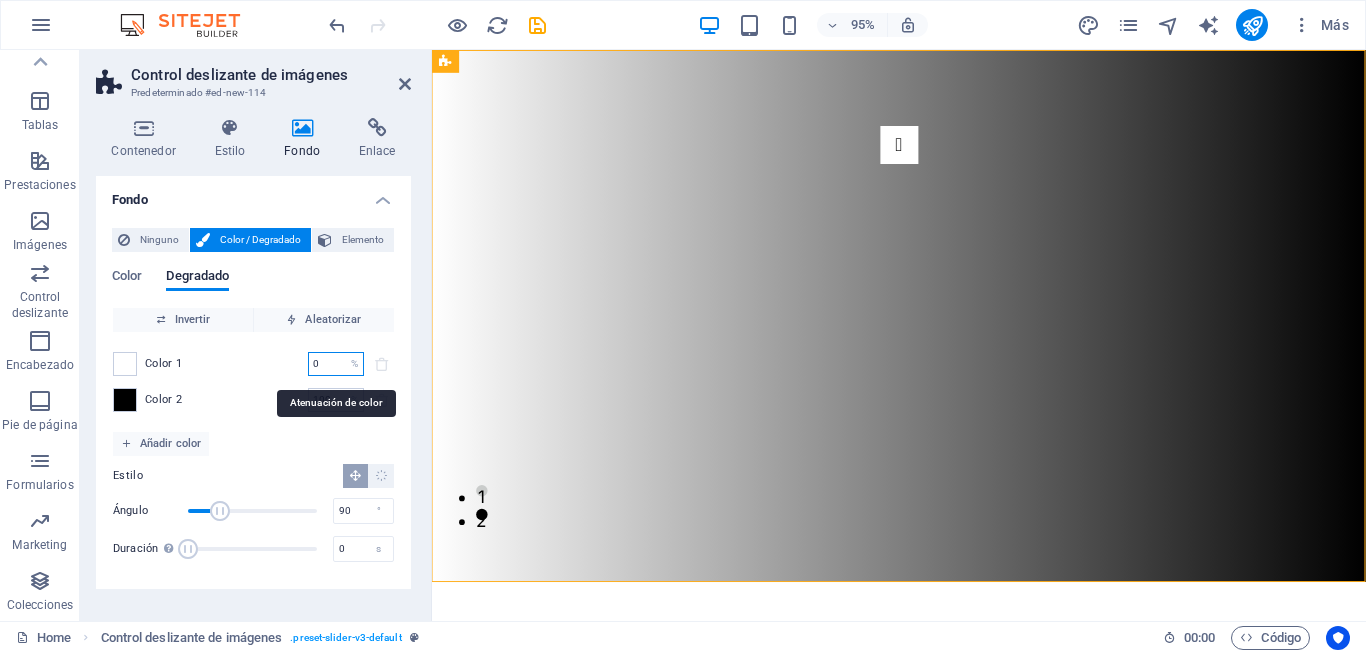 click on "0" at bounding box center (325, 364) 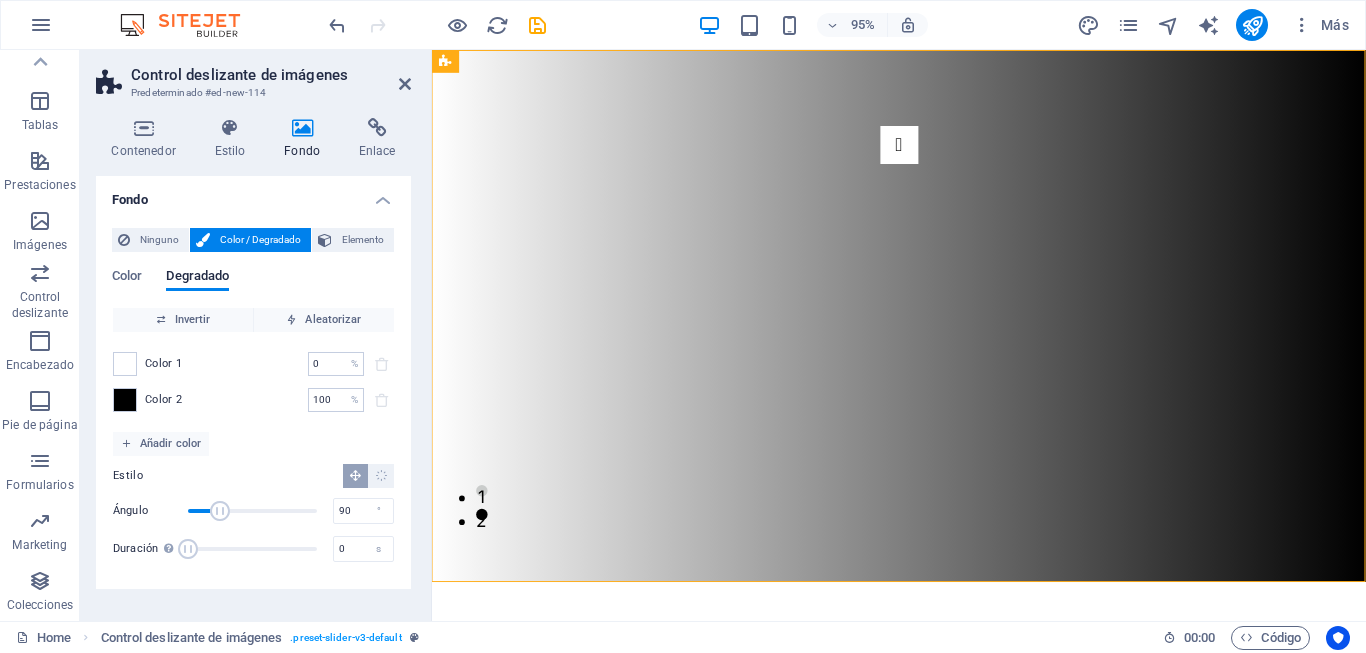 click on "Color 1 0 % ​ Color 2 100 % ​" at bounding box center (253, 382) 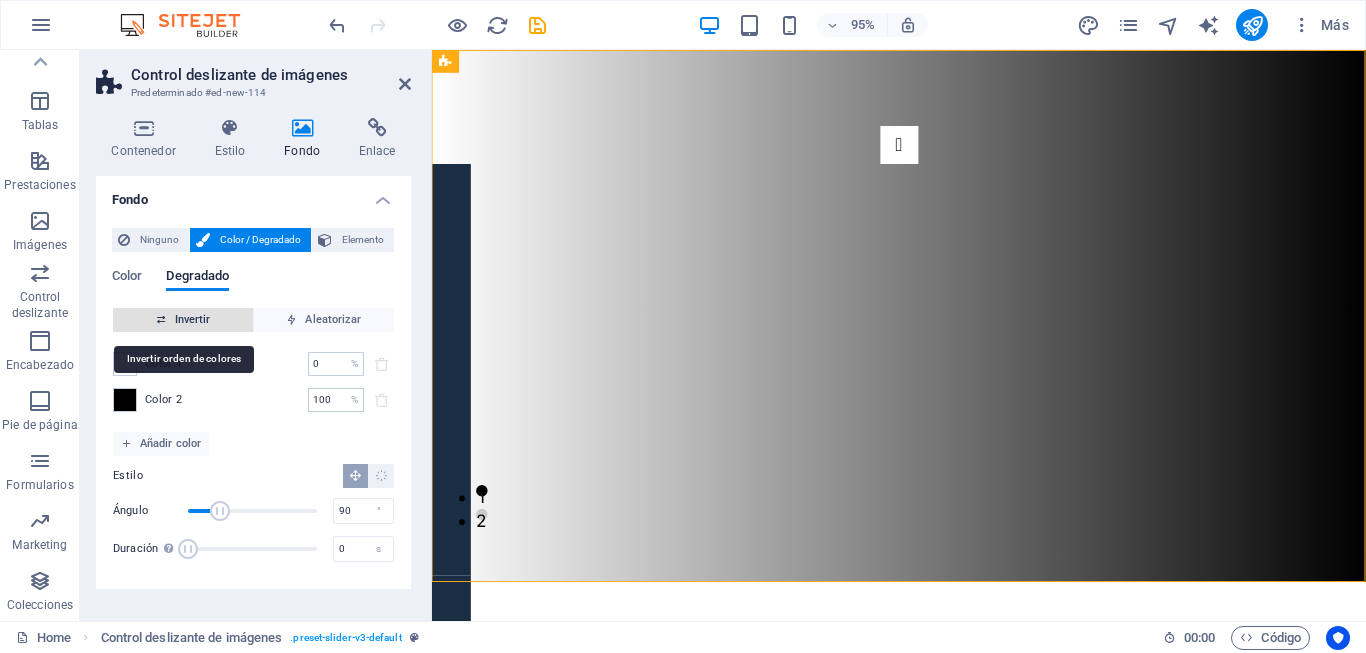 click on "Invertir" at bounding box center [183, 320] 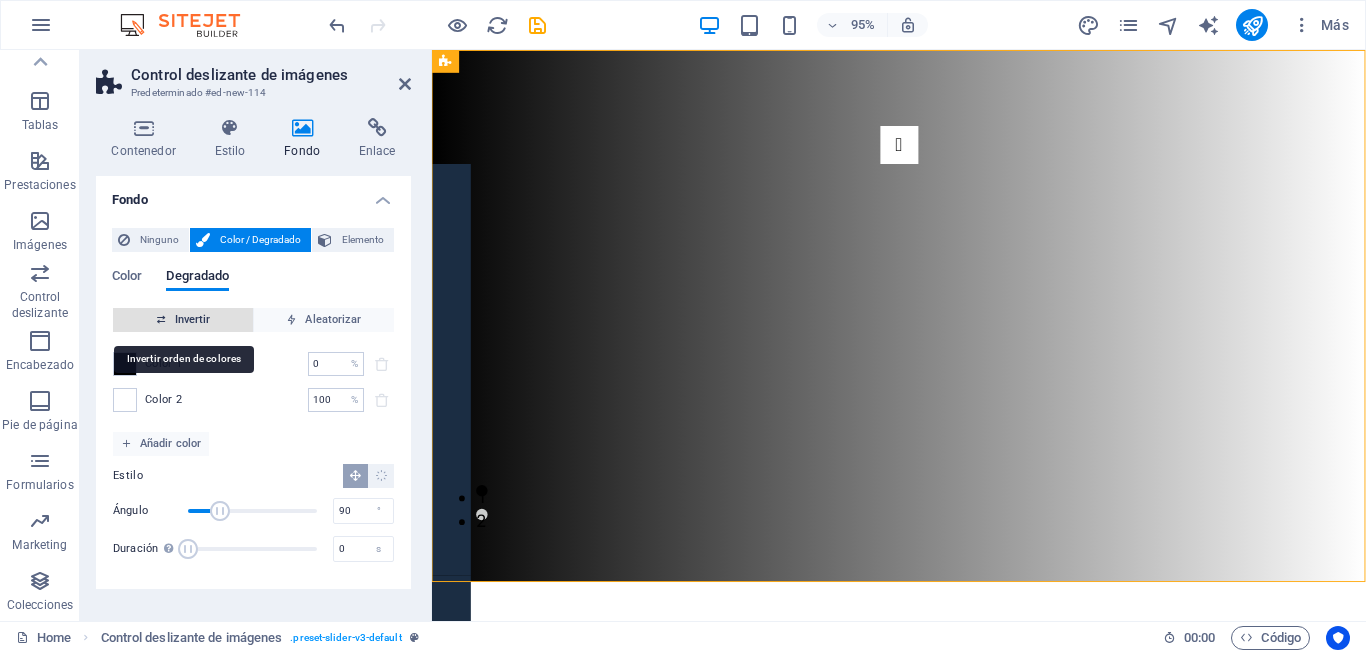 click on "Invertir" at bounding box center [183, 320] 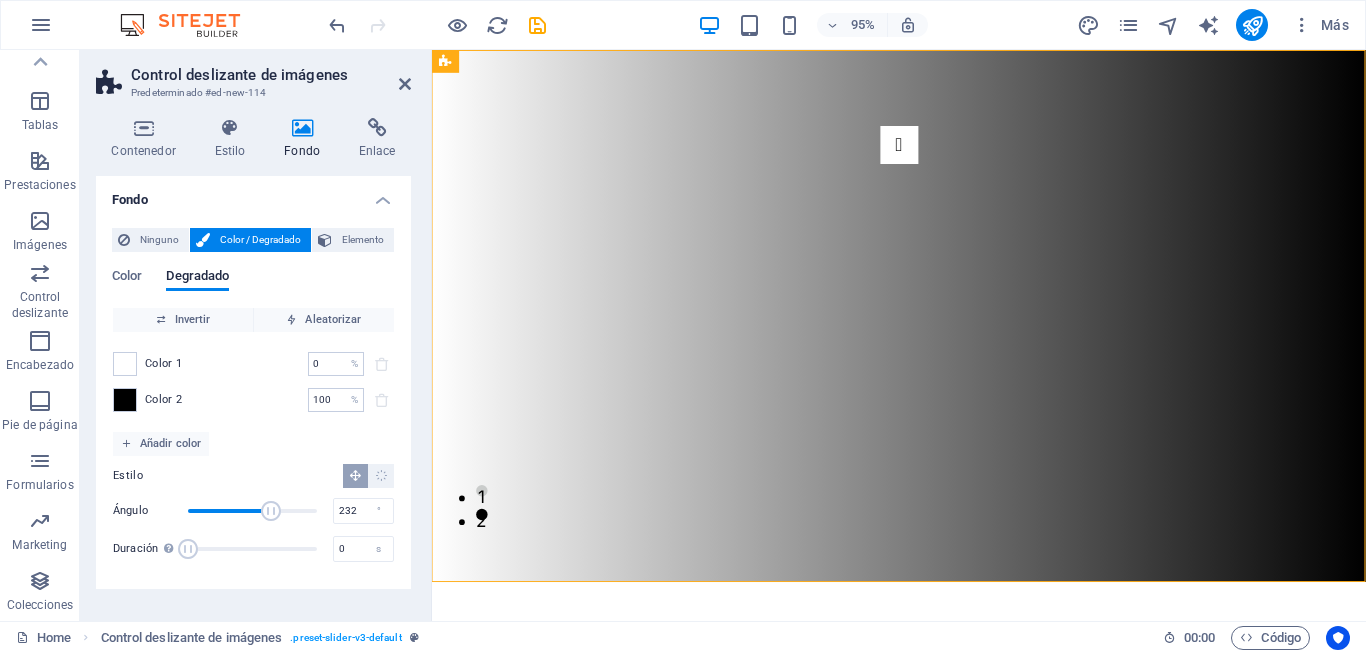 type on "234" 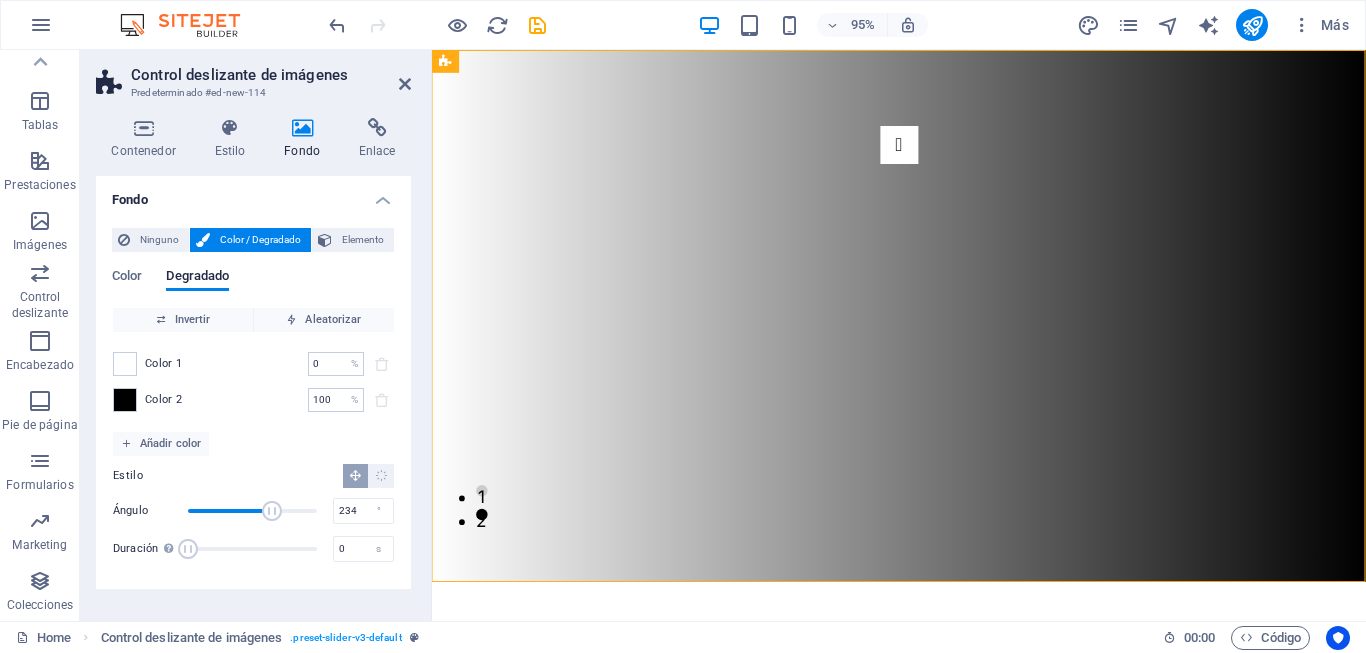 drag, startPoint x: 213, startPoint y: 511, endPoint x: 272, endPoint y: 515, distance: 59.135437 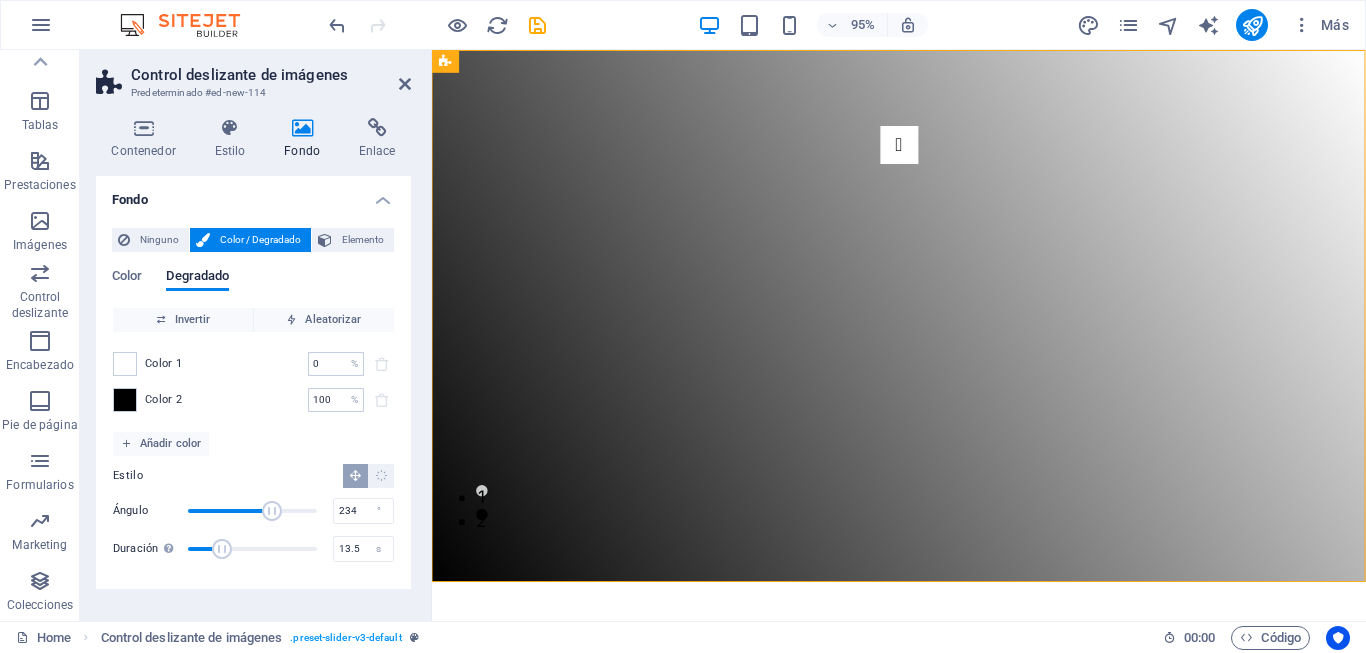 type on "13.7" 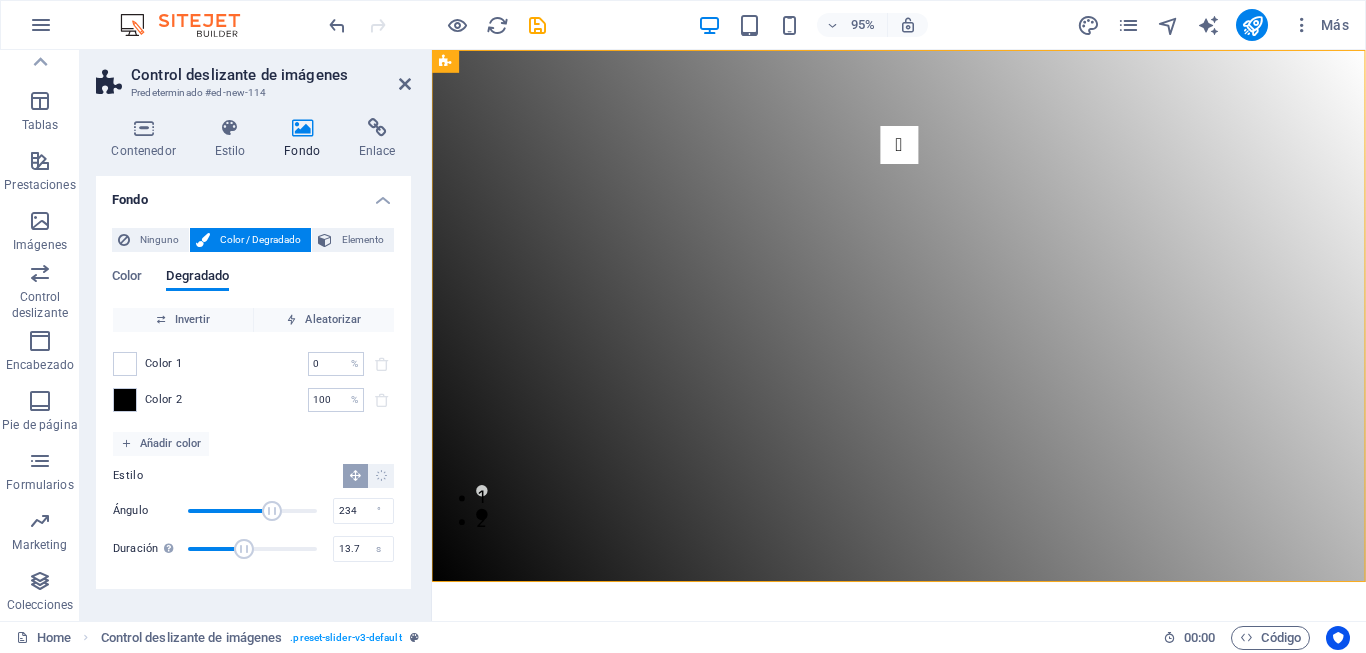 drag, startPoint x: 187, startPoint y: 551, endPoint x: 247, endPoint y: 550, distance: 60.00833 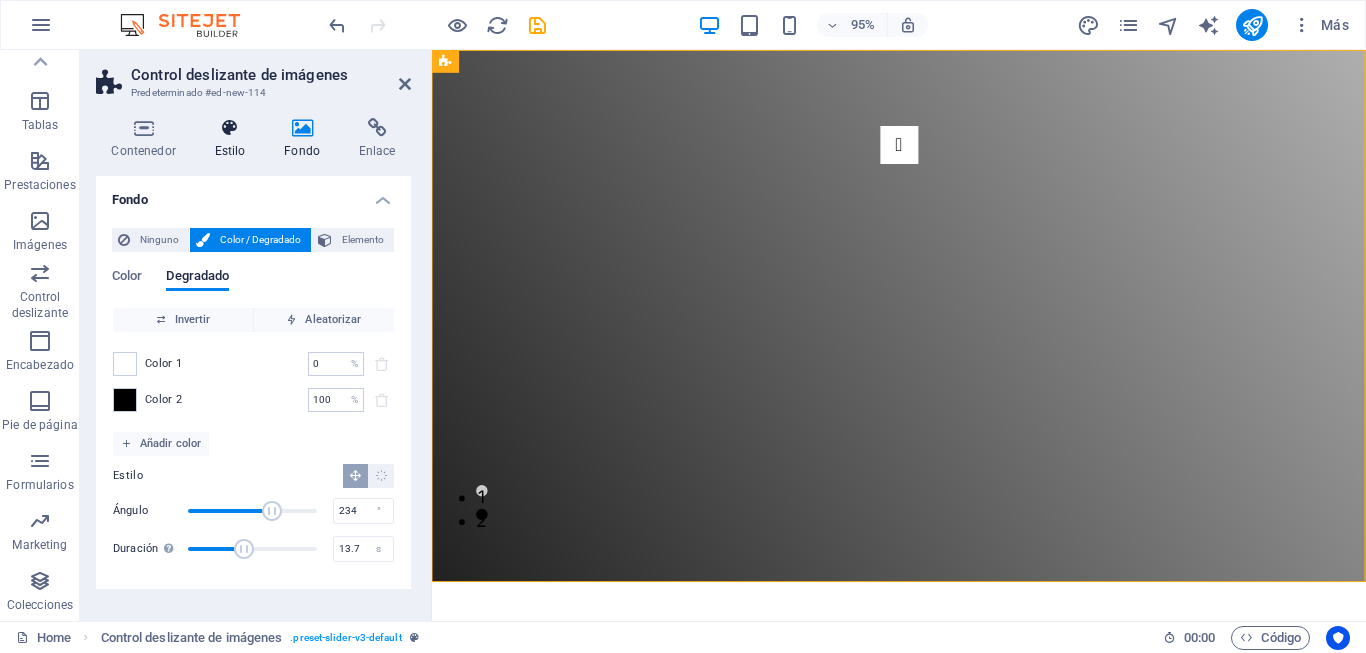 click on "Estilo" at bounding box center (234, 139) 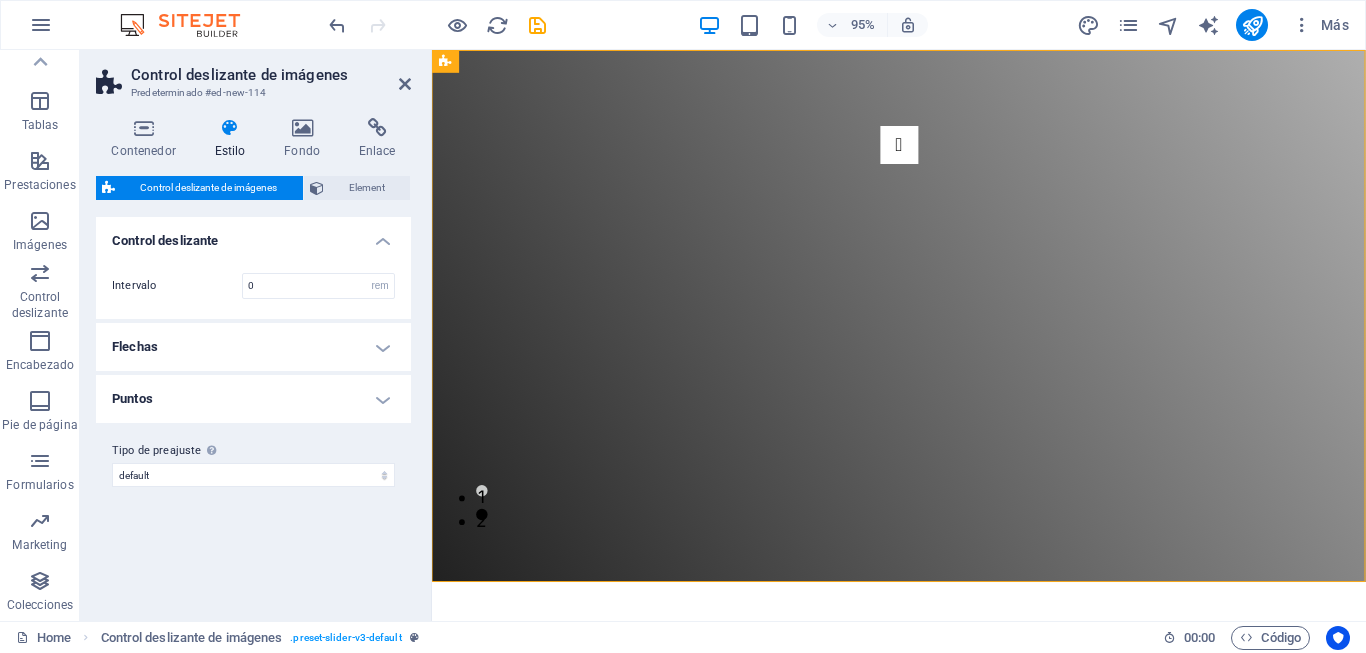 click on "Contenedor Estilo Fondo Enlace Tamaño Altura Predeterminado px rem % vh vw Alto mín Ninguno px rem % vh vw Ancho Predeterminado px rem % em vh vw Ancho mín Ninguno px rem % vh vw Ancho del contenido Predeterminado Ancho personalizado Ancho Predeterminado px rem % em vh vw Ancho mín Ninguno px rem % vh vw Espaciado predeterminado Espaciado personalizado El espaciado y ancho del contenido predeterminado puede cambiarse en Diseño. Editar diseño Diseño (Flexbox) Alineación Determina flex-direction. Predeterminado Eje principal Determina la forma en la que los elementos deberían comportarse por el eje principal en este contenedor (contenido justificado). Predeterminado Eje lateral Controla la dirección vertical del elemento en el contenedor (alinear elementos). Predeterminado Ajuste Predeterminado Habilitado Deshabilitado Relleno Controla las distancias y la dirección de los elementos en el eje Y en varias líneas (alinear contenido). Predeterminado Accesibilidad Rol Ninguno Alert Timer" at bounding box center [253, 361] 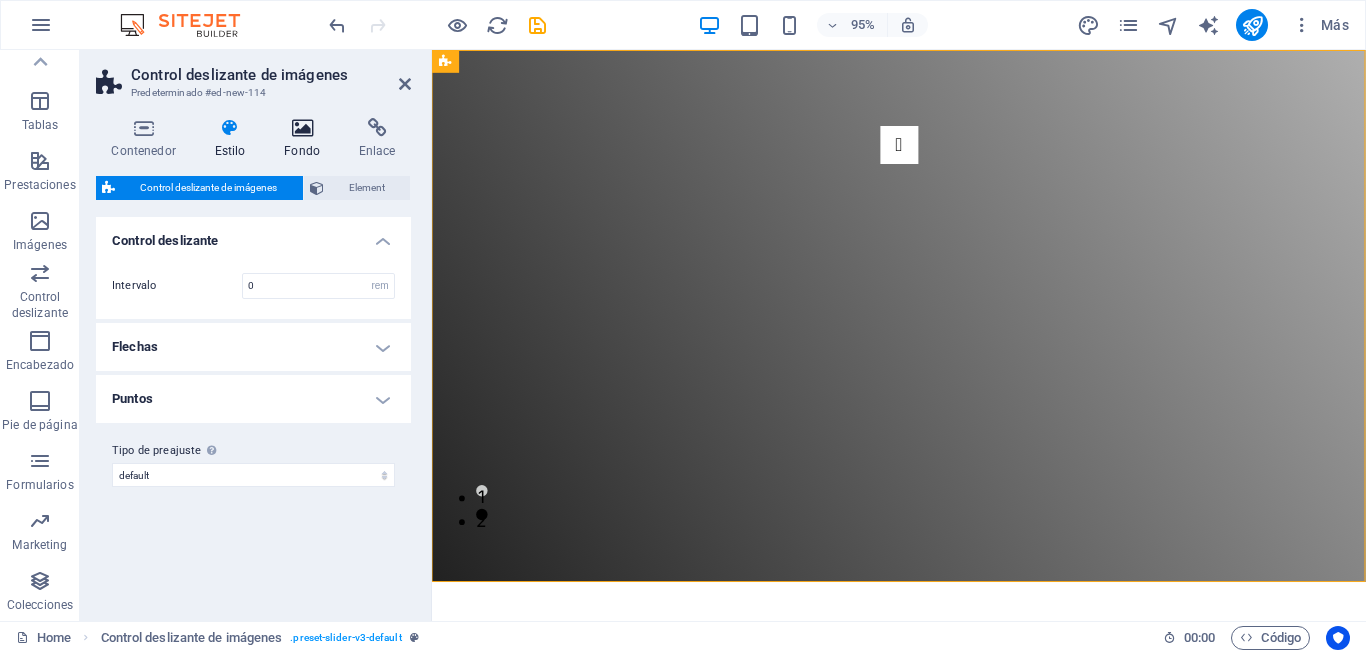 click at bounding box center [302, 128] 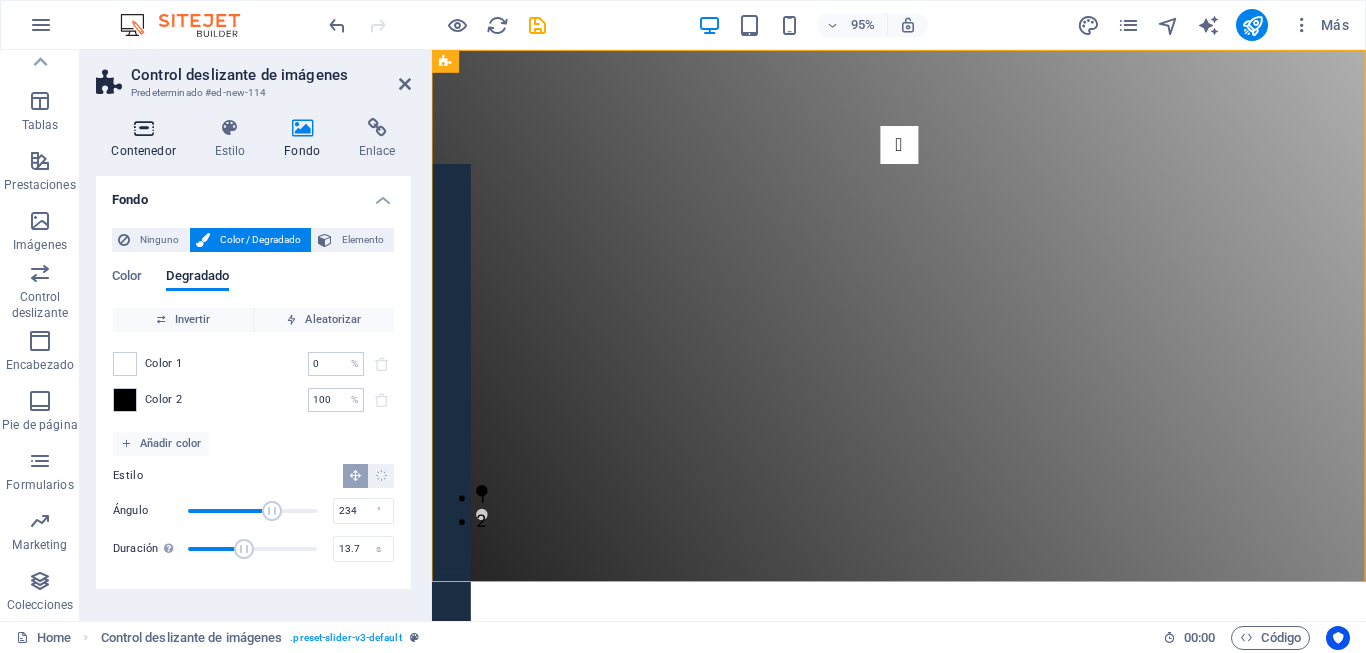 click on "Contenedor" at bounding box center (147, 139) 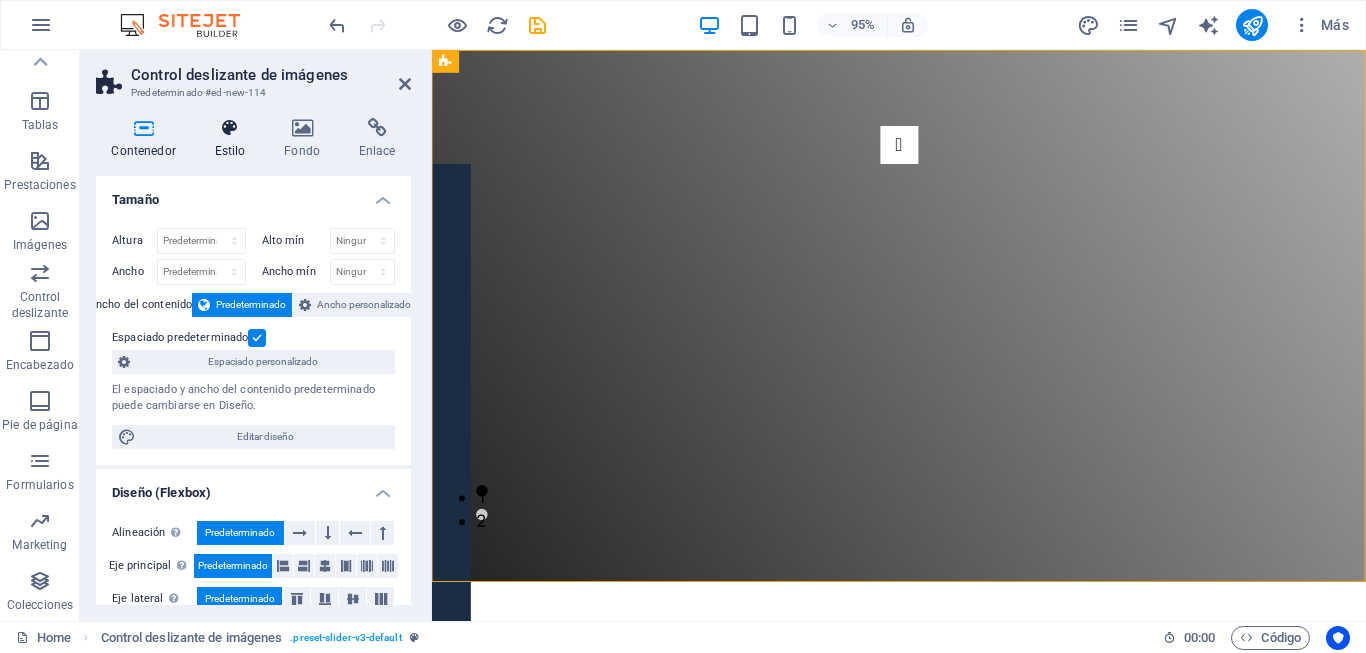 click on "Estilo" at bounding box center (234, 139) 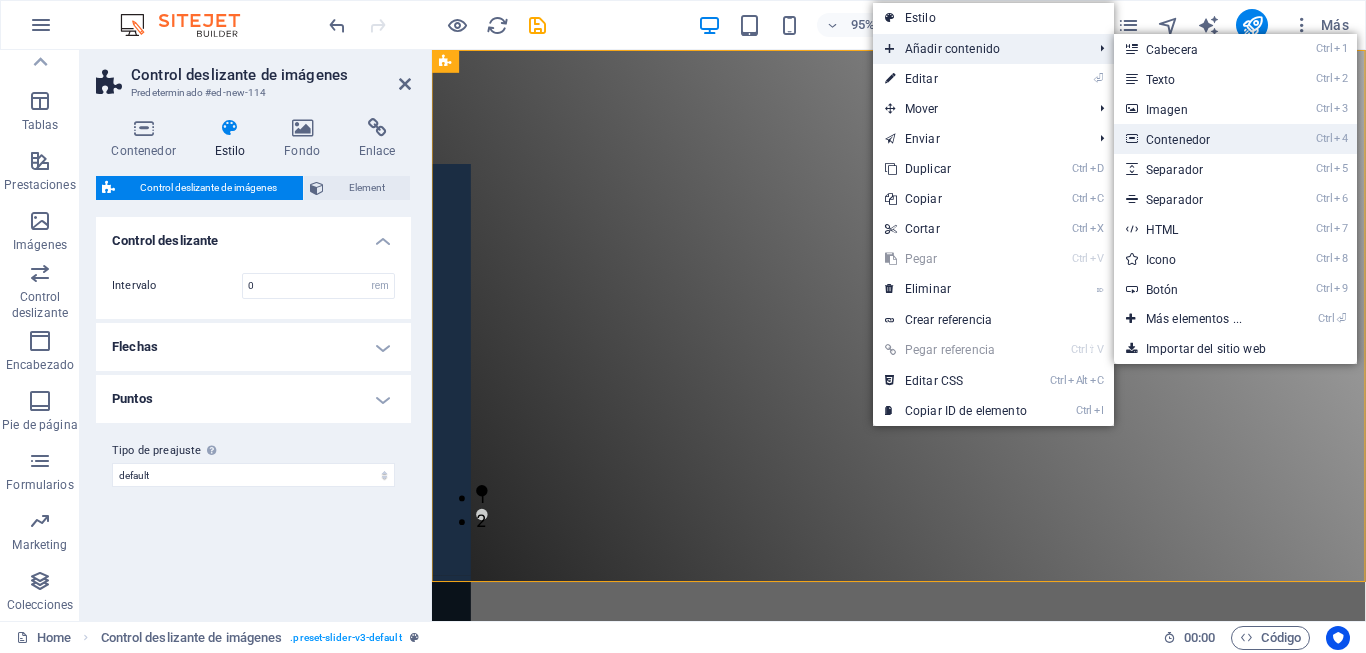click on "Ctrl 4  Contenedor" at bounding box center [1198, 139] 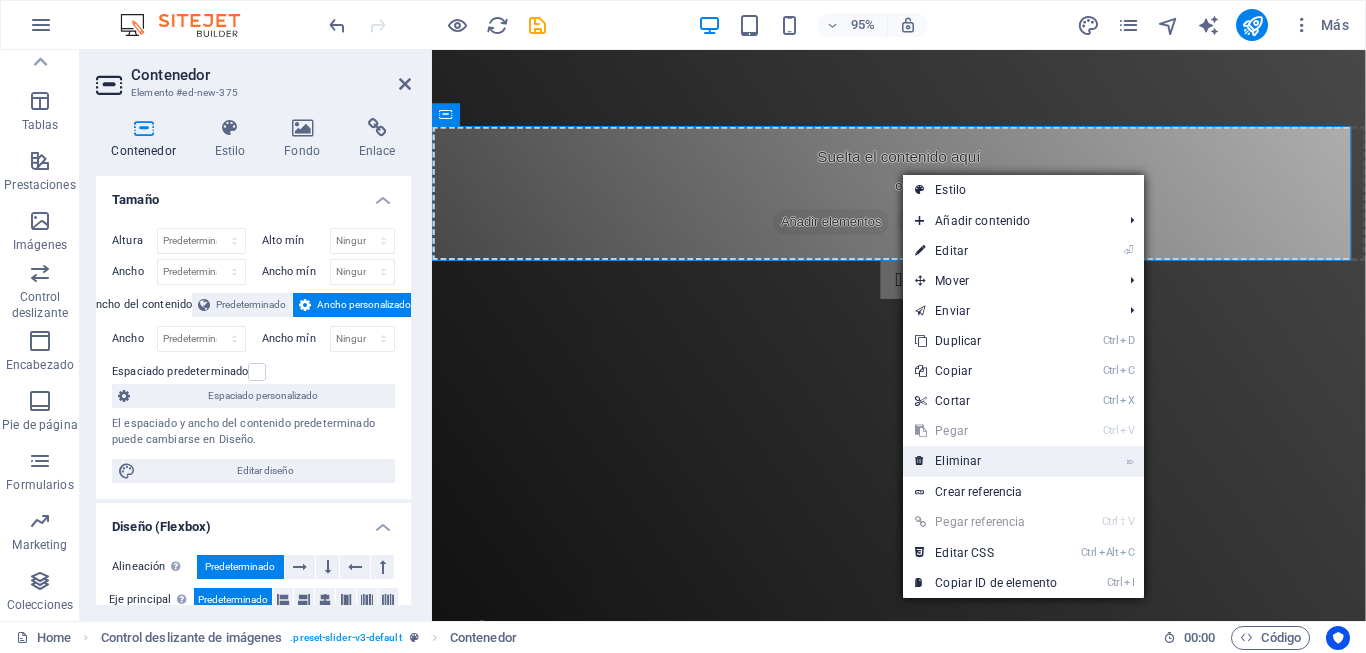 click on "⌦  Eliminar" at bounding box center [986, 461] 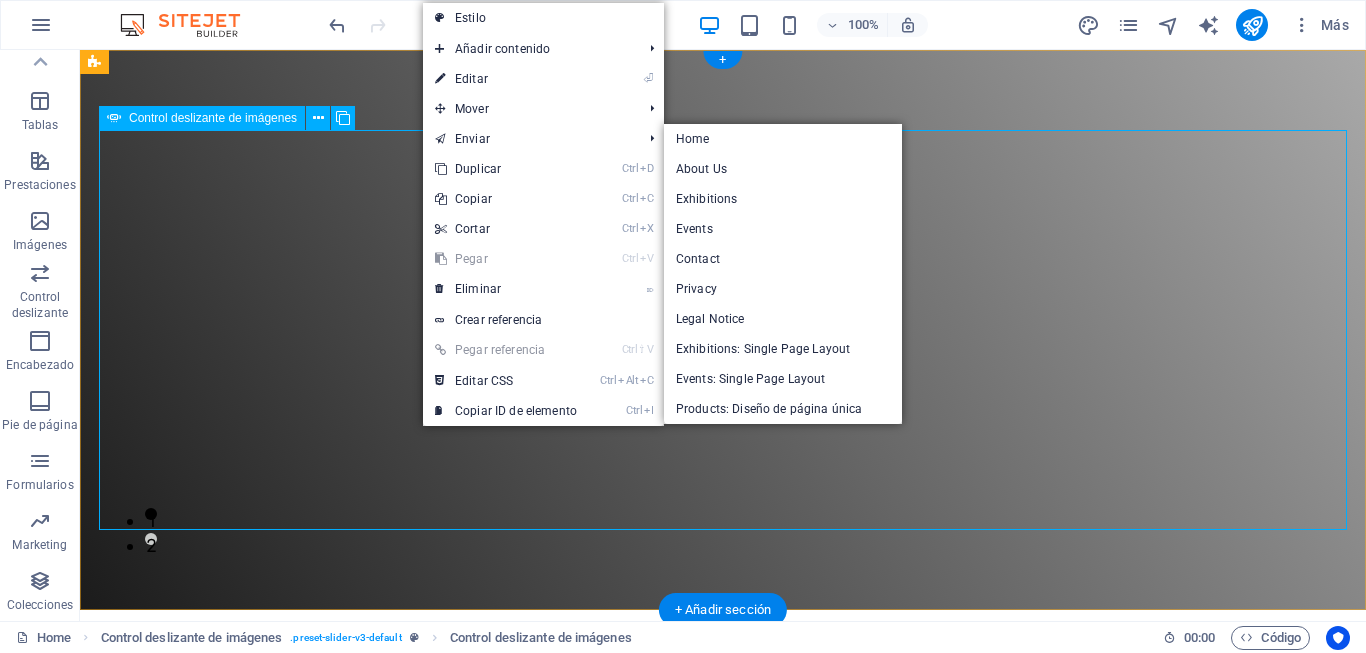 click at bounding box center [-637, 819] 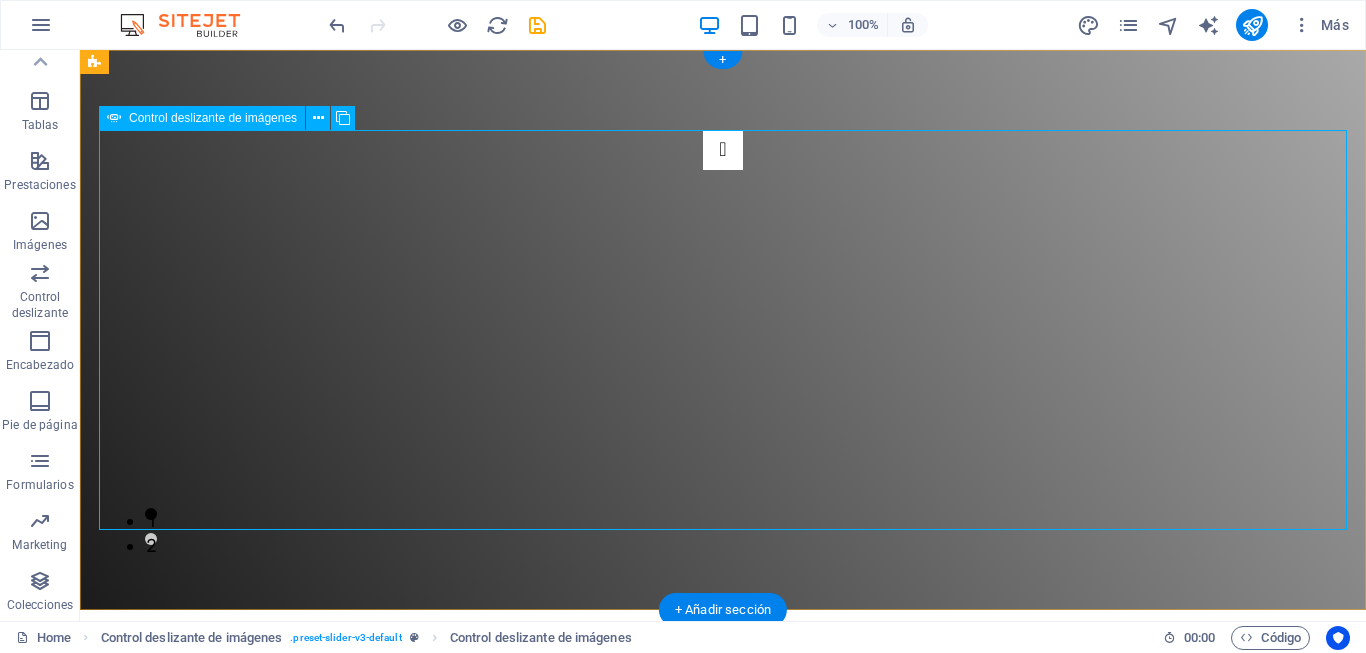 click at bounding box center [-637, 819] 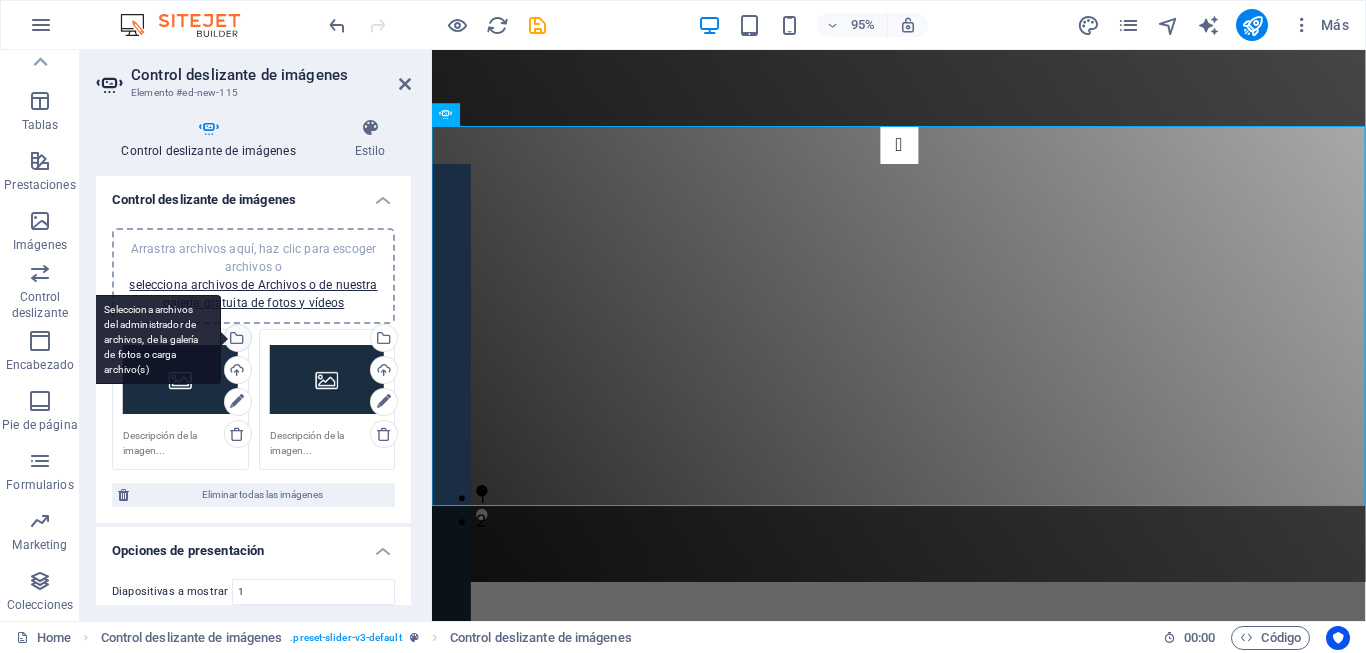 click on "Selecciona archivos del administrador de archivos, de la galería de fotos o carga archivo(s)" at bounding box center (236, 340) 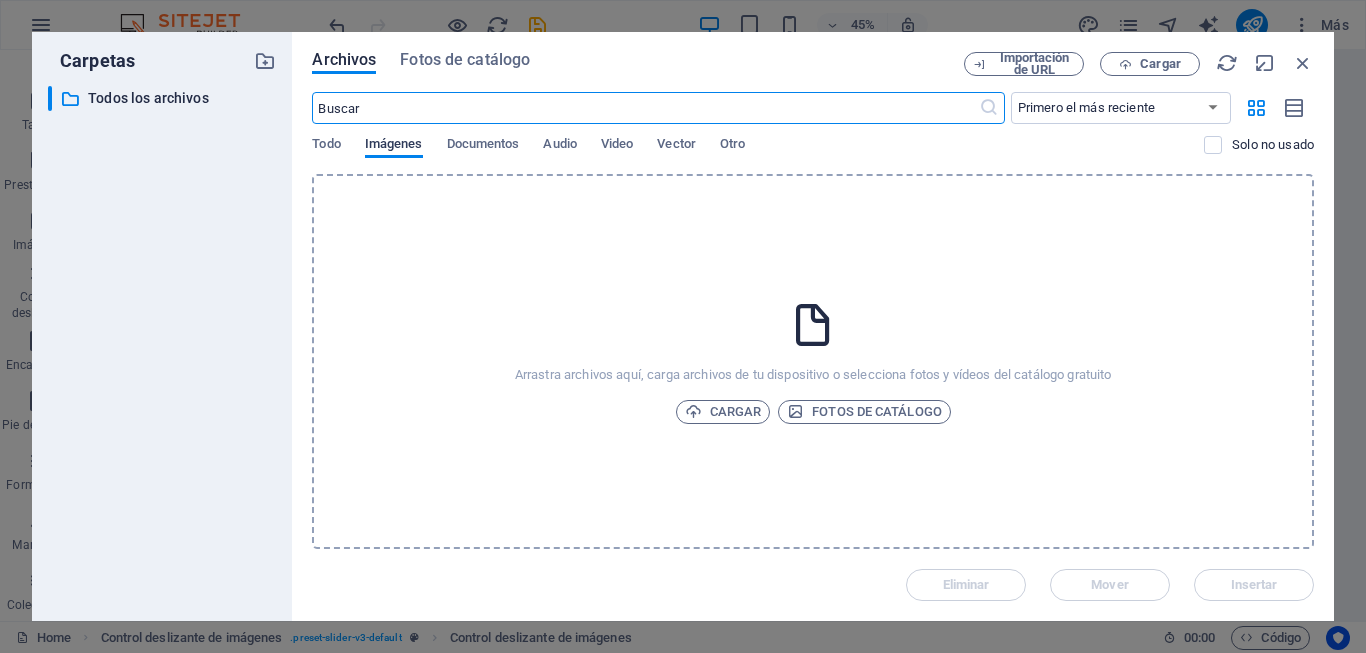 click on "Imágenes" at bounding box center (394, 146) 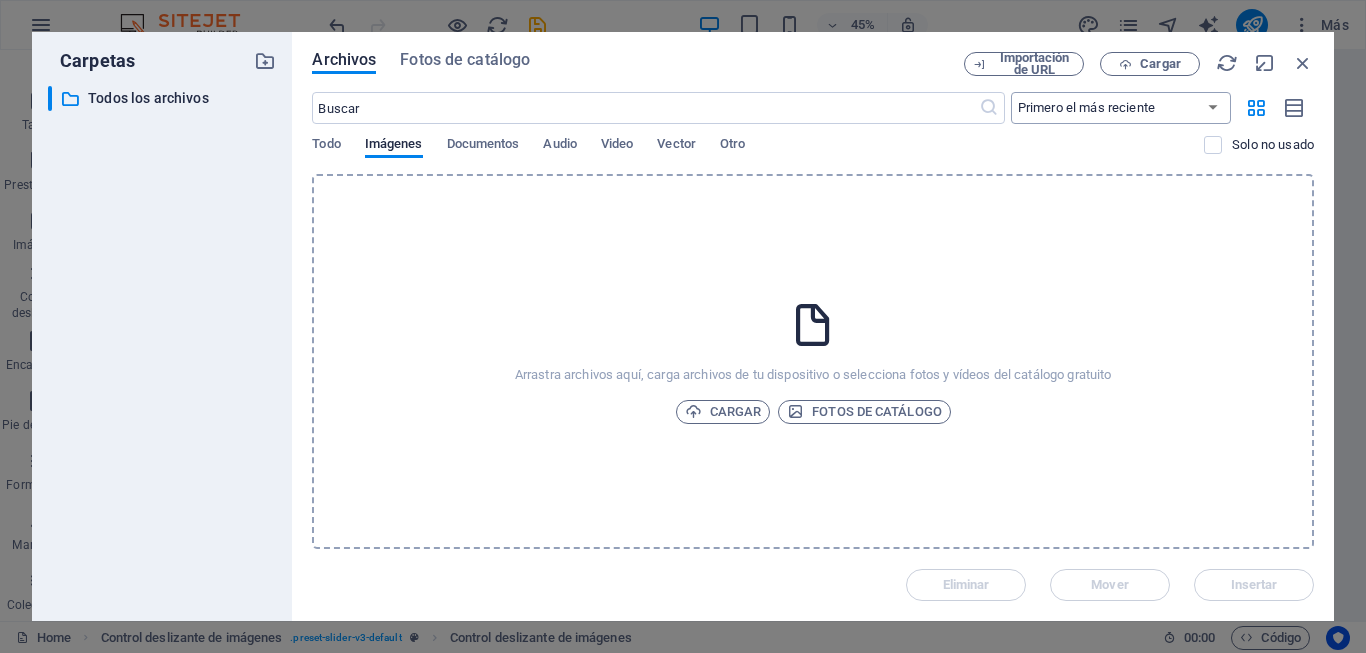 click on "Primero el más reciente Primero el más antiguo Nombre (A-Z) Nombre (Z-A) Tamaño (0-9) Tamaño (9-0) Resolución (0-9) Resolución (9-0)" at bounding box center [1121, 108] 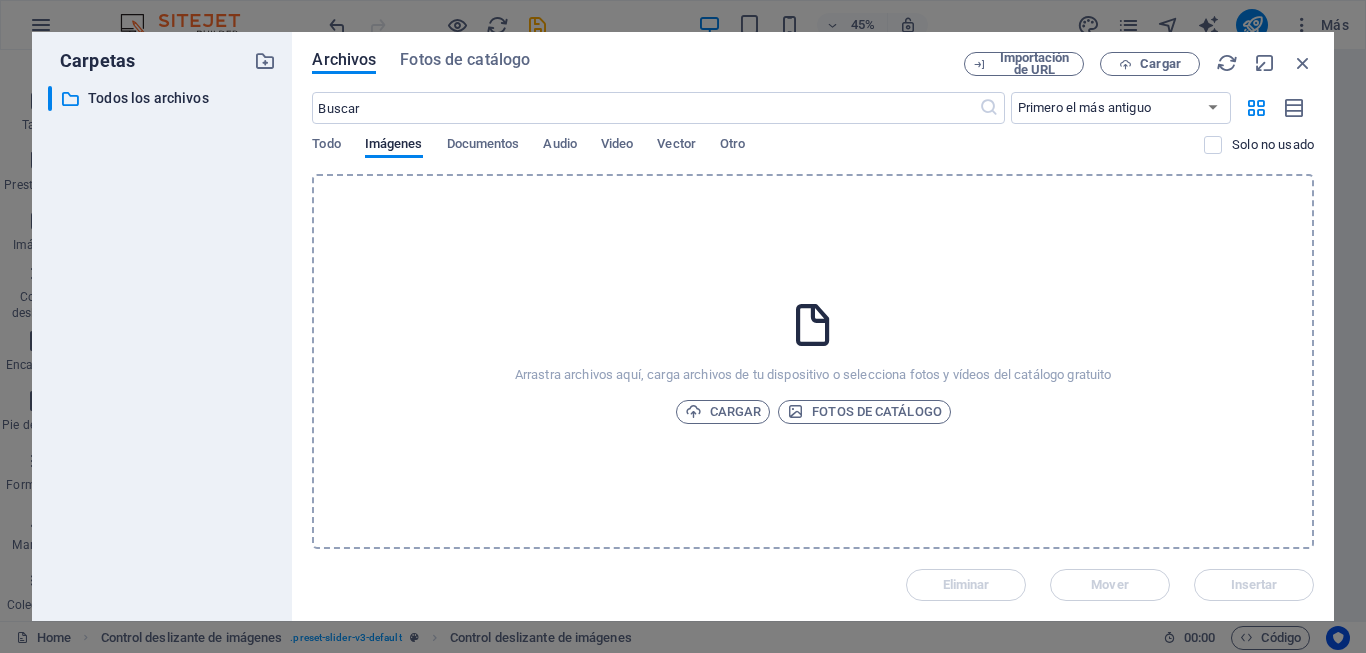 click on "Primero el más reciente Primero el más antiguo Nombre (A-Z) Nombre (Z-A) Tamaño (0-9) Tamaño (9-0) Resolución (0-9) Resolución (9-0)" at bounding box center (1121, 108) 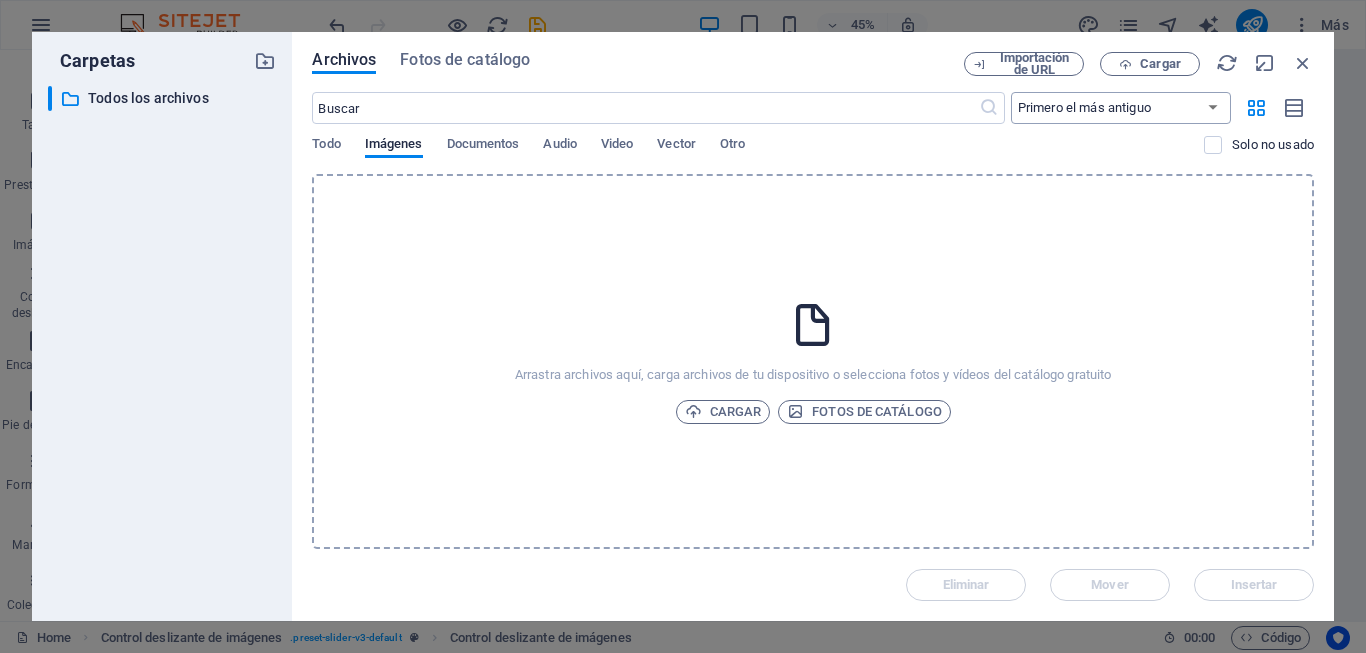 click on "Primero el más reciente Primero el más antiguo Nombre (A-Z) Nombre (Z-A) Tamaño (0-9) Tamaño (9-0) Resolución (0-9) Resolución (9-0)" at bounding box center (1121, 108) 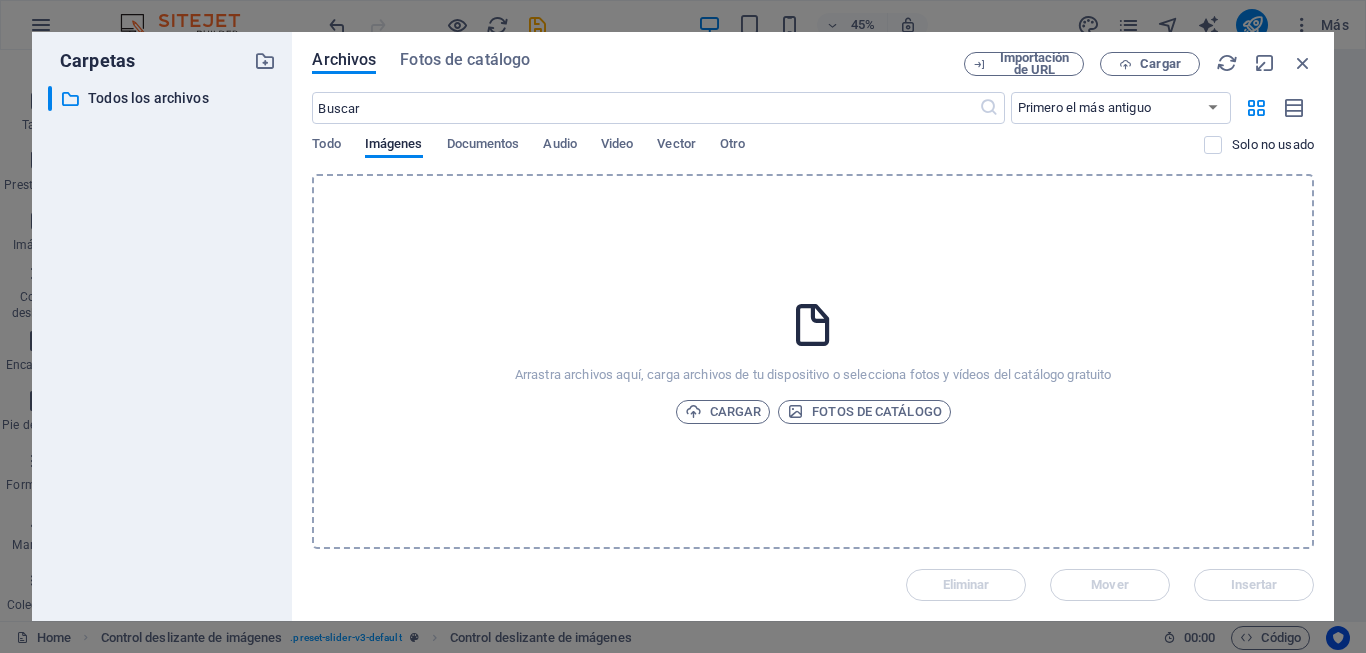 select on "newest_first" 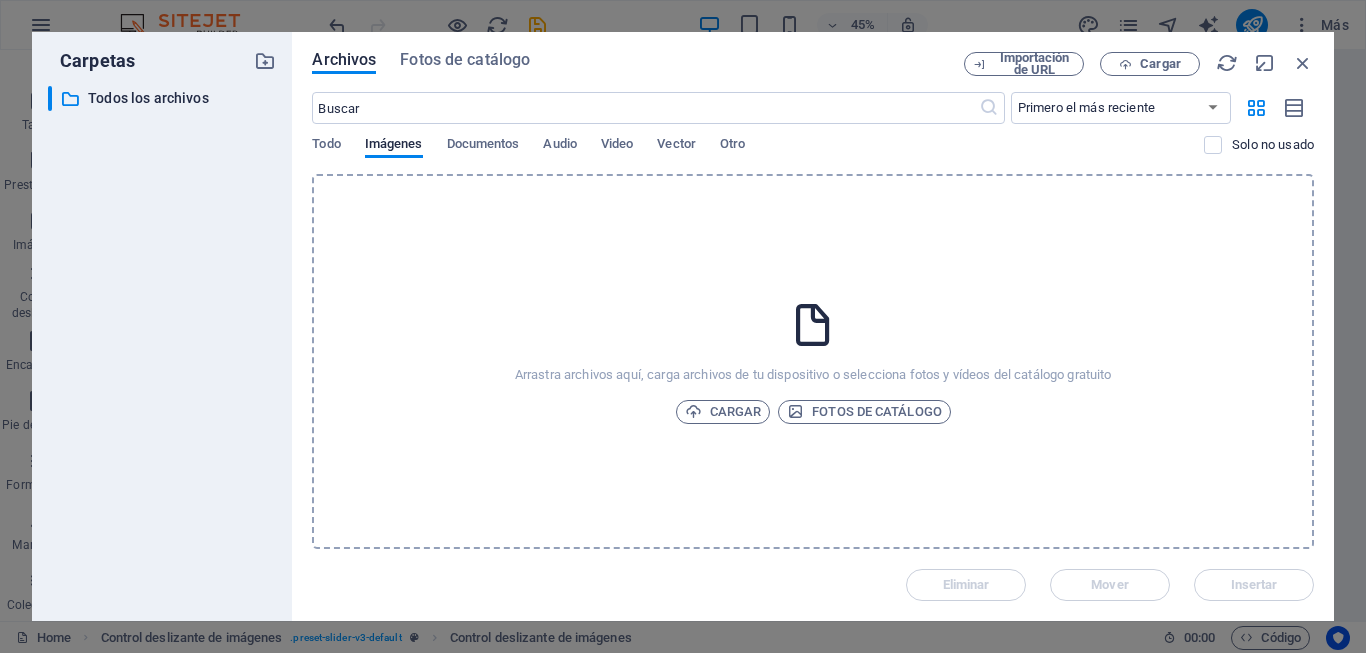click on "Primero el más reciente Primero el más antiguo Nombre (A-Z) Nombre (Z-A) Tamaño (0-9) Tamaño (9-0) Resolución (0-9) Resolución (9-0)" at bounding box center (1121, 108) 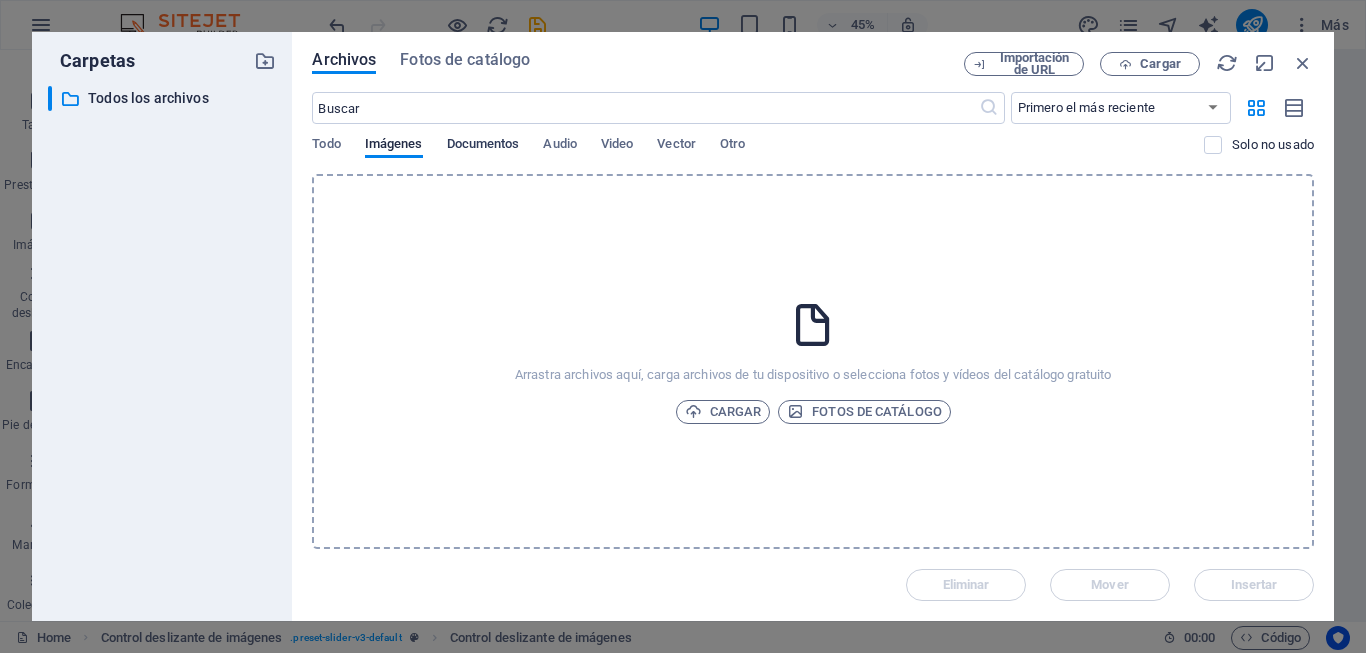 click on "Documentos" at bounding box center (483, 146) 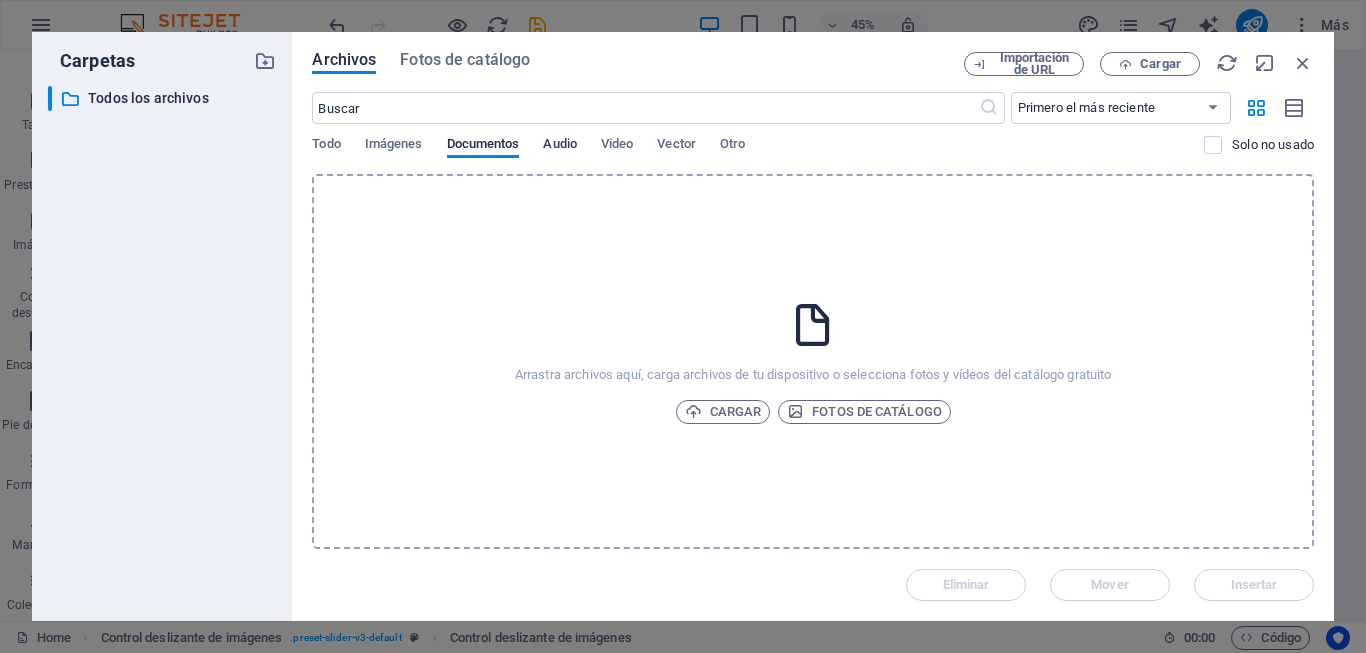 click on "Audio" at bounding box center (559, 146) 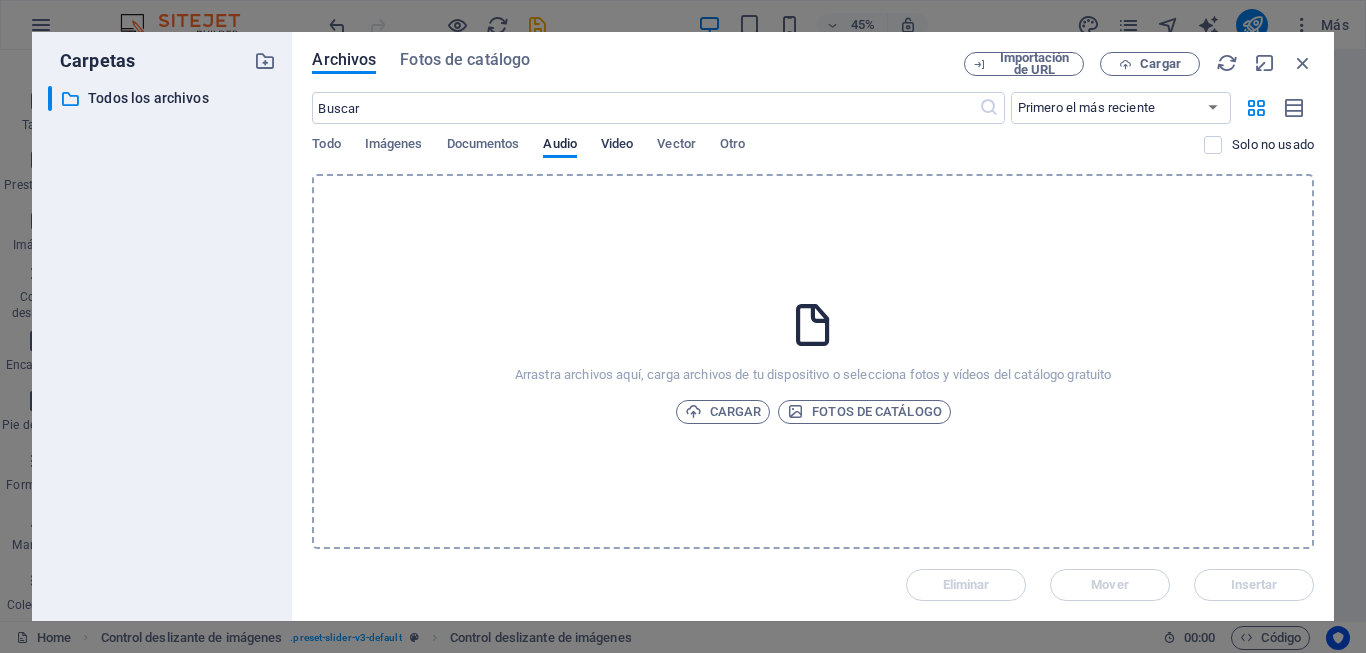 click on "Video" at bounding box center [617, 146] 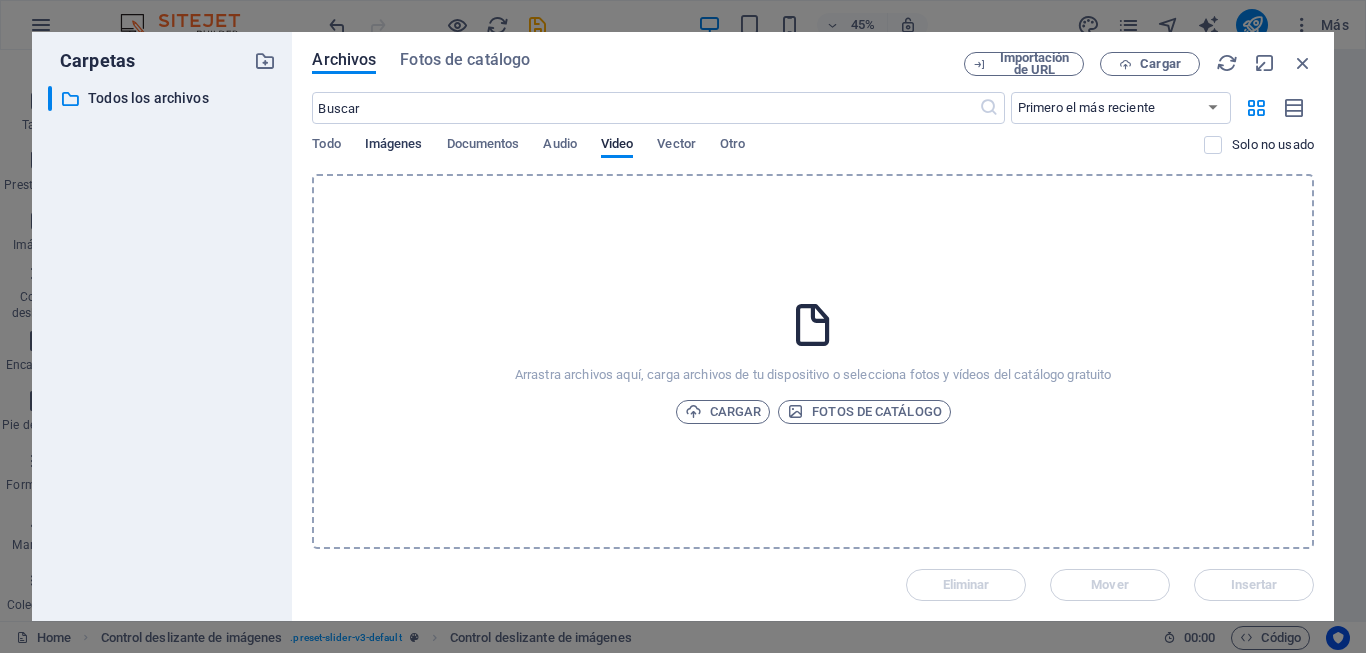 click on "Imágenes" at bounding box center [394, 146] 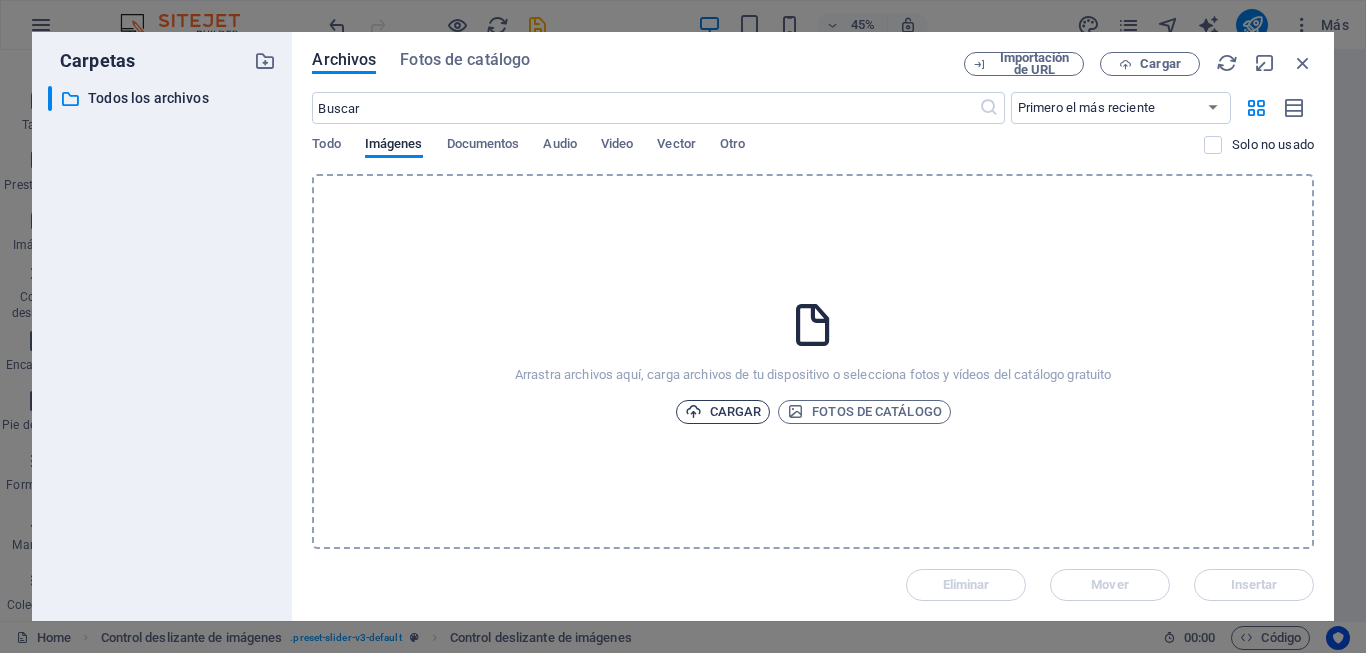 click on "Cargar" at bounding box center [723, 412] 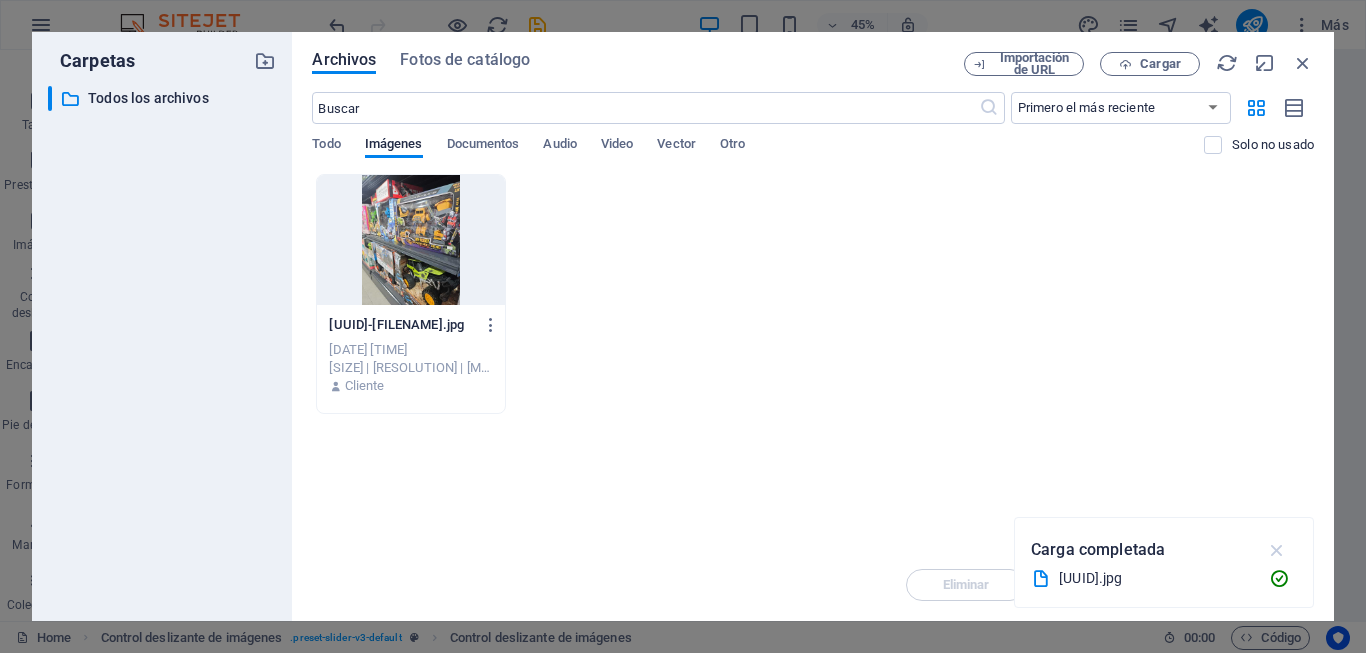 click at bounding box center (1277, 550) 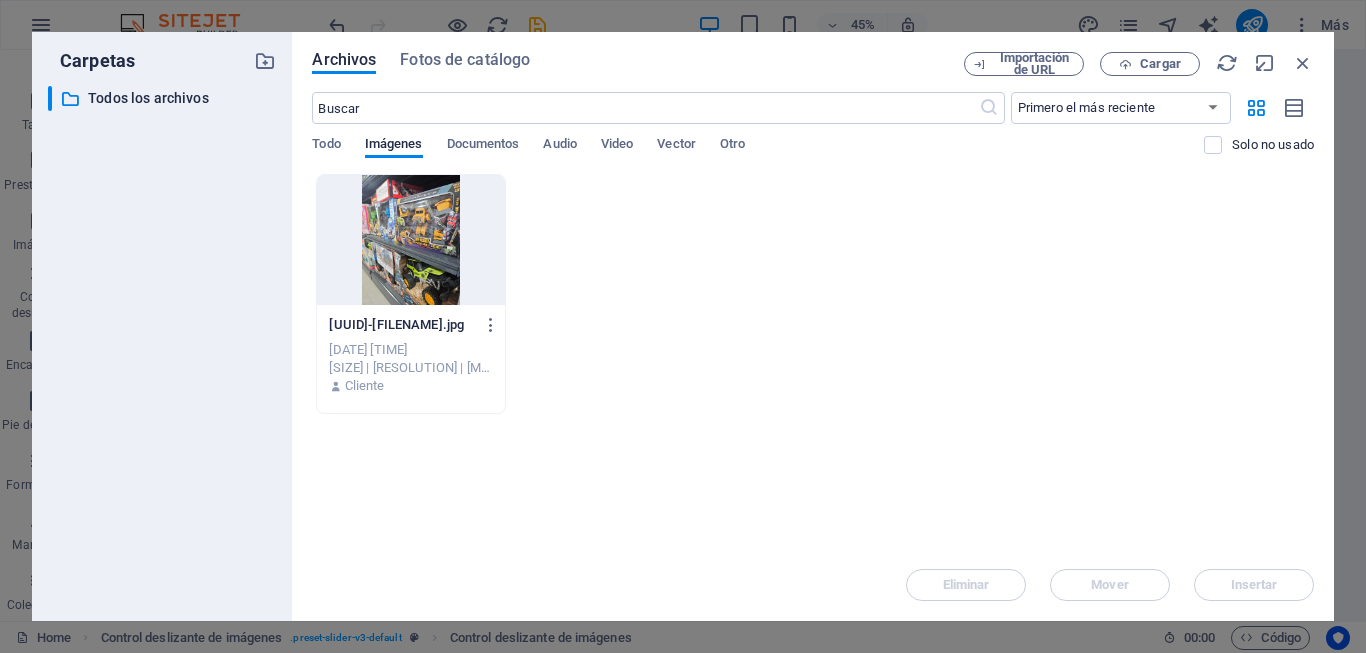 click on "Carpetas ​ Todos los archivos Todos los archivos Archivos Fotos de catálogo Importación de URL Cargar ​ Primero el más reciente Primero el más antiguo Nombre (A-Z) Nombre (Z-A) Tamaño (0-9) Tamaño (9-0) Resolución (0-9) Resolución (9-0) Todo Imágenes Documentos Audio Video Vector Otro Solo no usado Arrastra archivos aquí para cargarlos de inmediato 1a08cbd8-a230-4cc1-847a-0aa70c266bb4-PC2dr1GuR7zukq3lSdwsrQ.jpg 1a08cbd8-a230-4cc1-847a-0aa70c266bb4-PC2dr1GuR7zukq3lSdwsrQ.jpg Aug 4, 2025 10:37 PM 326.38 KB | 1200x1600 | image/jpeg Cliente Eliminar Mover Insertar" at bounding box center [683, 326] 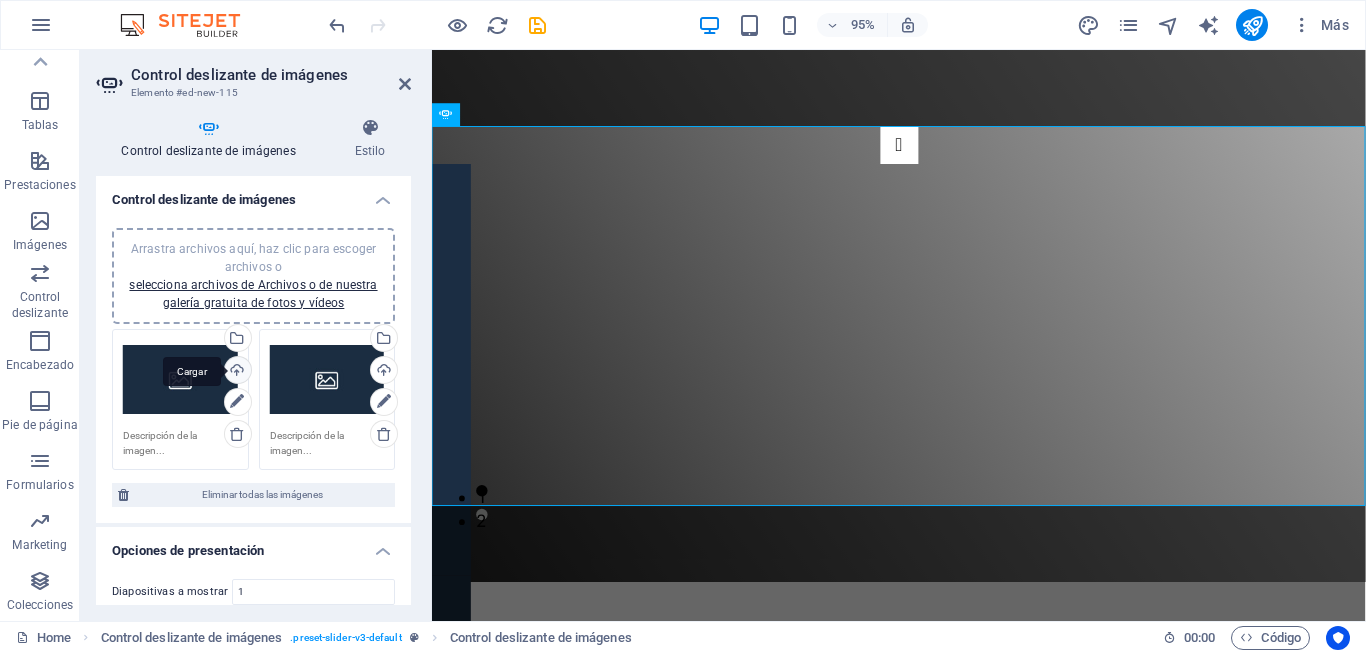 click on "Cargar" at bounding box center [236, 372] 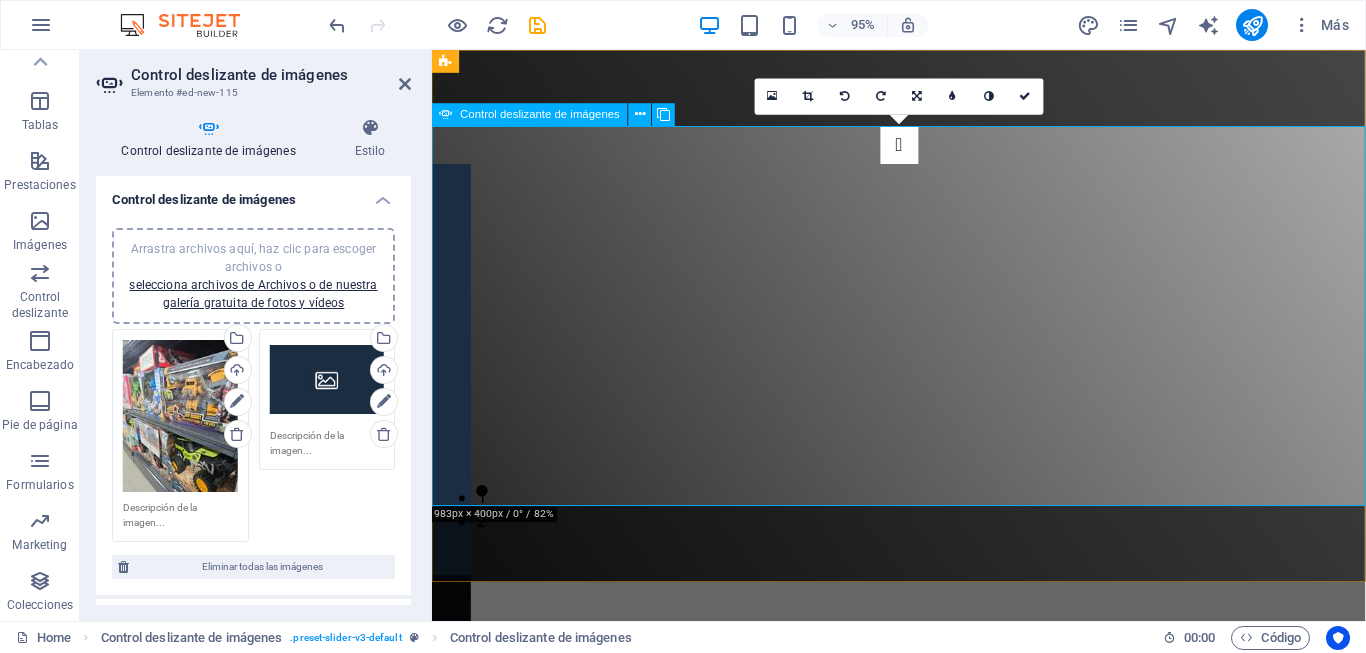 click at bounding box center (924, 3786) 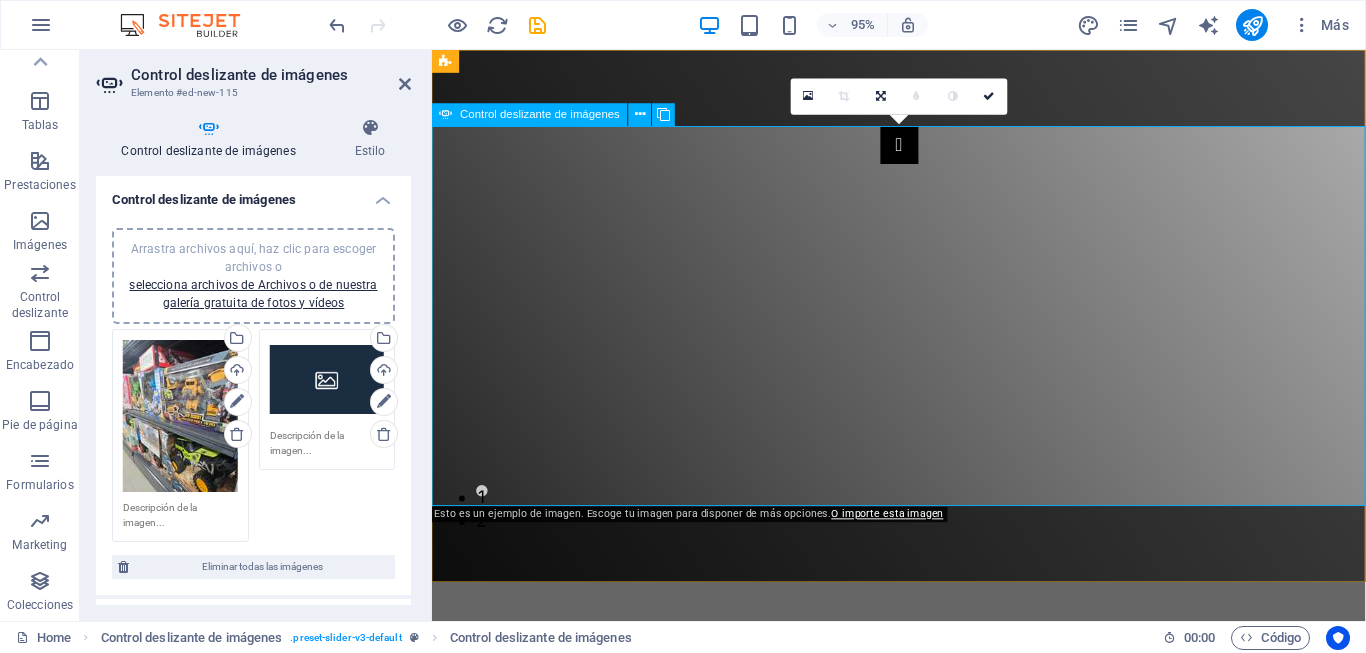 click at bounding box center [924, 150] 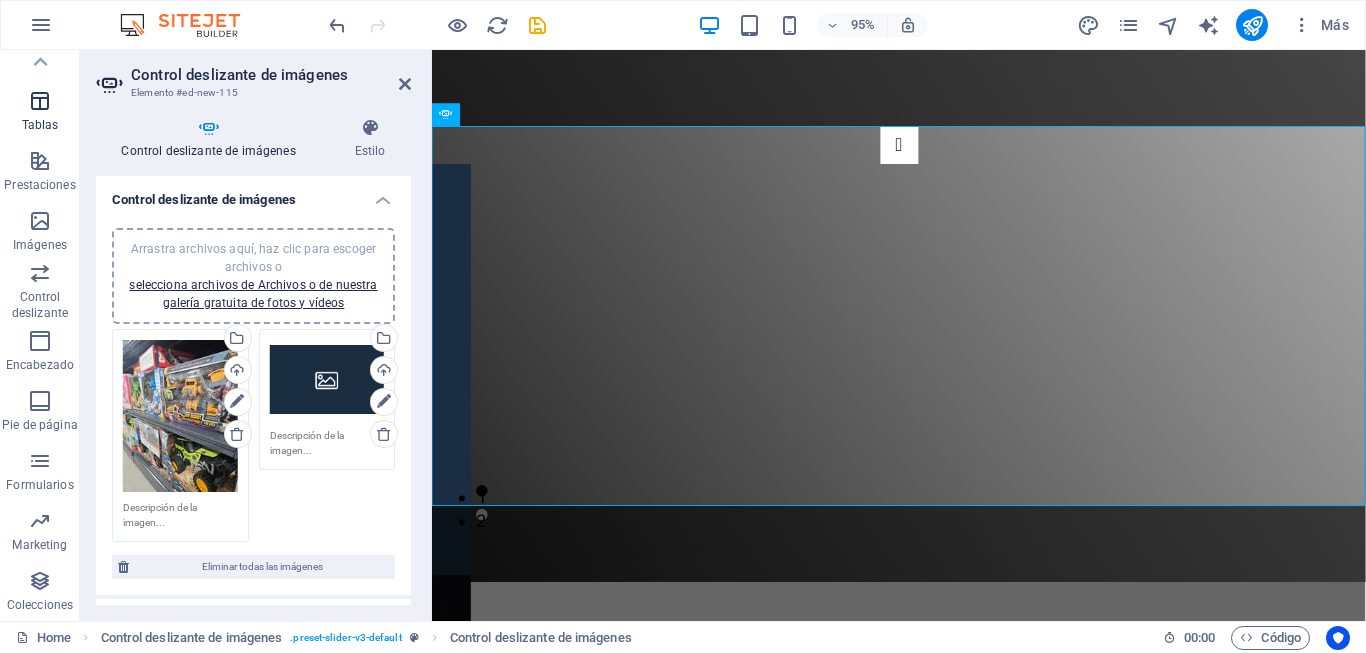 click on "Tablas" at bounding box center [40, 113] 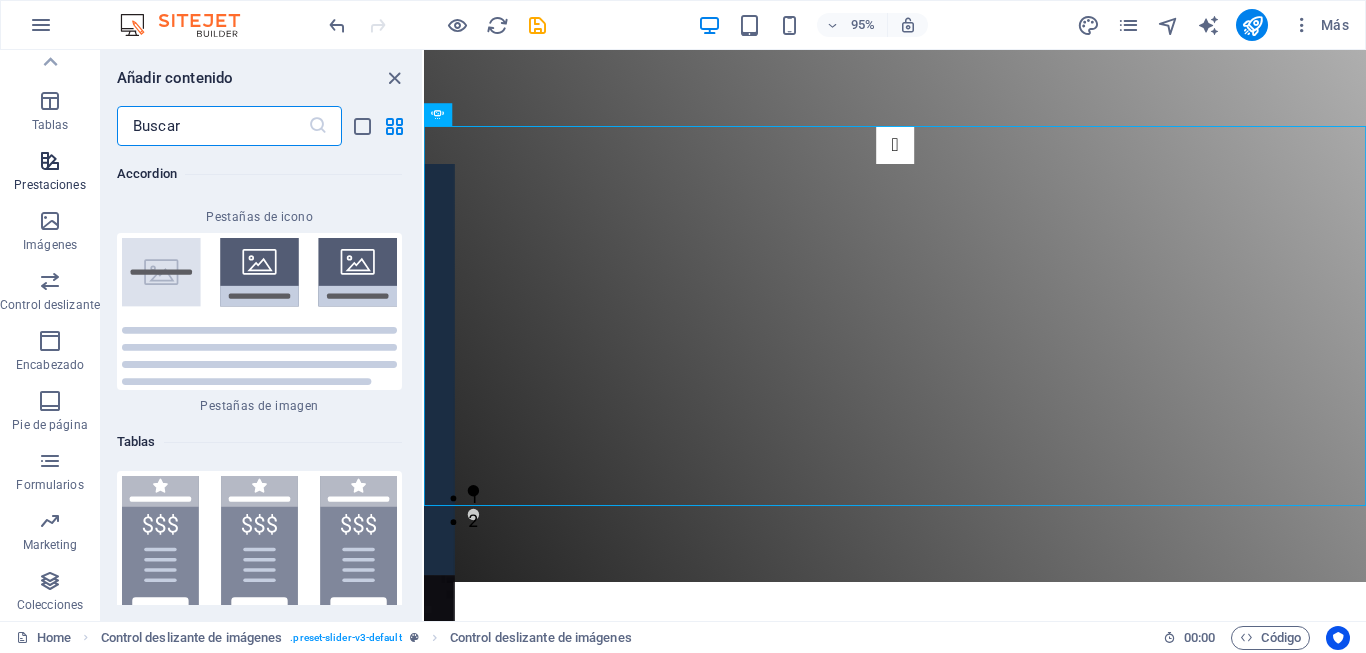 scroll, scrollTop: 13576, scrollLeft: 0, axis: vertical 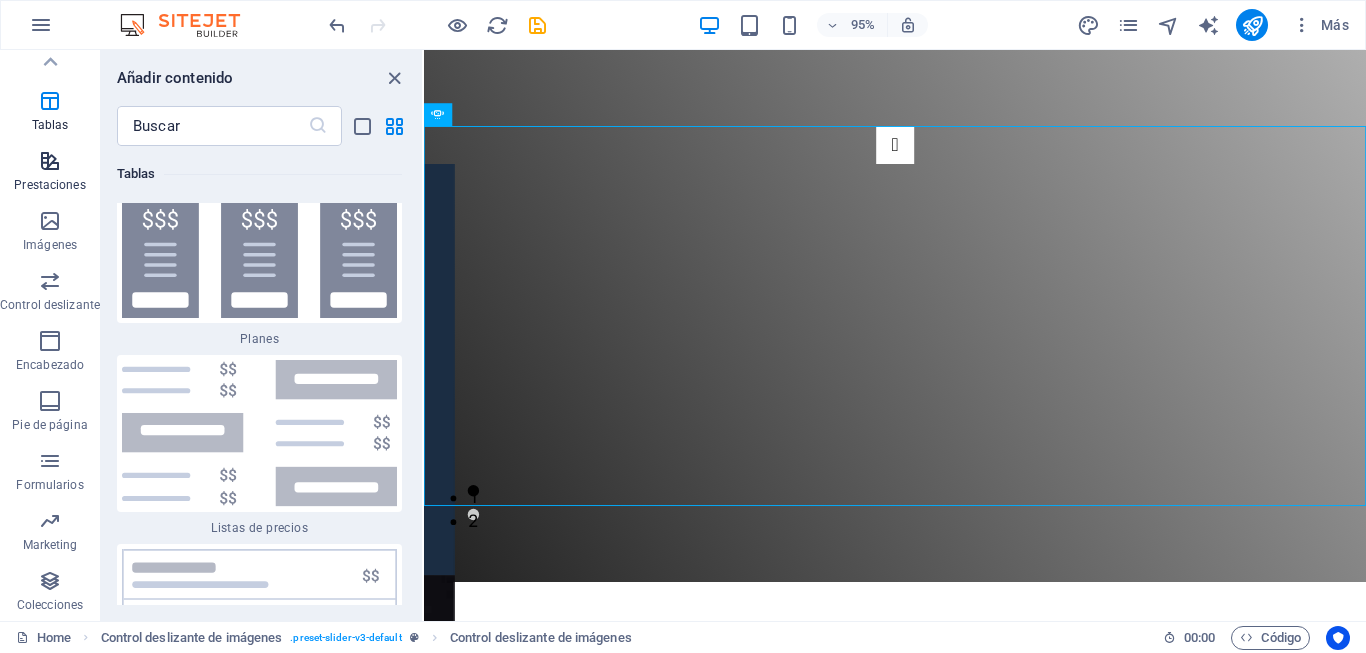 click at bounding box center [50, 161] 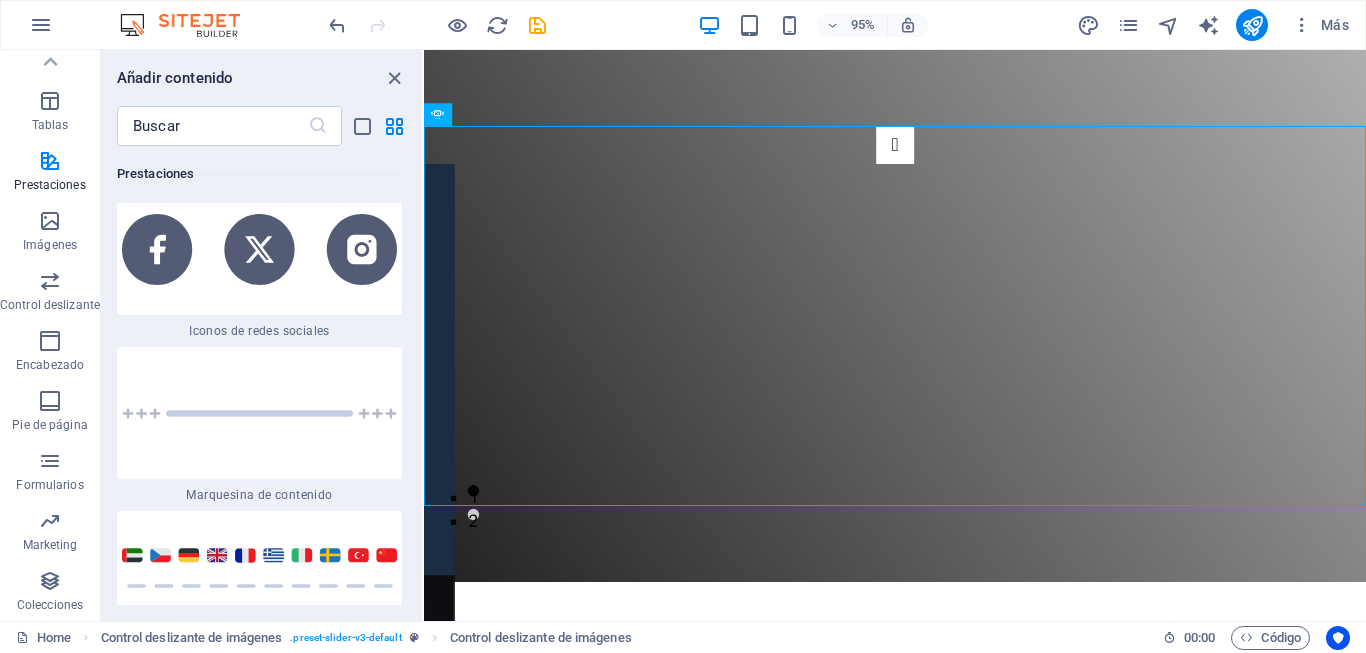 scroll, scrollTop: 18185, scrollLeft: 0, axis: vertical 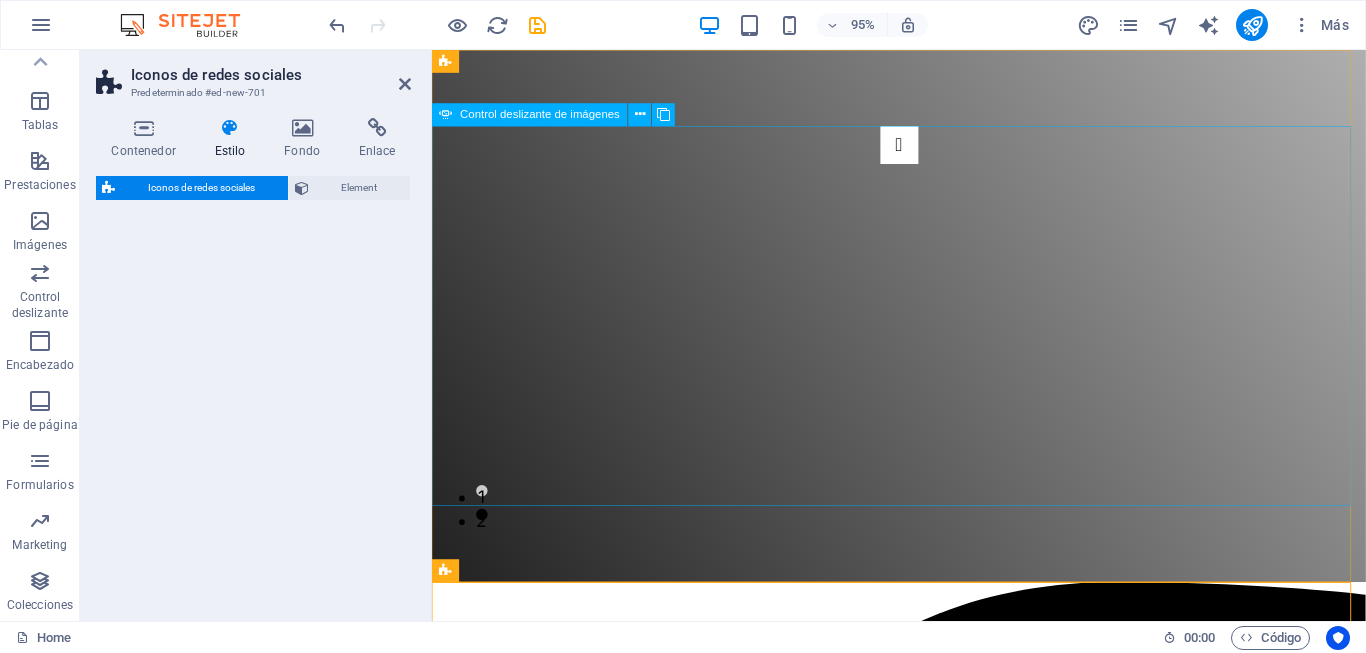 select on "rem" 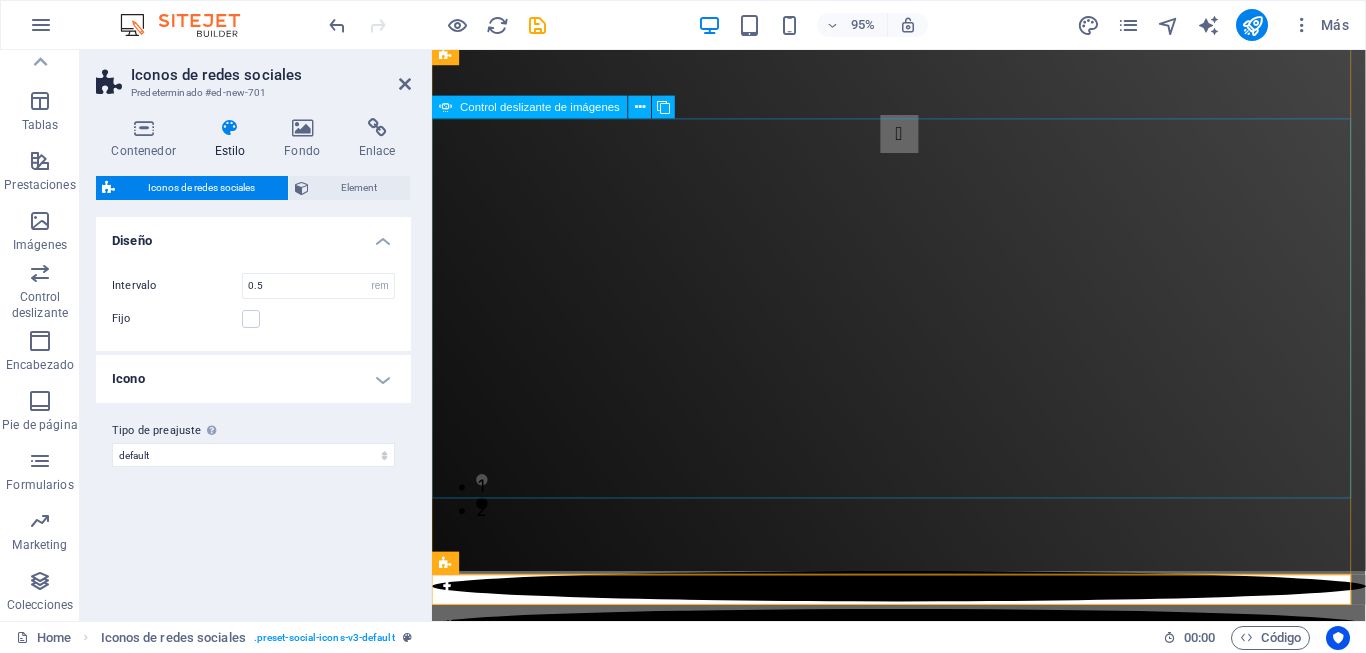 scroll, scrollTop: 14, scrollLeft: 0, axis: vertical 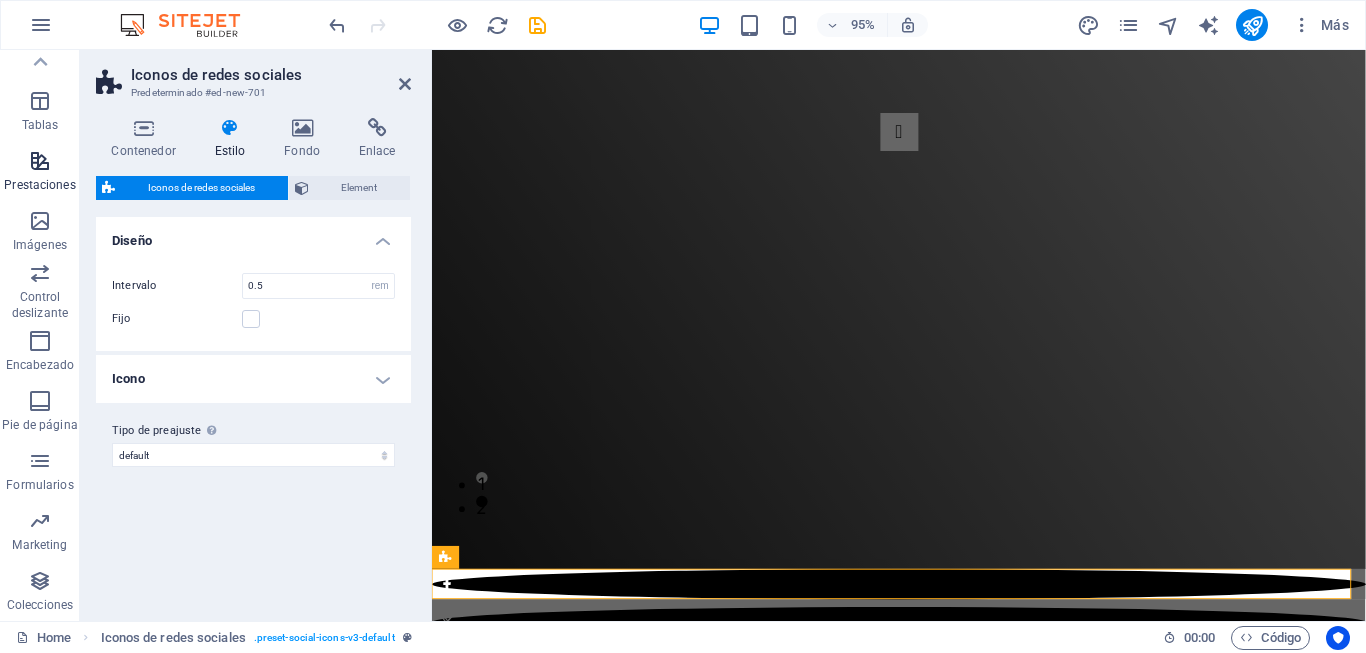 click at bounding box center [40, 161] 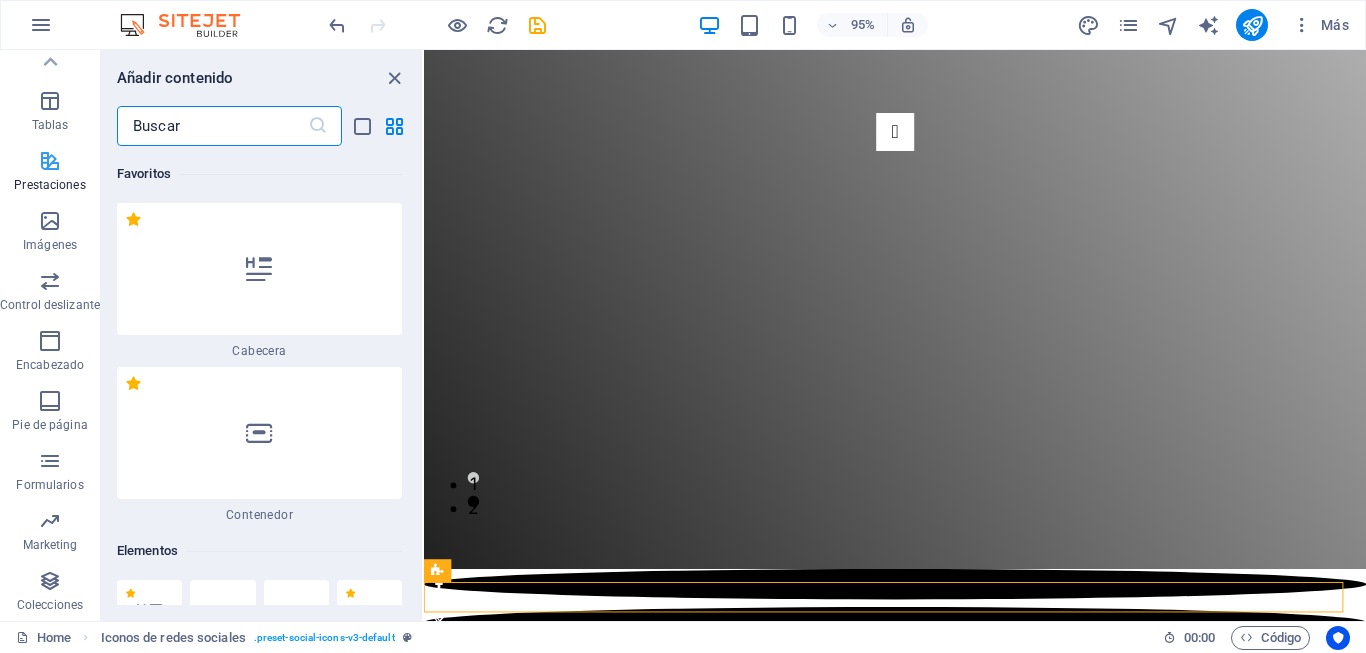 scroll, scrollTop: 0, scrollLeft: 0, axis: both 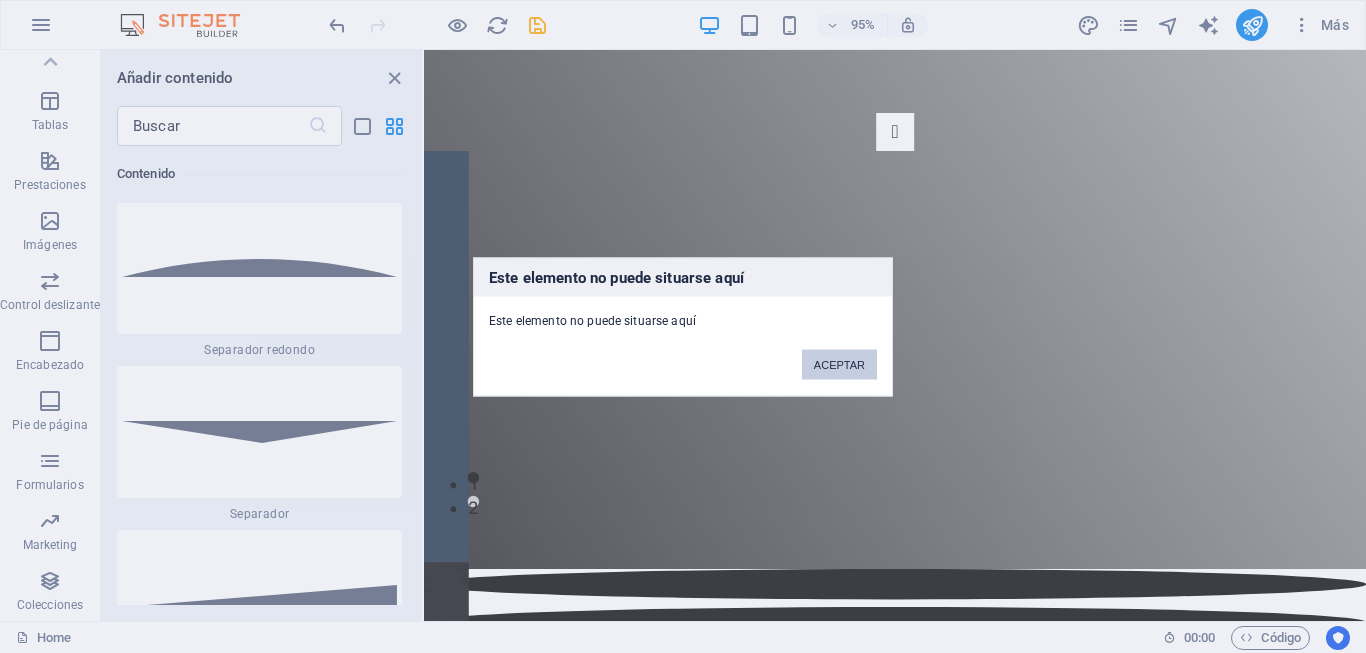 click on "ACEPTAR" at bounding box center (839, 364) 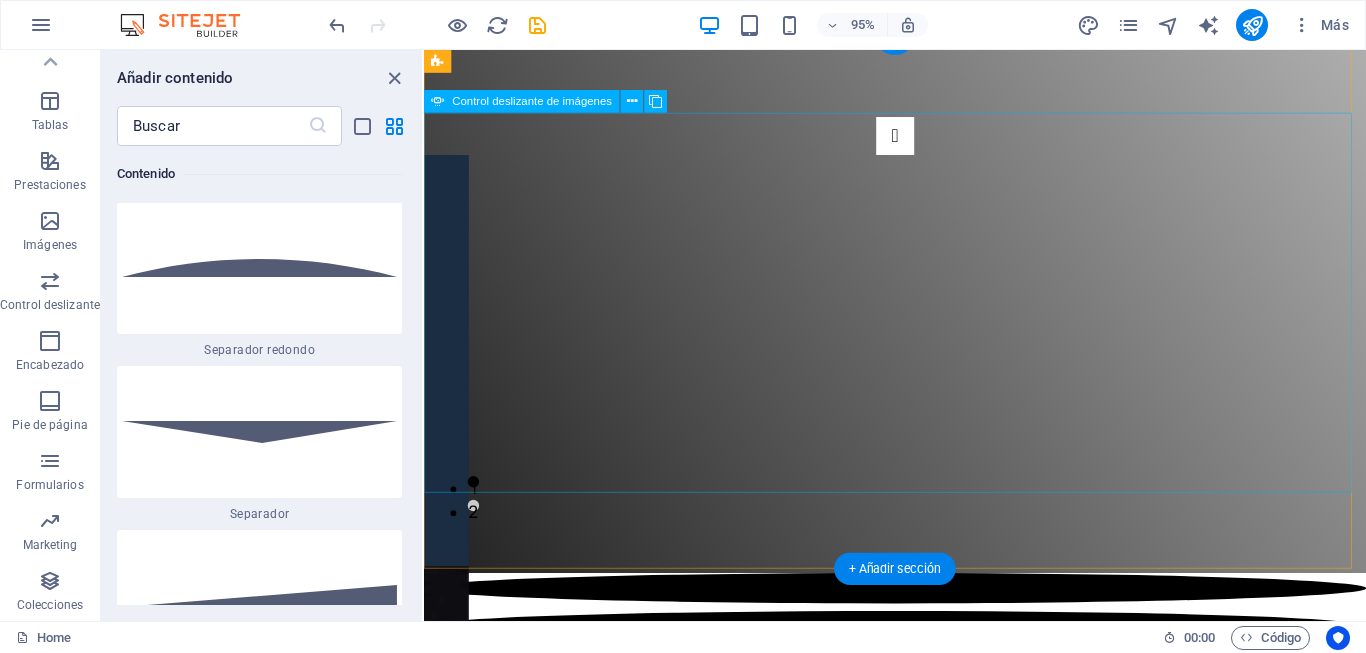 scroll, scrollTop: 14, scrollLeft: 0, axis: vertical 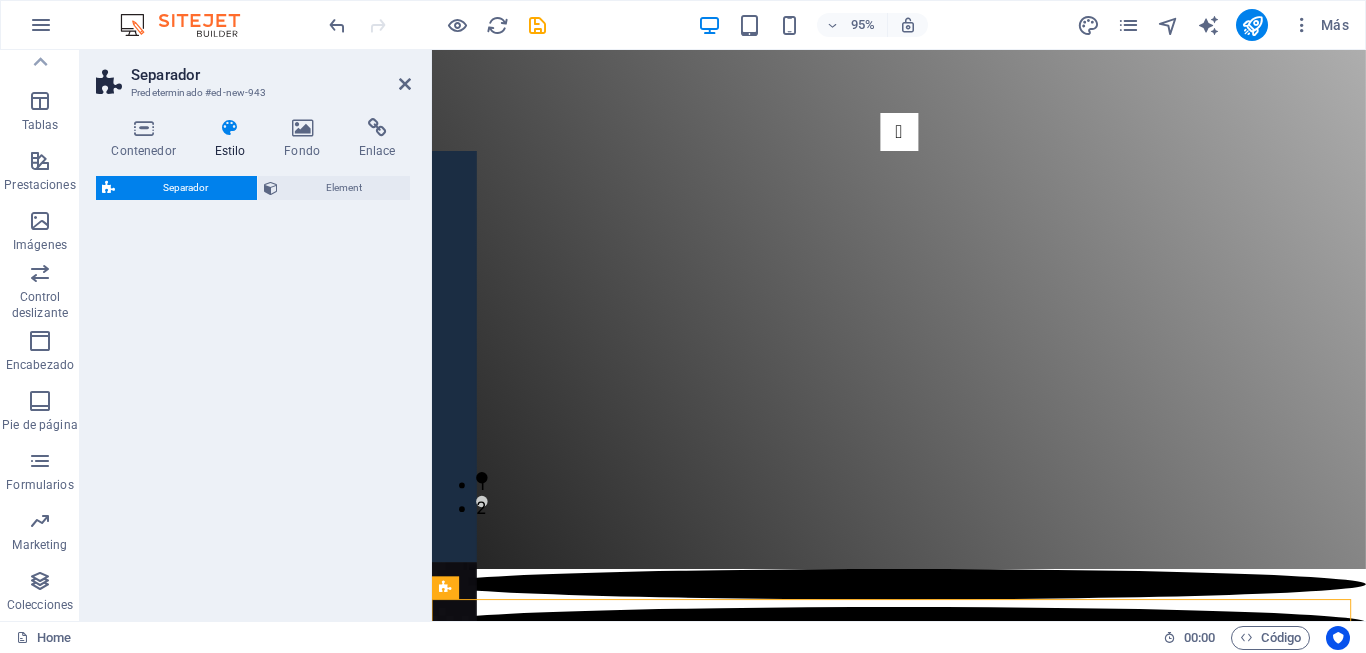 select on "circle" 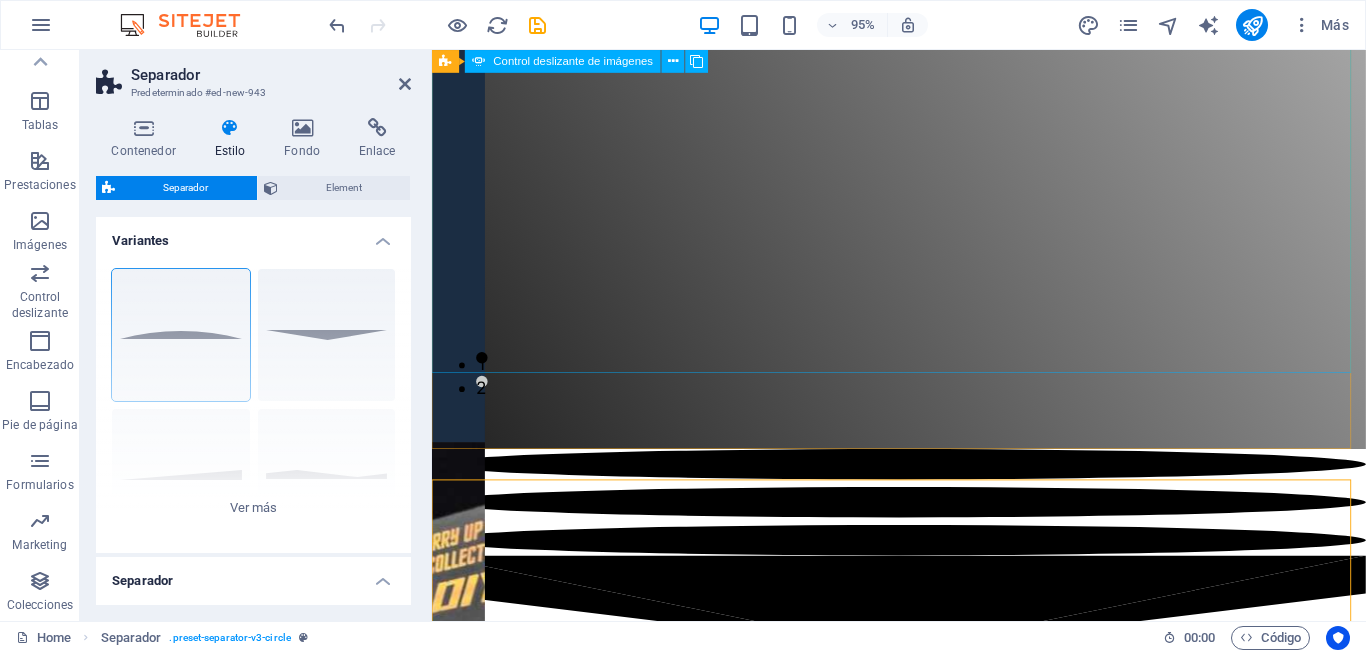 scroll, scrollTop: 30, scrollLeft: 0, axis: vertical 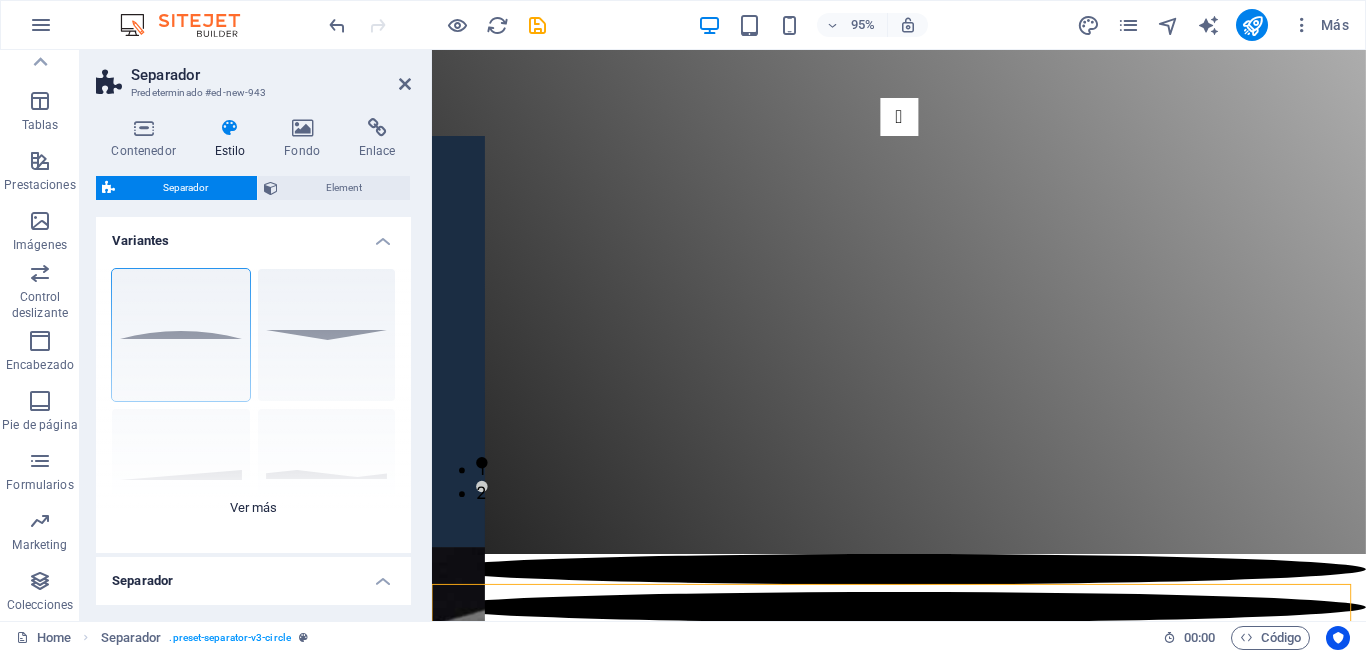 click on "Círculo Predeterminado Diagonal Polígono 1 Polígono 2 Cuadrado Zigzag" at bounding box center (253, 403) 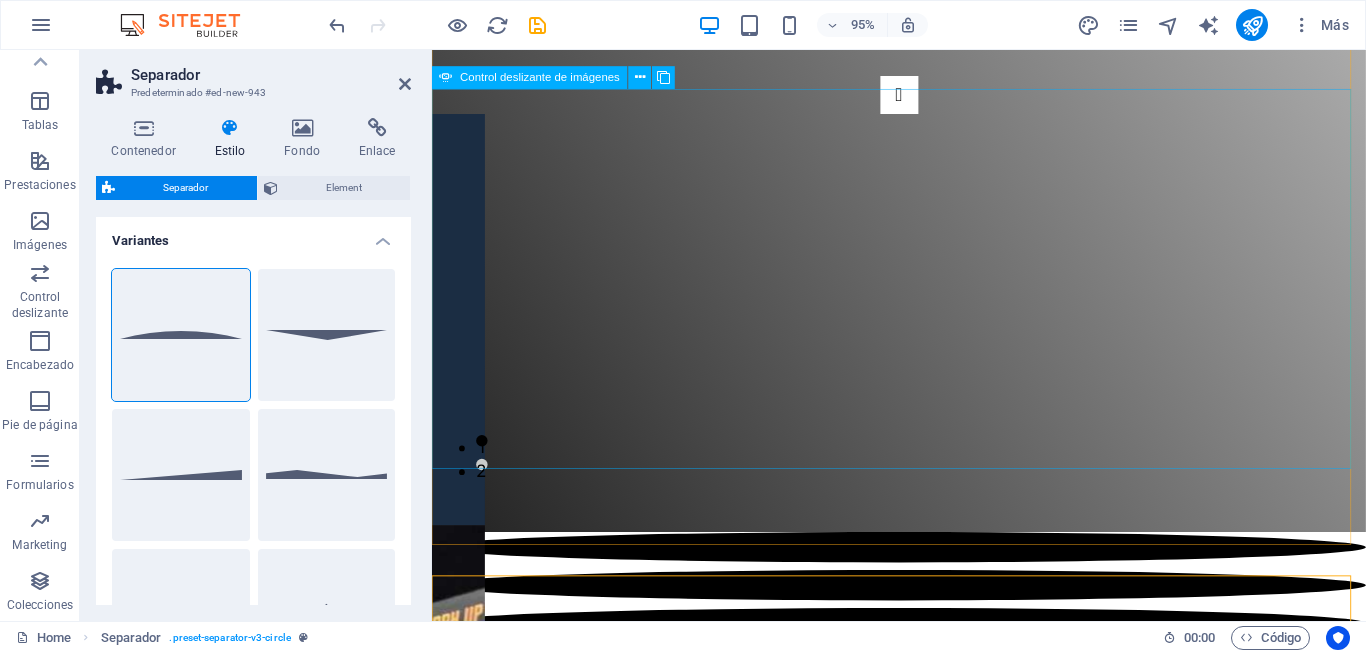 scroll, scrollTop: 86, scrollLeft: 0, axis: vertical 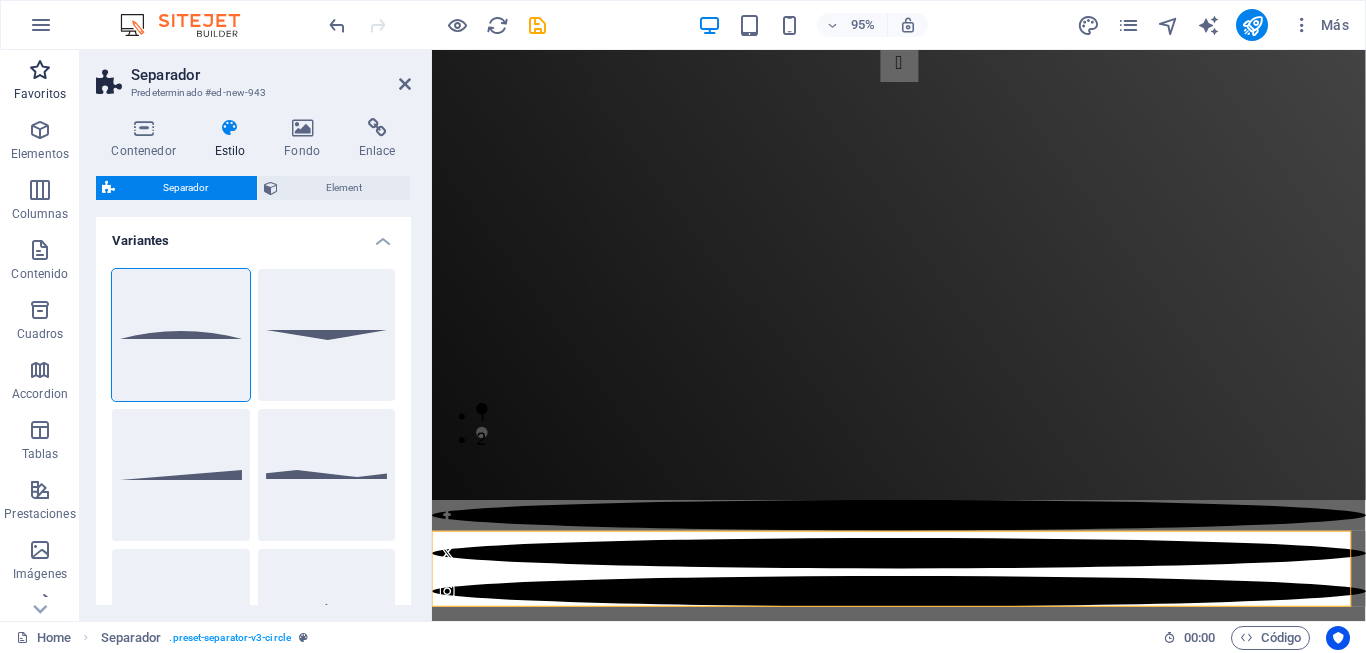 click on "Favoritos" at bounding box center (40, 82) 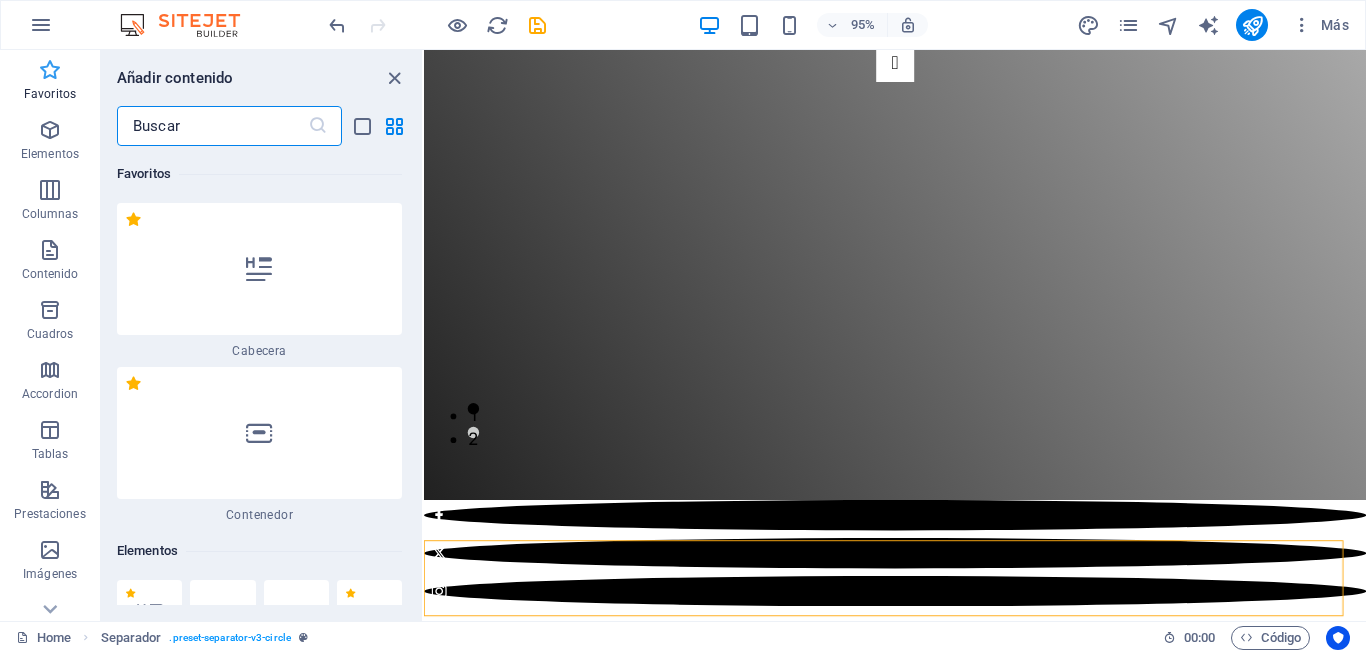 scroll, scrollTop: 76, scrollLeft: 0, axis: vertical 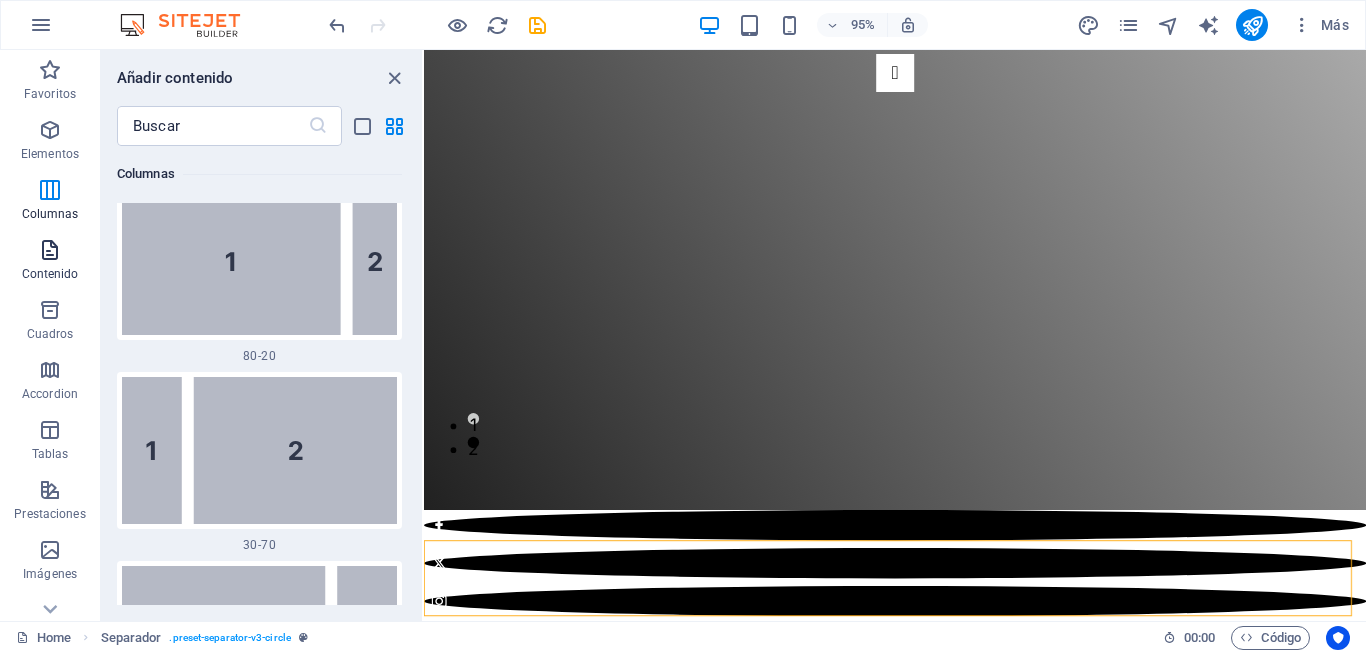 click at bounding box center (50, 250) 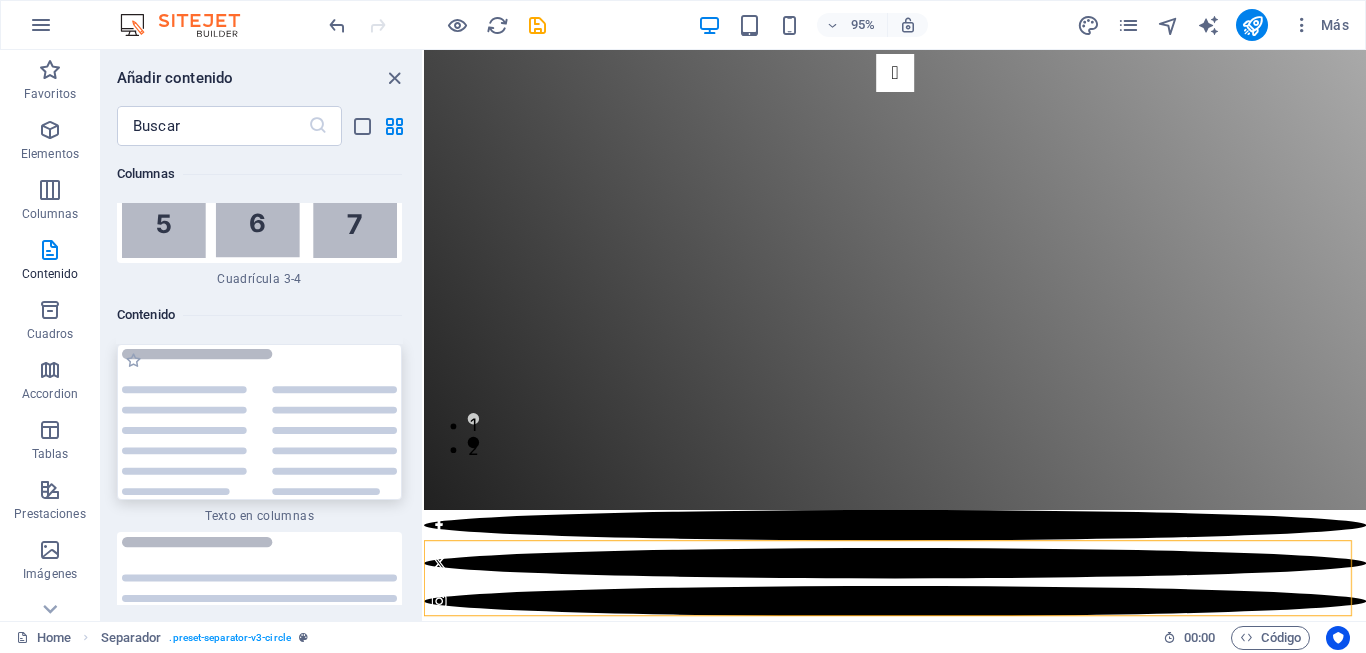 scroll, scrollTop: 6808, scrollLeft: 0, axis: vertical 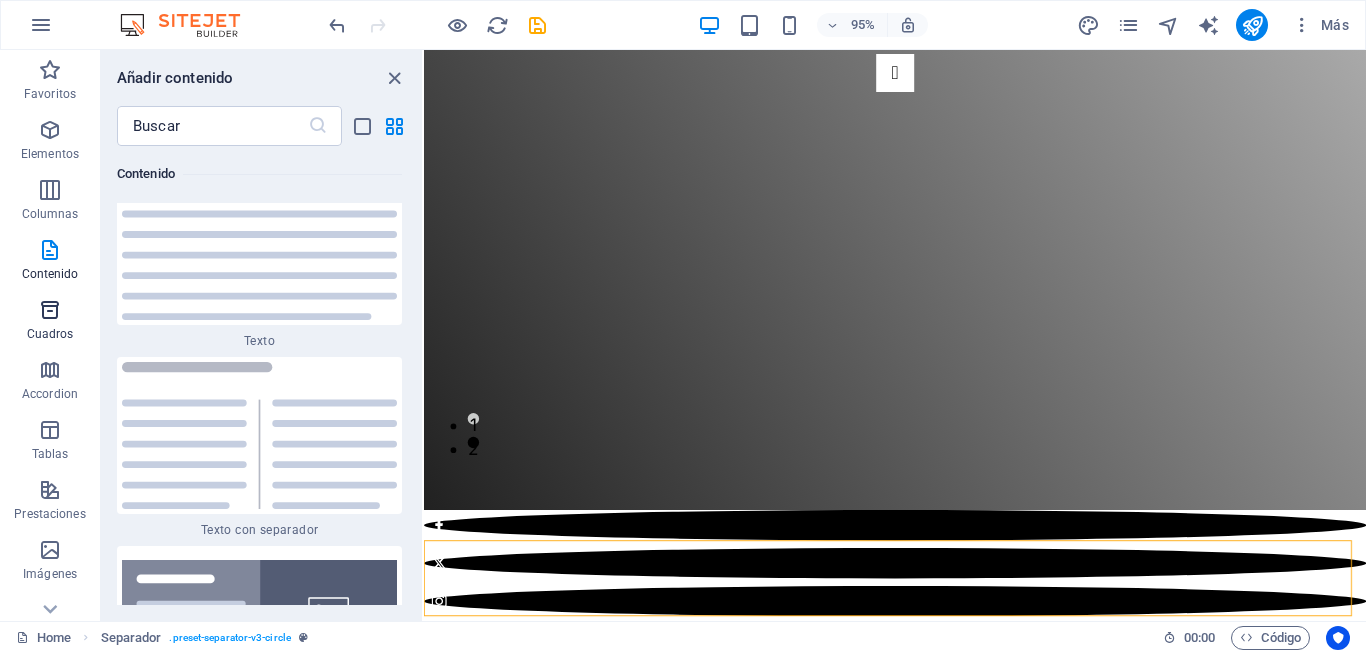 click on "Cuadros" at bounding box center (50, 334) 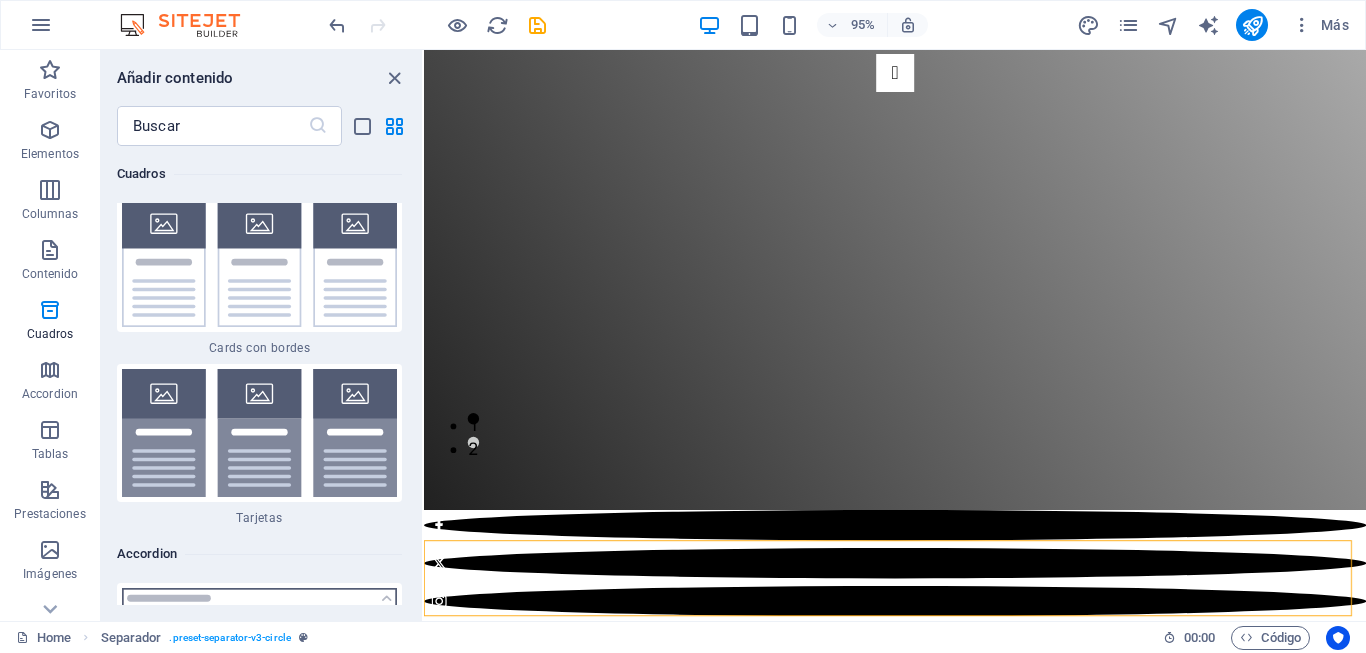 scroll, scrollTop: 11450, scrollLeft: 0, axis: vertical 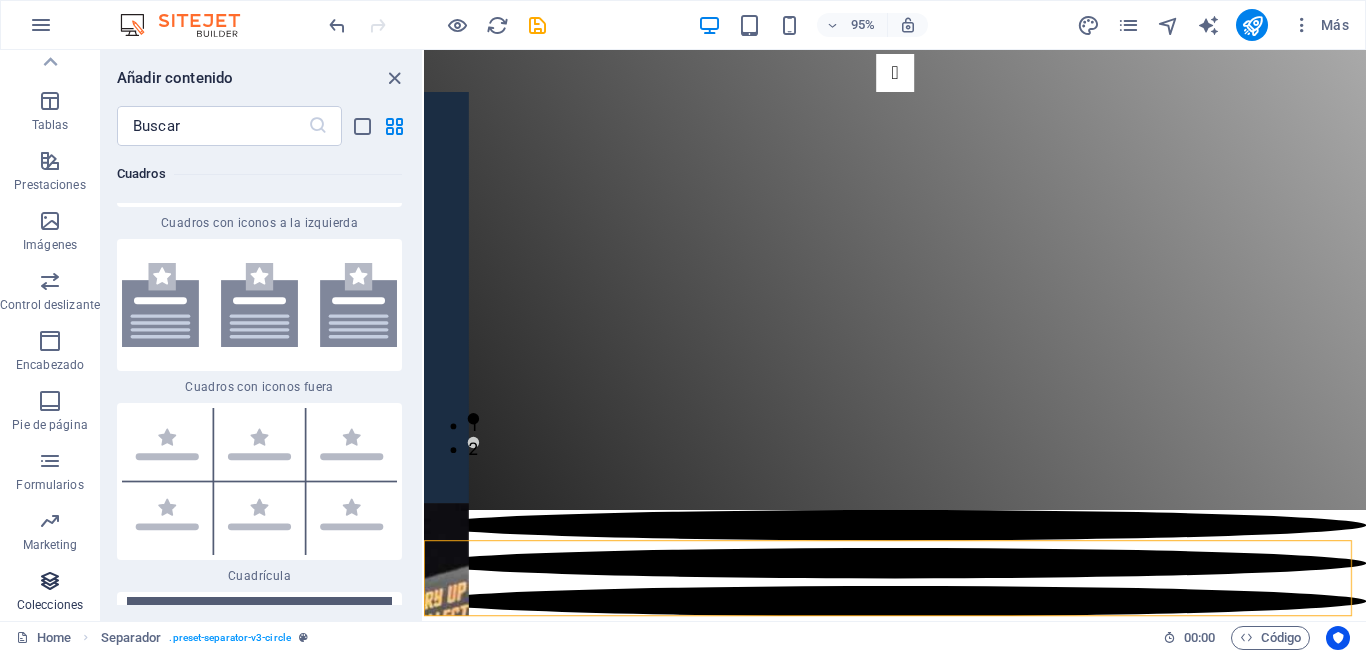 click on "Colecciones" at bounding box center [50, 593] 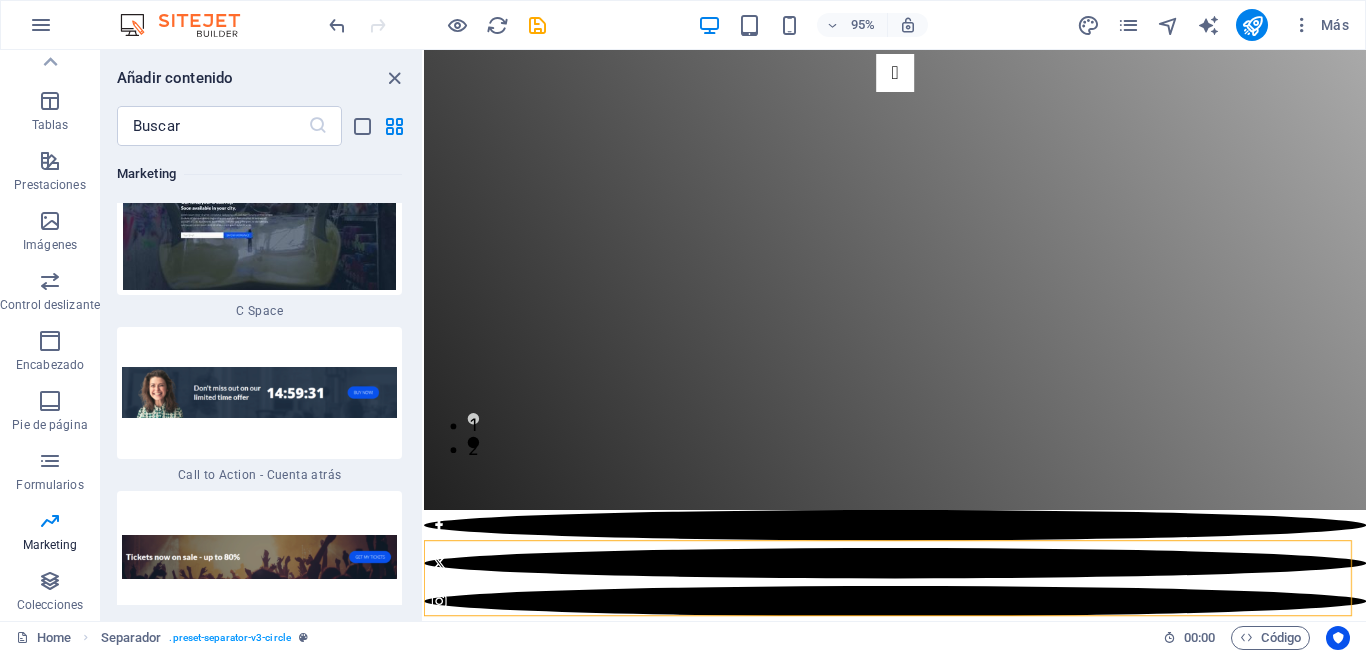 scroll, scrollTop: 36270, scrollLeft: 0, axis: vertical 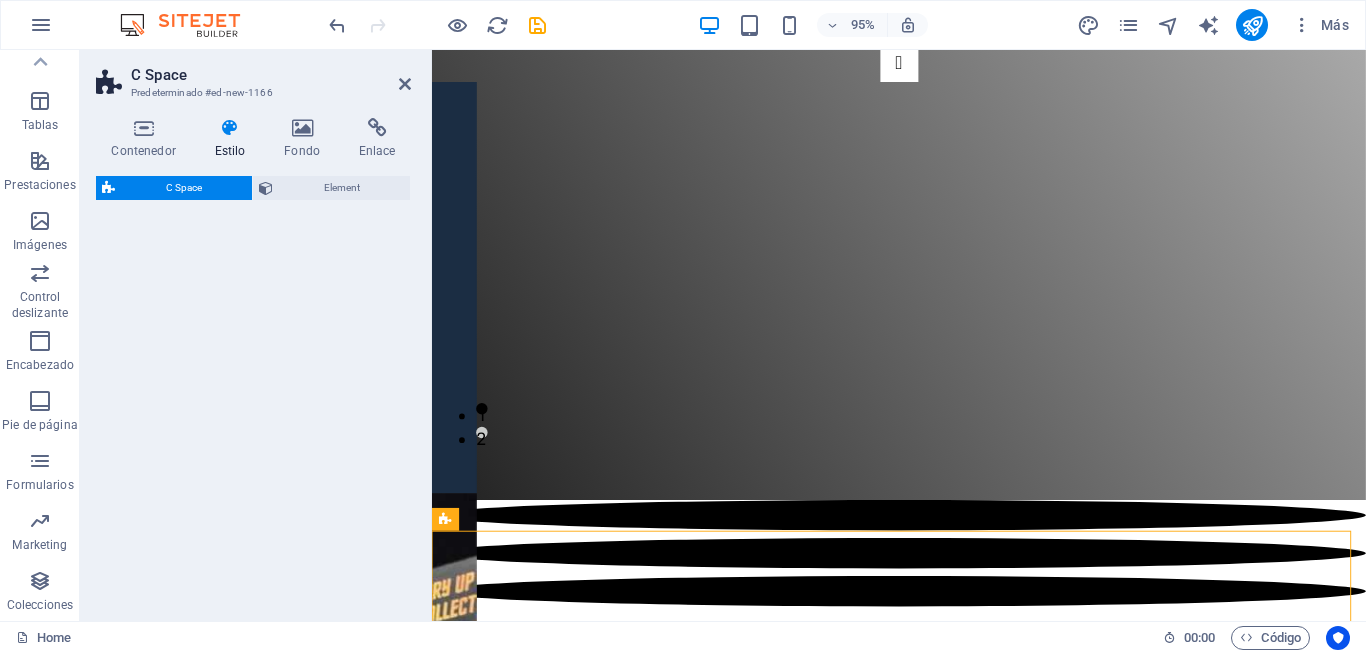 select on "%" 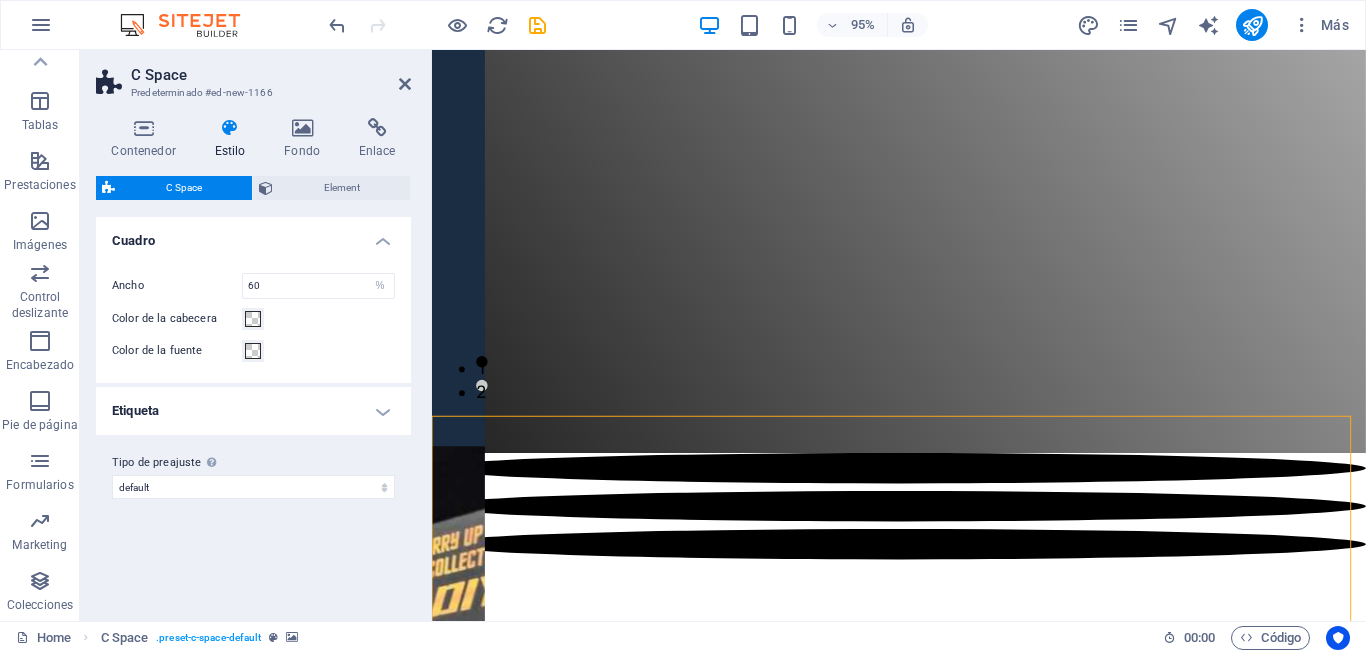 scroll, scrollTop: 100, scrollLeft: 0, axis: vertical 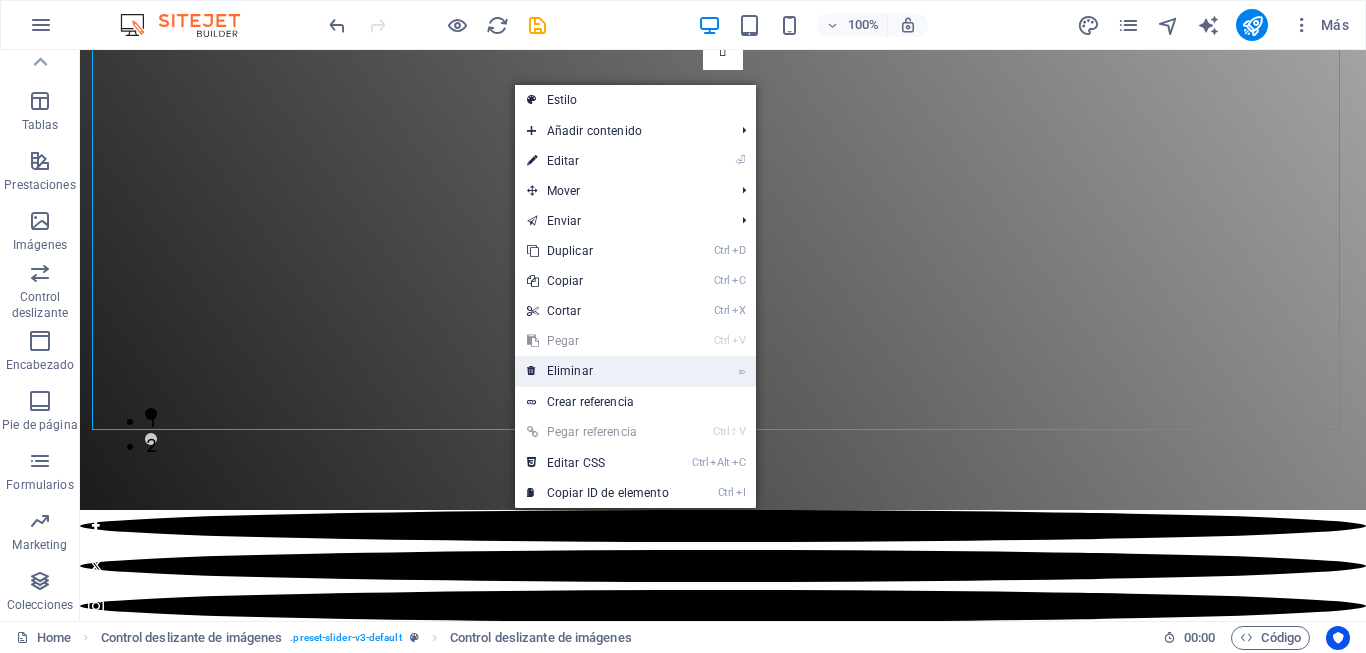 click on "⌦  Eliminar" at bounding box center (598, 371) 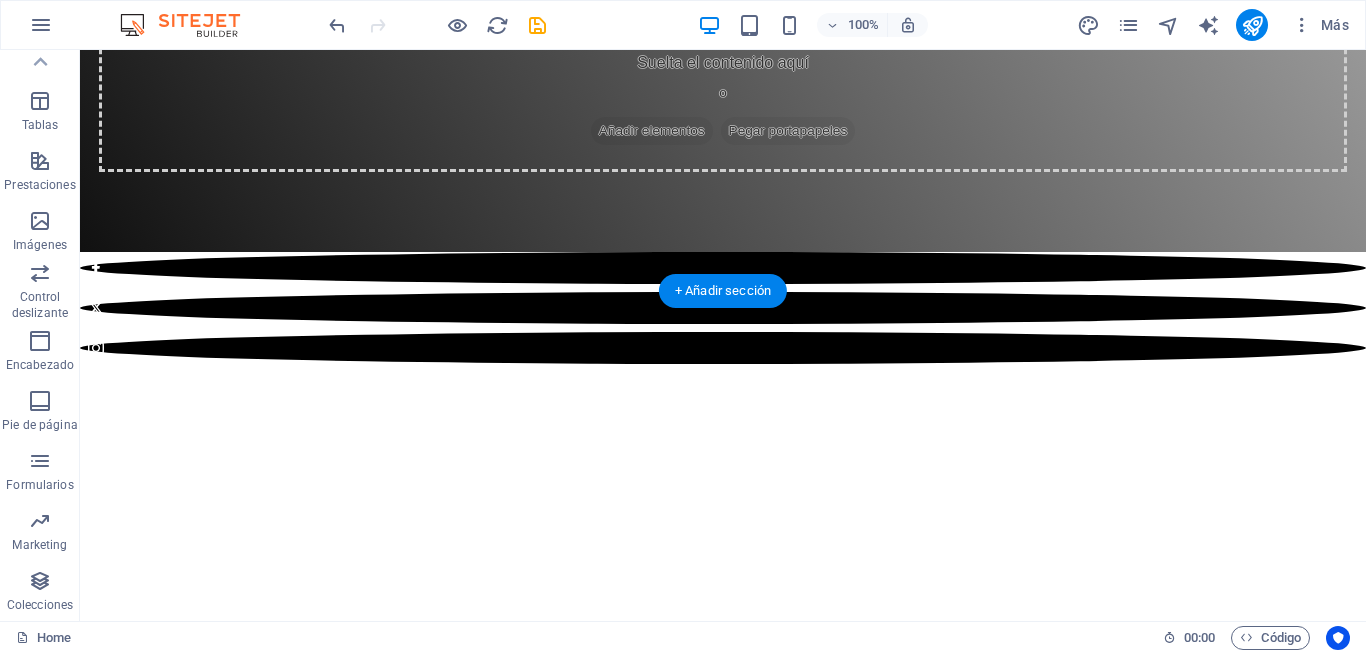 scroll, scrollTop: 0, scrollLeft: 0, axis: both 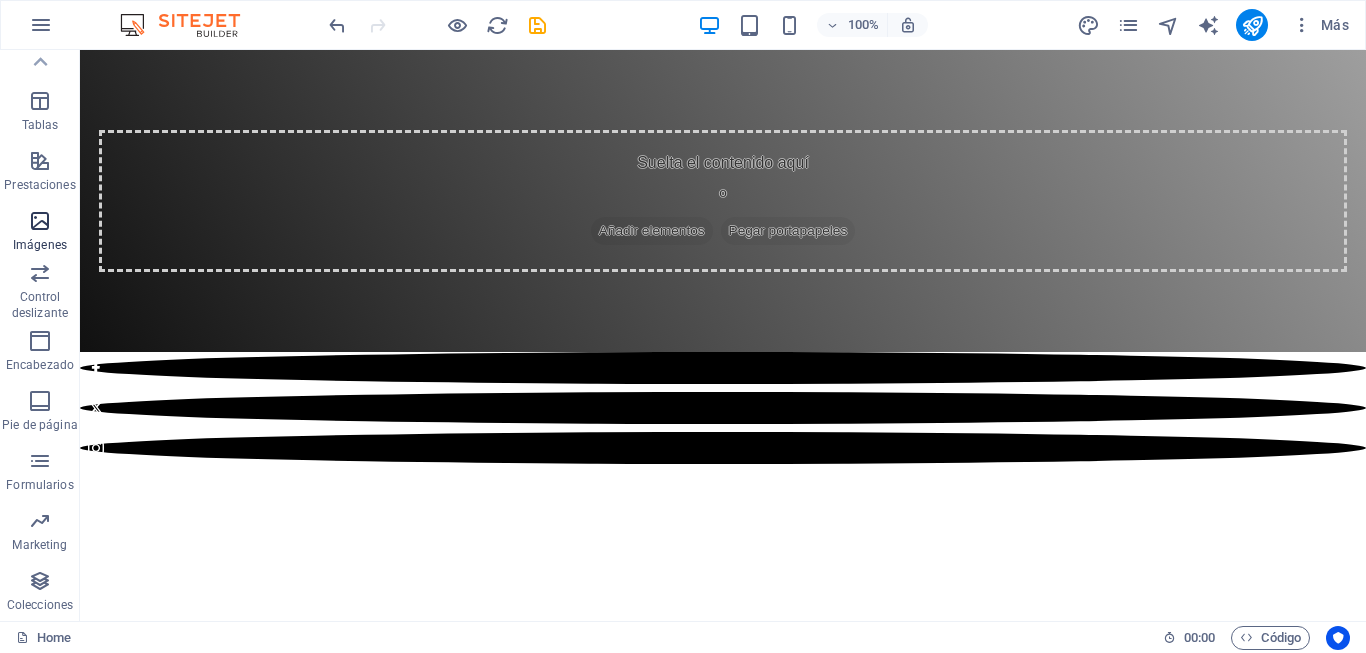 click at bounding box center (40, 221) 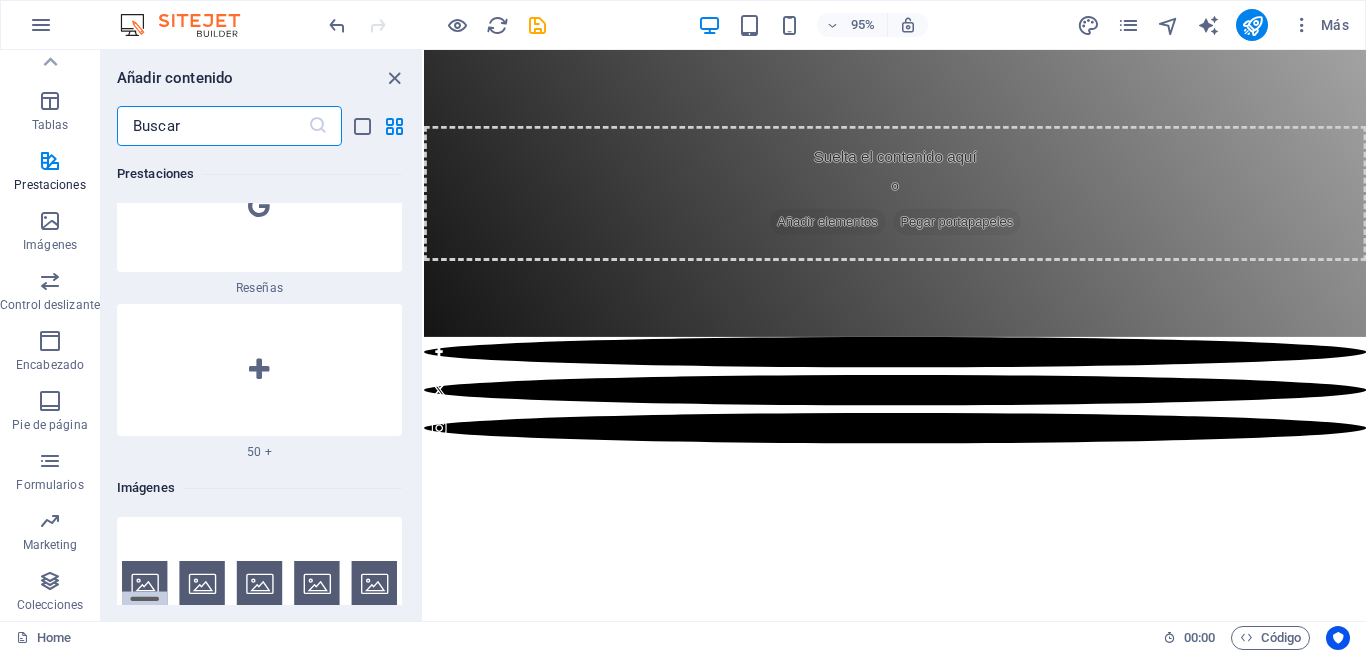 scroll, scrollTop: 19637, scrollLeft: 0, axis: vertical 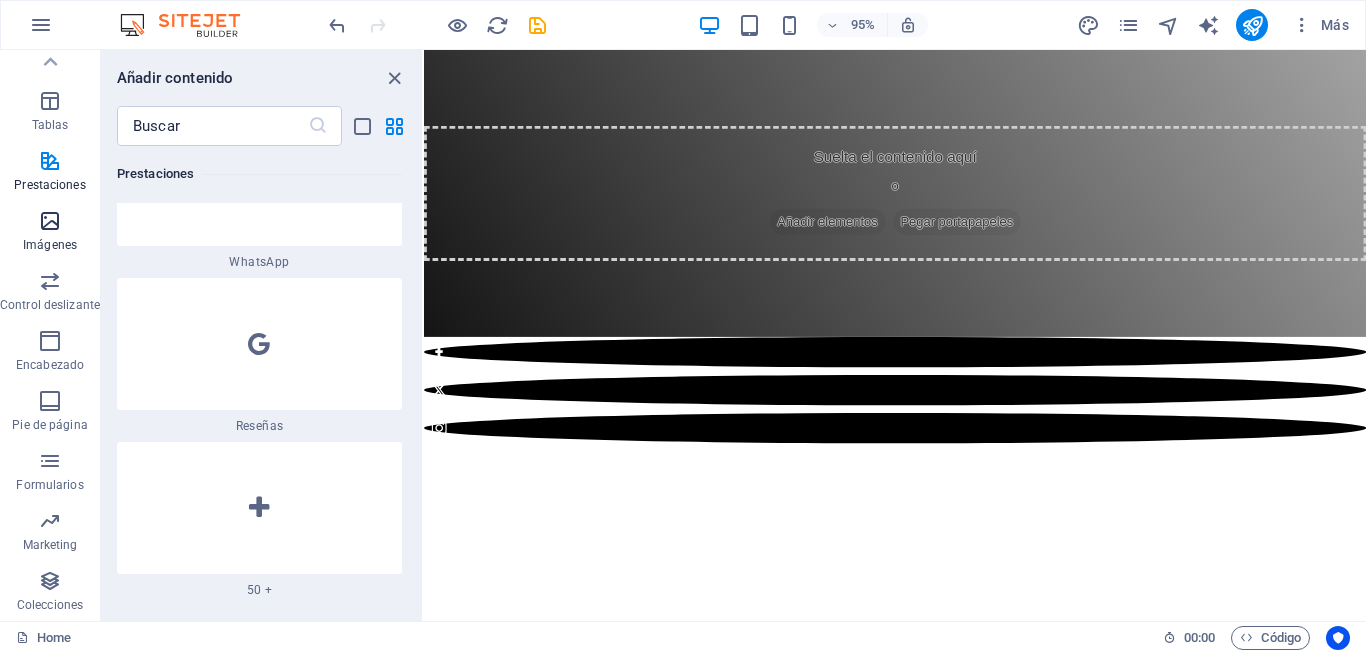 click on "Imágenes" at bounding box center (50, 233) 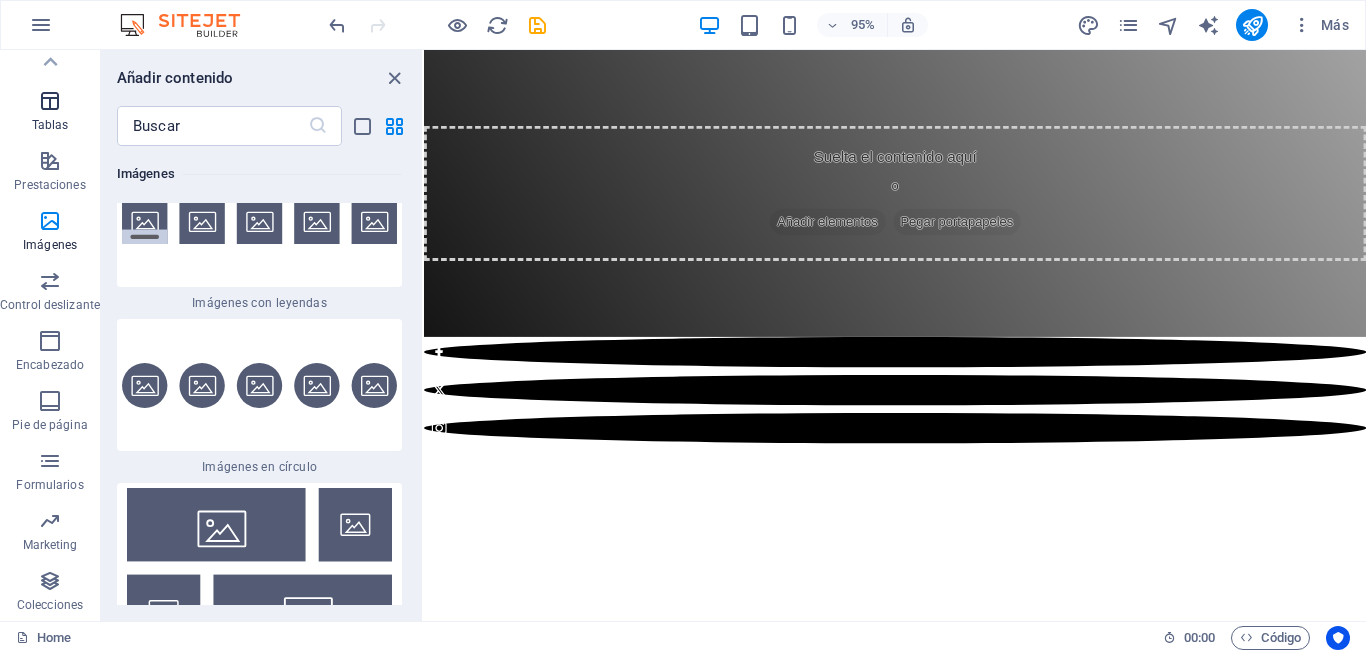 click on "Tablas" at bounding box center [50, 125] 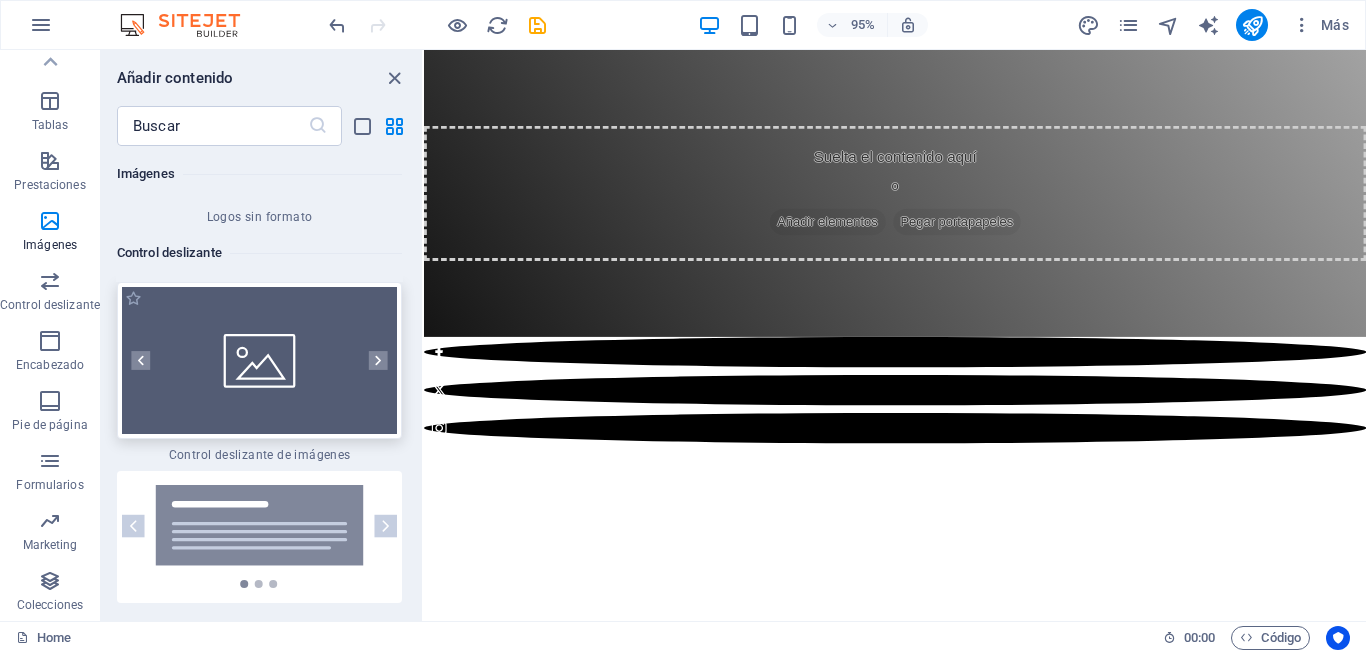 scroll, scrollTop: 22676, scrollLeft: 0, axis: vertical 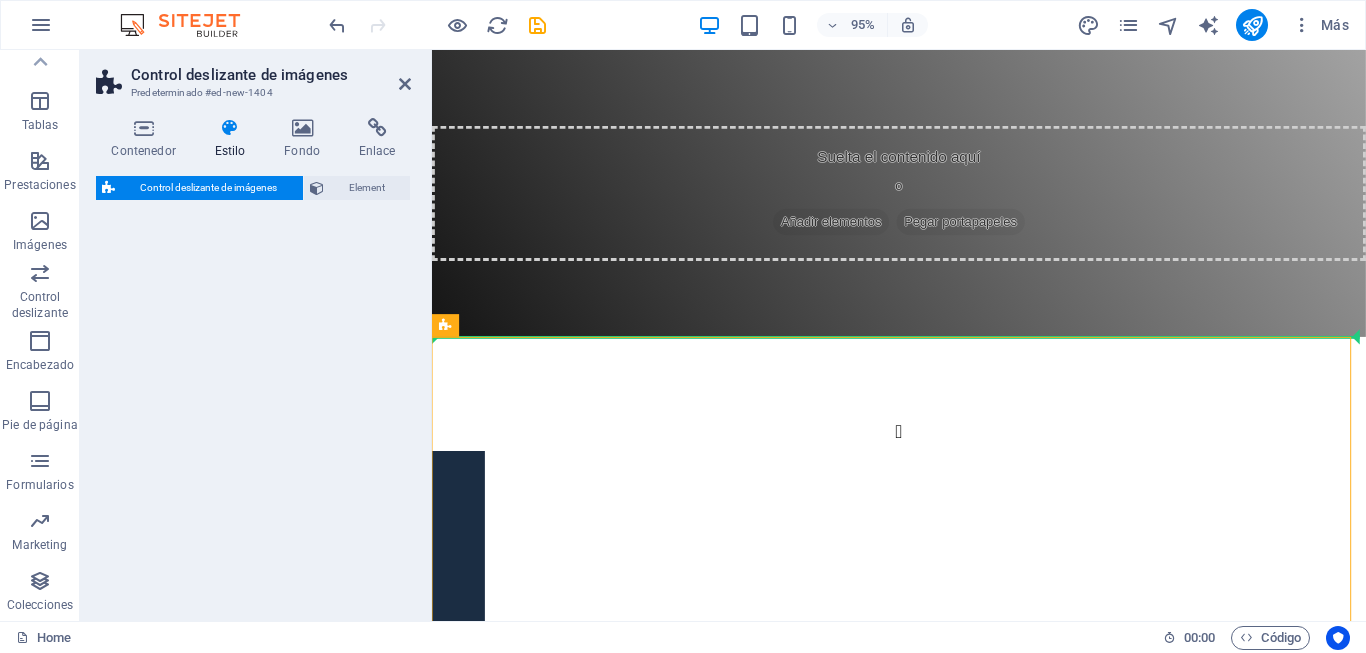 select on "rem" 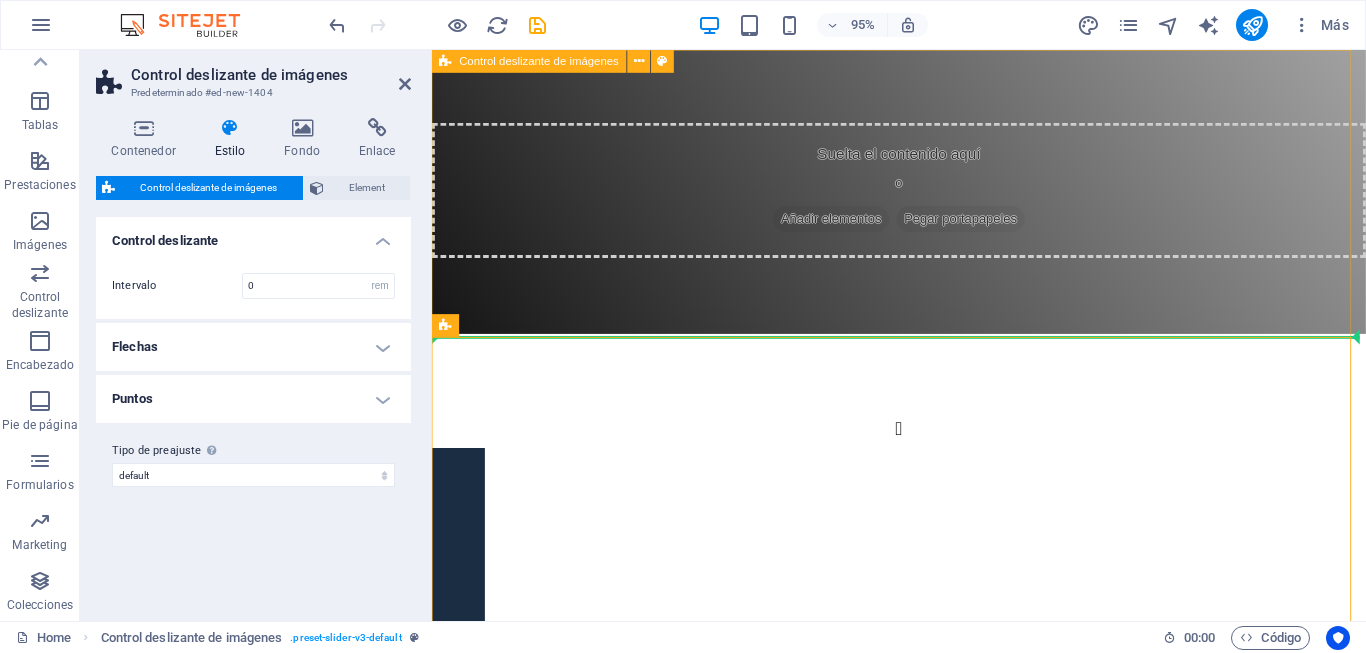 scroll, scrollTop: 0, scrollLeft: 0, axis: both 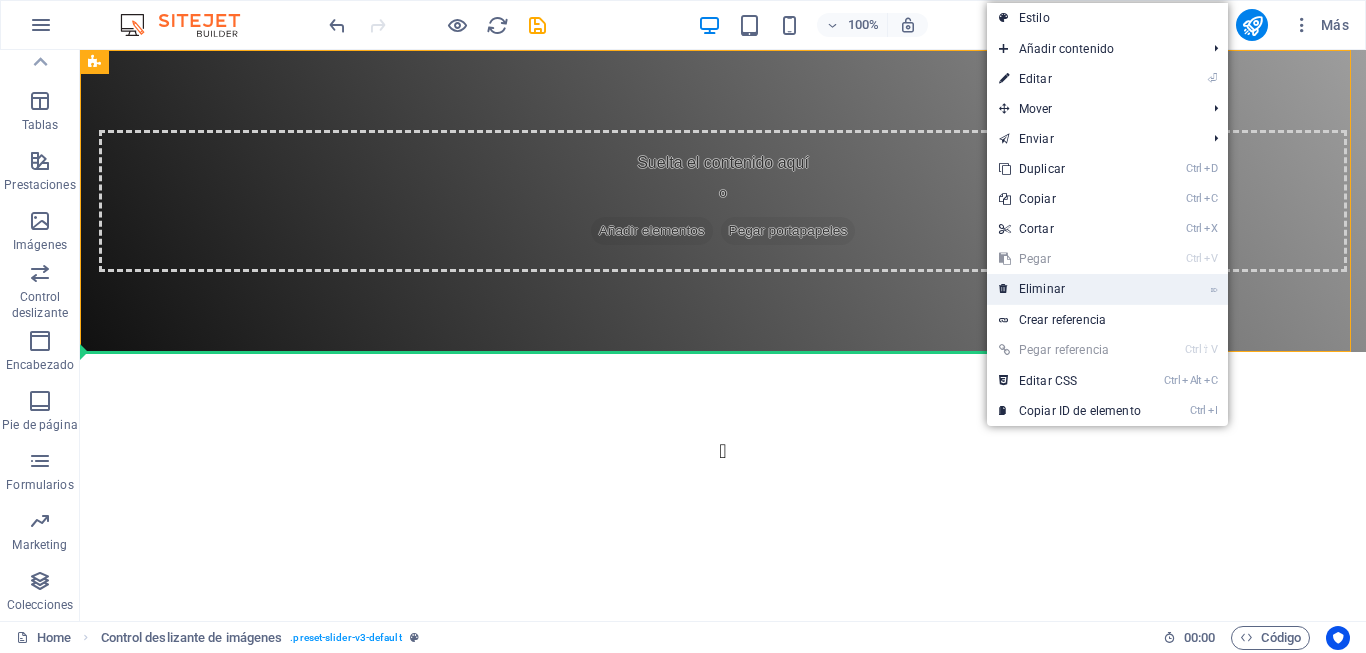 click on "⌦  Eliminar" at bounding box center [1070, 289] 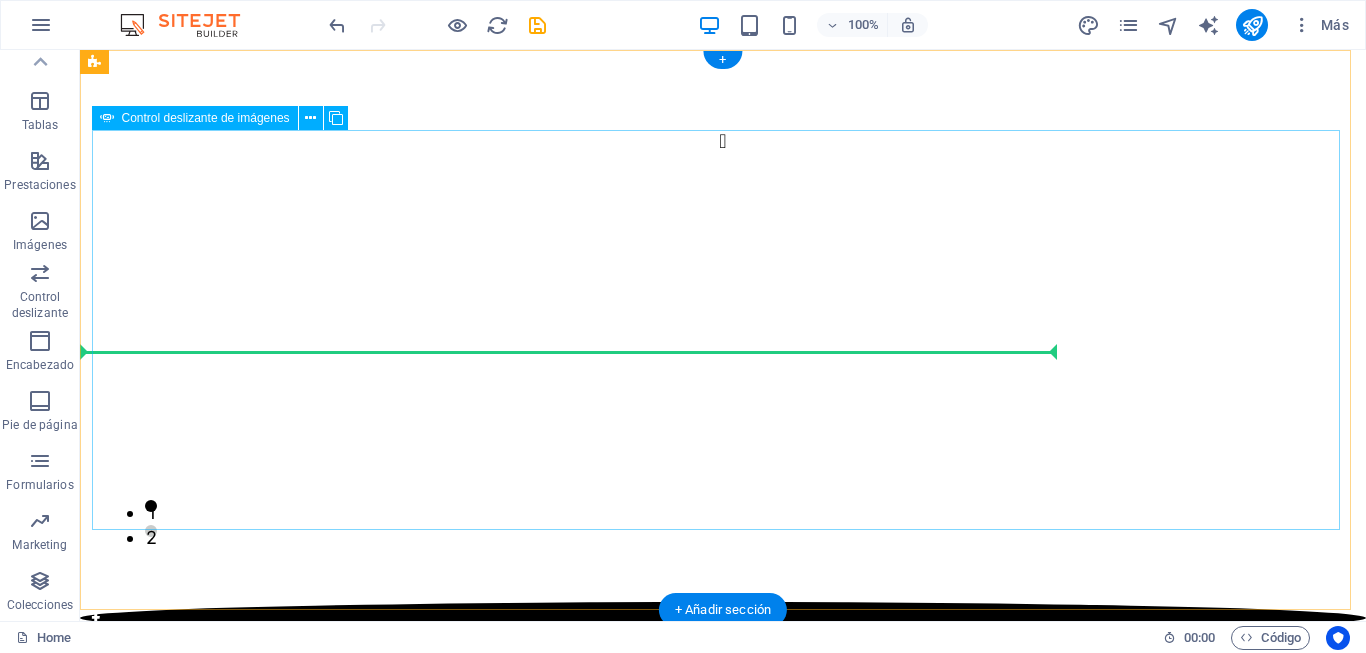scroll, scrollTop: 0, scrollLeft: 0, axis: both 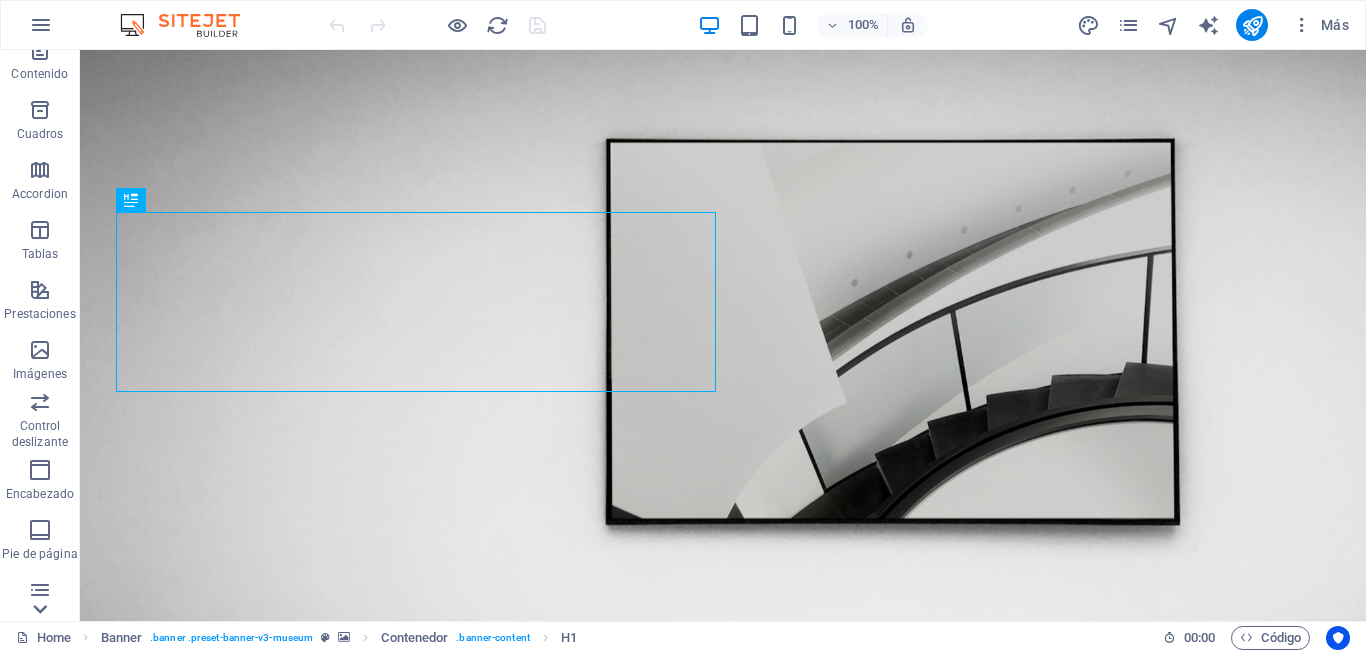 click 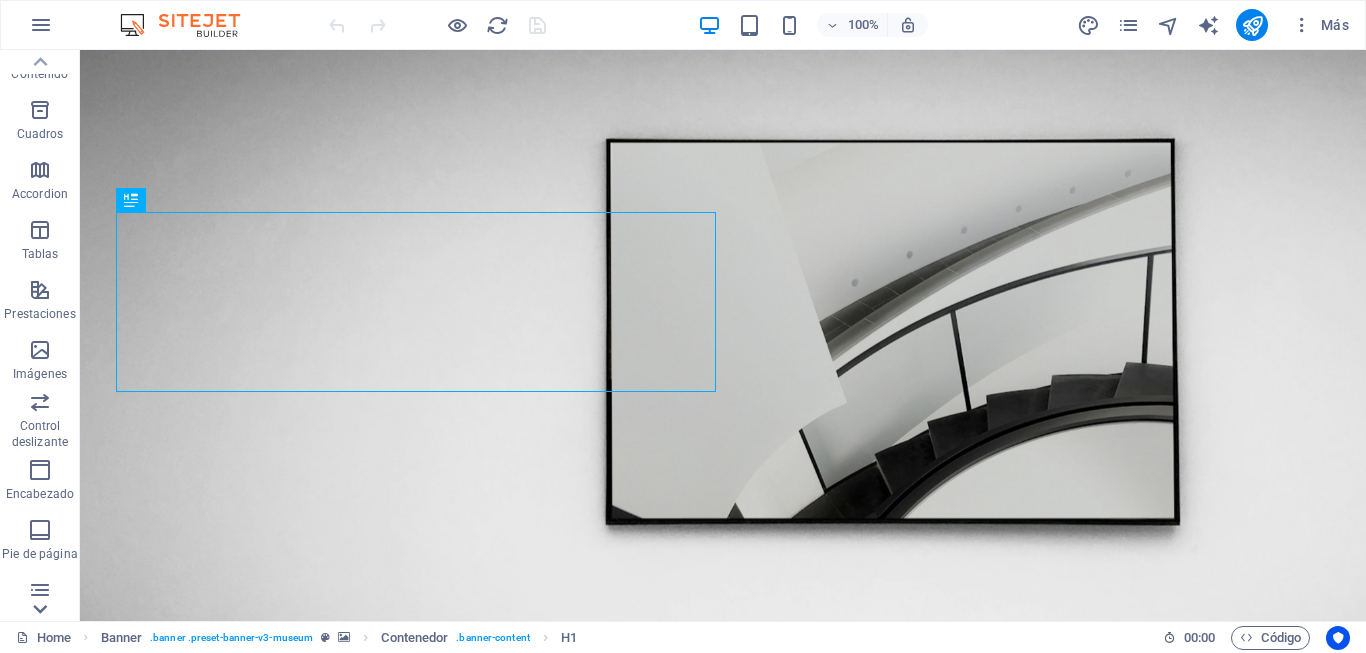 scroll, scrollTop: 329, scrollLeft: 0, axis: vertical 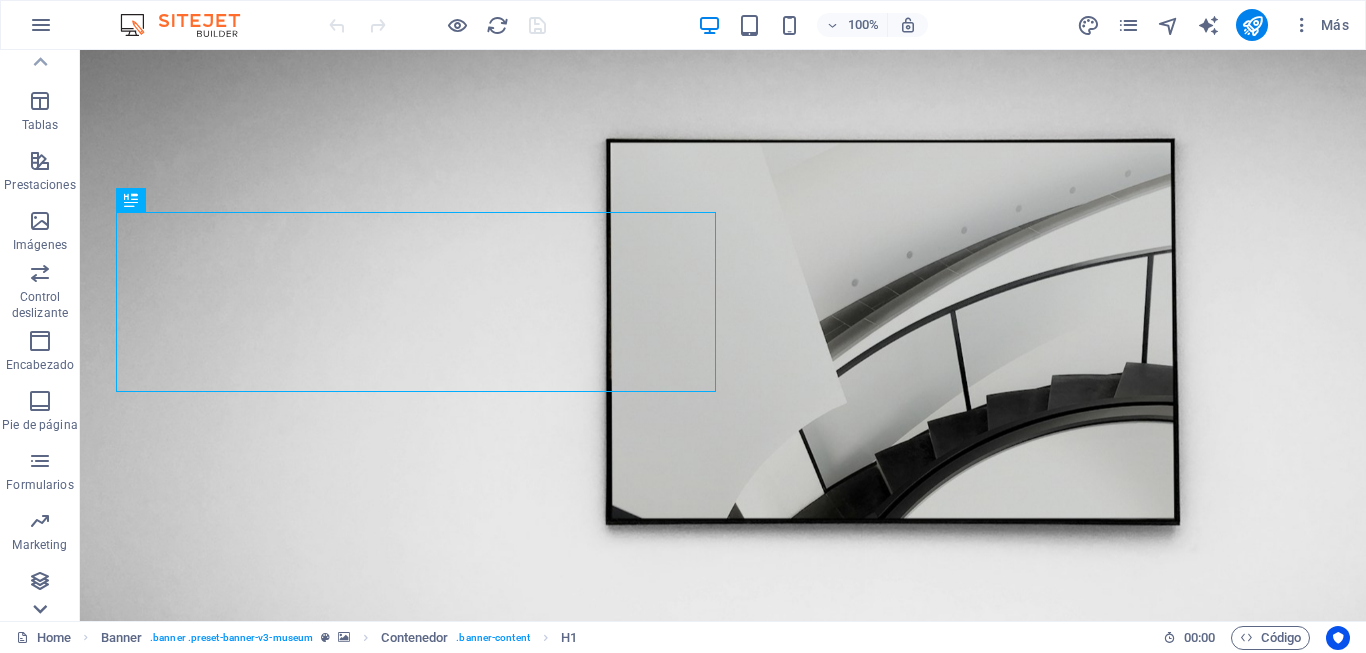 click 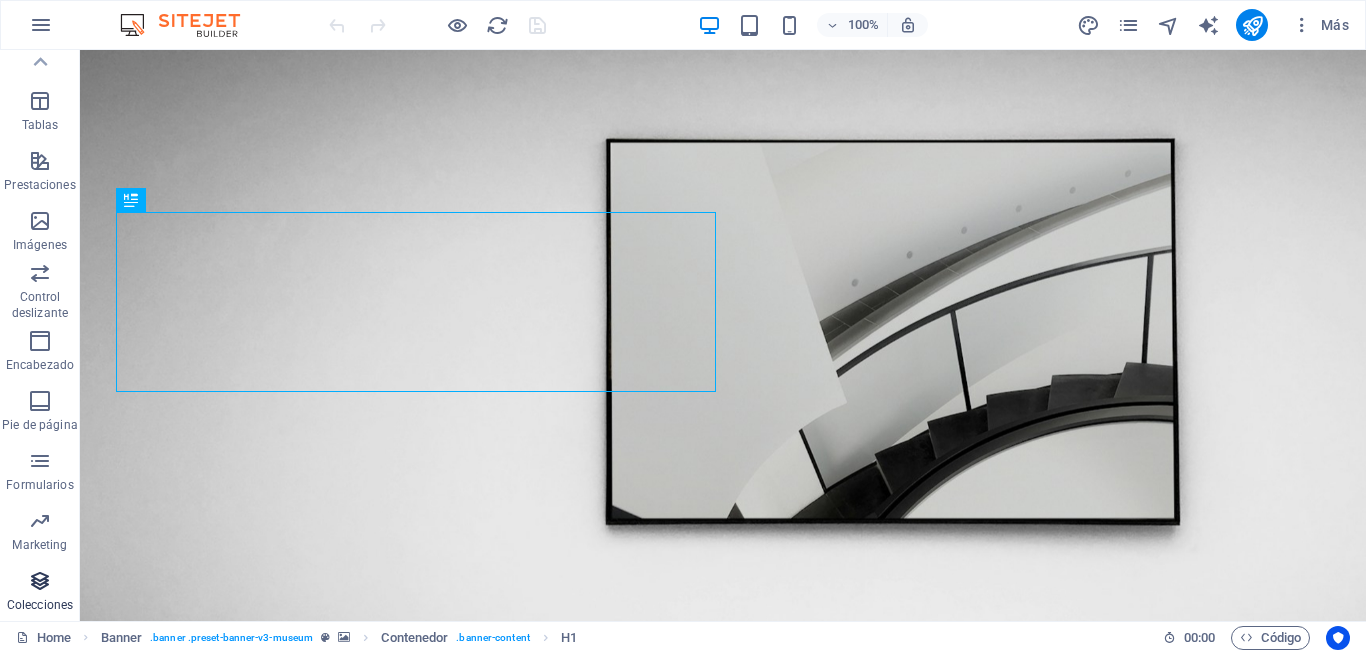 click at bounding box center (40, 581) 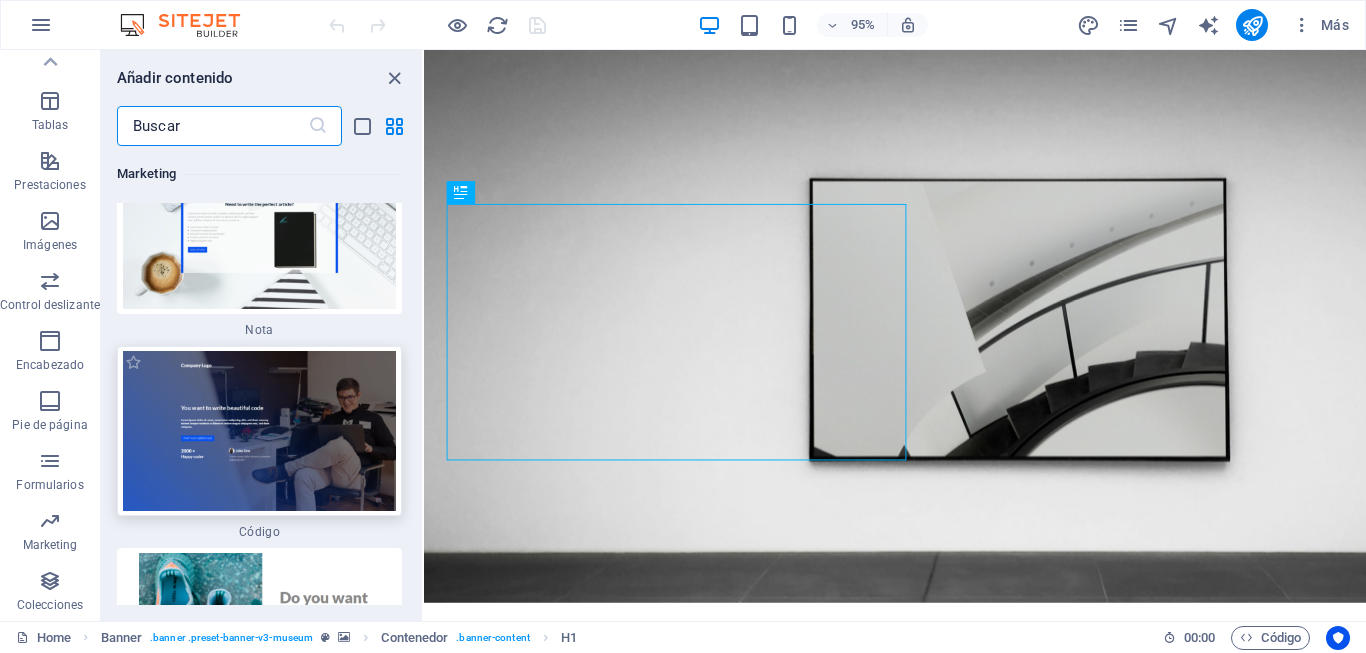 scroll, scrollTop: 35317, scrollLeft: 0, axis: vertical 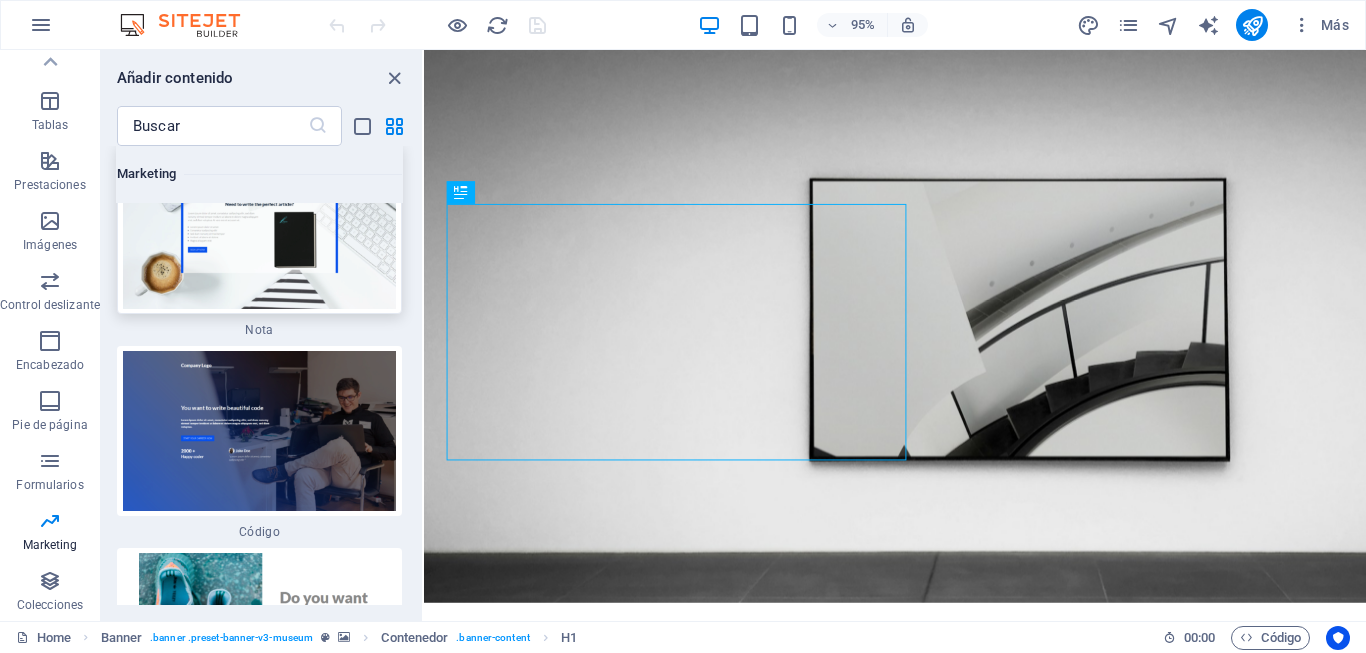 click at bounding box center [259, 229] 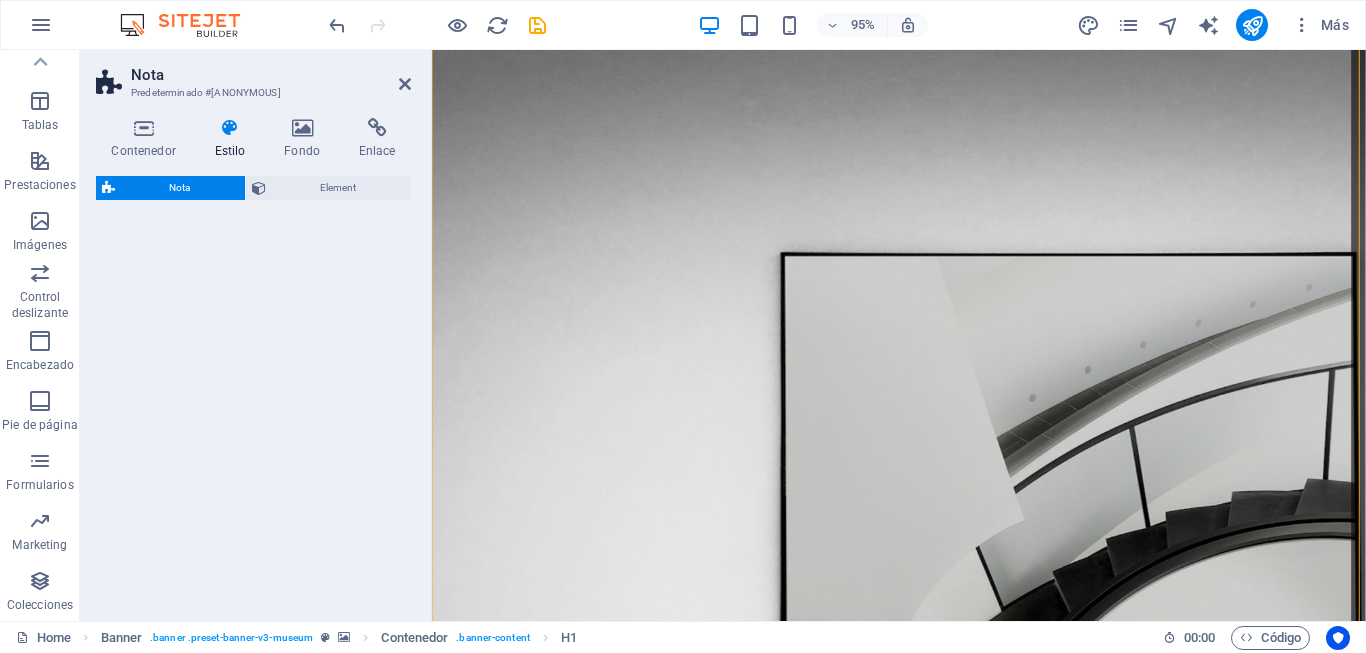 select on "rem" 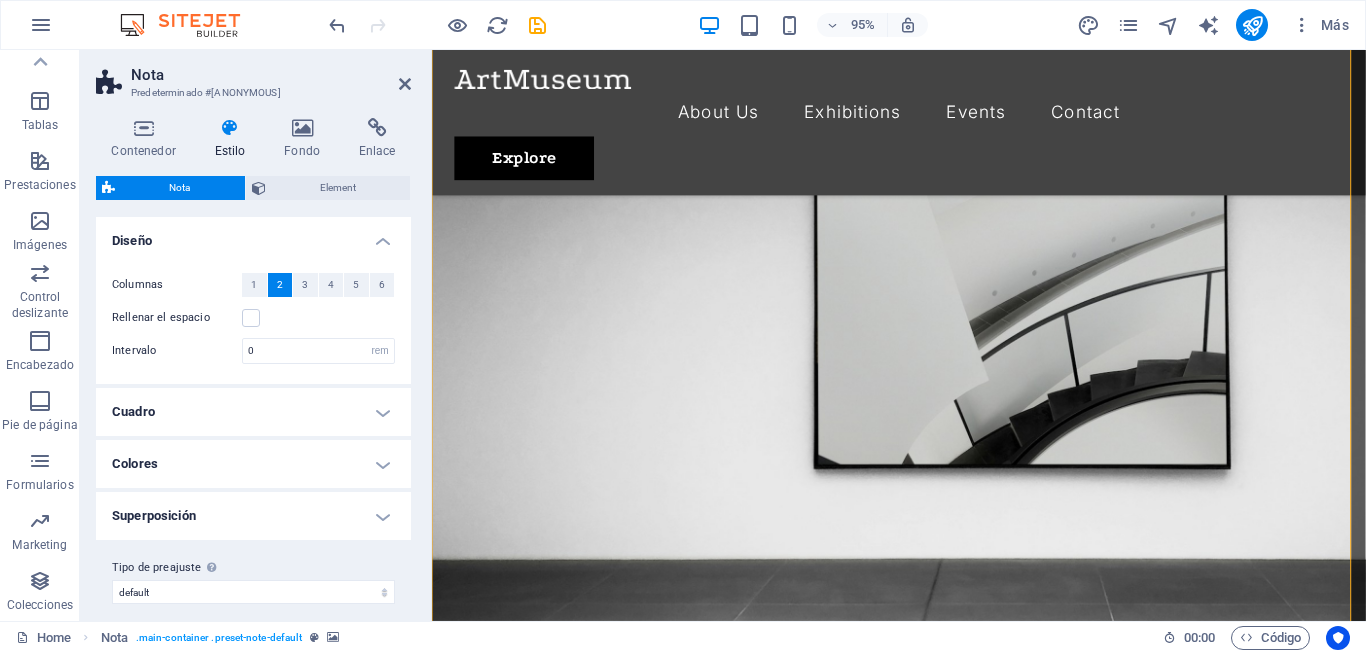 scroll, scrollTop: 909, scrollLeft: 0, axis: vertical 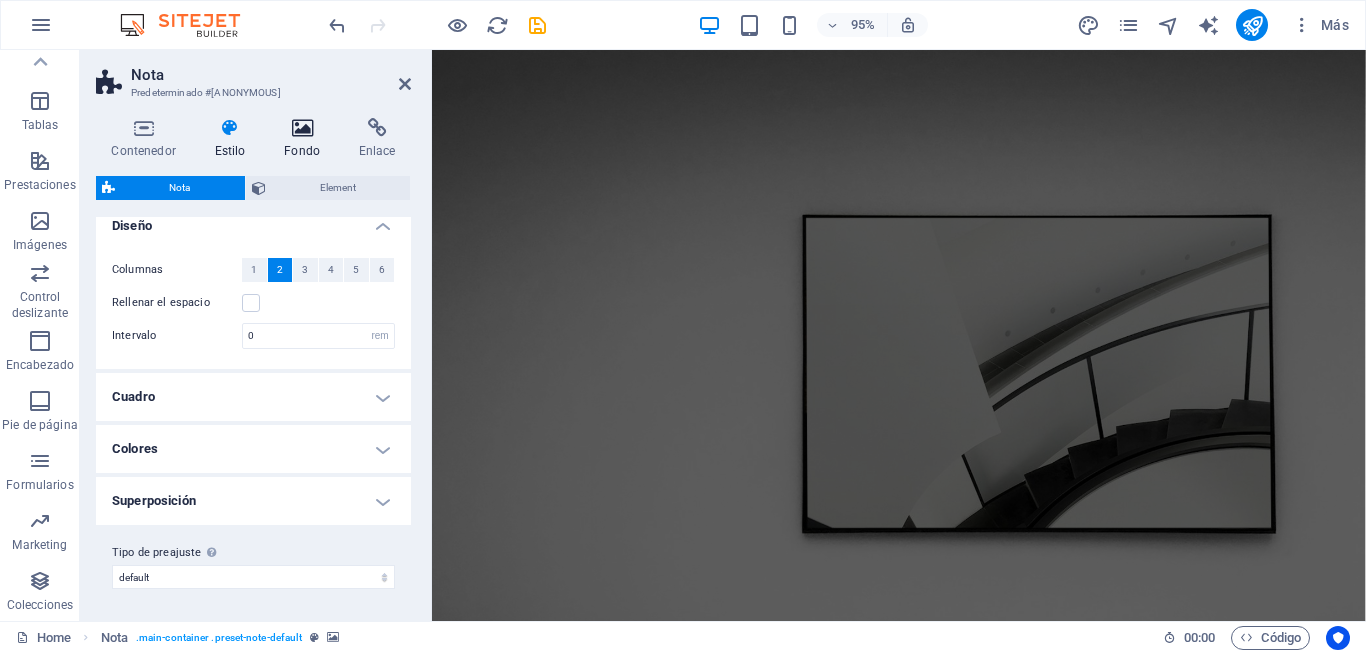 click on "Fondo" at bounding box center [306, 139] 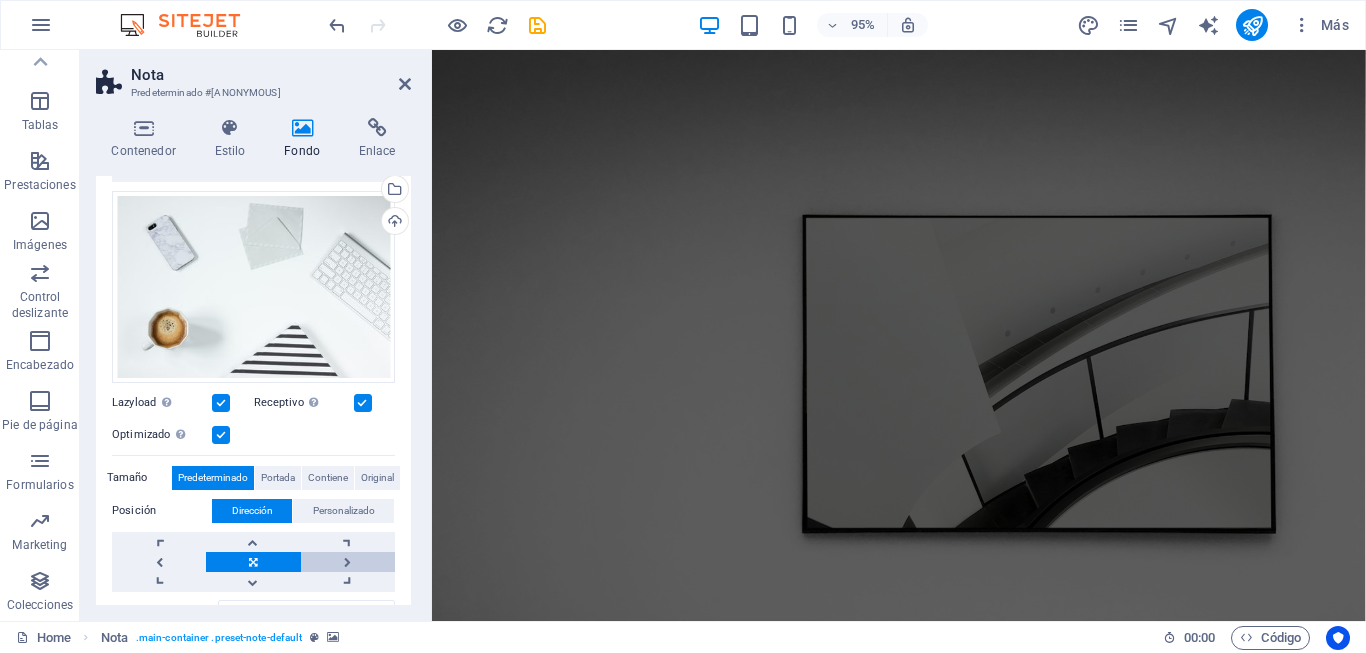 scroll, scrollTop: 0, scrollLeft: 0, axis: both 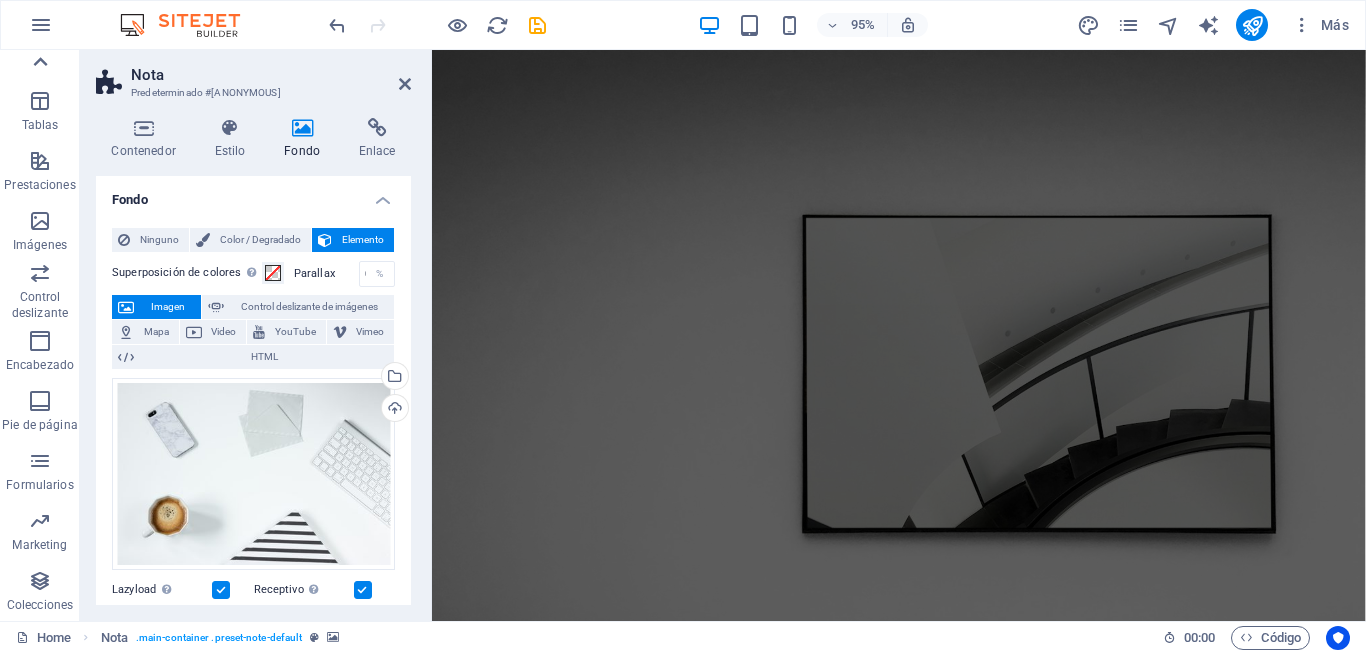 click at bounding box center (40, 62) 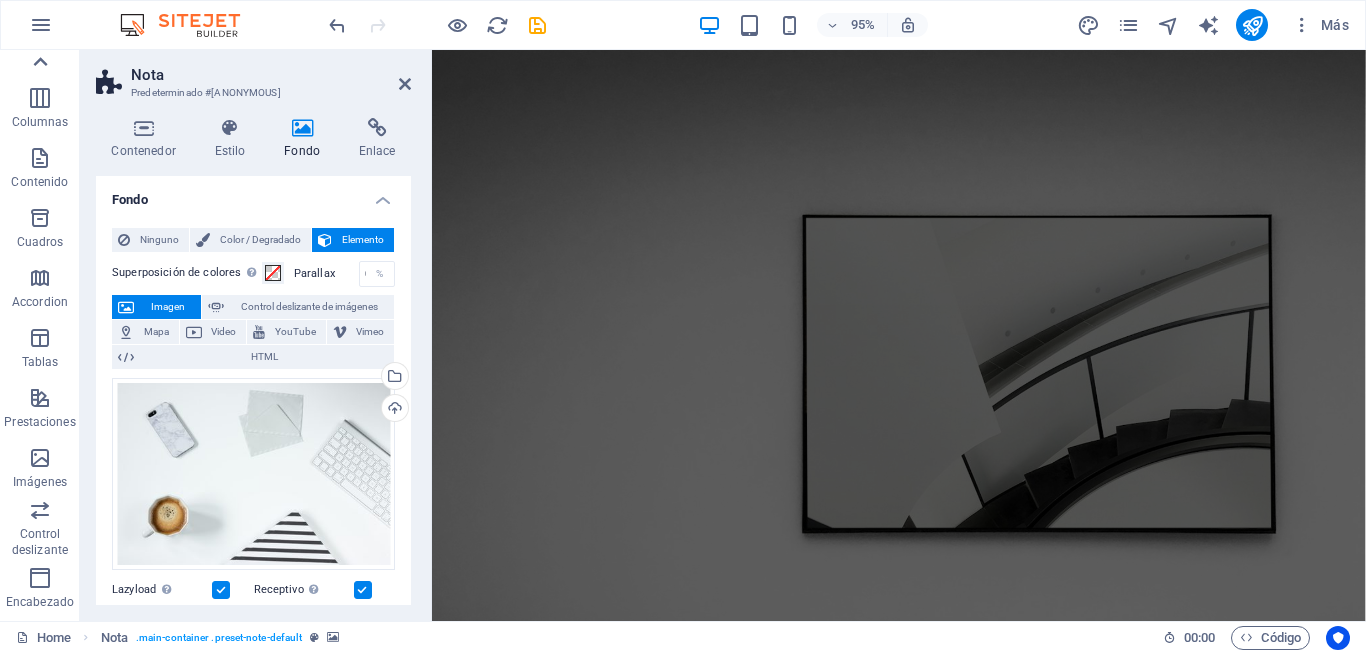 scroll, scrollTop: 0, scrollLeft: 0, axis: both 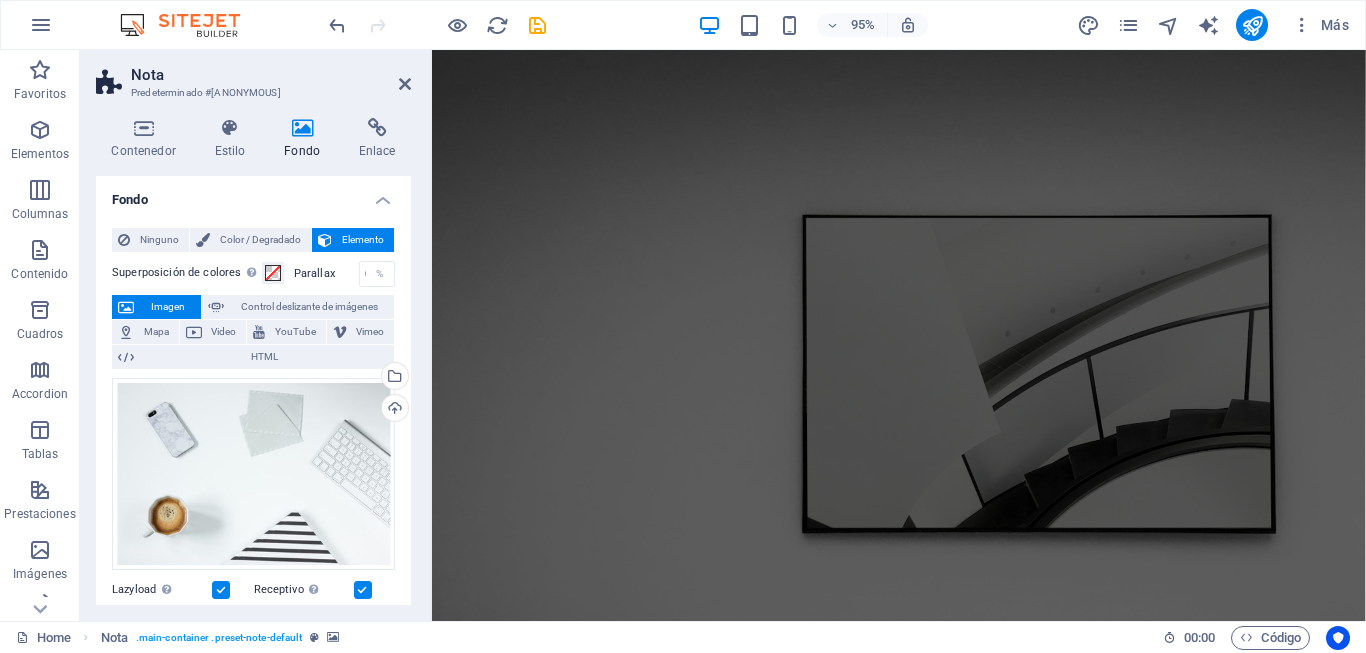 click at bounding box center [437, 25] 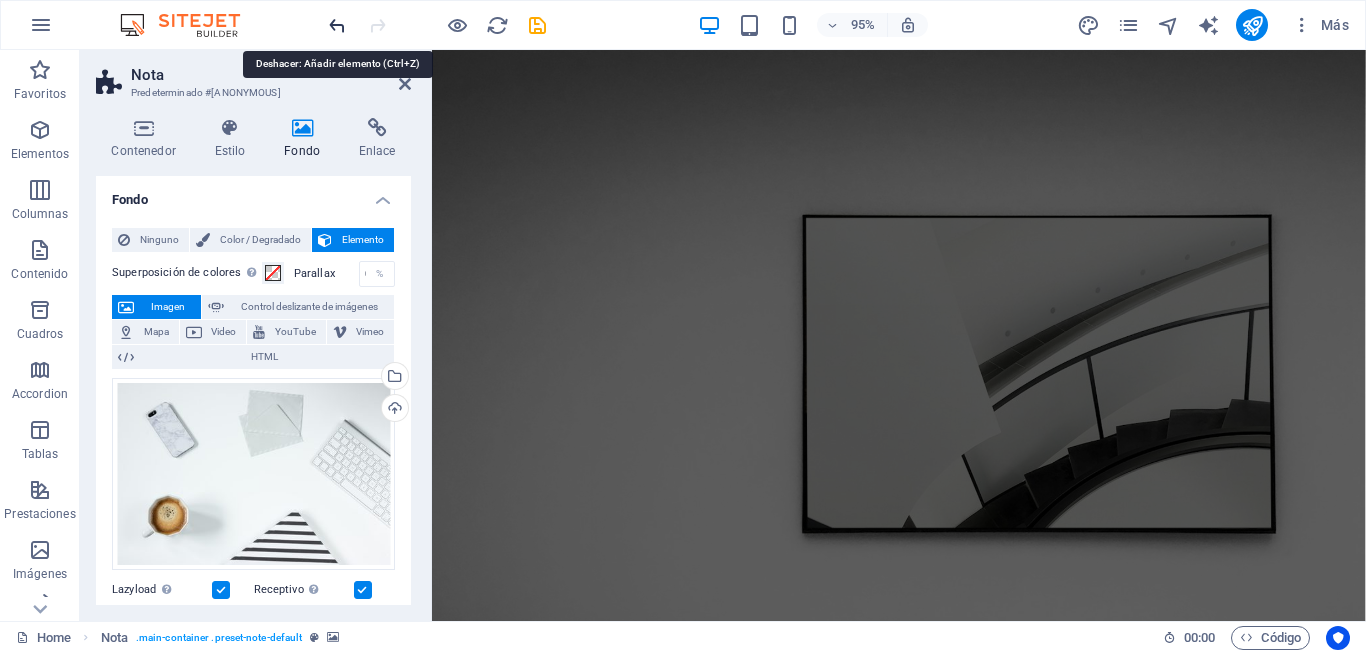 click at bounding box center [337, 25] 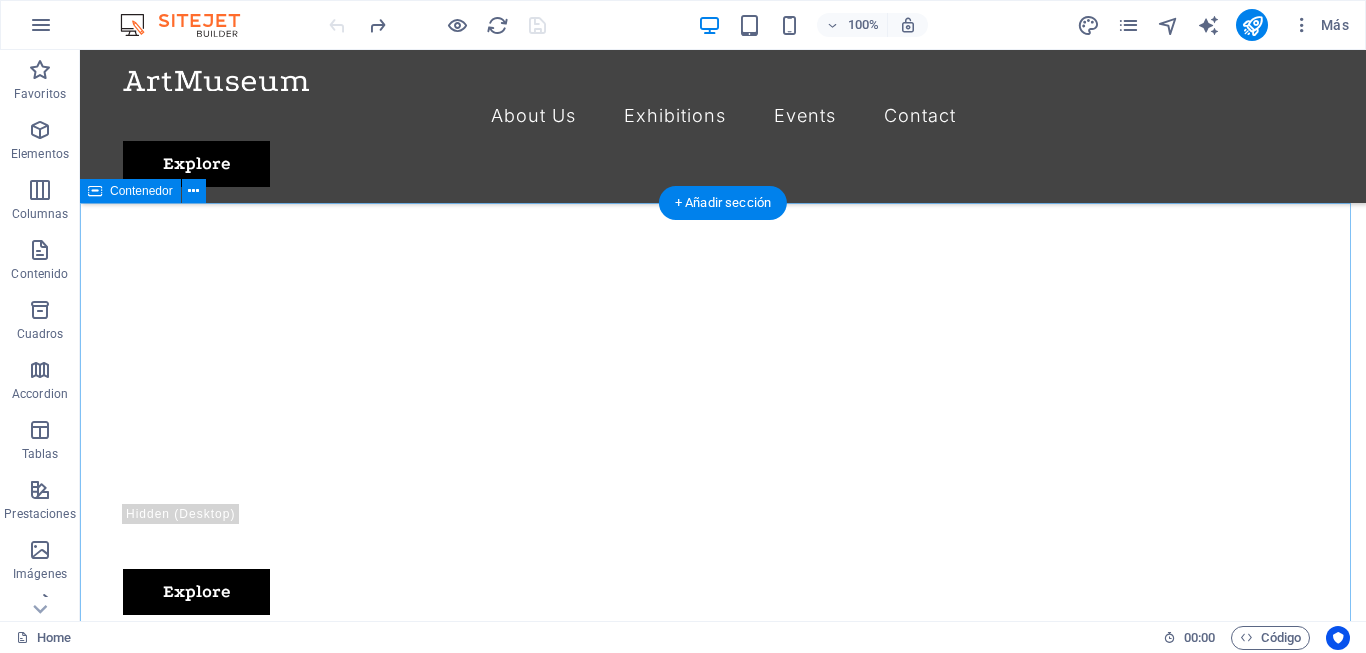 scroll, scrollTop: 0, scrollLeft: 0, axis: both 